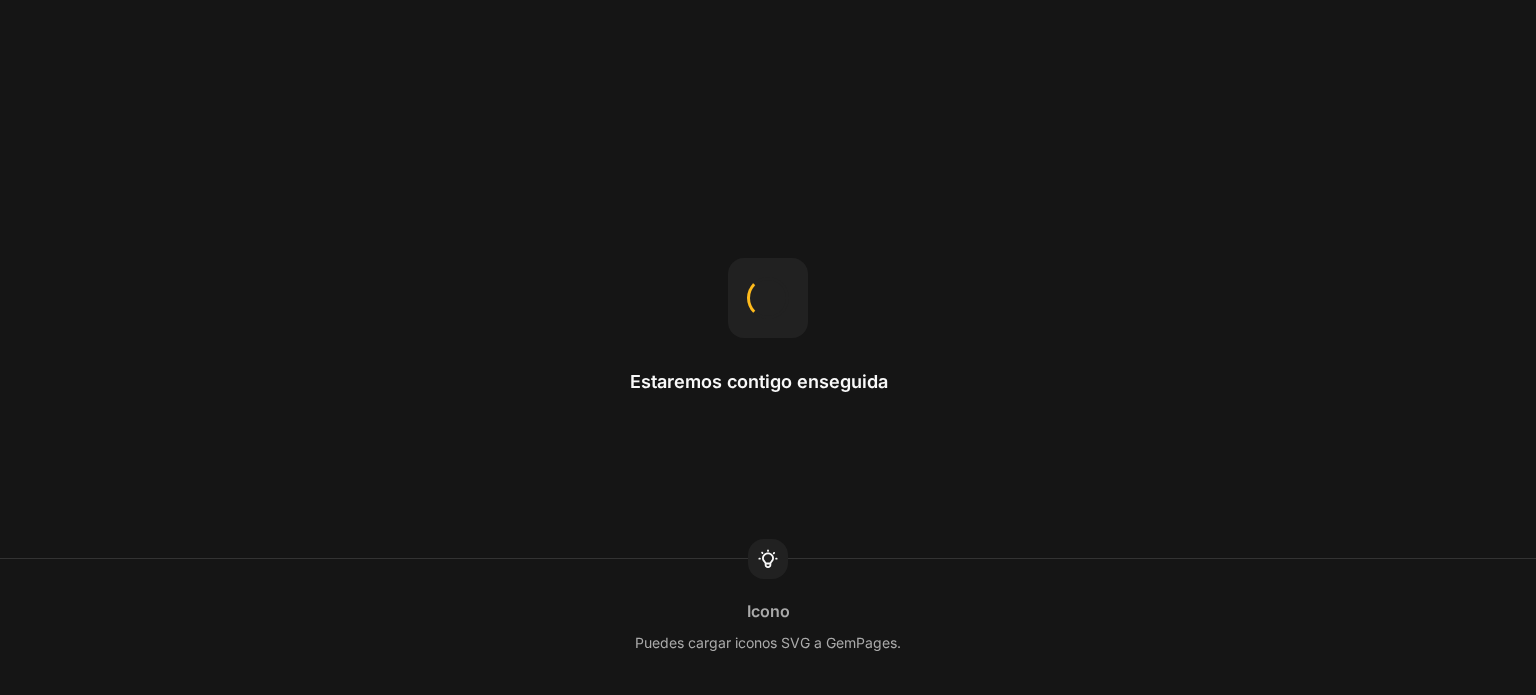 scroll, scrollTop: 0, scrollLeft: 0, axis: both 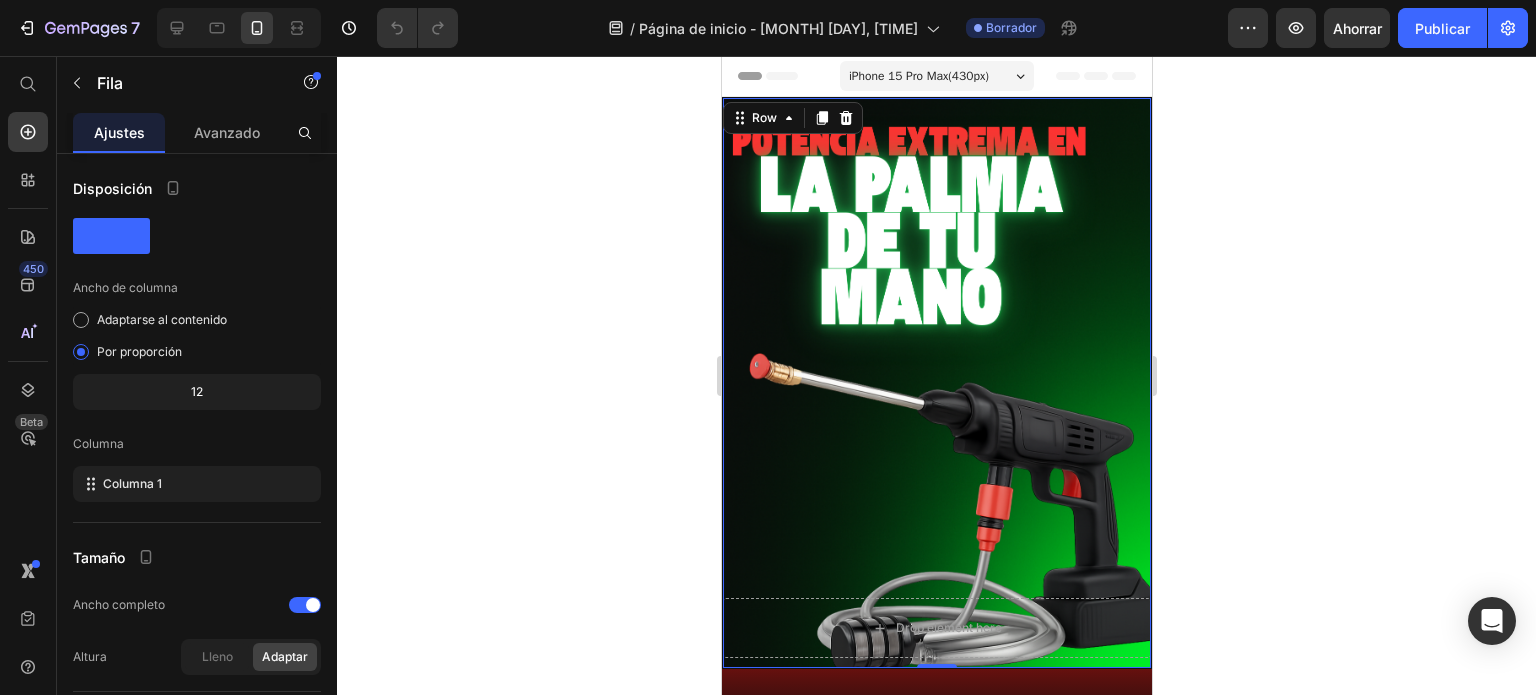 click 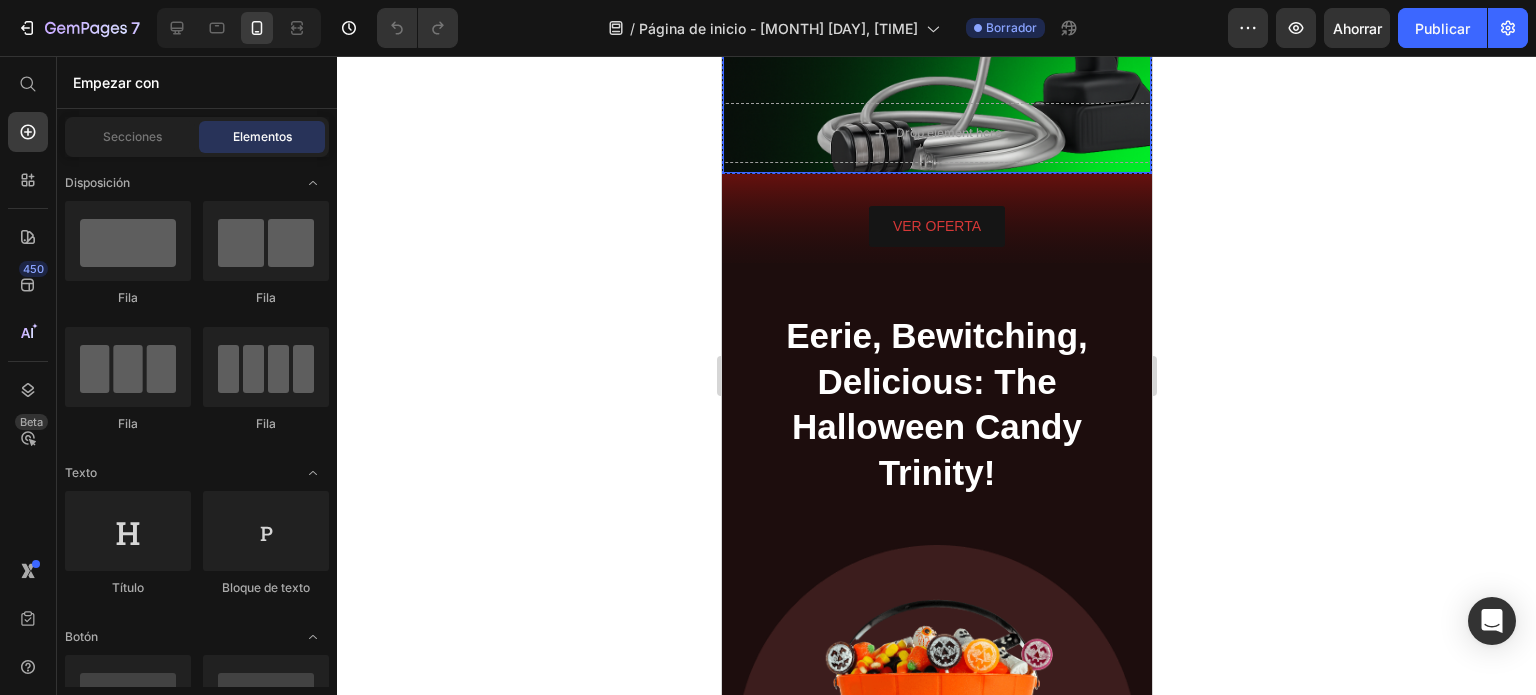 scroll, scrollTop: 494, scrollLeft: 0, axis: vertical 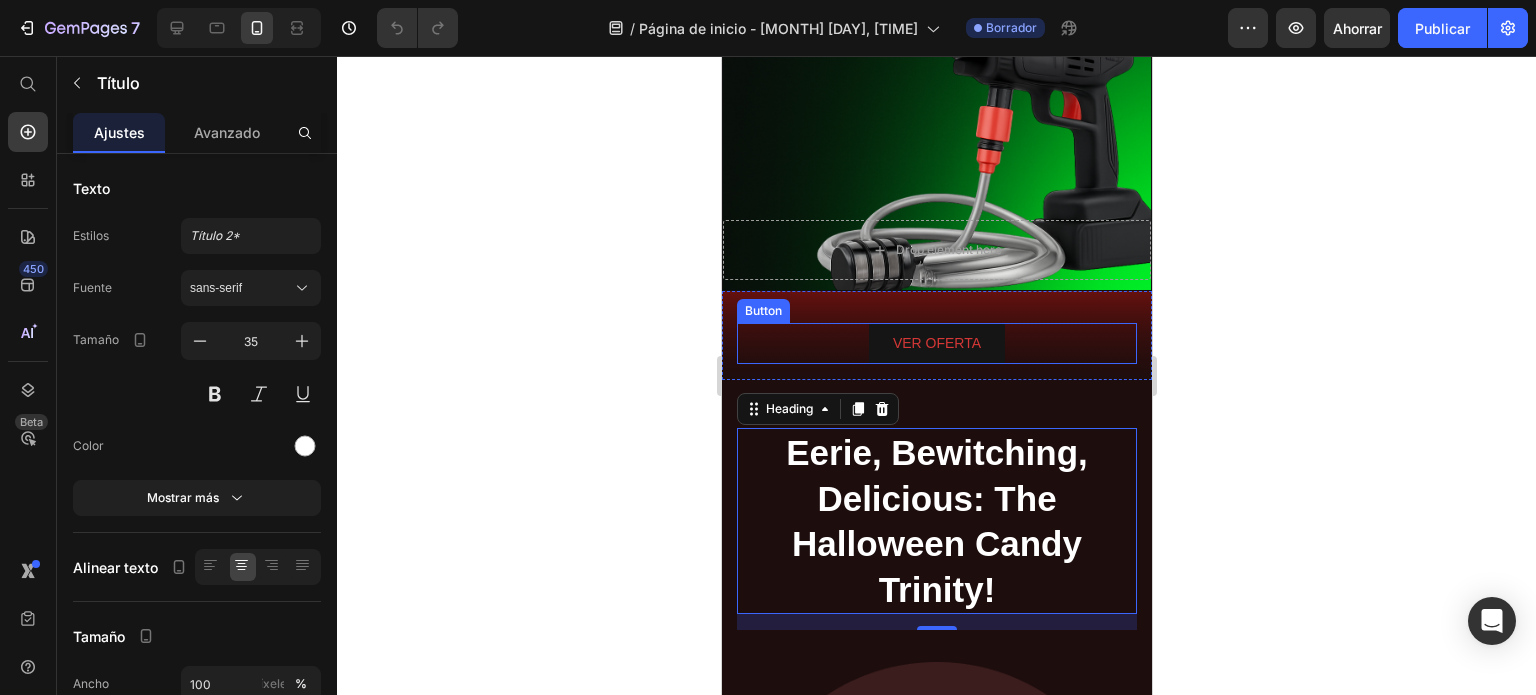 click on "VER OFERTA Button" at bounding box center (936, 343) 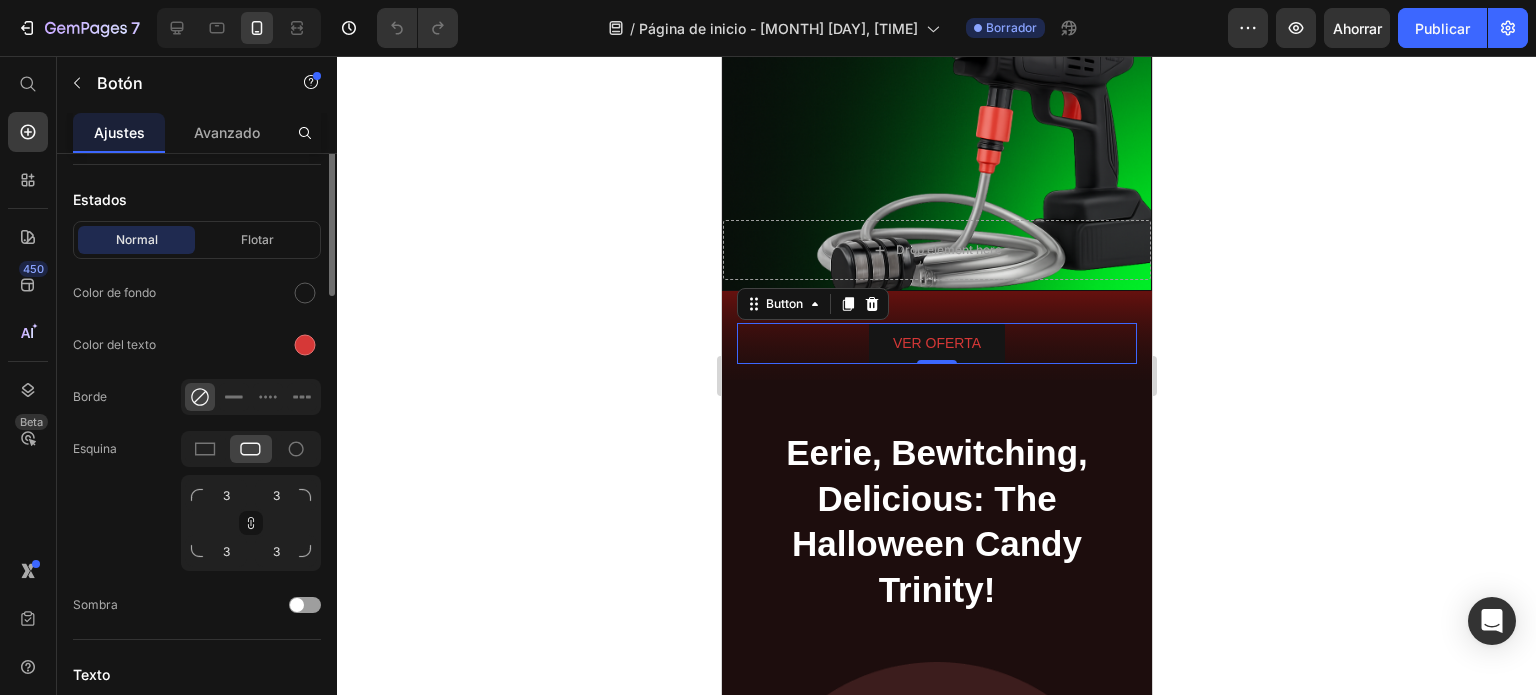 scroll, scrollTop: 540, scrollLeft: 0, axis: vertical 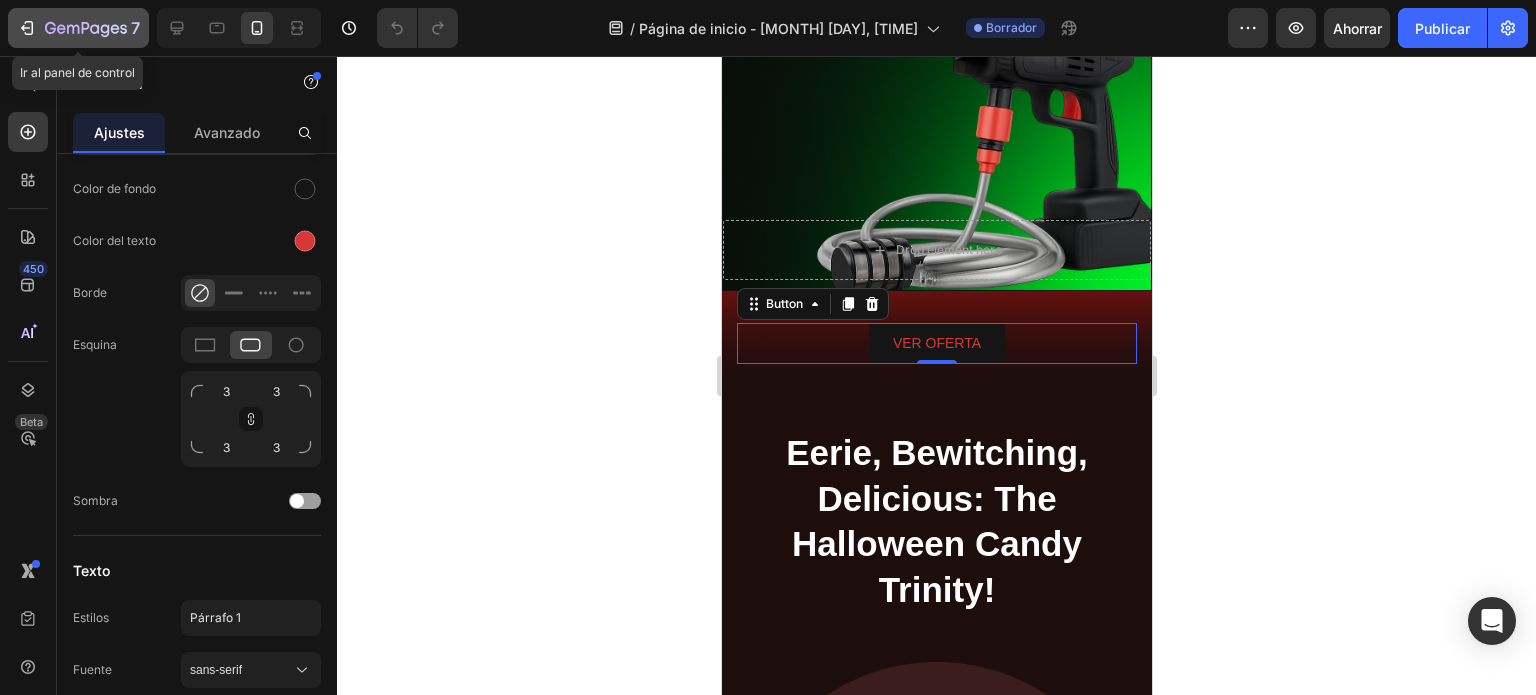 click on "7" at bounding box center (78, 28) 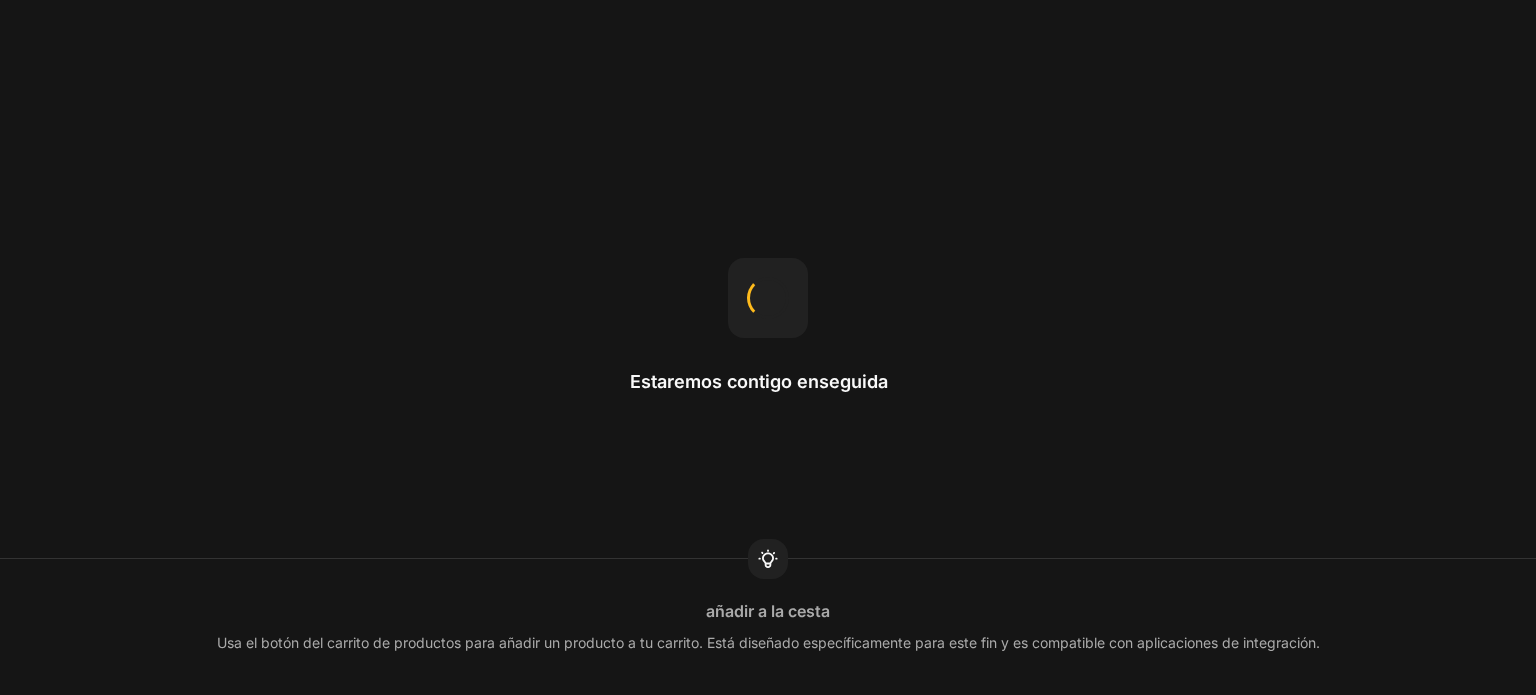 scroll, scrollTop: 0, scrollLeft: 0, axis: both 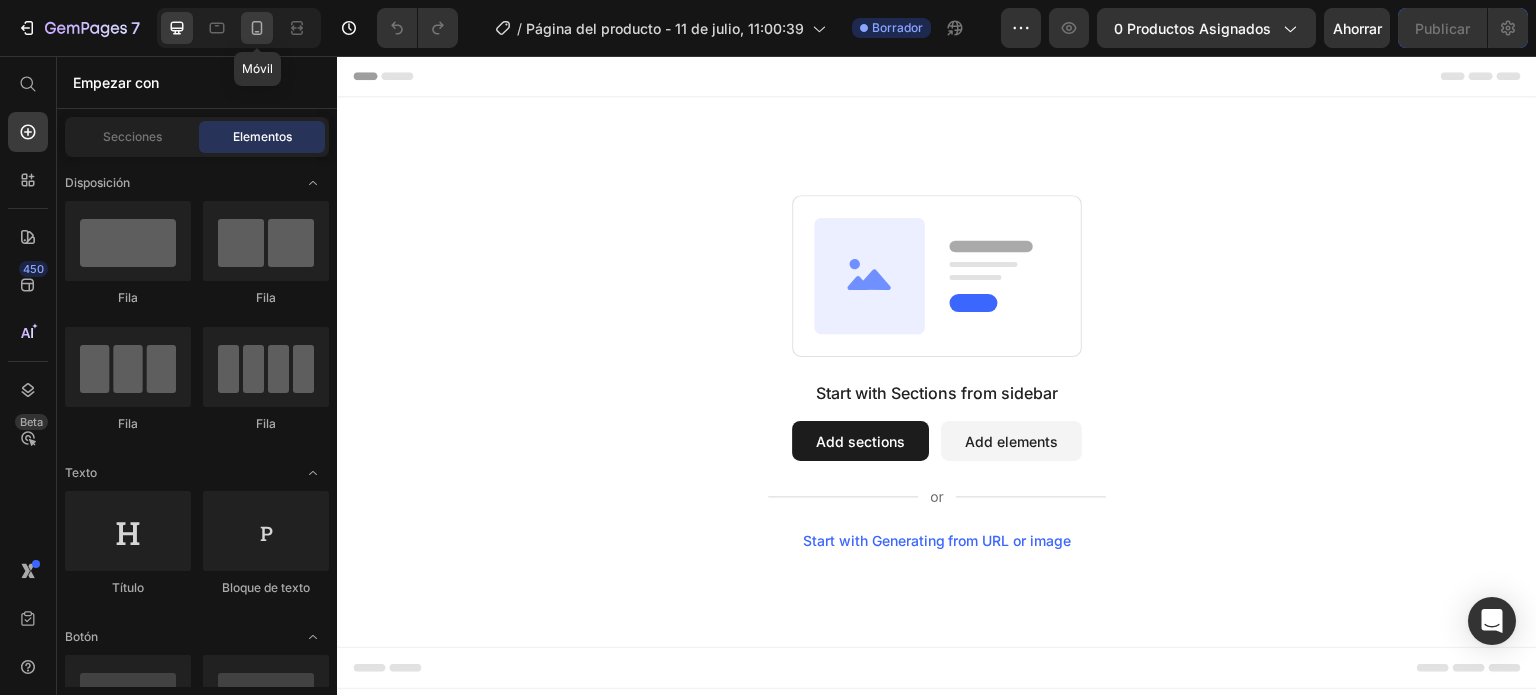 click 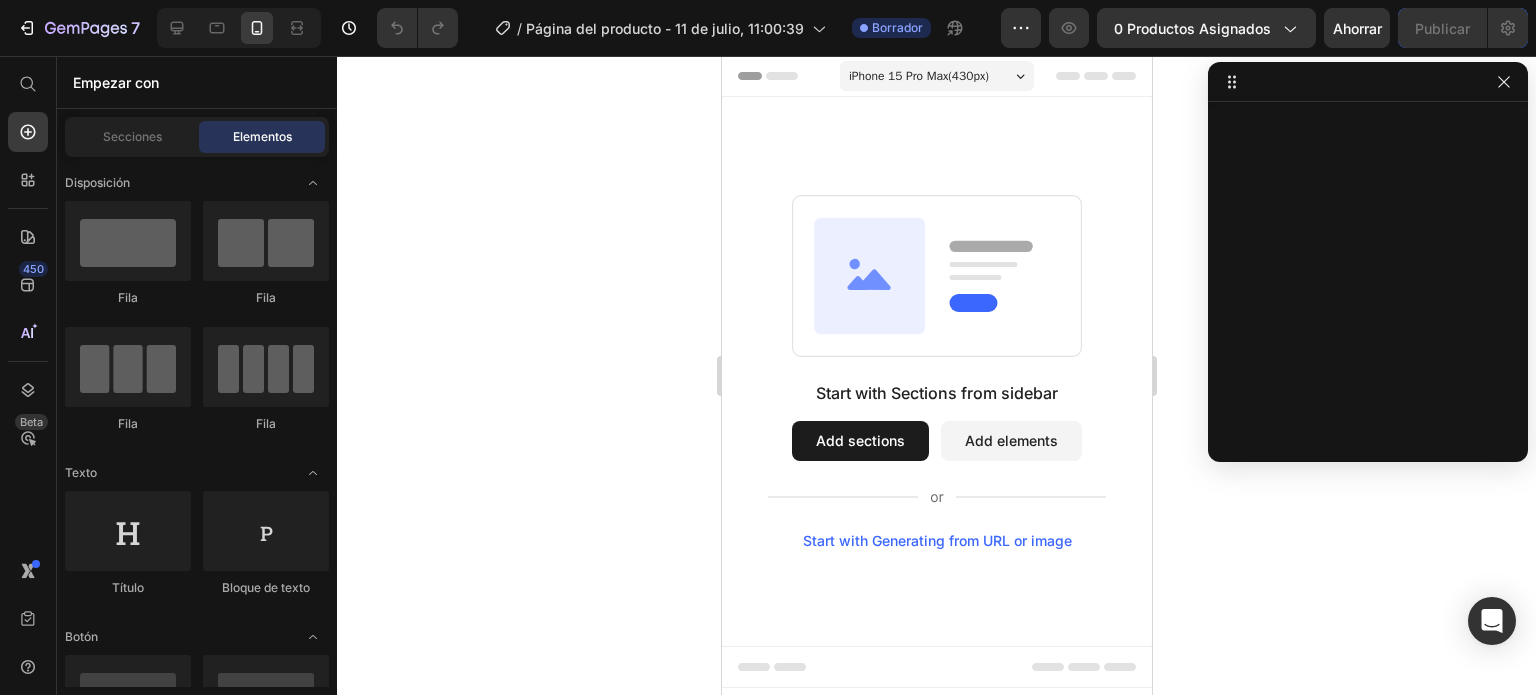 click on "Header" at bounding box center [778, 76] 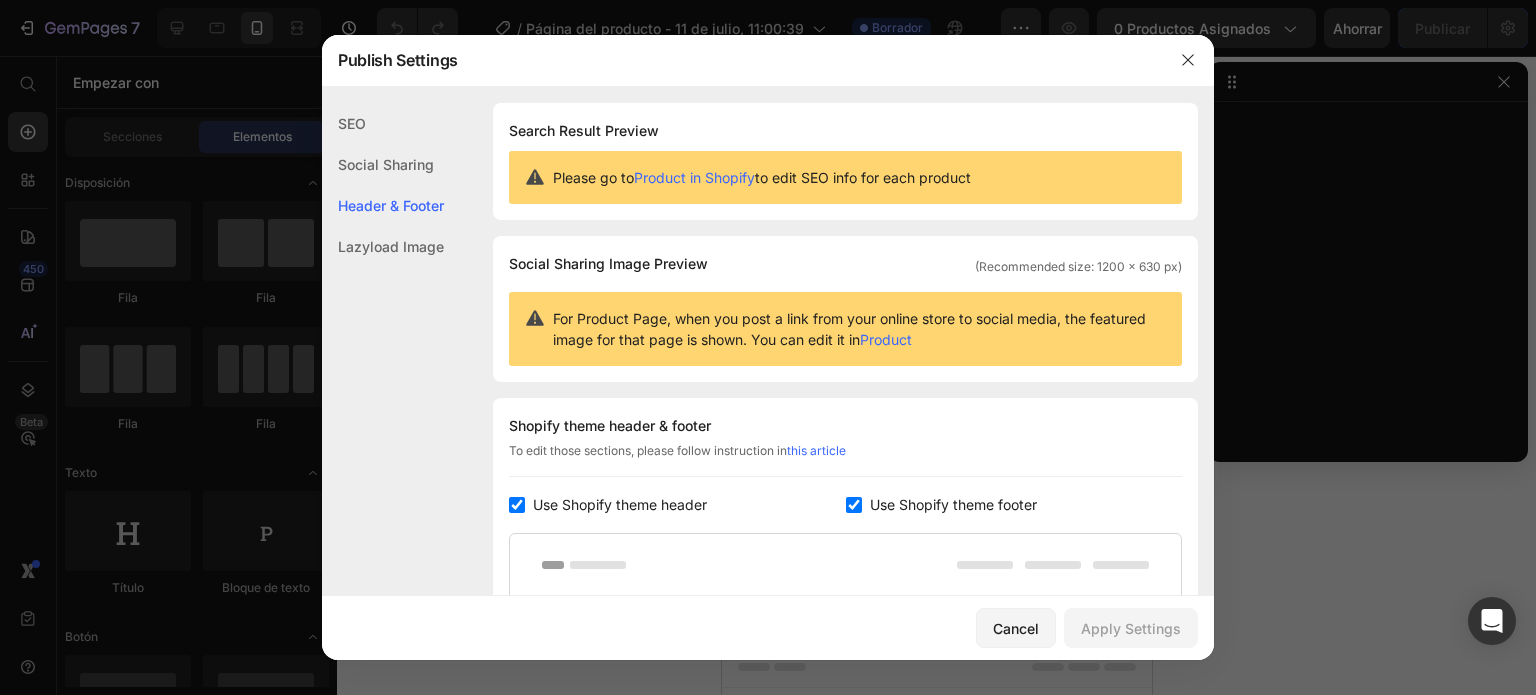 scroll, scrollTop: 291, scrollLeft: 0, axis: vertical 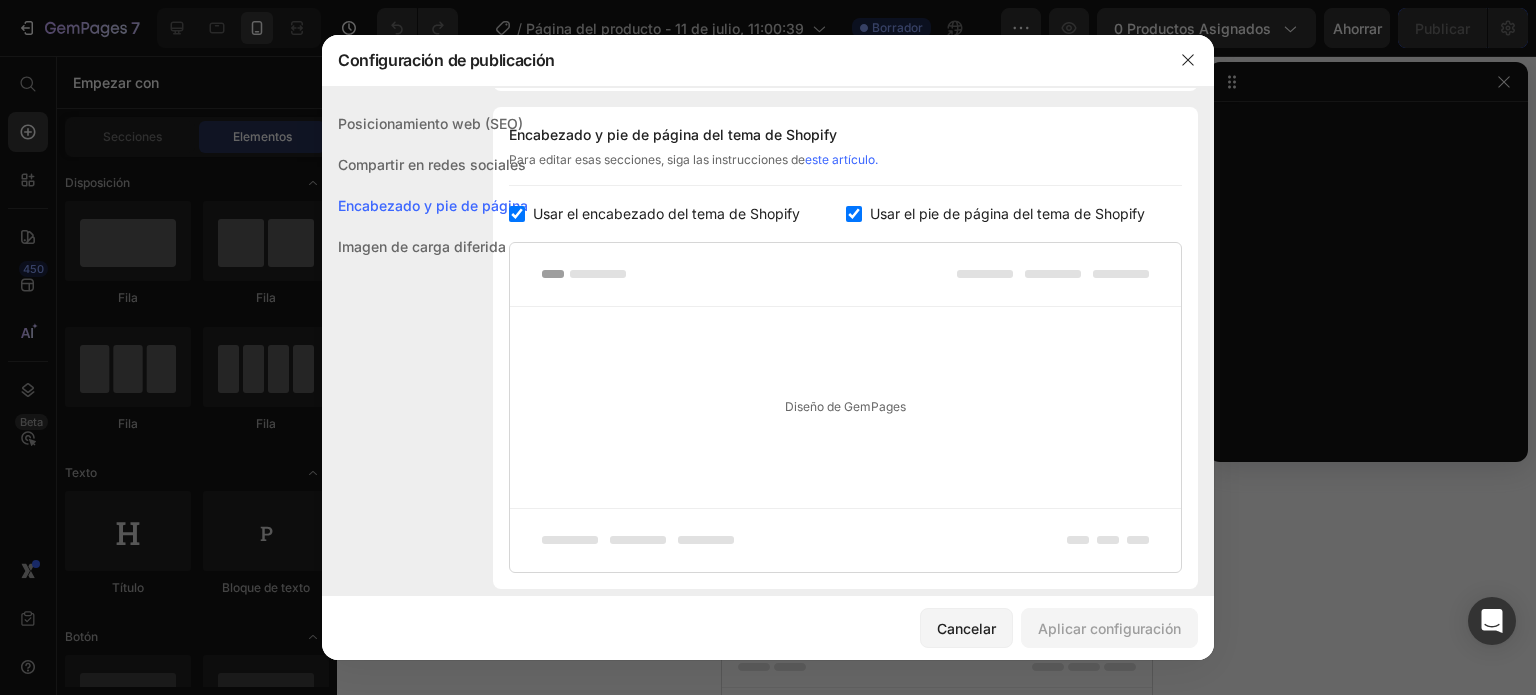 click on "Usar el encabezado del tema de Shopify" at bounding box center (662, 214) 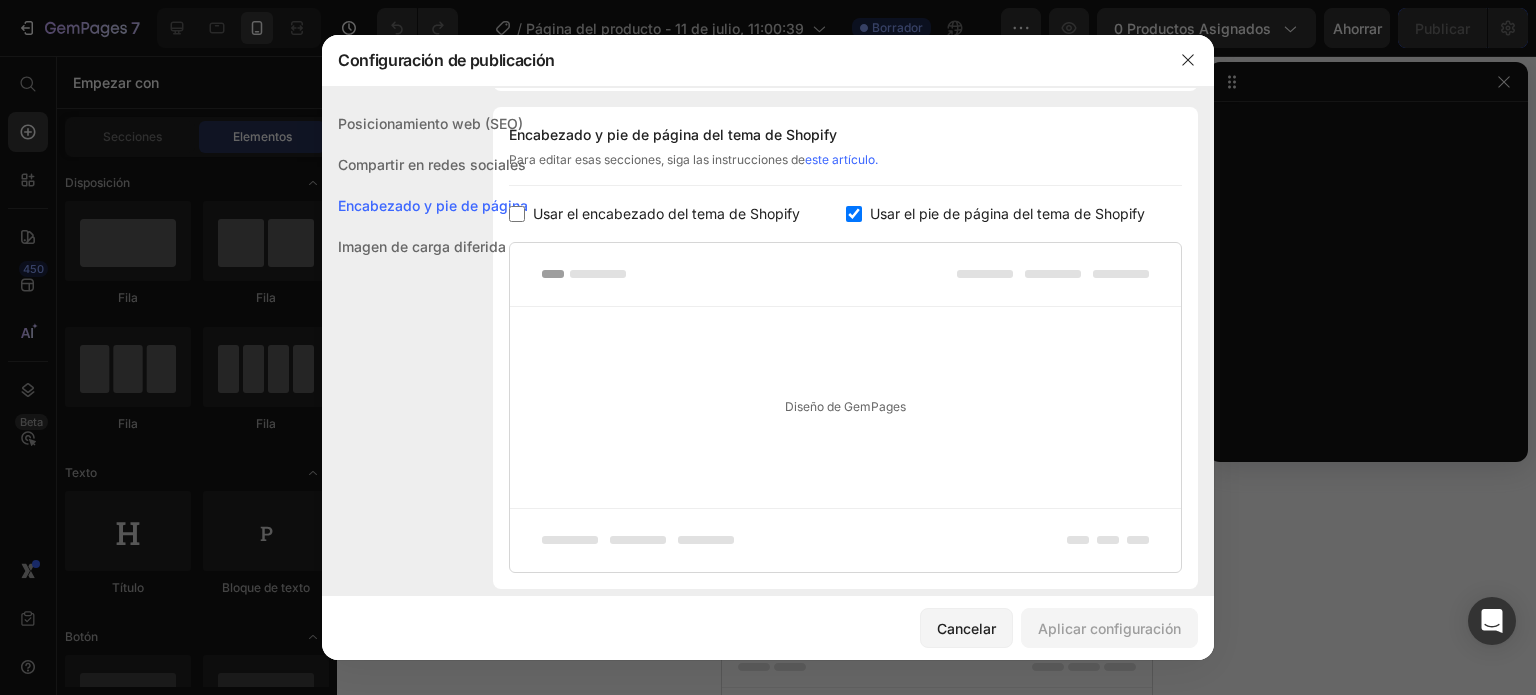 checkbox on "false" 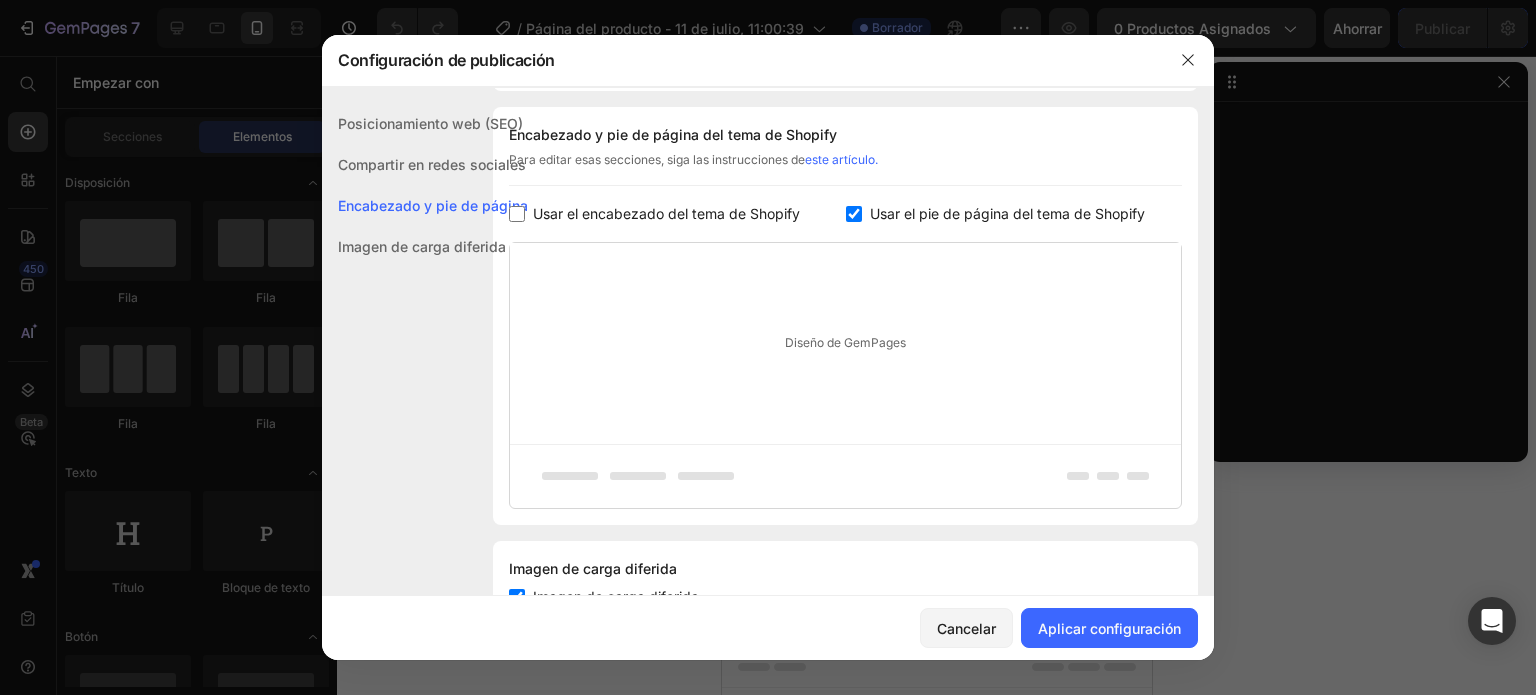 click at bounding box center [854, 214] 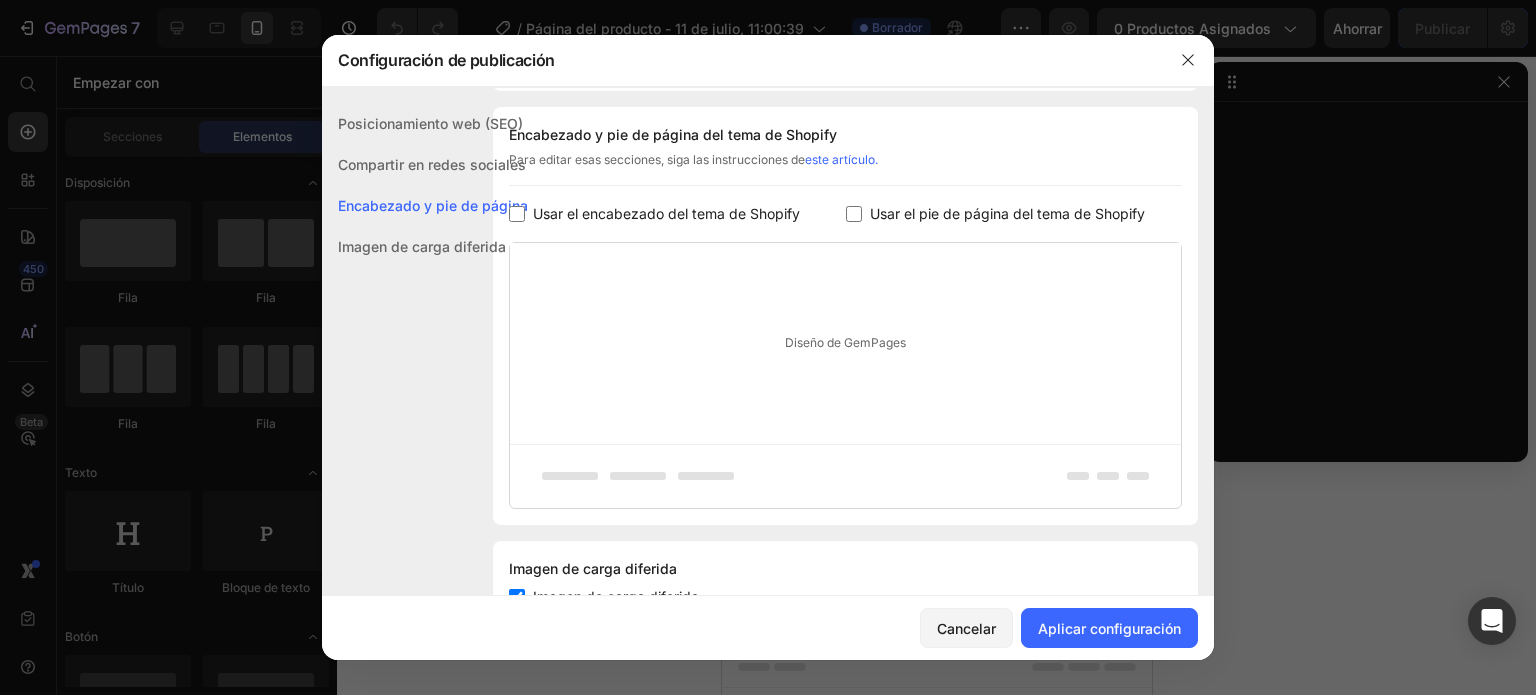 checkbox on "false" 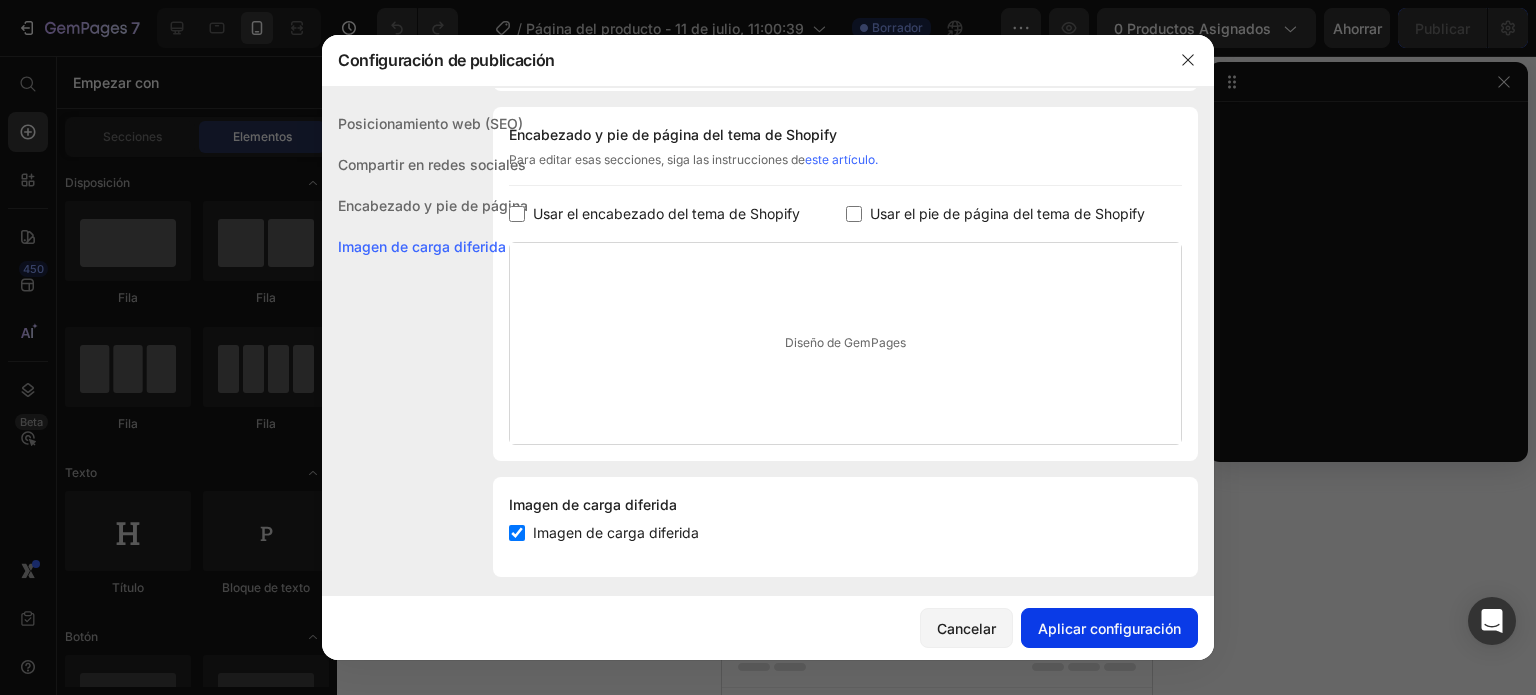 click on "Aplicar configuración" 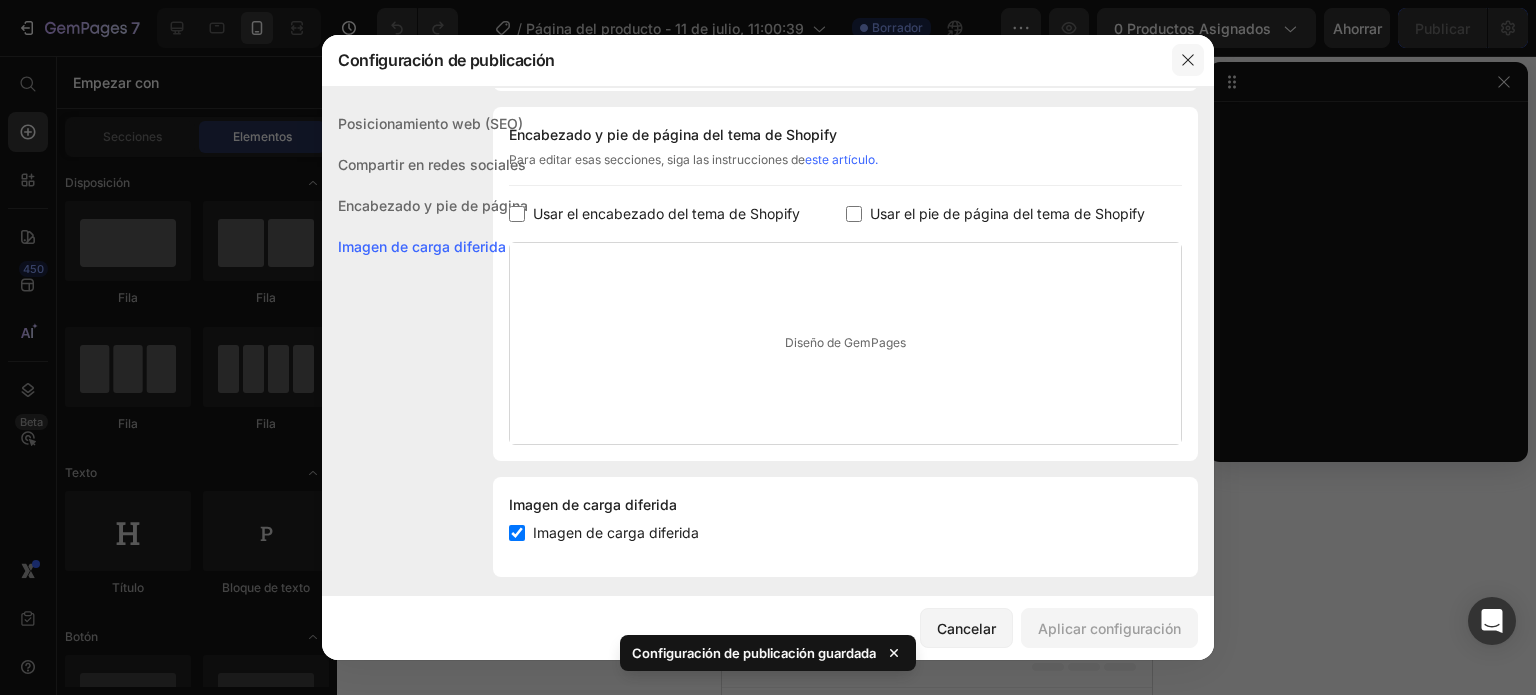 click 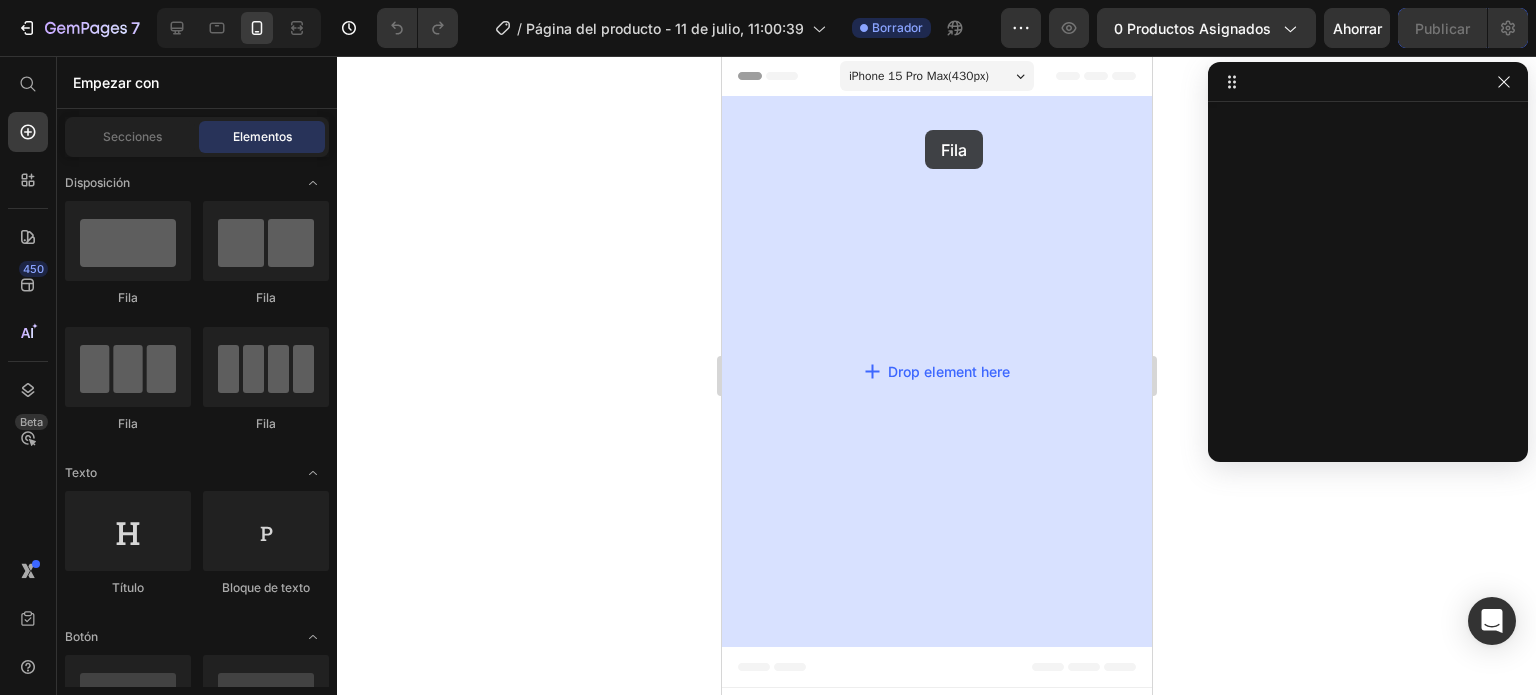 drag, startPoint x: 881, startPoint y: 286, endPoint x: 924, endPoint y: 130, distance: 161.8178 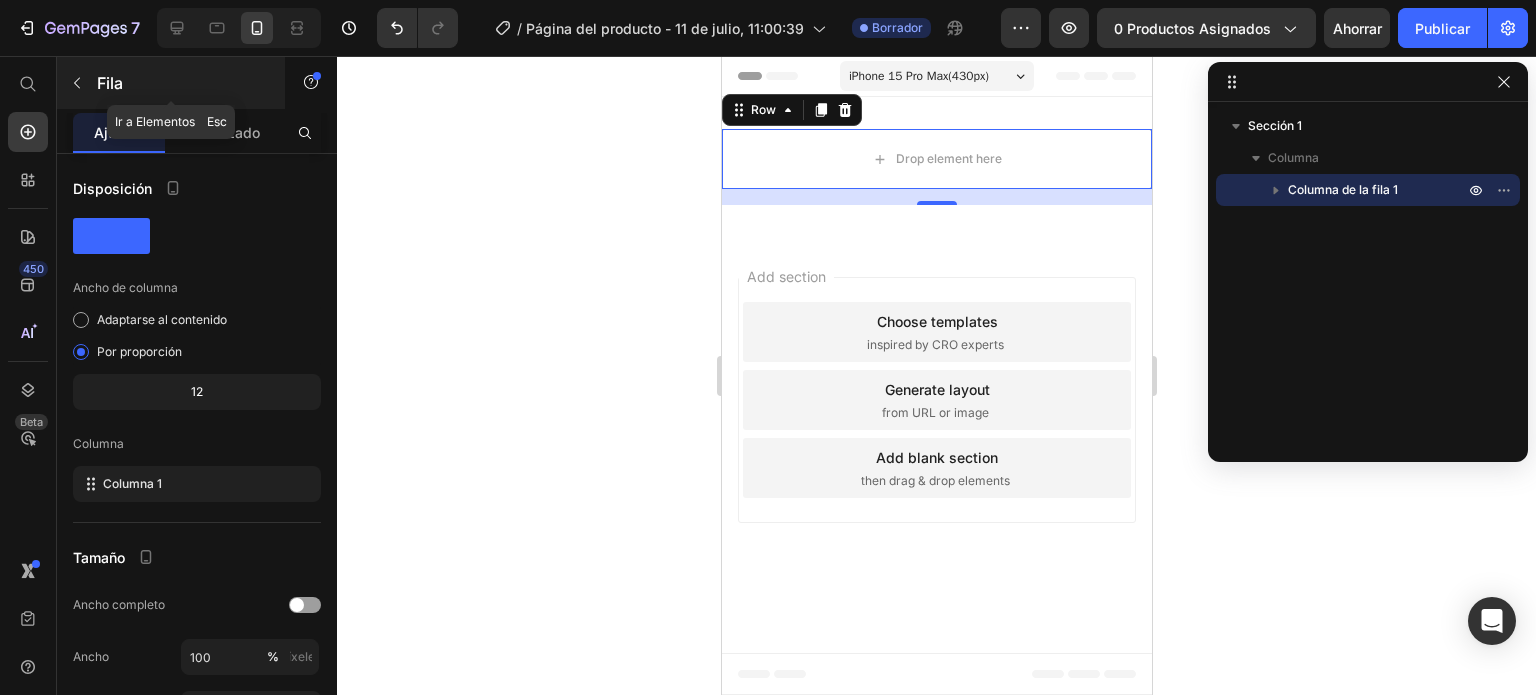 click 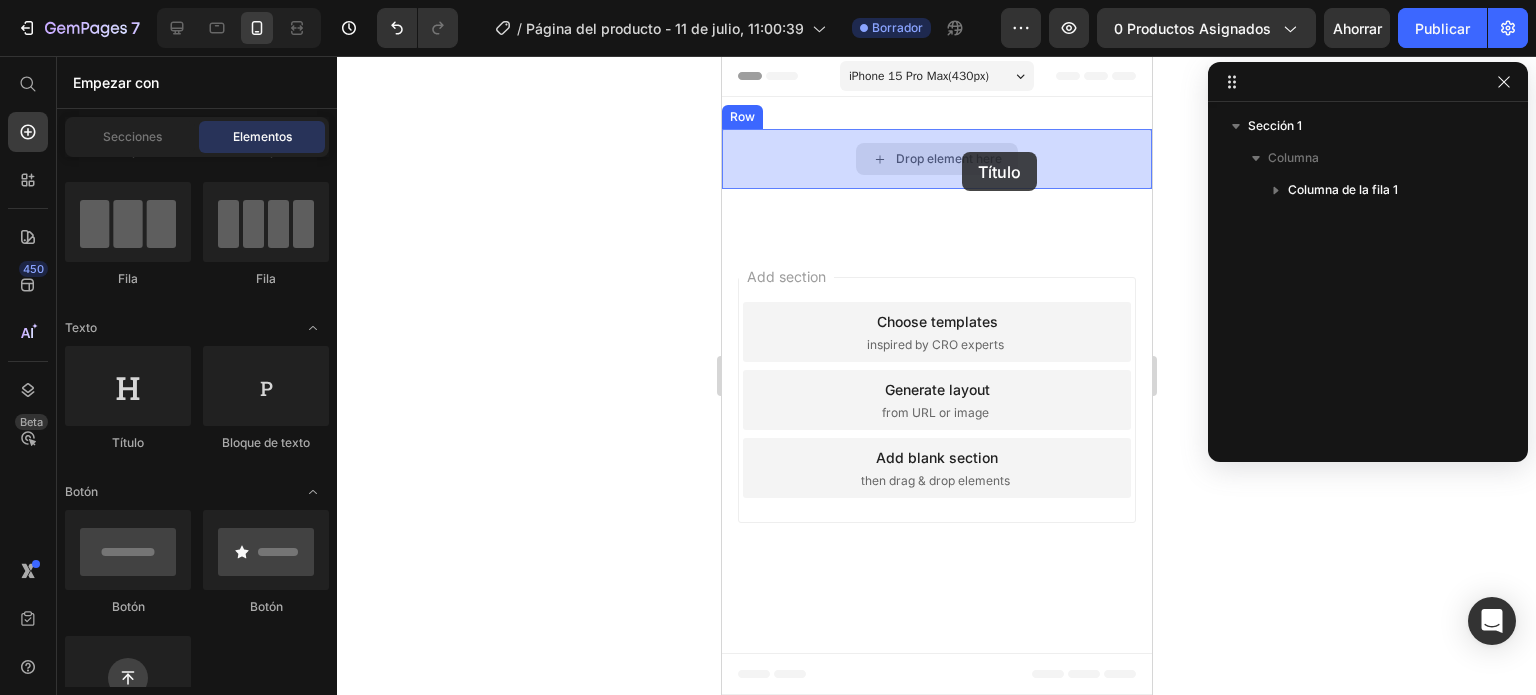 drag, startPoint x: 874, startPoint y: 443, endPoint x: 961, endPoint y: 152, distance: 303.72684 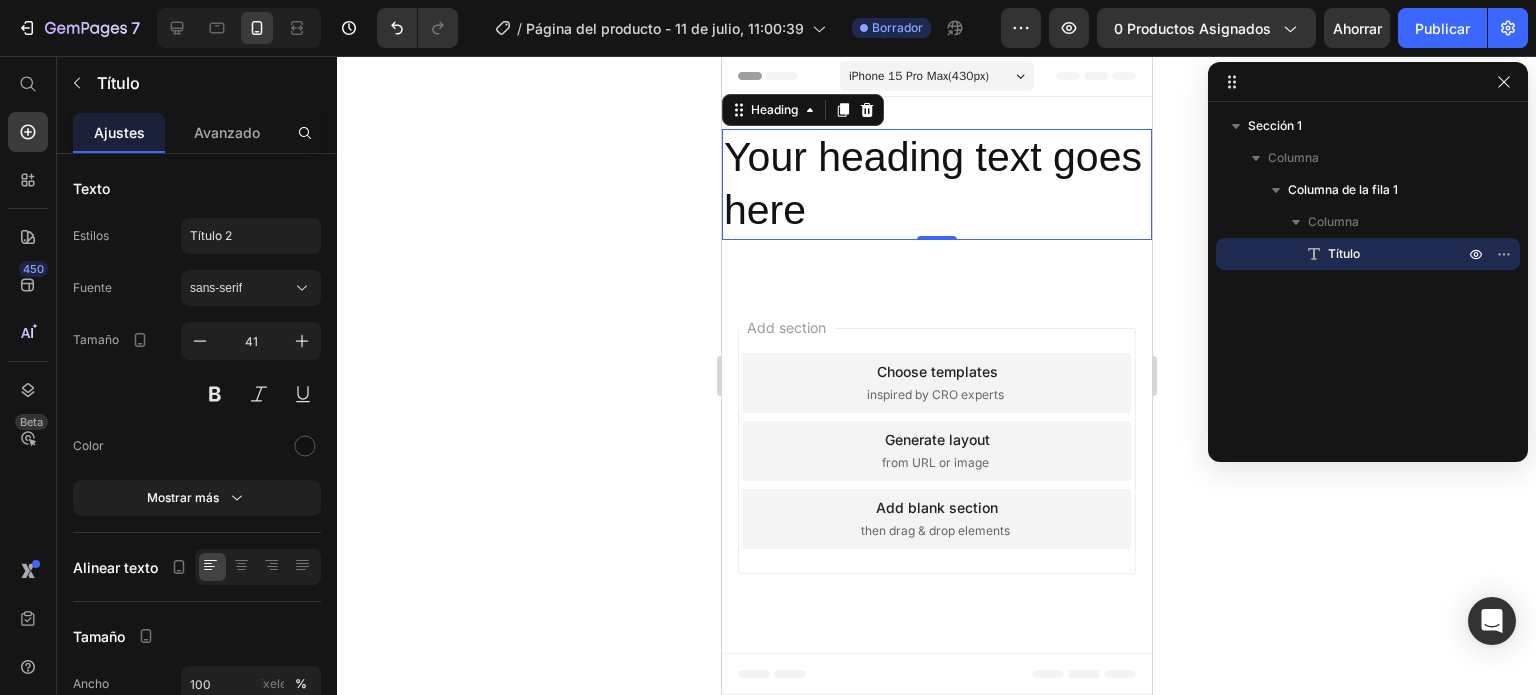 click on "Your heading text goes here" at bounding box center (936, 184) 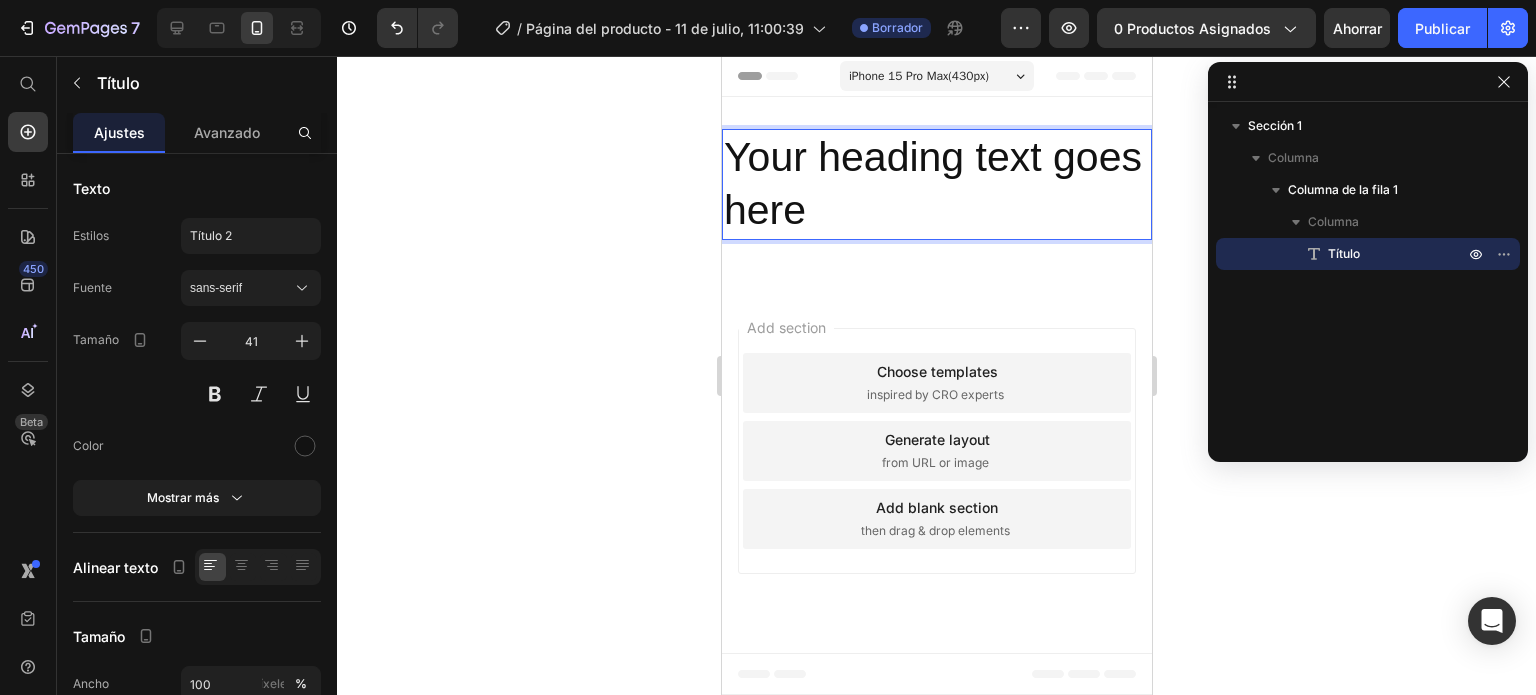 click on "Your heading text goes here" at bounding box center (936, 184) 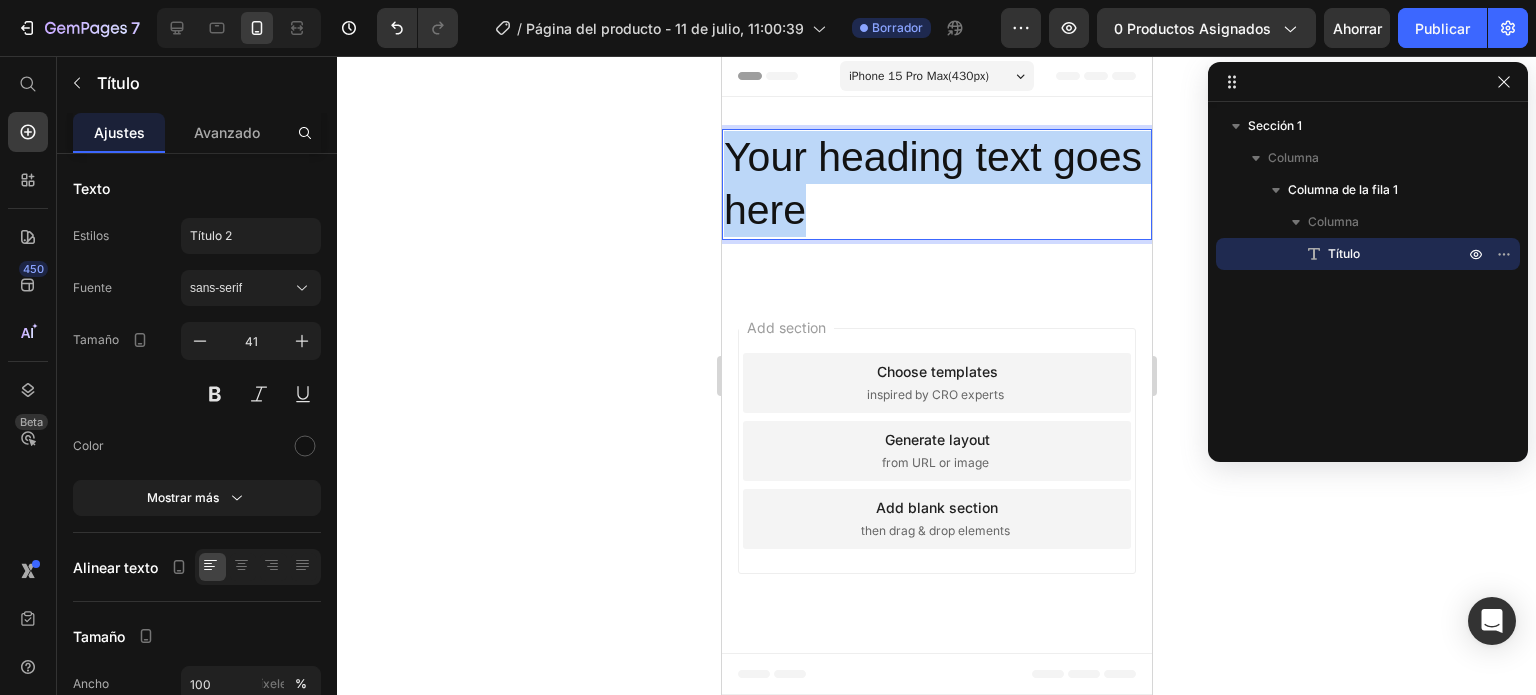 click on "Your heading text goes here" at bounding box center (936, 184) 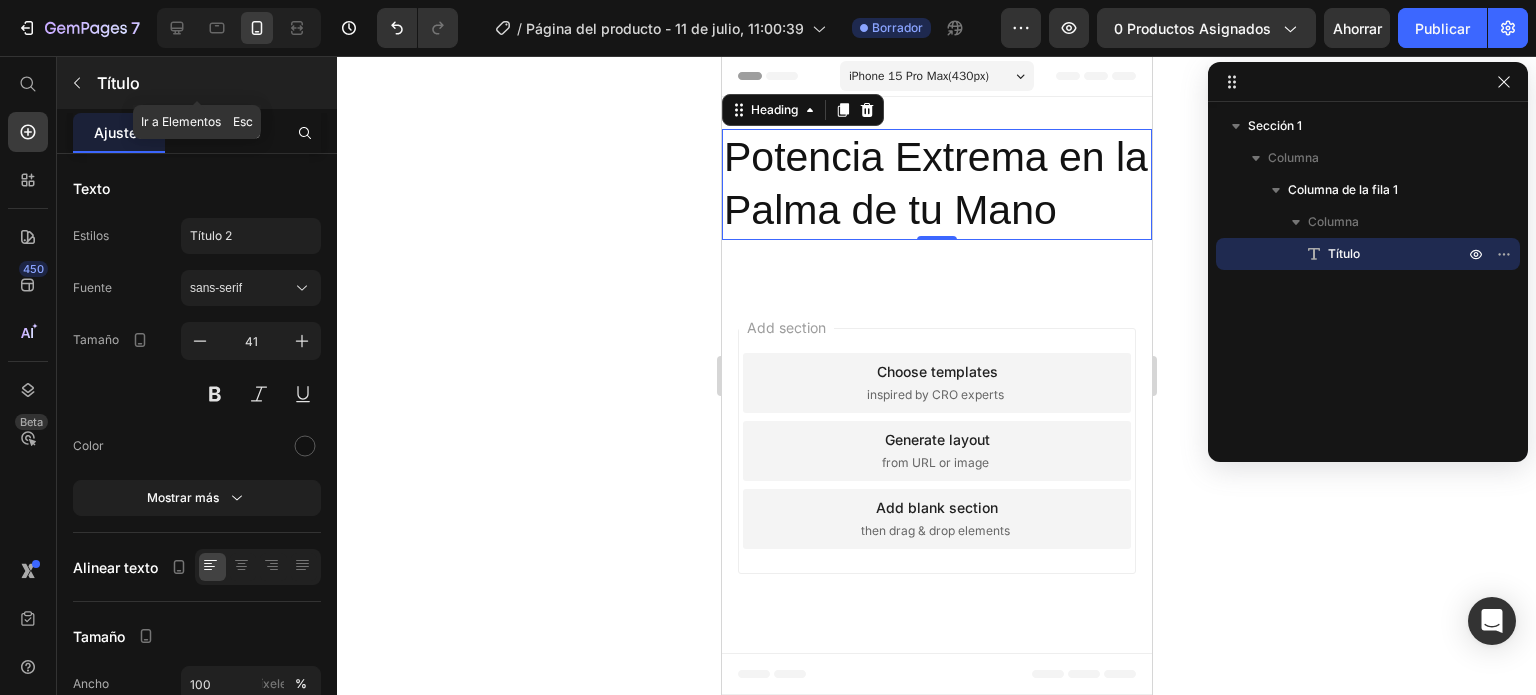 click at bounding box center [77, 83] 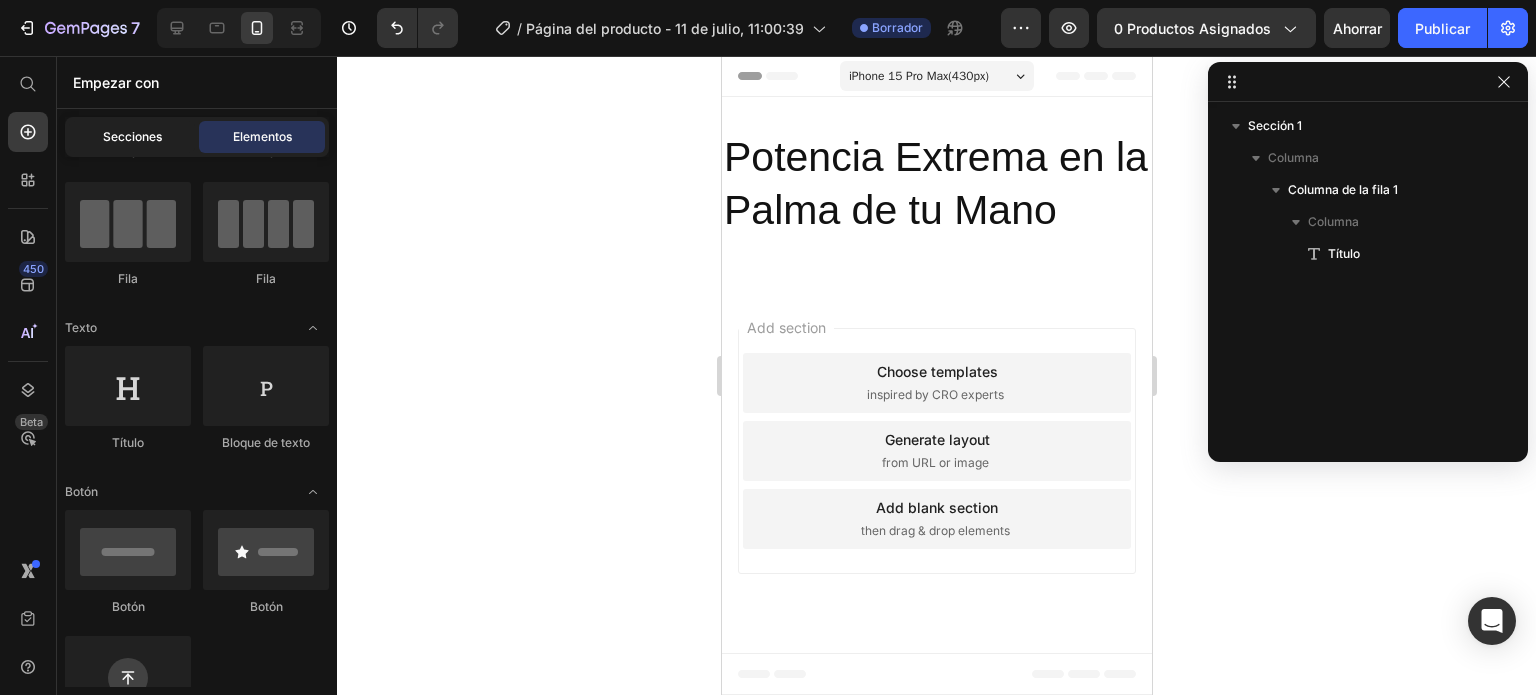 click on "Secciones" 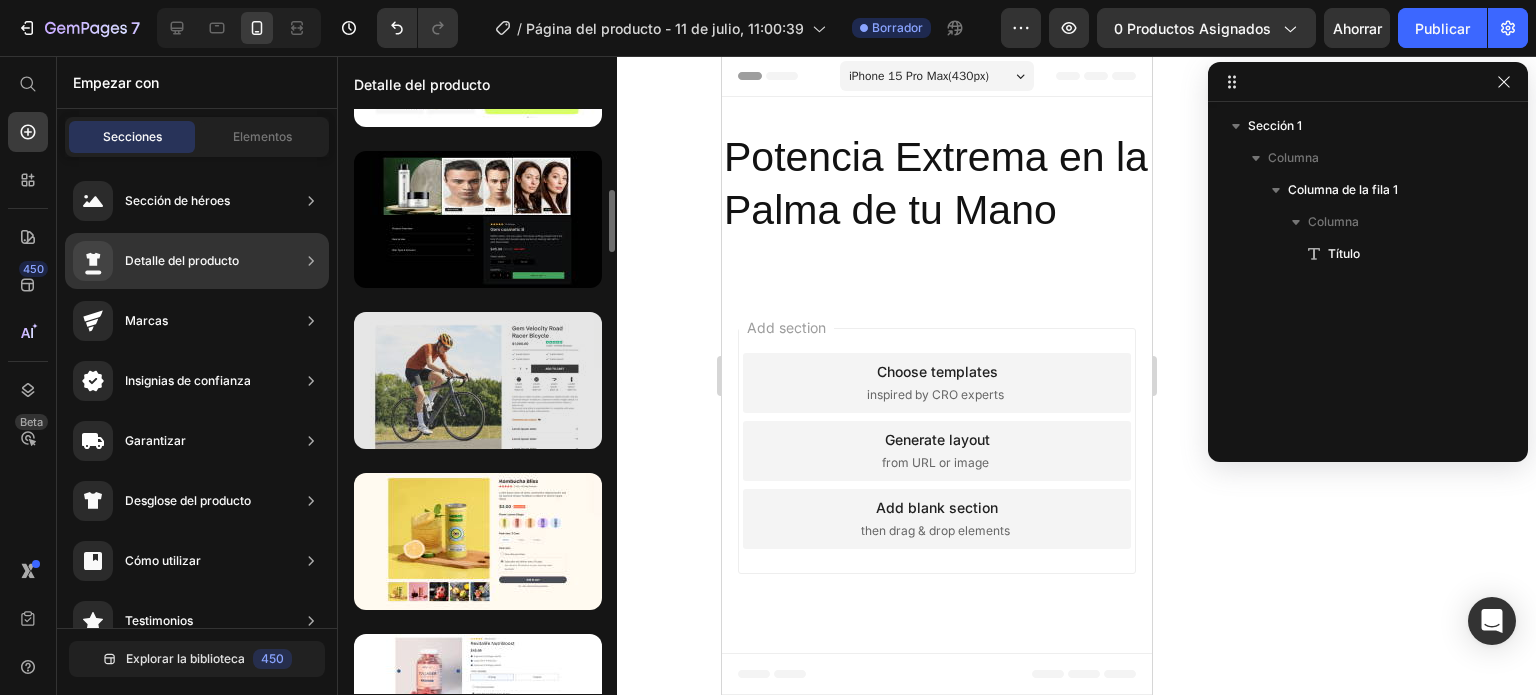 scroll, scrollTop: 624, scrollLeft: 0, axis: vertical 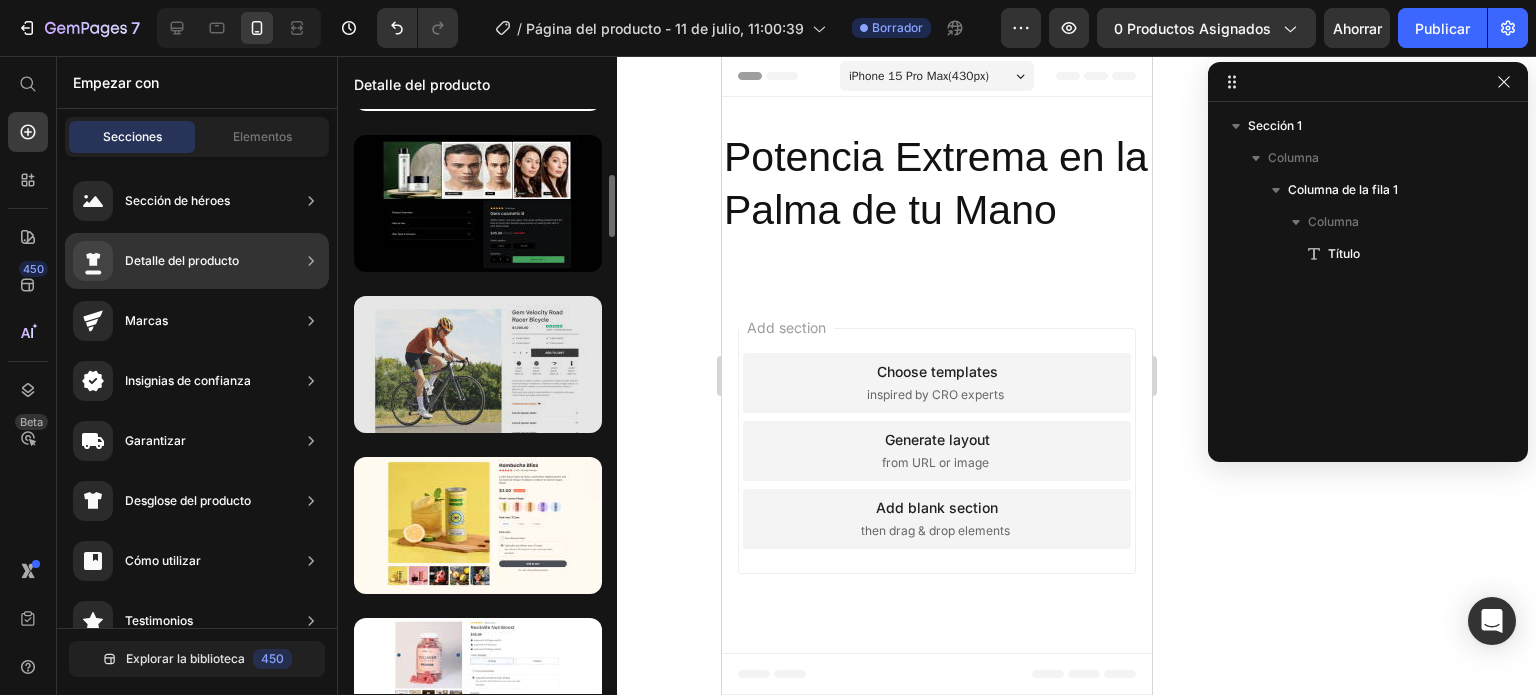 click at bounding box center [478, 364] 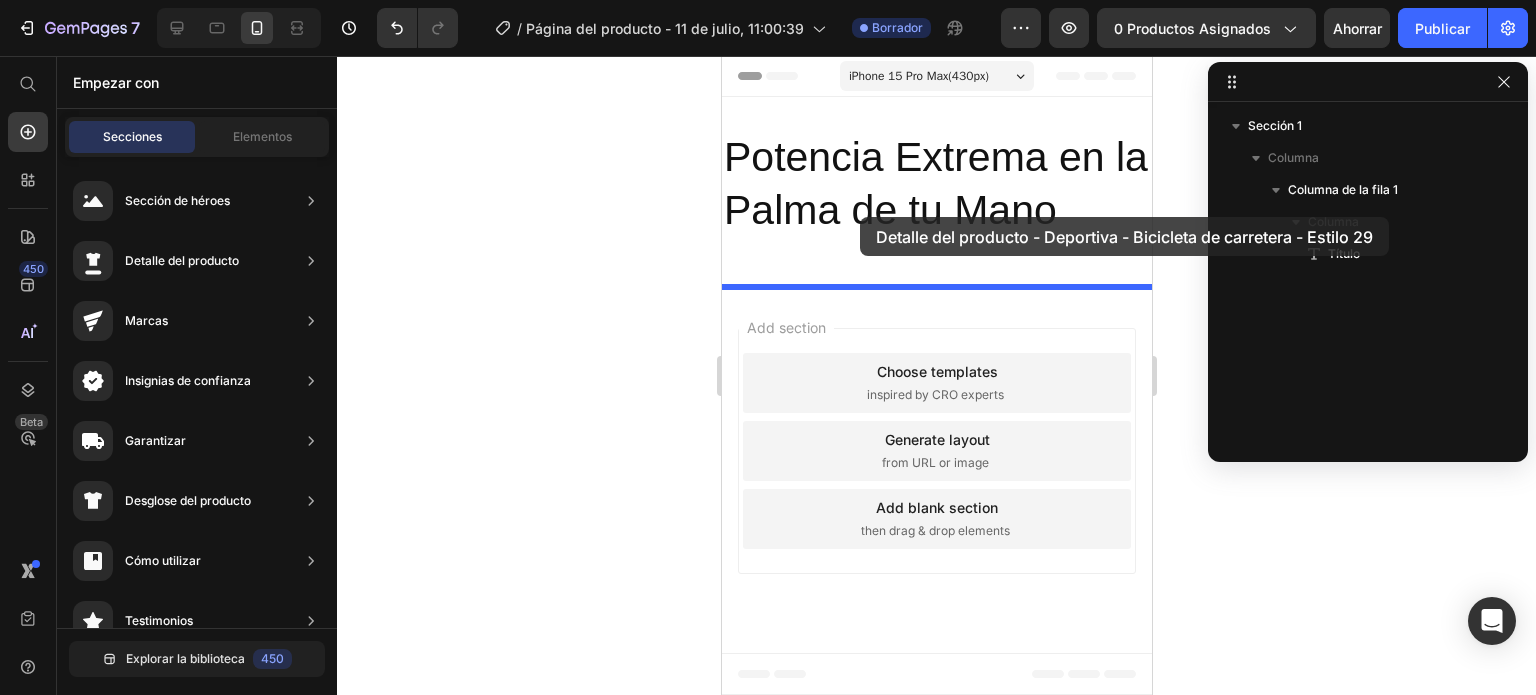 drag, startPoint x: 1181, startPoint y: 436, endPoint x: 864, endPoint y: 228, distance: 379.14774 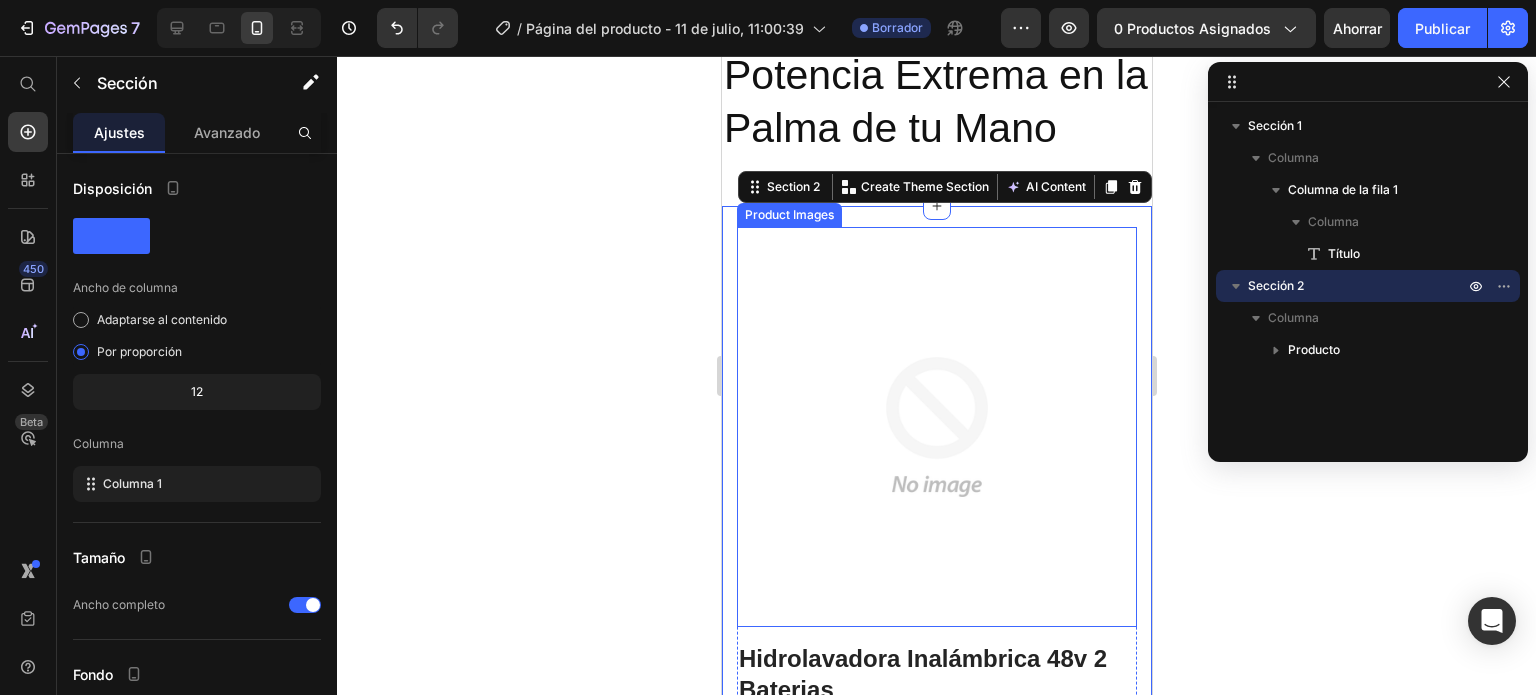scroll, scrollTop: 64, scrollLeft: 0, axis: vertical 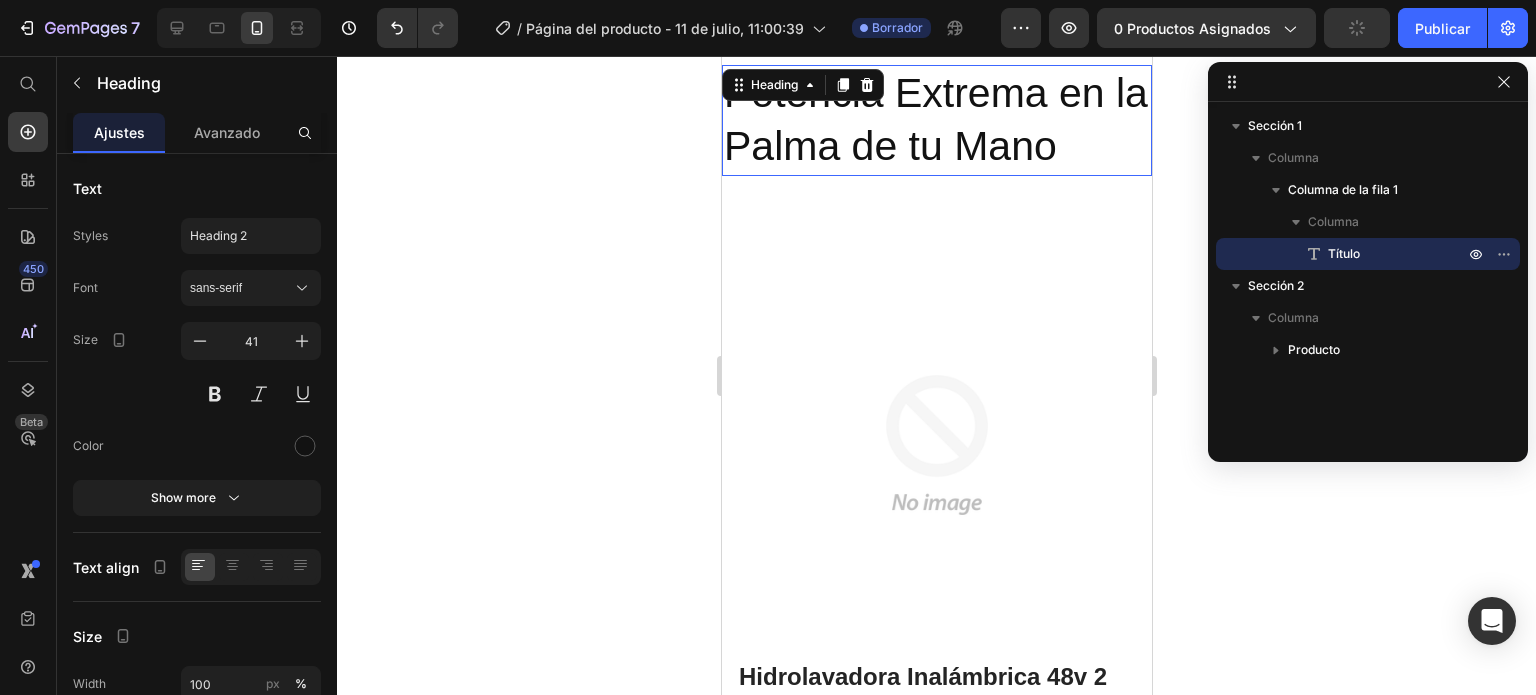 click on "Potencia Extrema en la Palma de tu Mano" at bounding box center [936, 120] 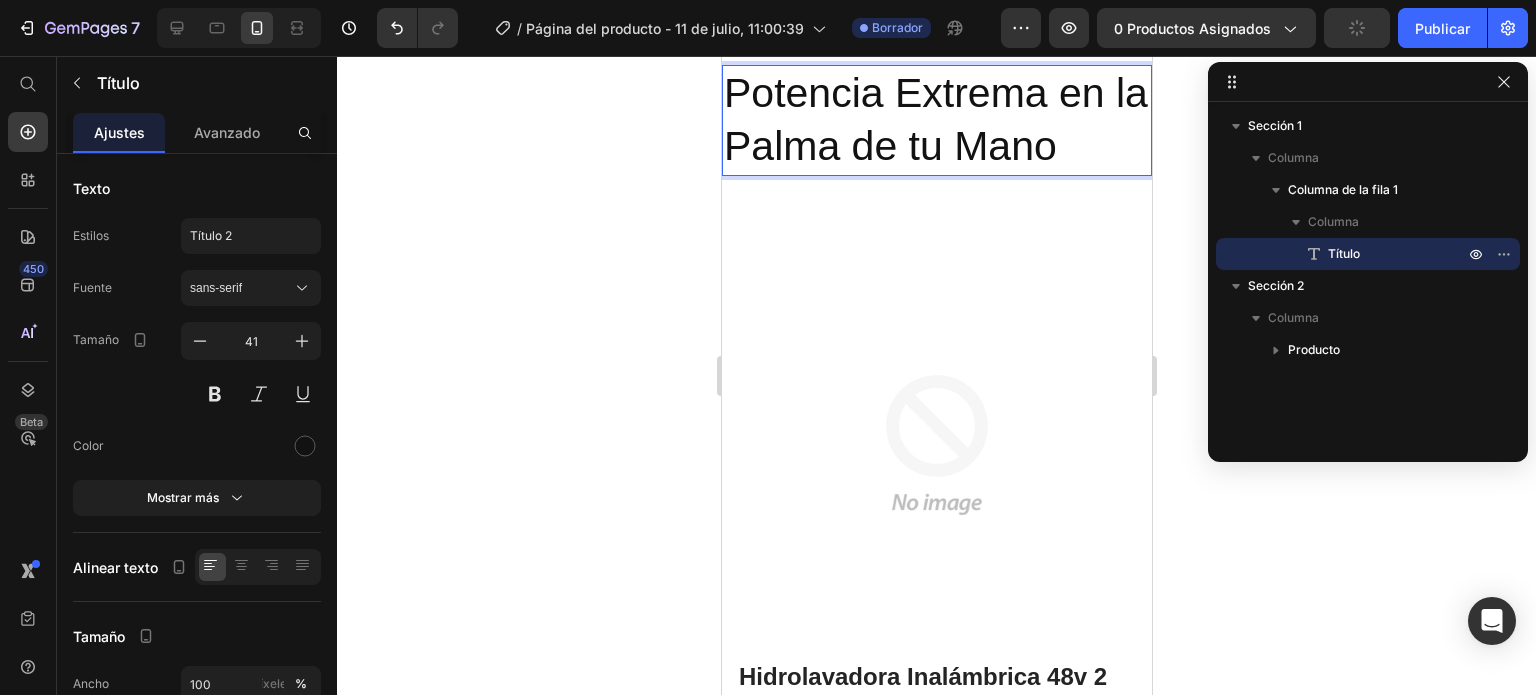 click on "Potencia Extrema en la Palma de tu Mano" at bounding box center (936, 120) 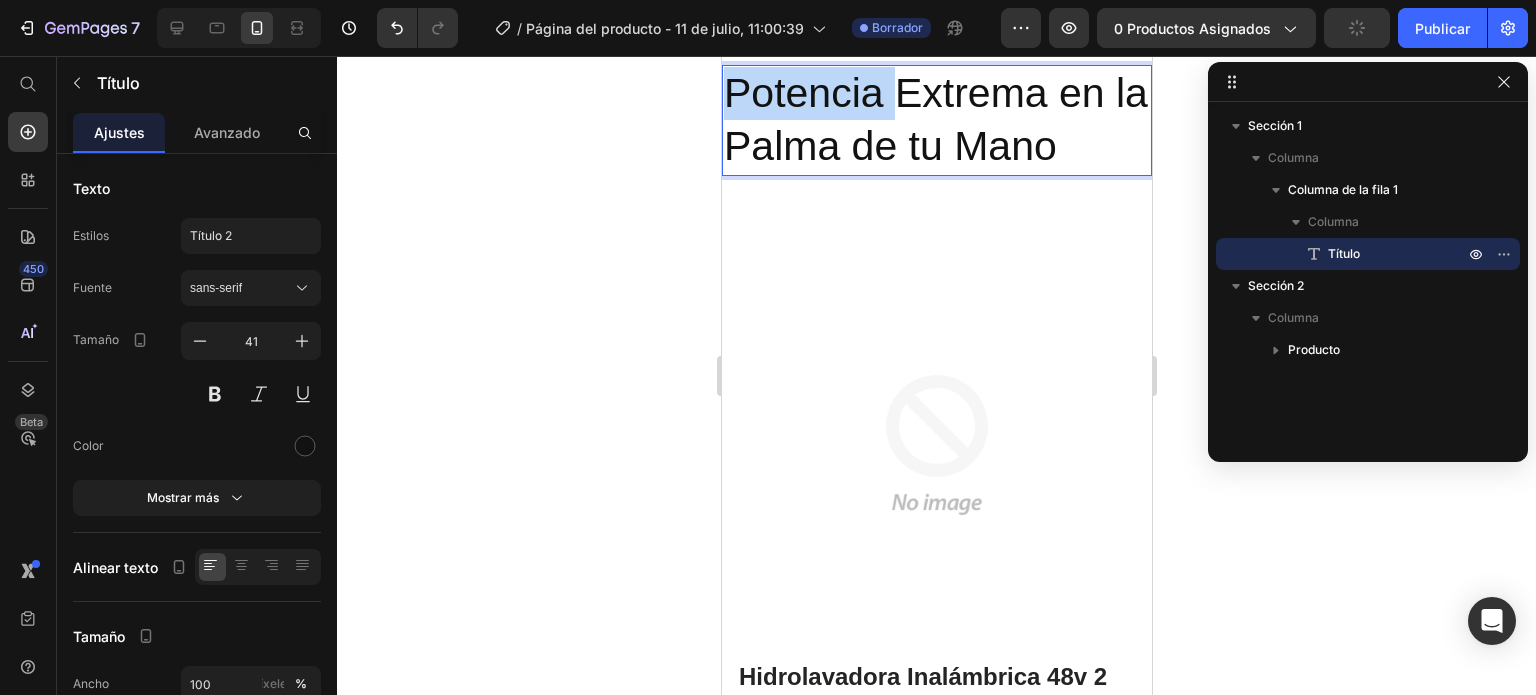 click on "Potencia Extrema en la Palma de tu Mano" at bounding box center (936, 120) 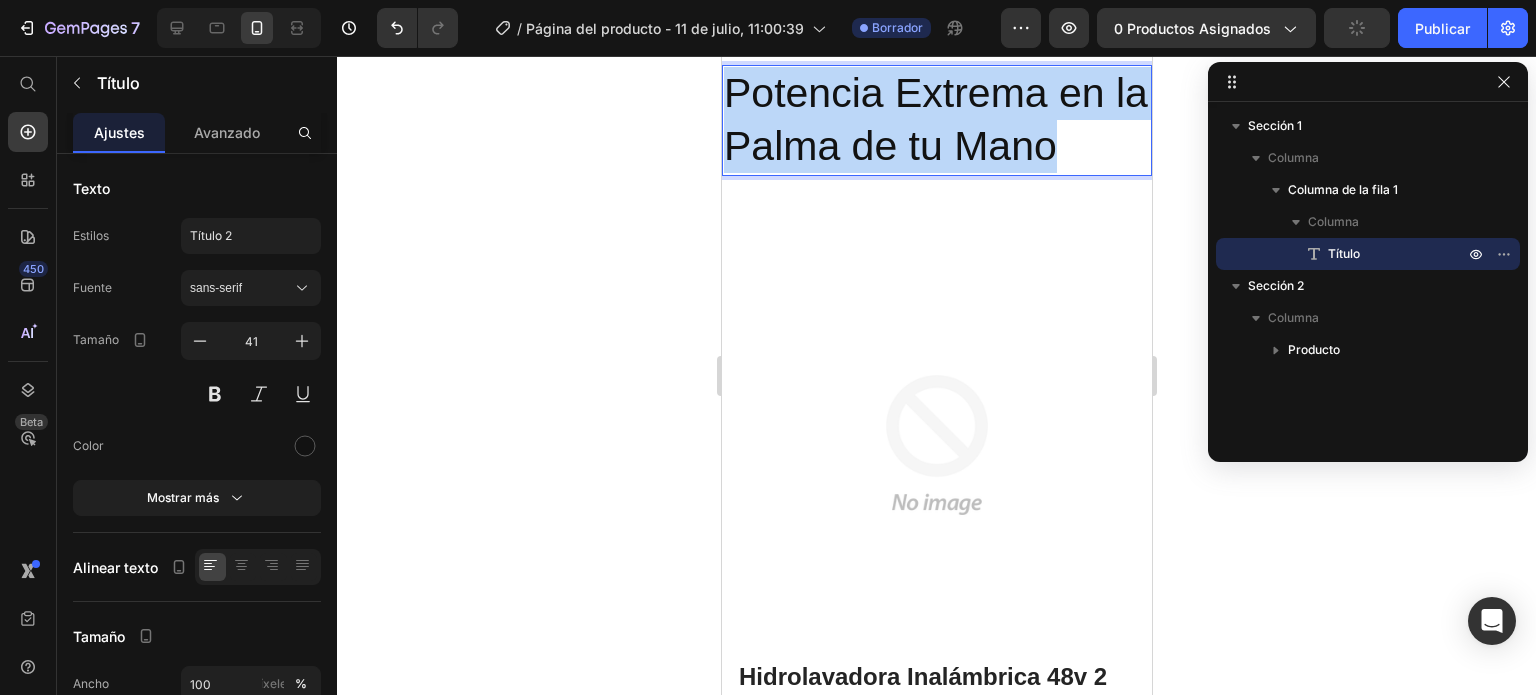 click on "Potencia Extrema en la Palma de tu Mano" at bounding box center (936, 120) 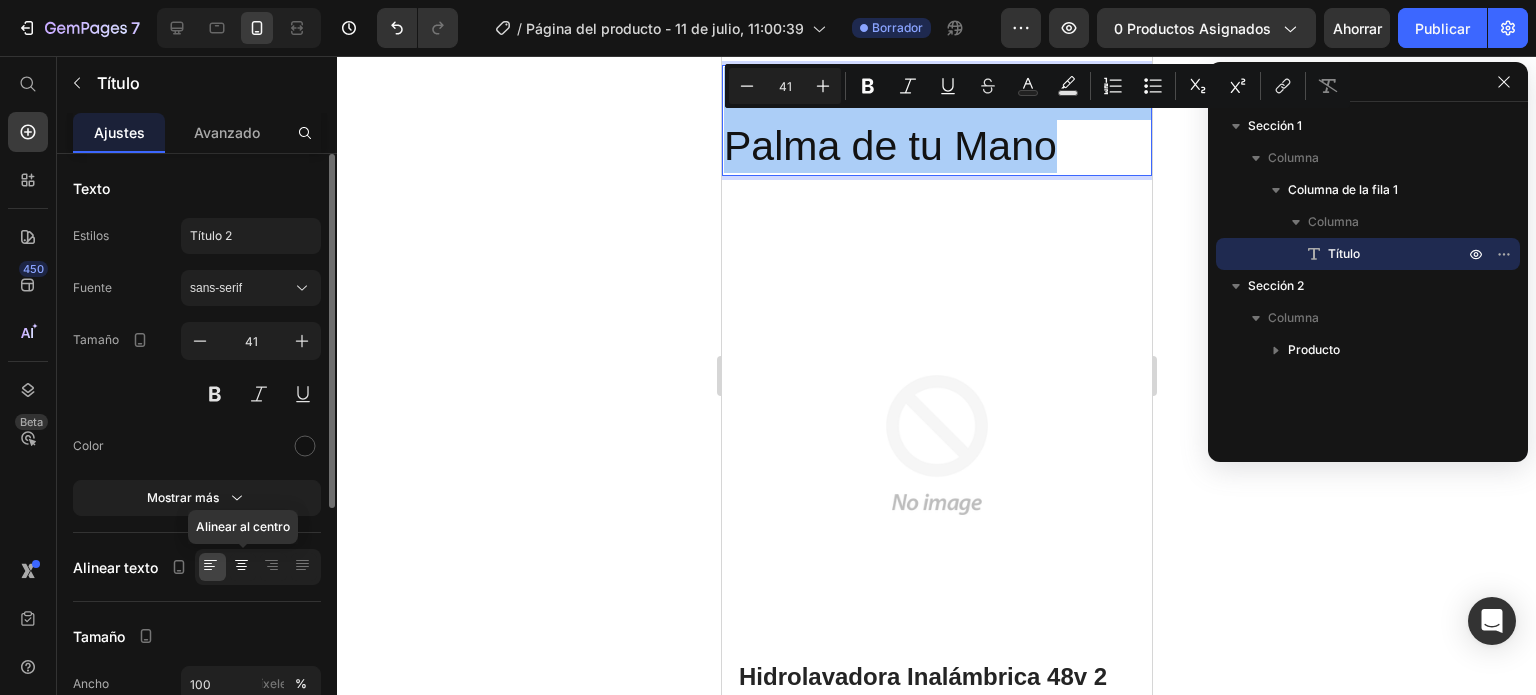 click 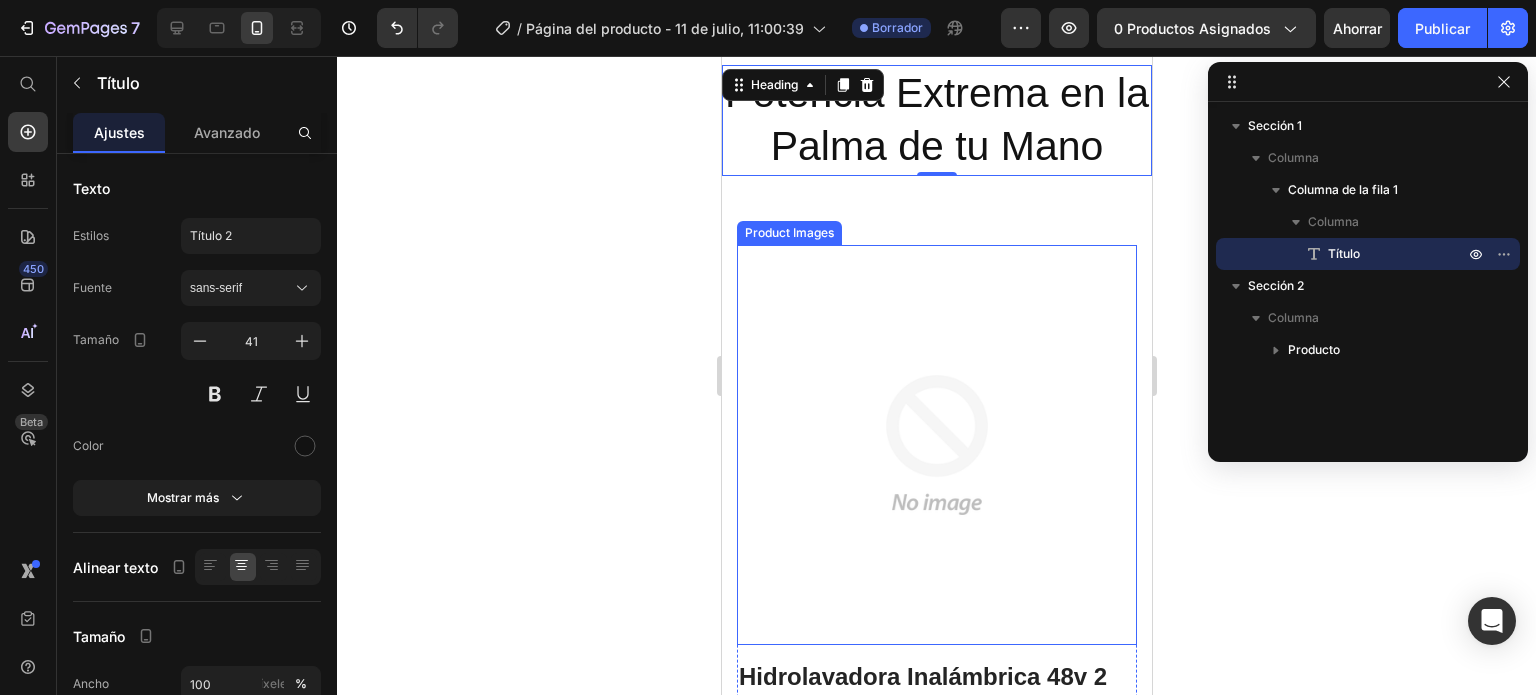 click at bounding box center [936, 445] 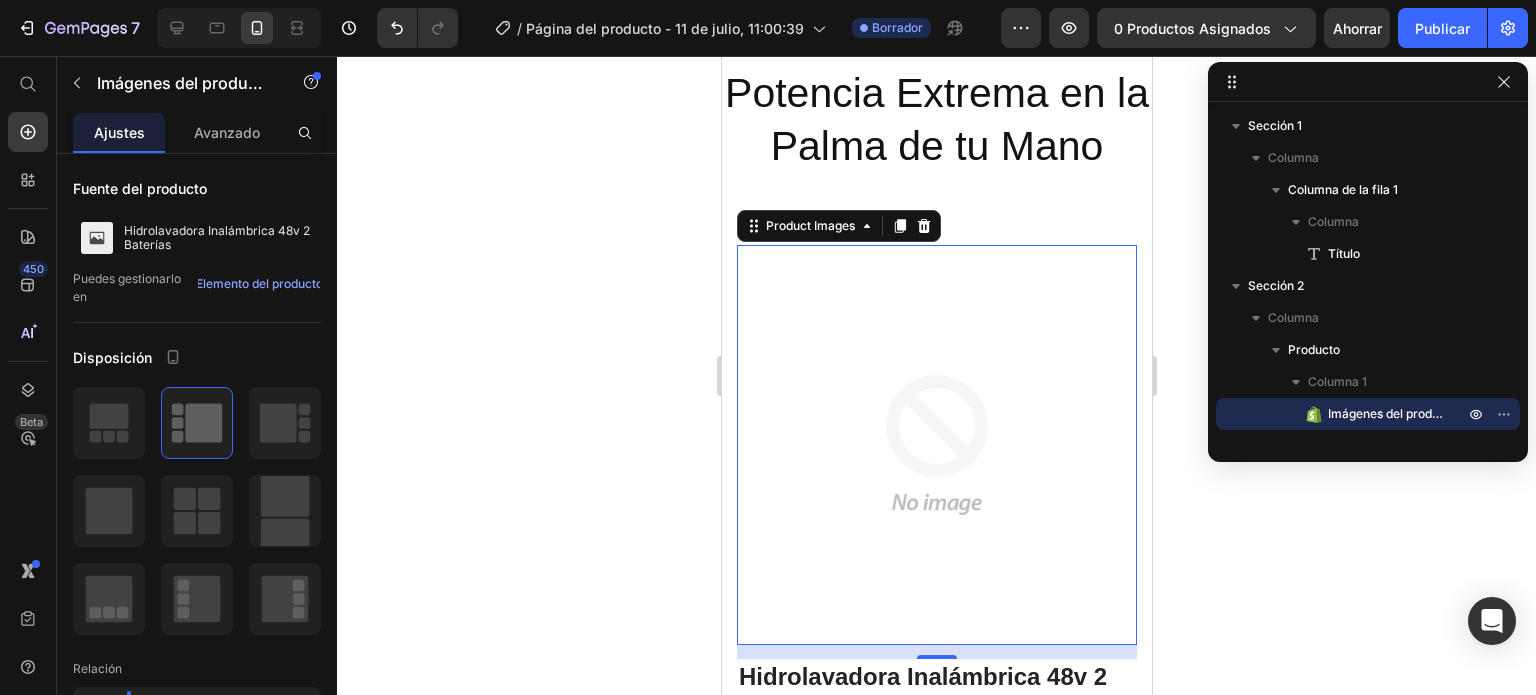 scroll, scrollTop: 388, scrollLeft: 0, axis: vertical 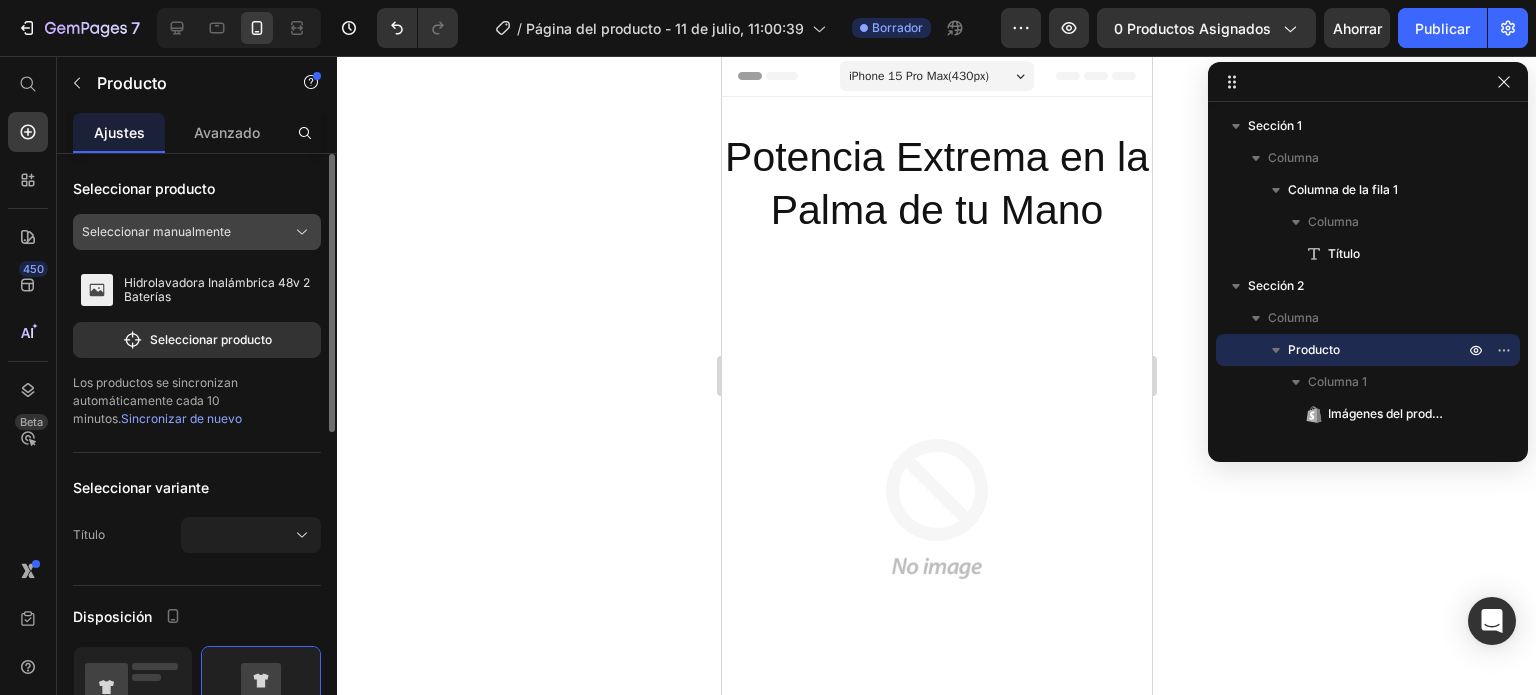 click on "Seleccionar manualmente" at bounding box center [197, 232] 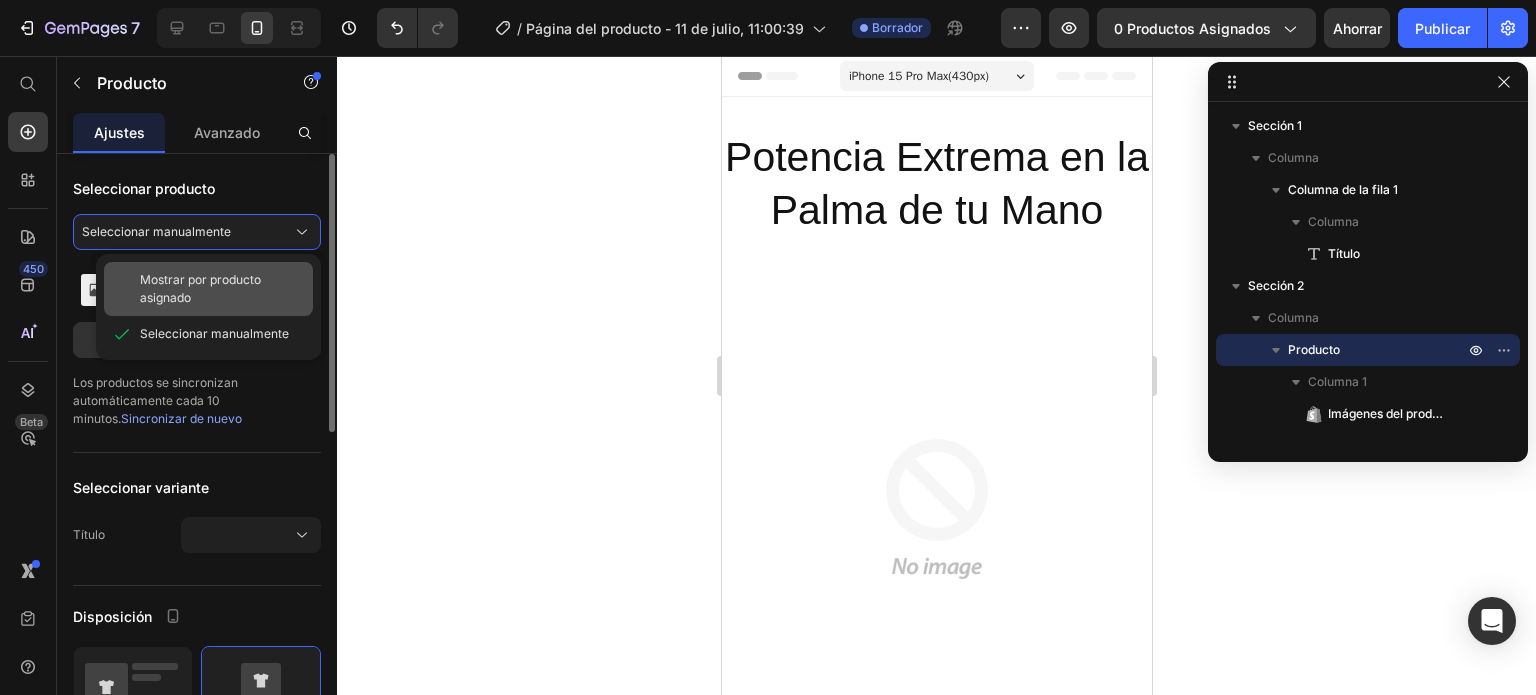 click on "Mostrar por producto asignado" at bounding box center [200, 288] 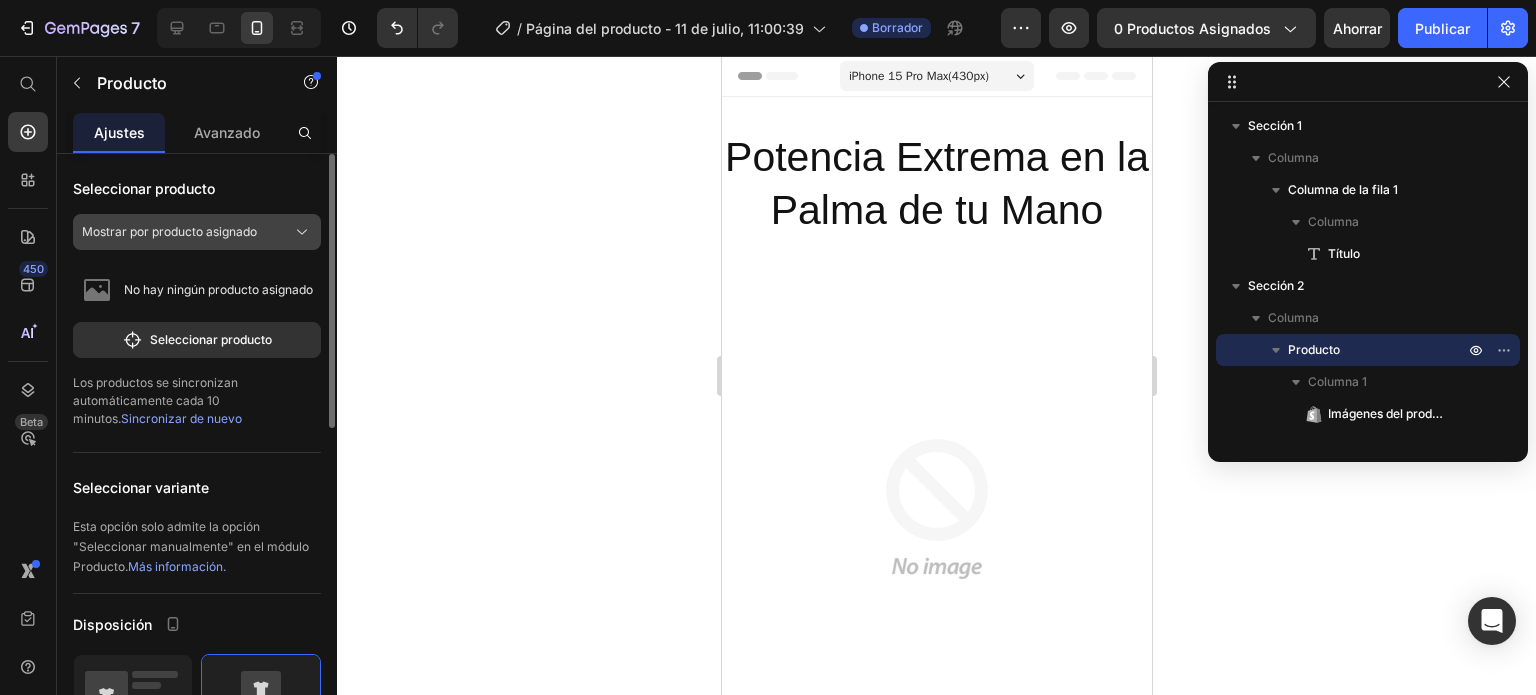 click 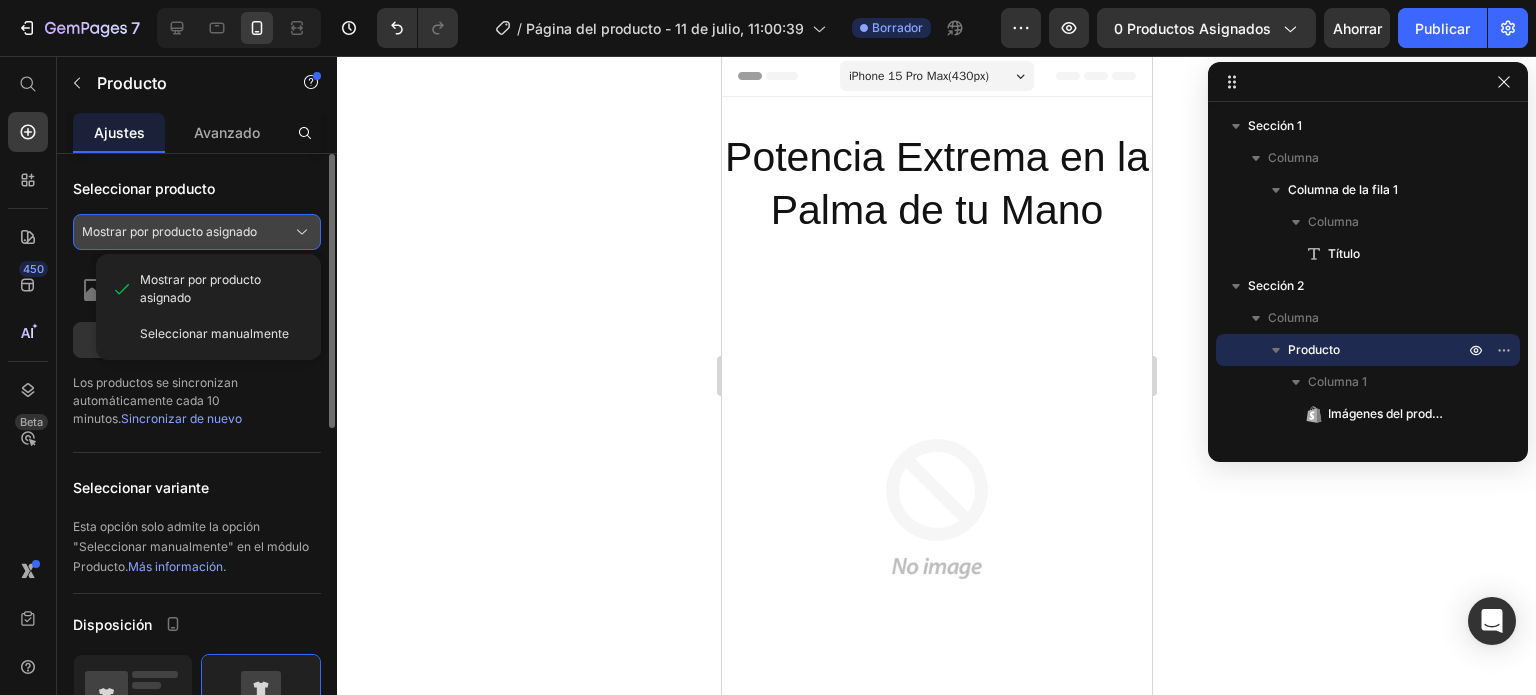 click 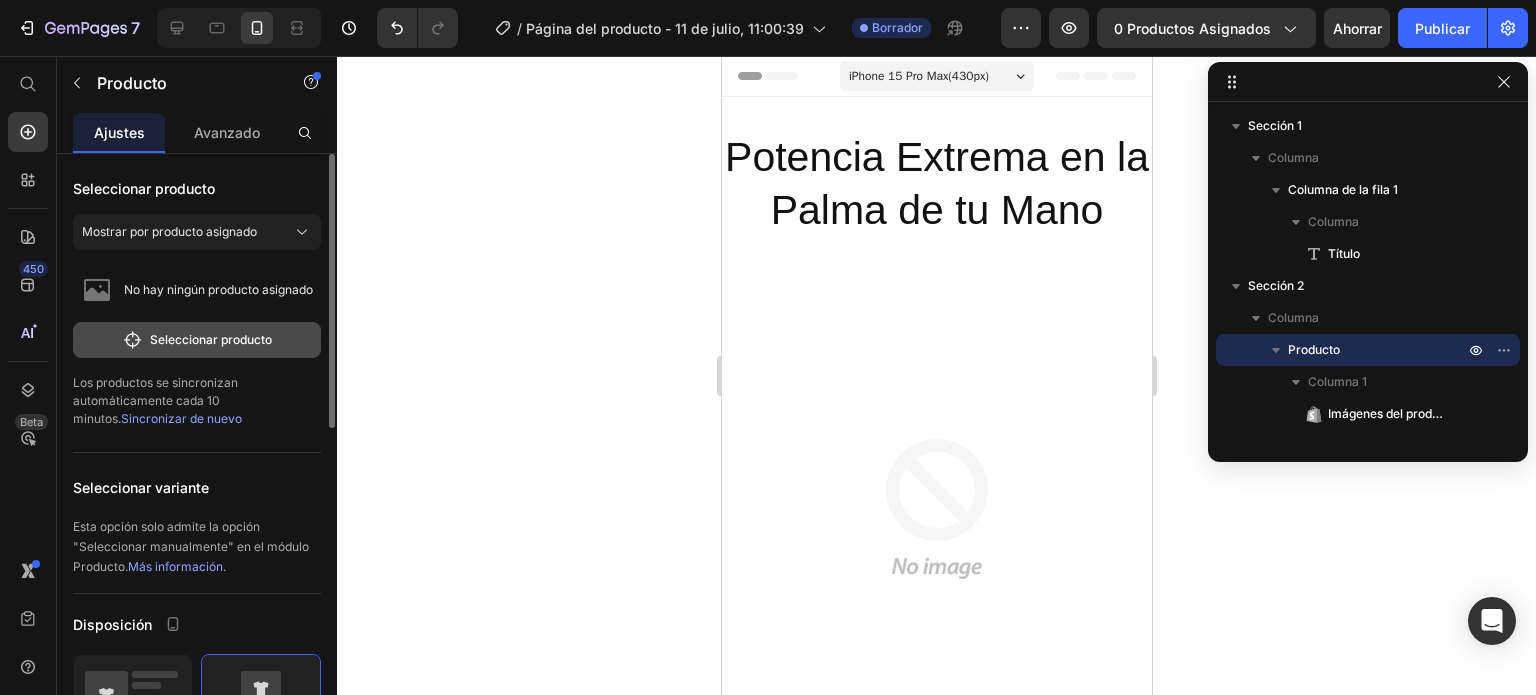 click on "Seleccionar producto" at bounding box center [211, 339] 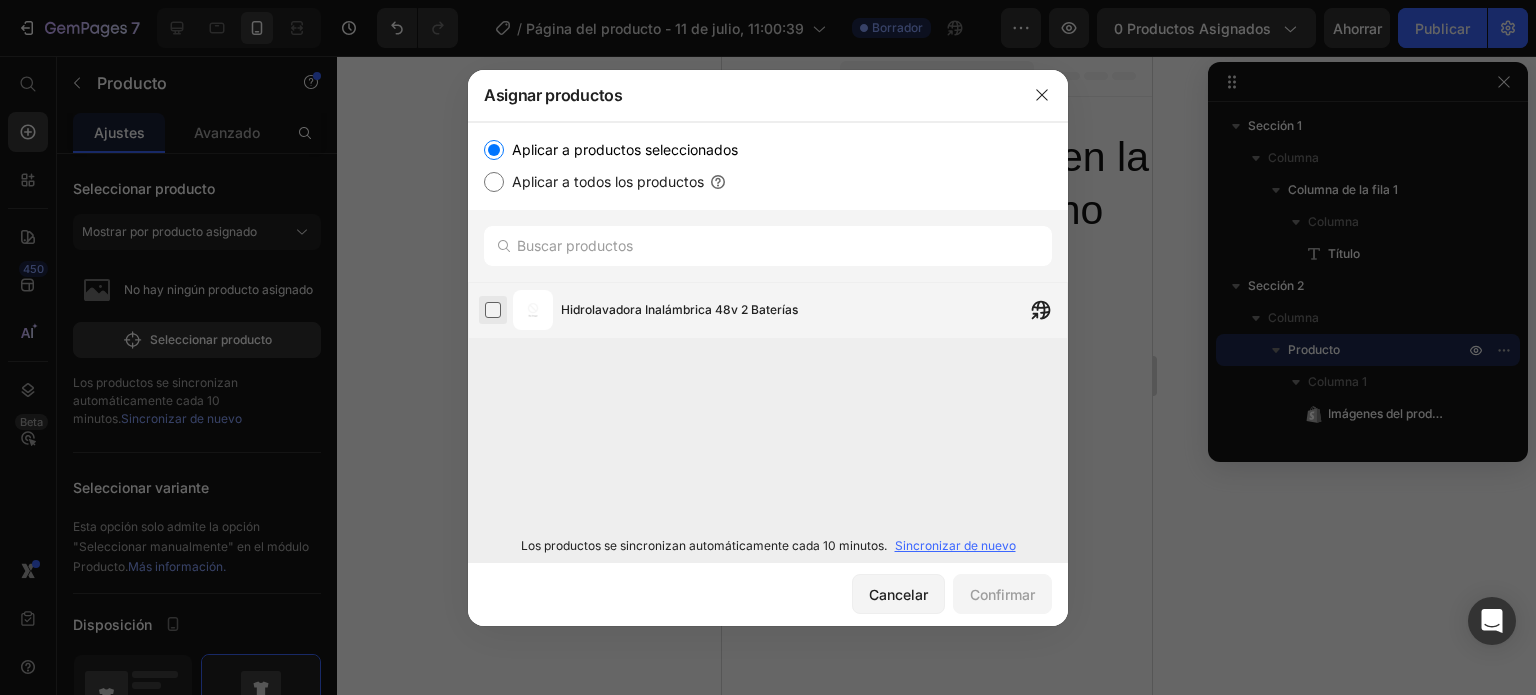 click at bounding box center (493, 310) 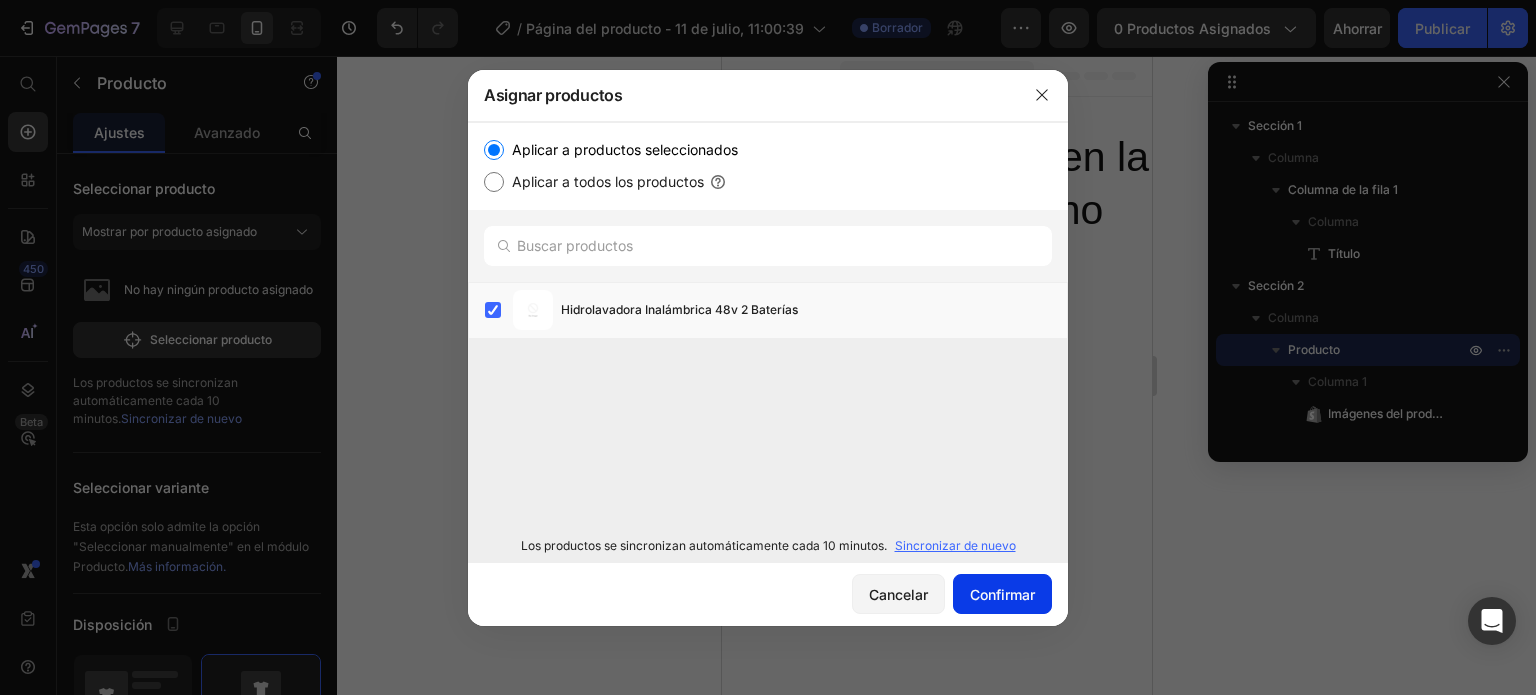 click on "Confirmar" at bounding box center [1002, 594] 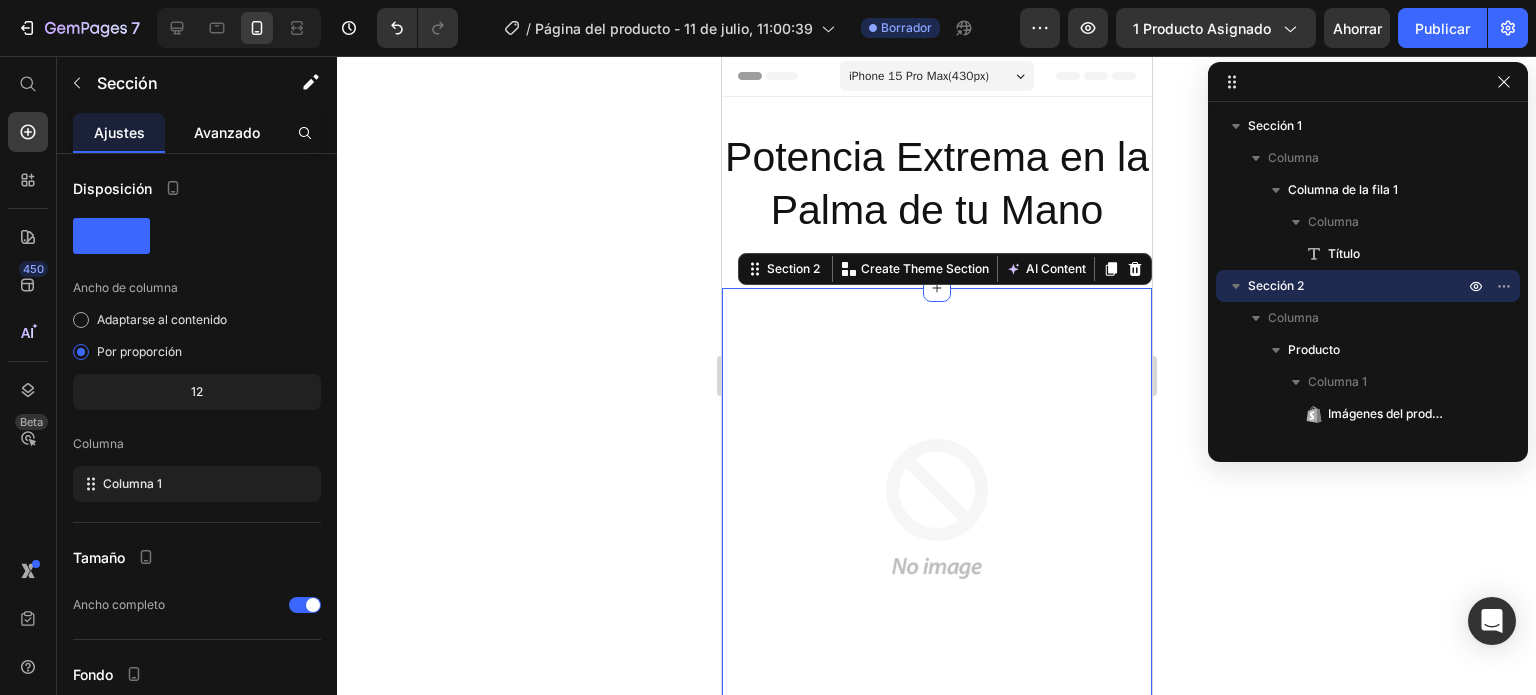 click on "Avanzado" at bounding box center (227, 132) 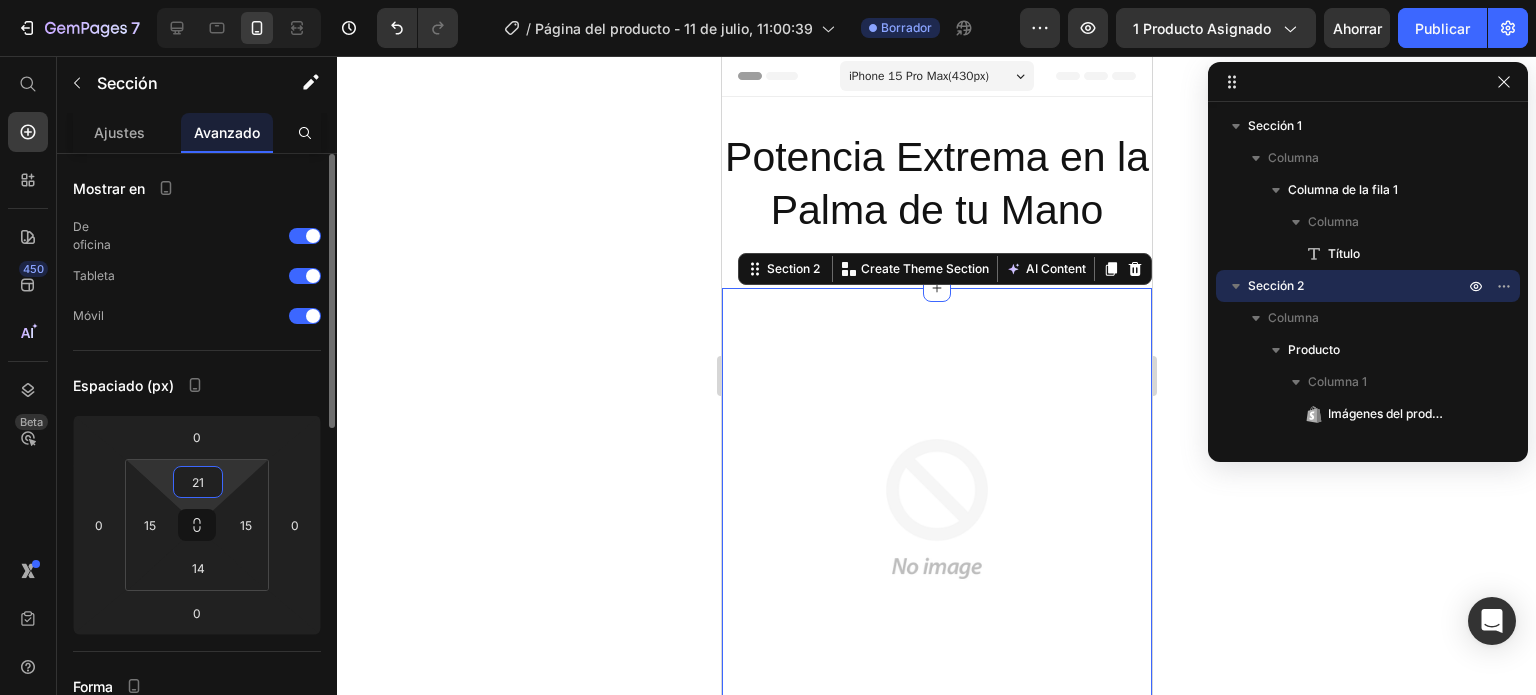 click on "21" at bounding box center [198, 482] 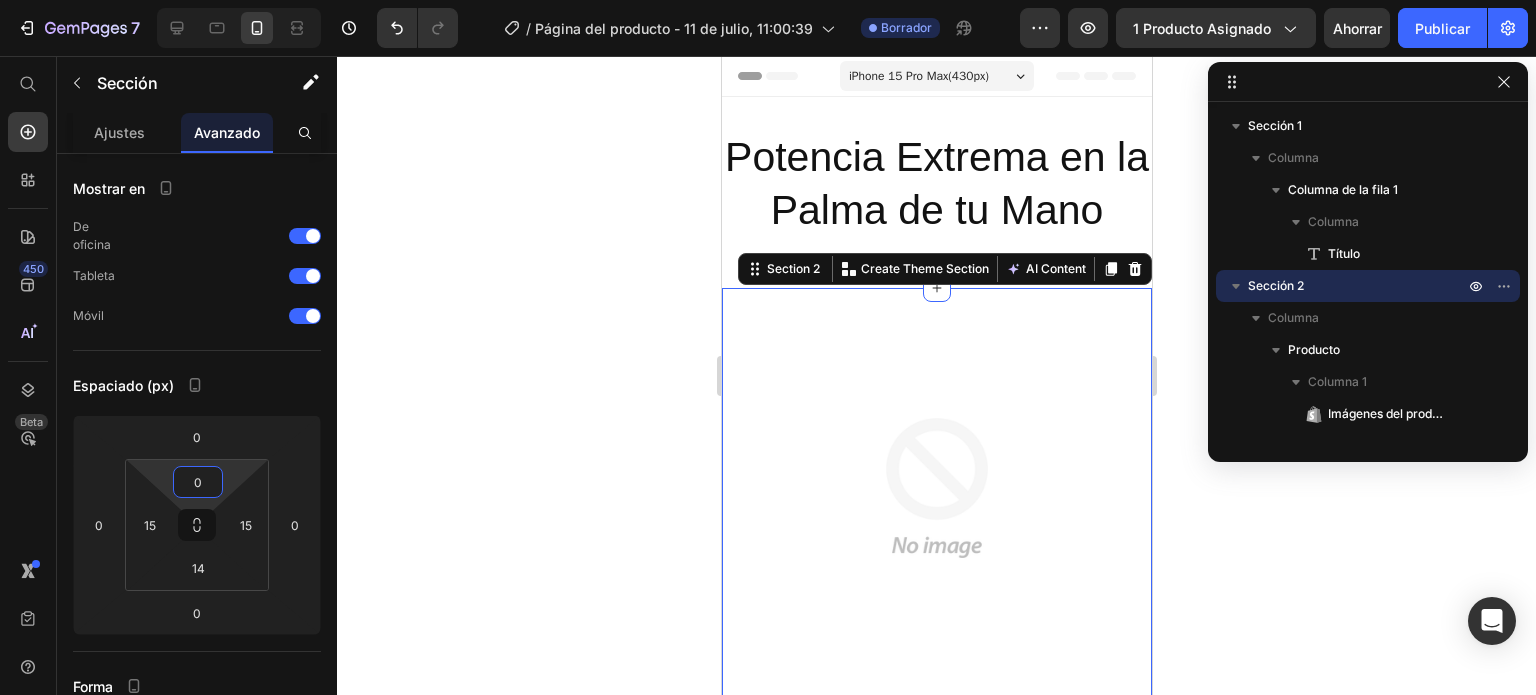 type on "0" 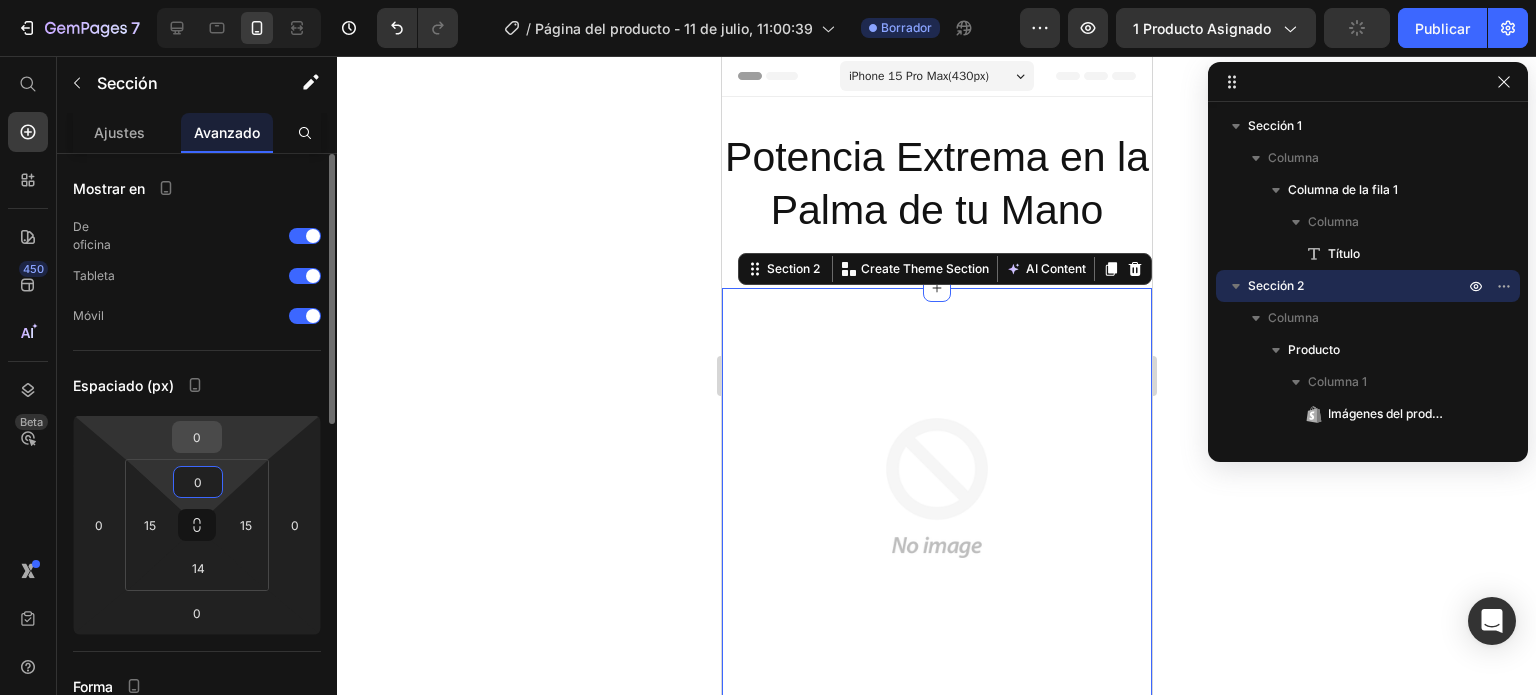 click on "0" at bounding box center [197, 437] 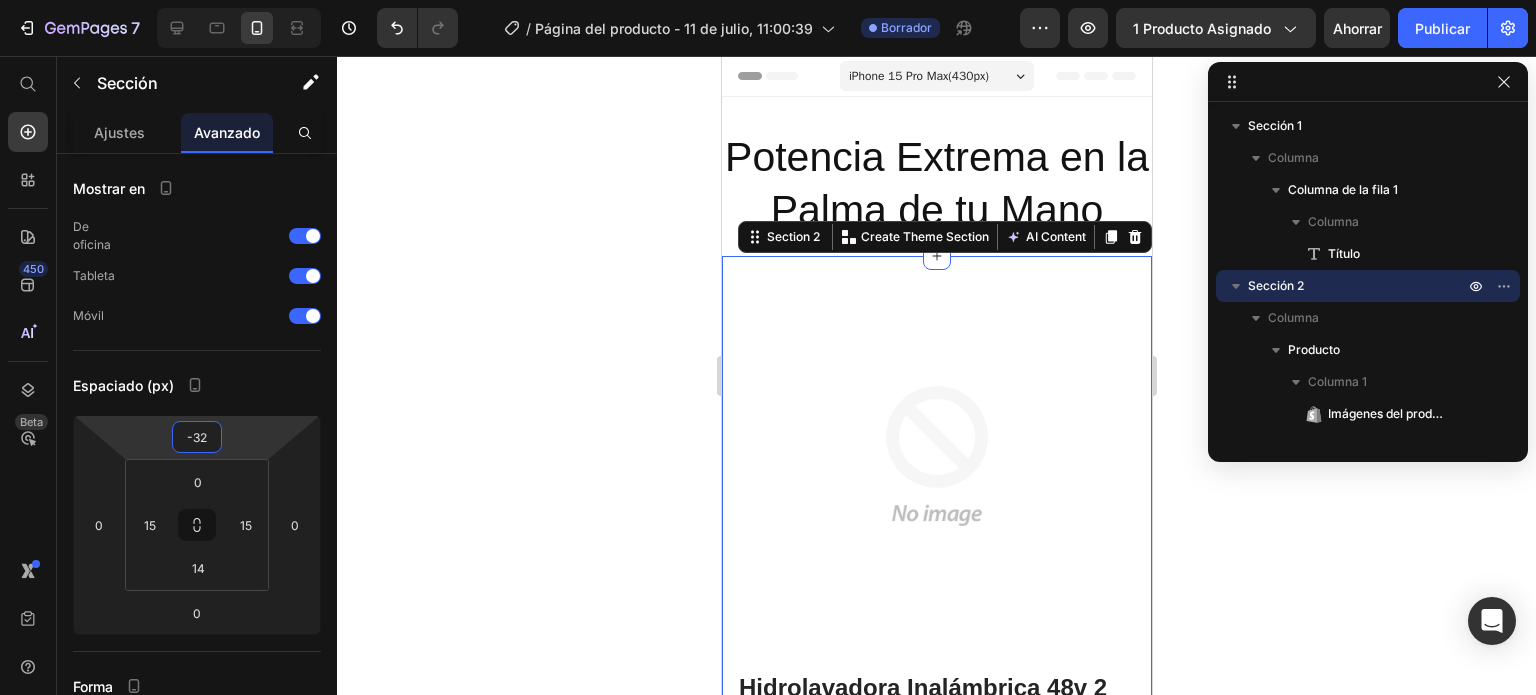type on "-32" 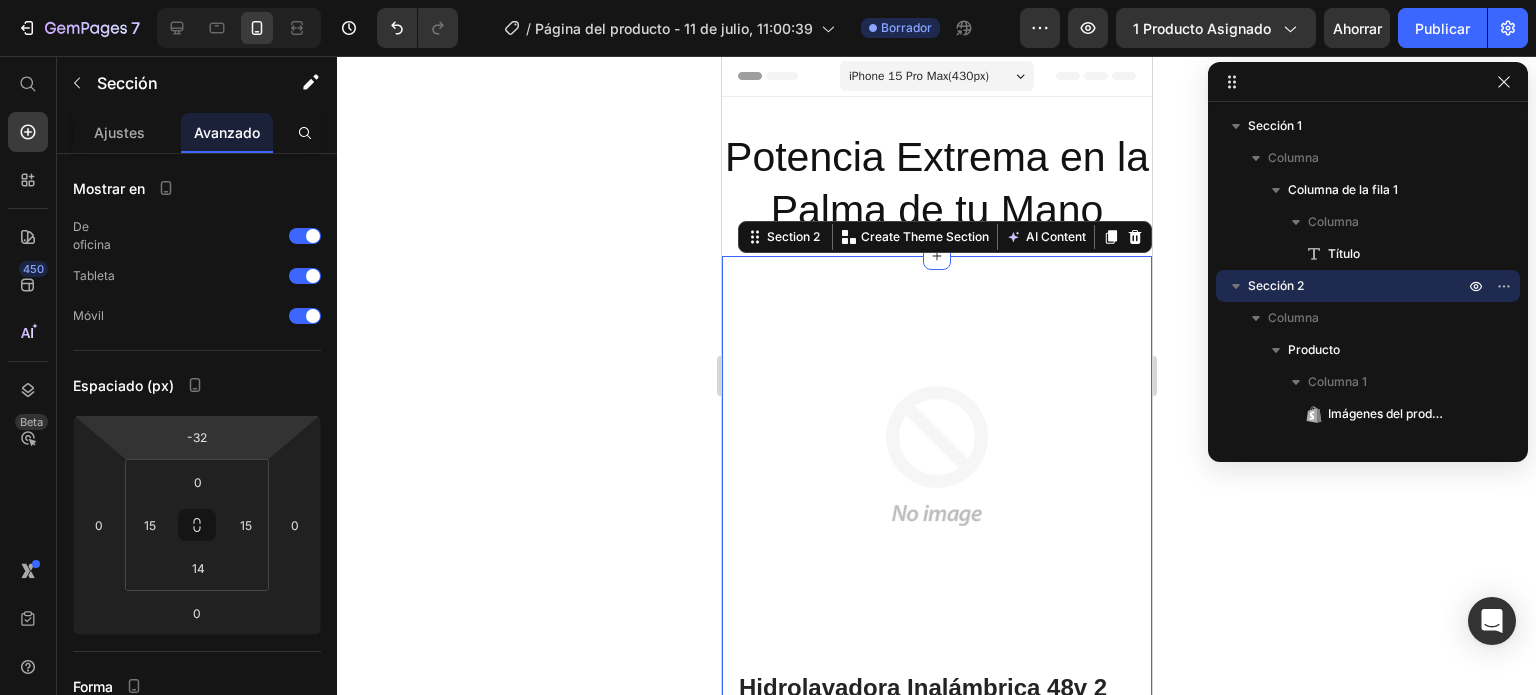click 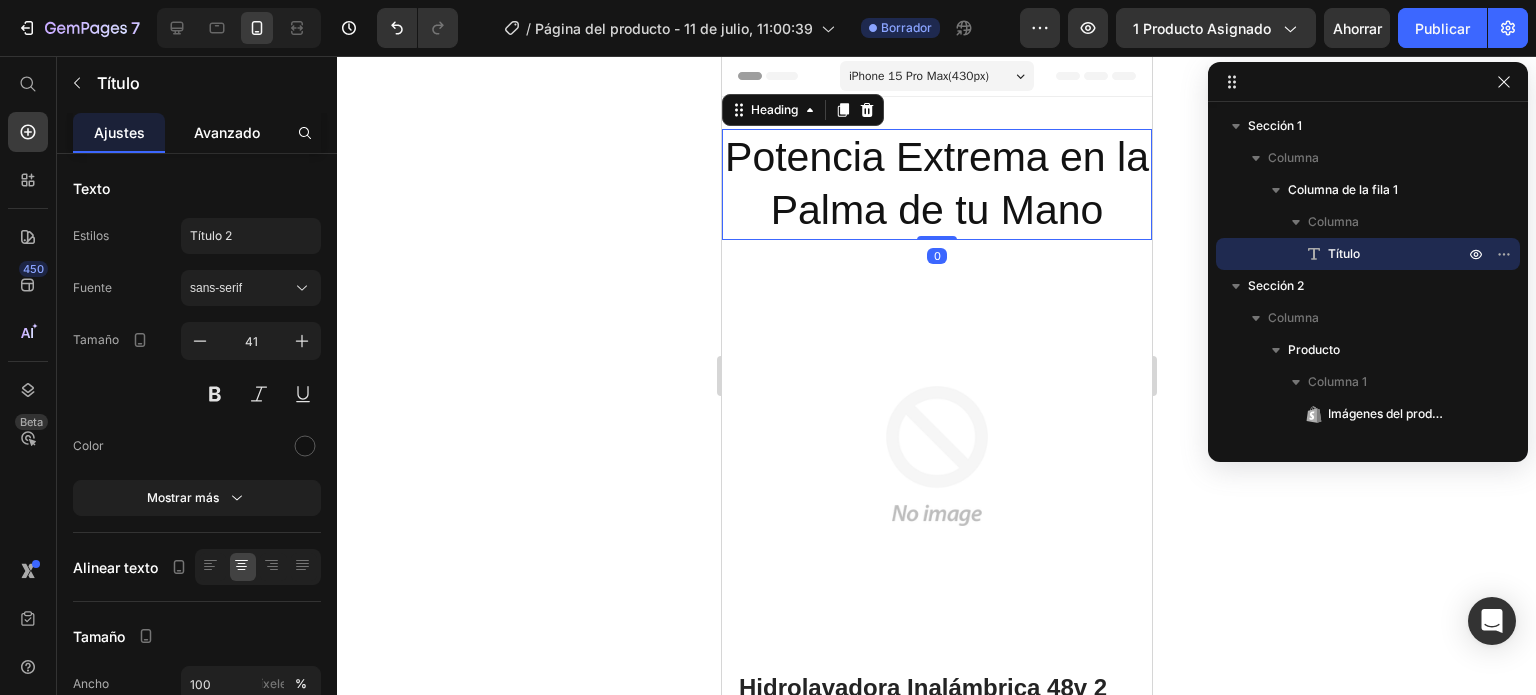 click on "Avanzado" at bounding box center [227, 132] 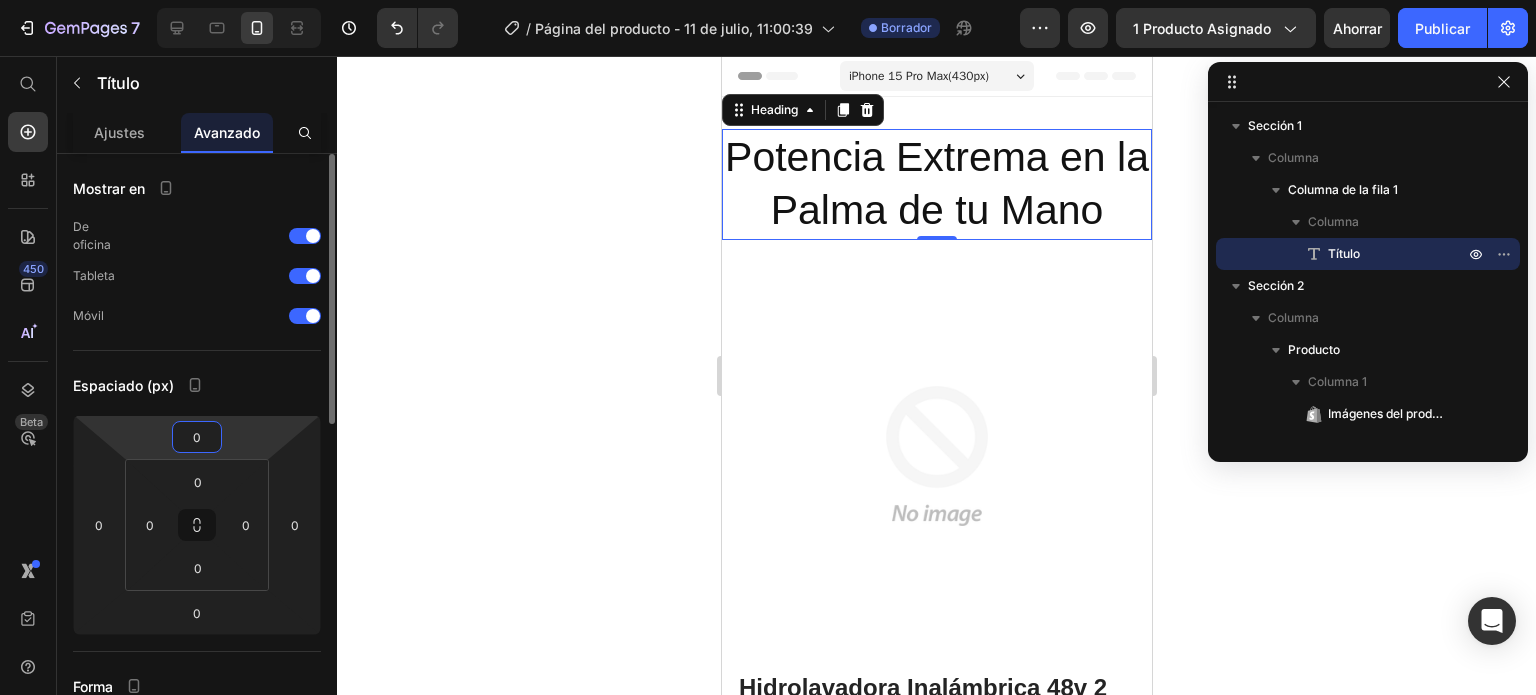 click on "0" at bounding box center [197, 437] 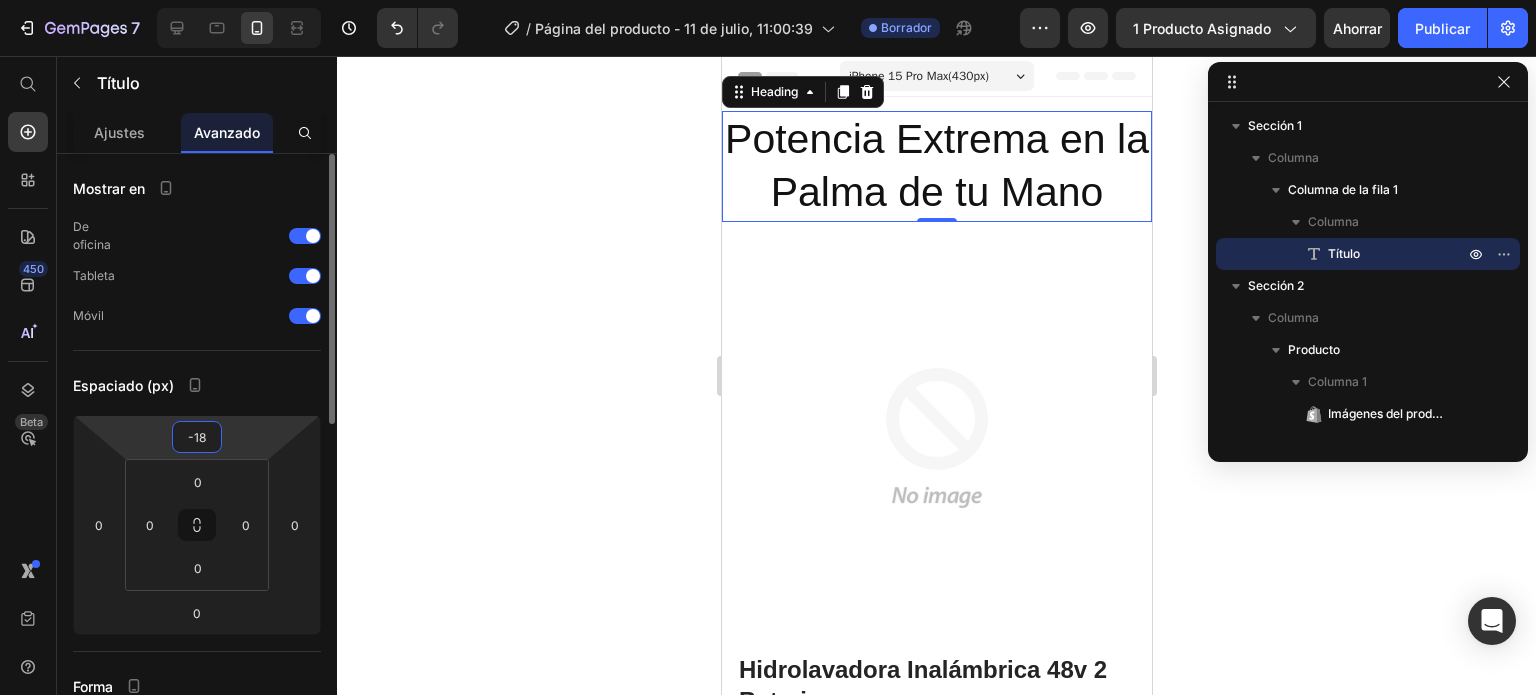type on "-1" 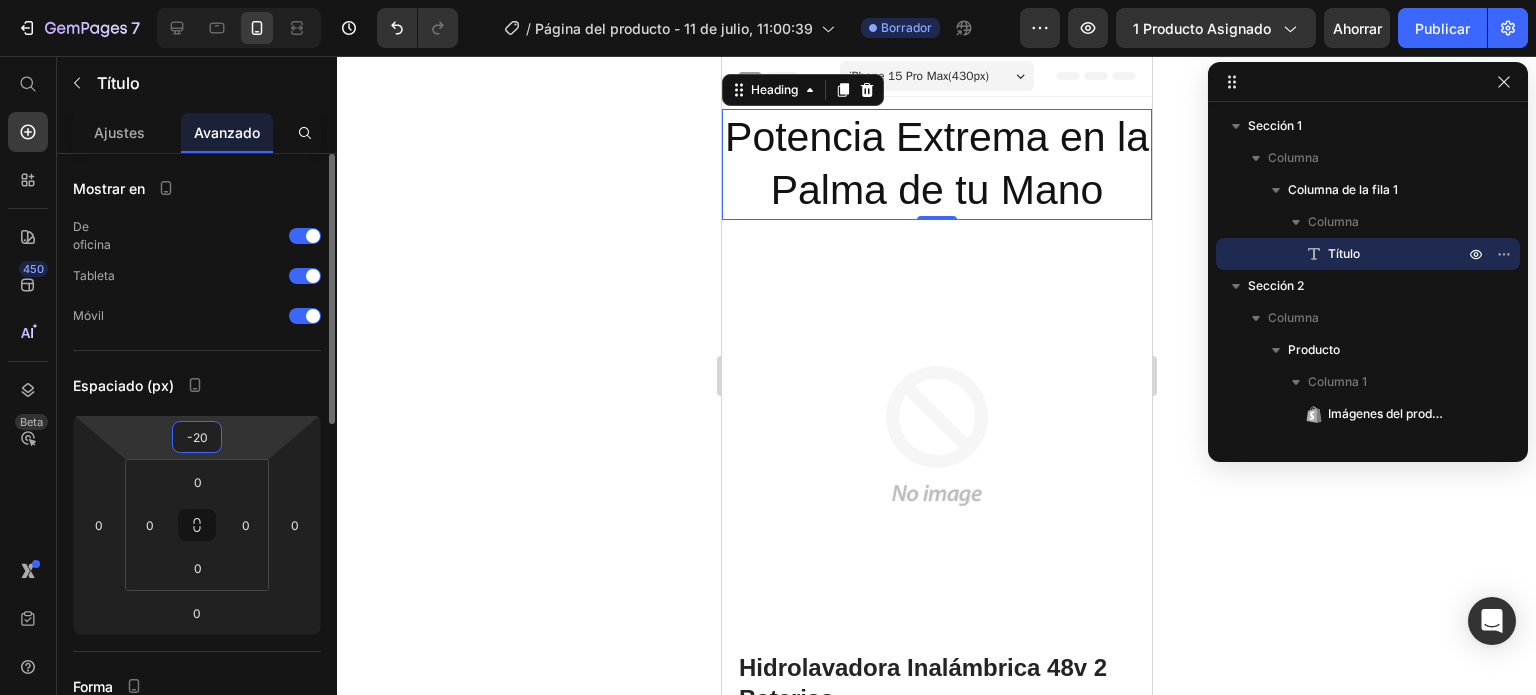 type on "-20" 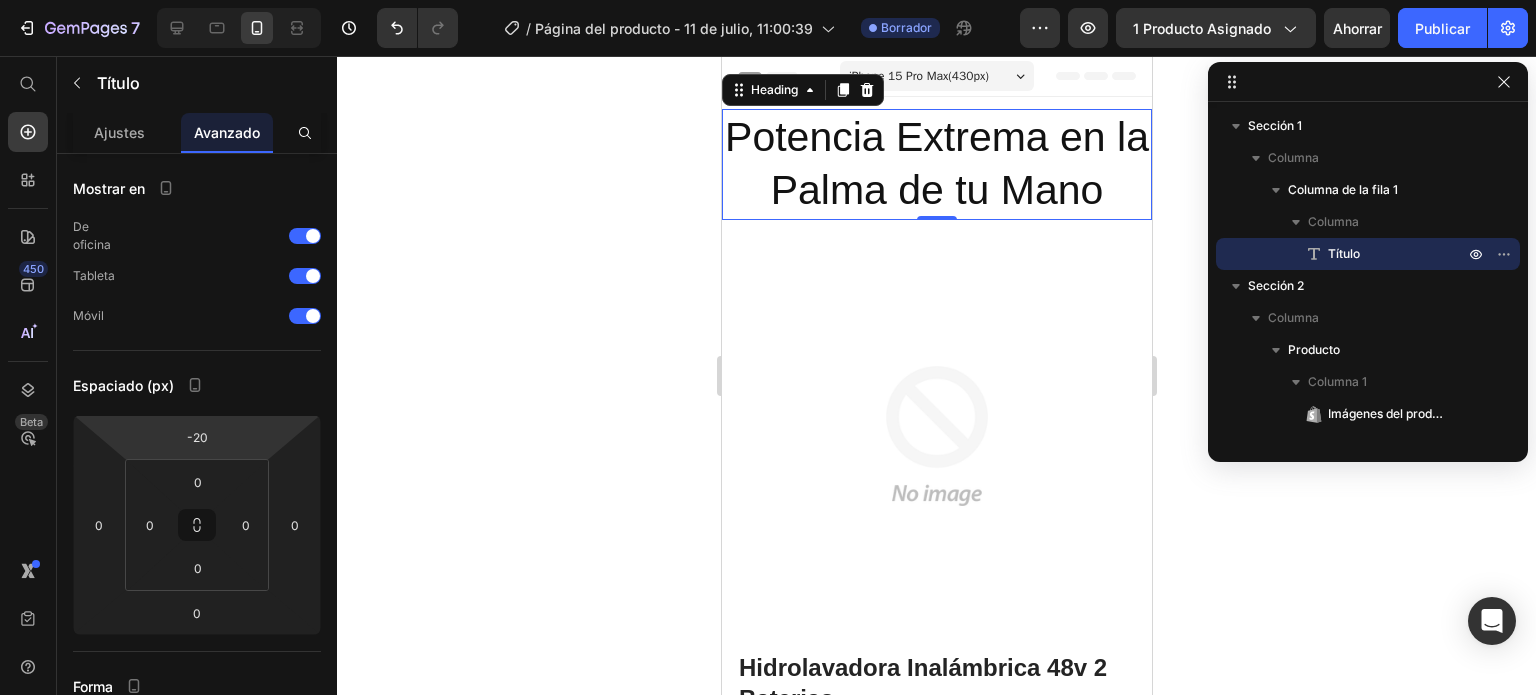 click 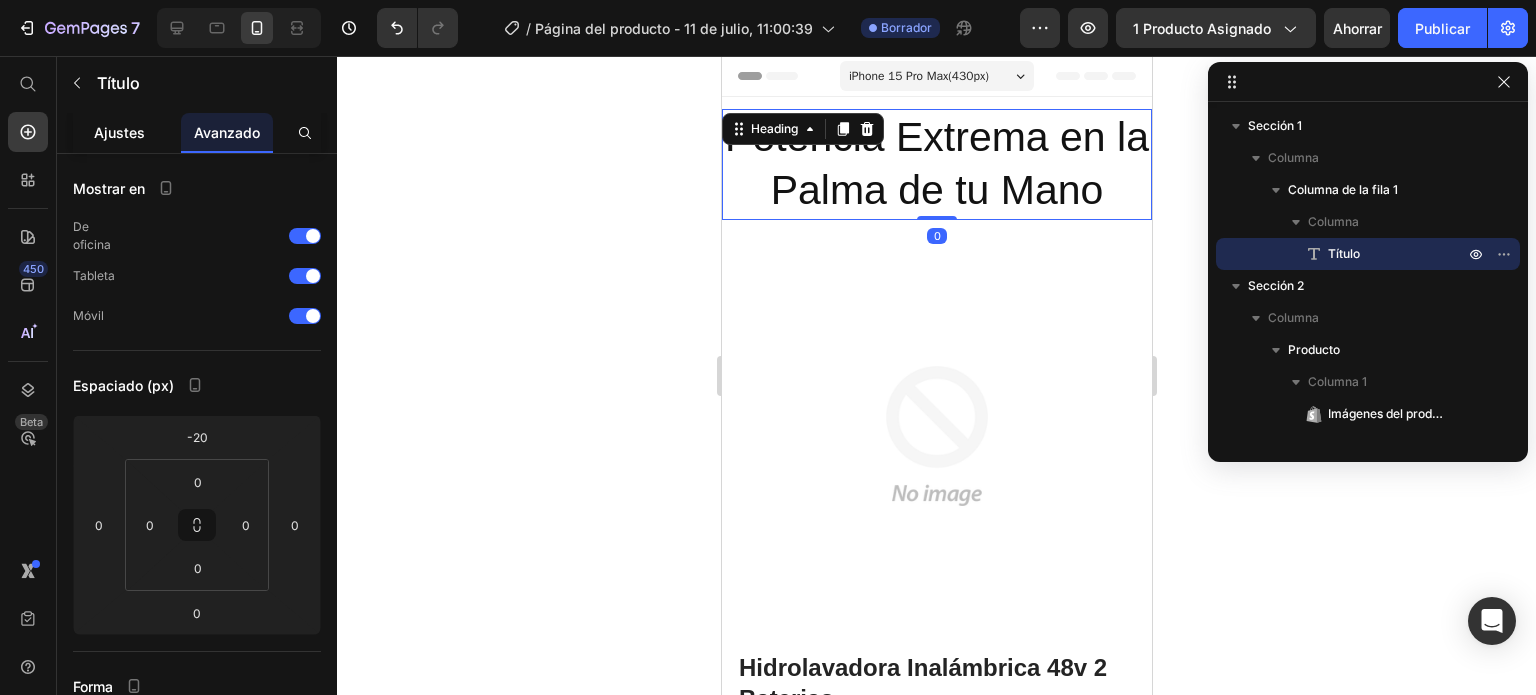 click on "Ajustes" 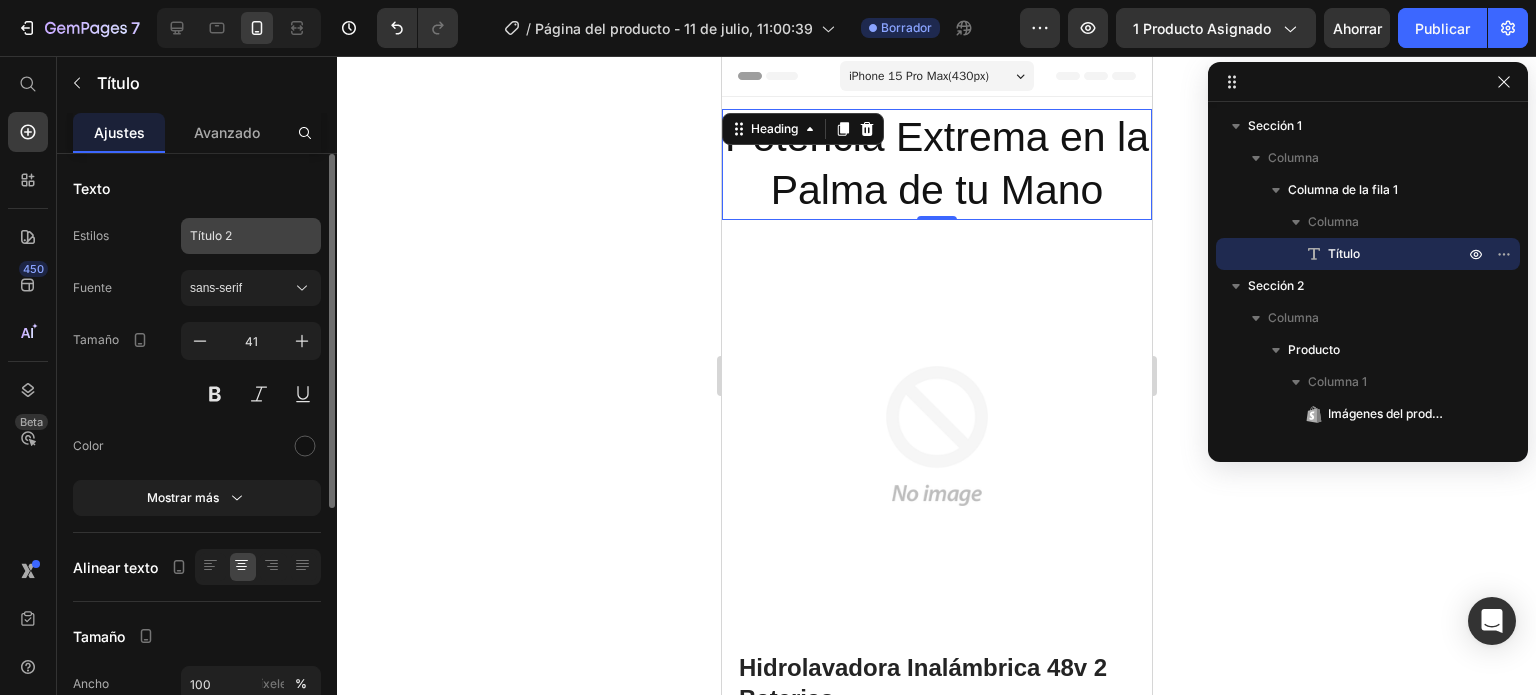 click on "Título 2" at bounding box center [251, 236] 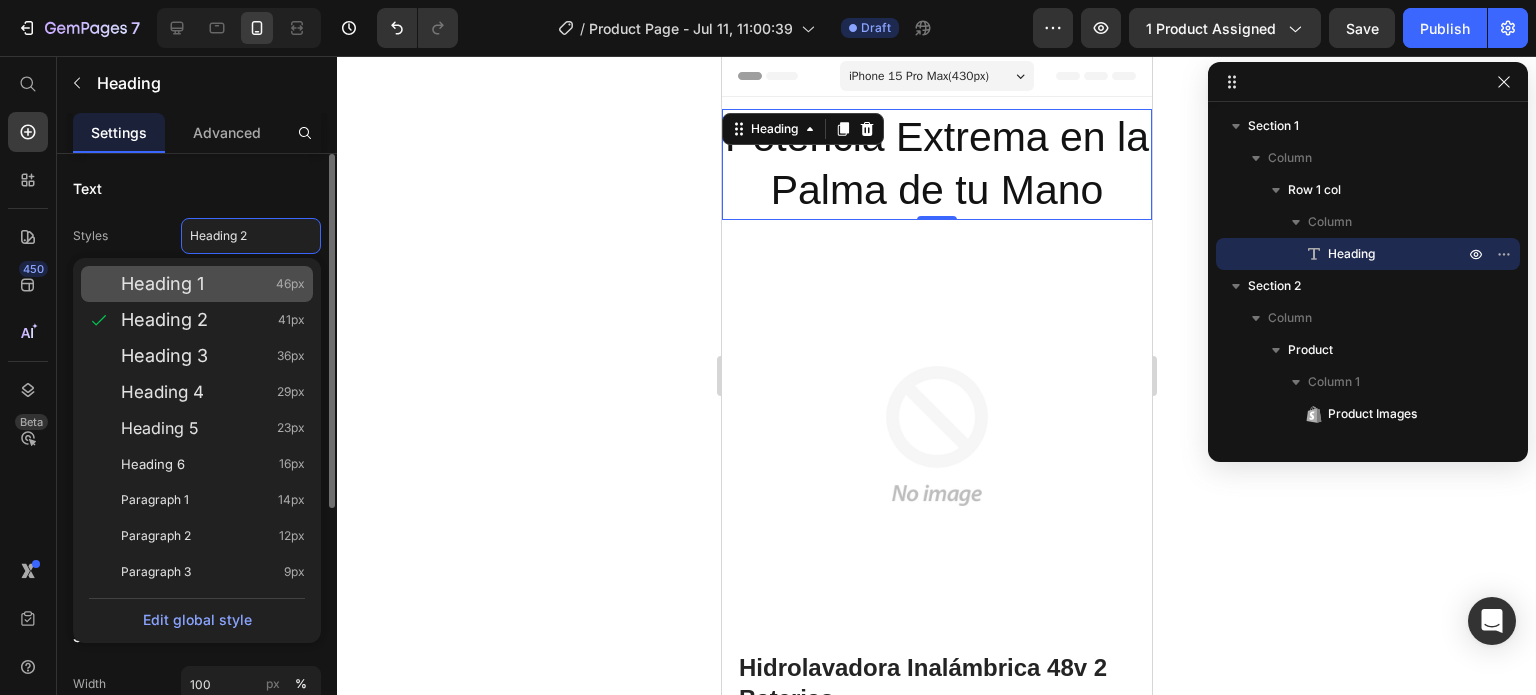 click on "Heading 1 46px" at bounding box center [213, 284] 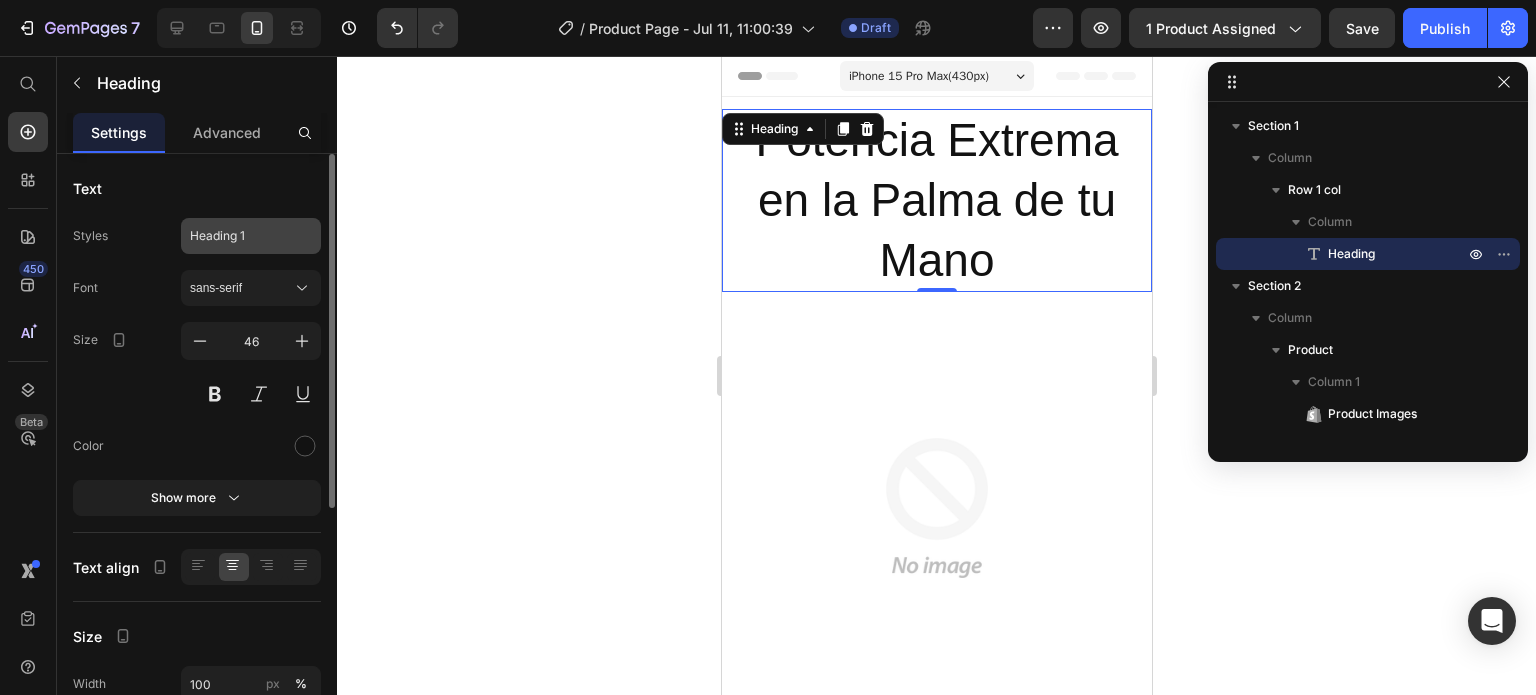 click on "Heading 1" at bounding box center [251, 236] 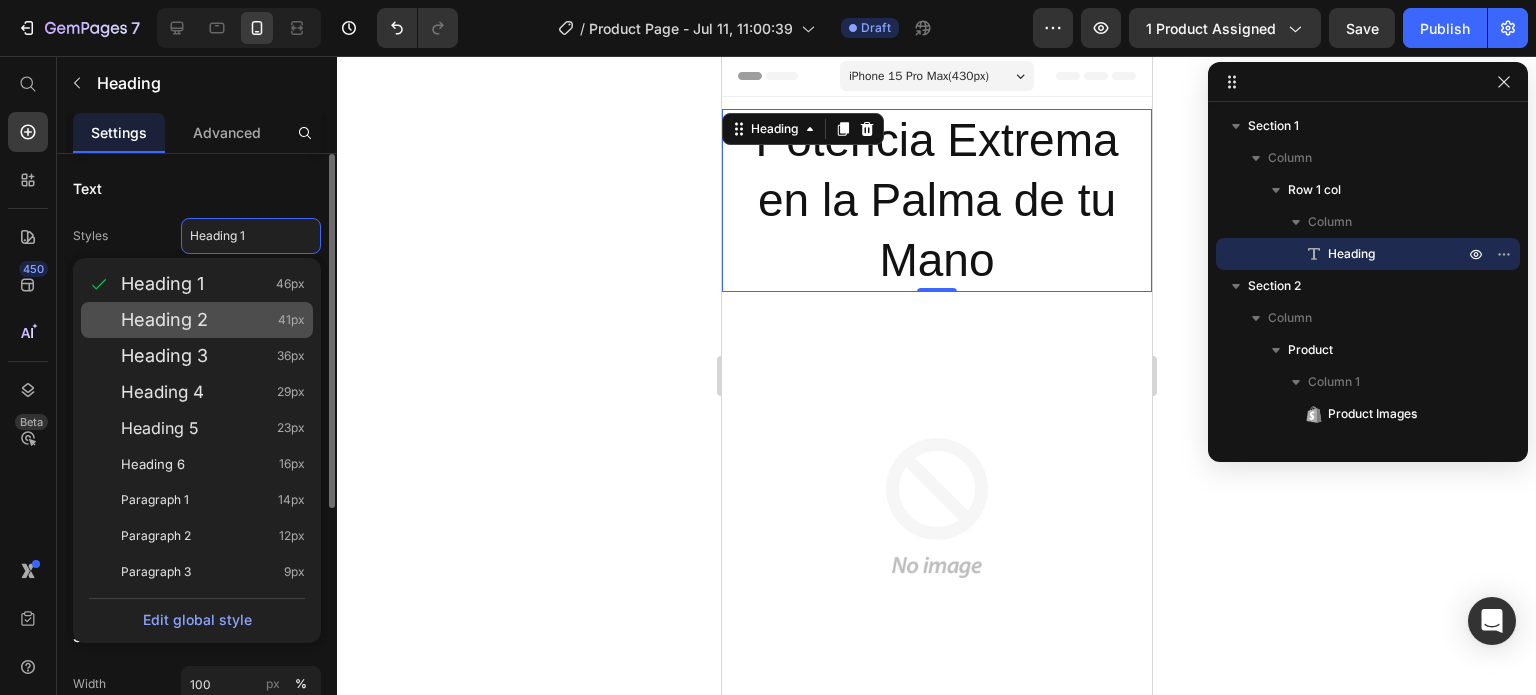 click on "Heading 2 41px" 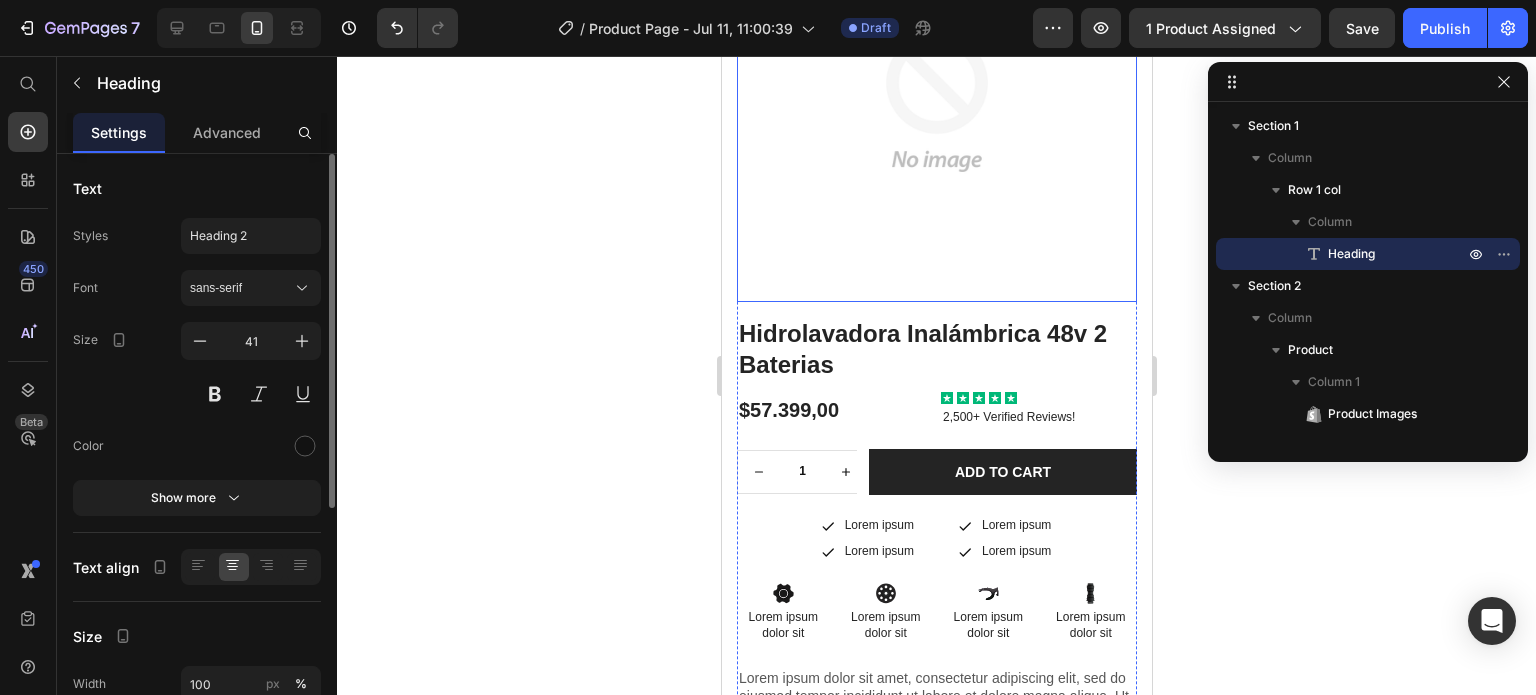 scroll, scrollTop: 340, scrollLeft: 0, axis: vertical 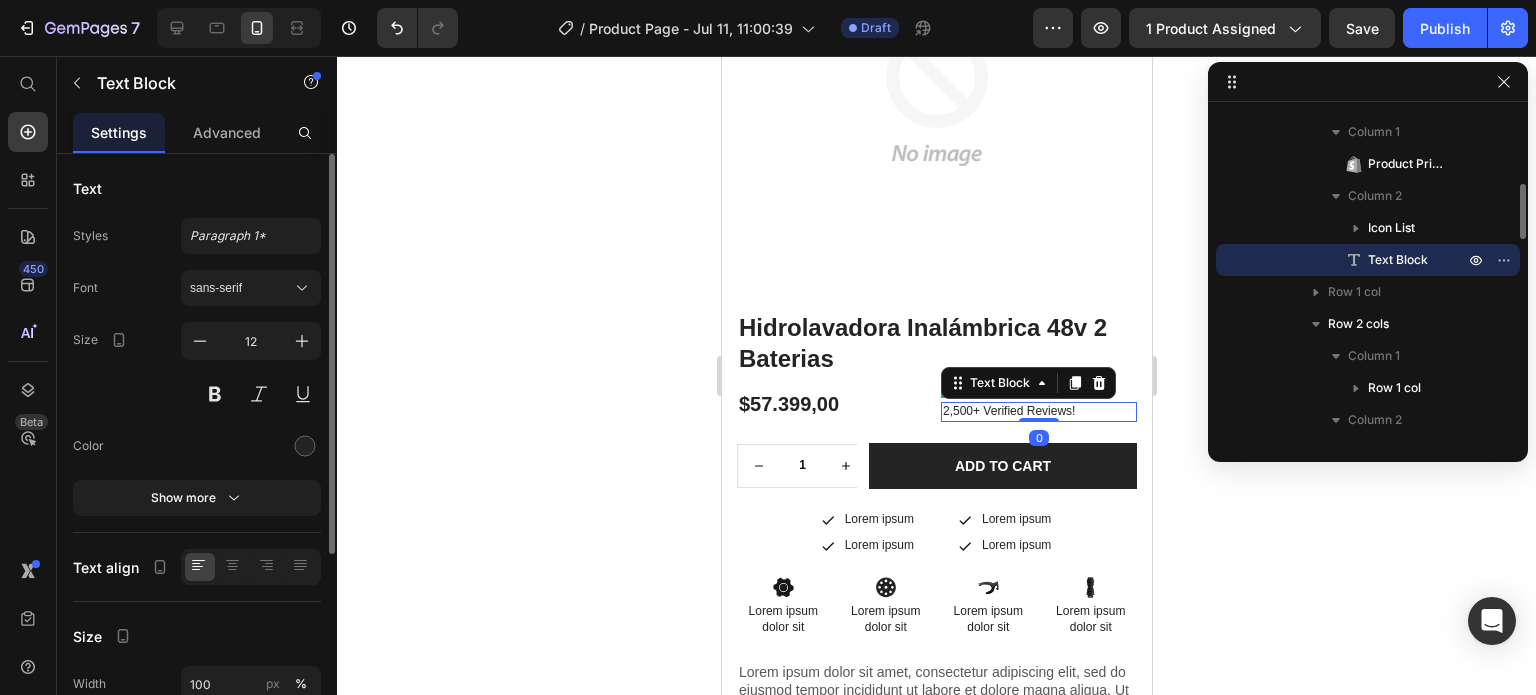 click on "2,500+ Verified Reviews!" at bounding box center [1038, 412] 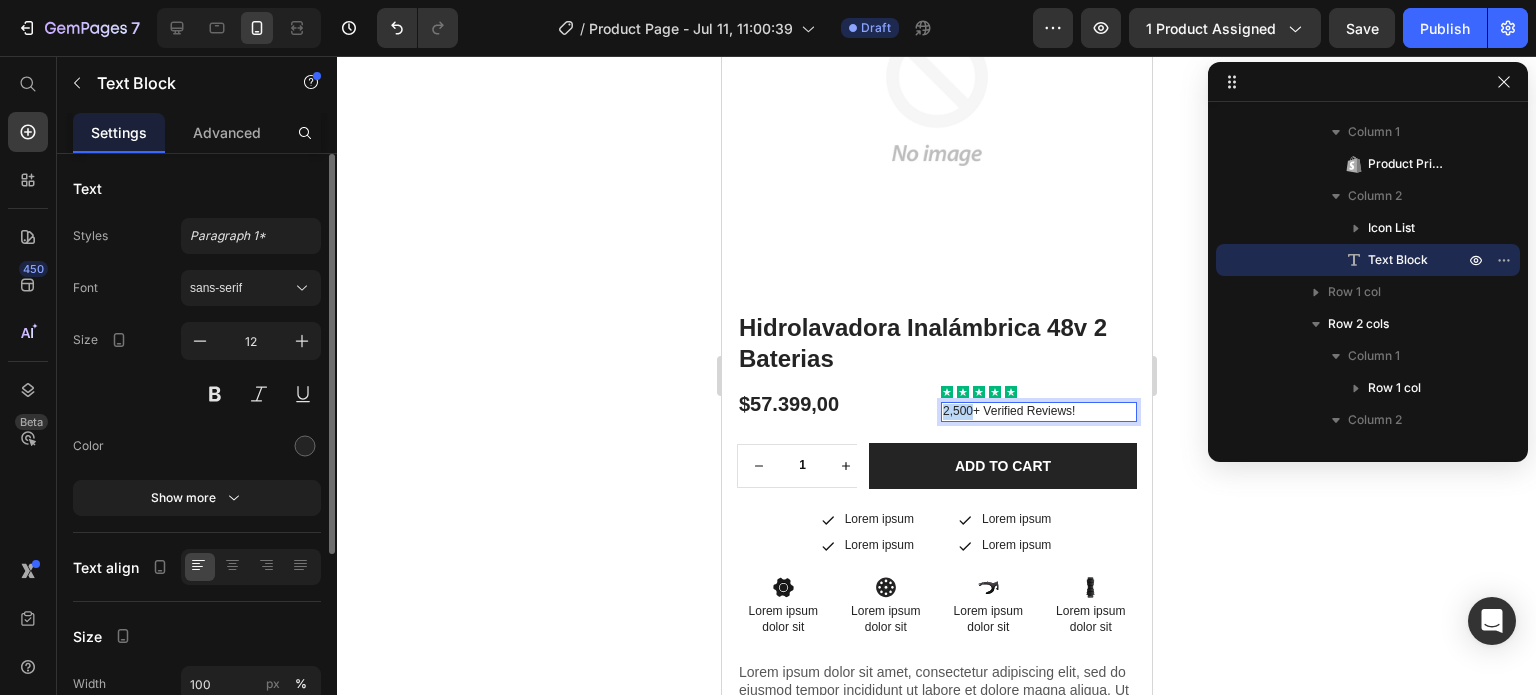 click on "2,500+ Verified Reviews!" at bounding box center (1038, 412) 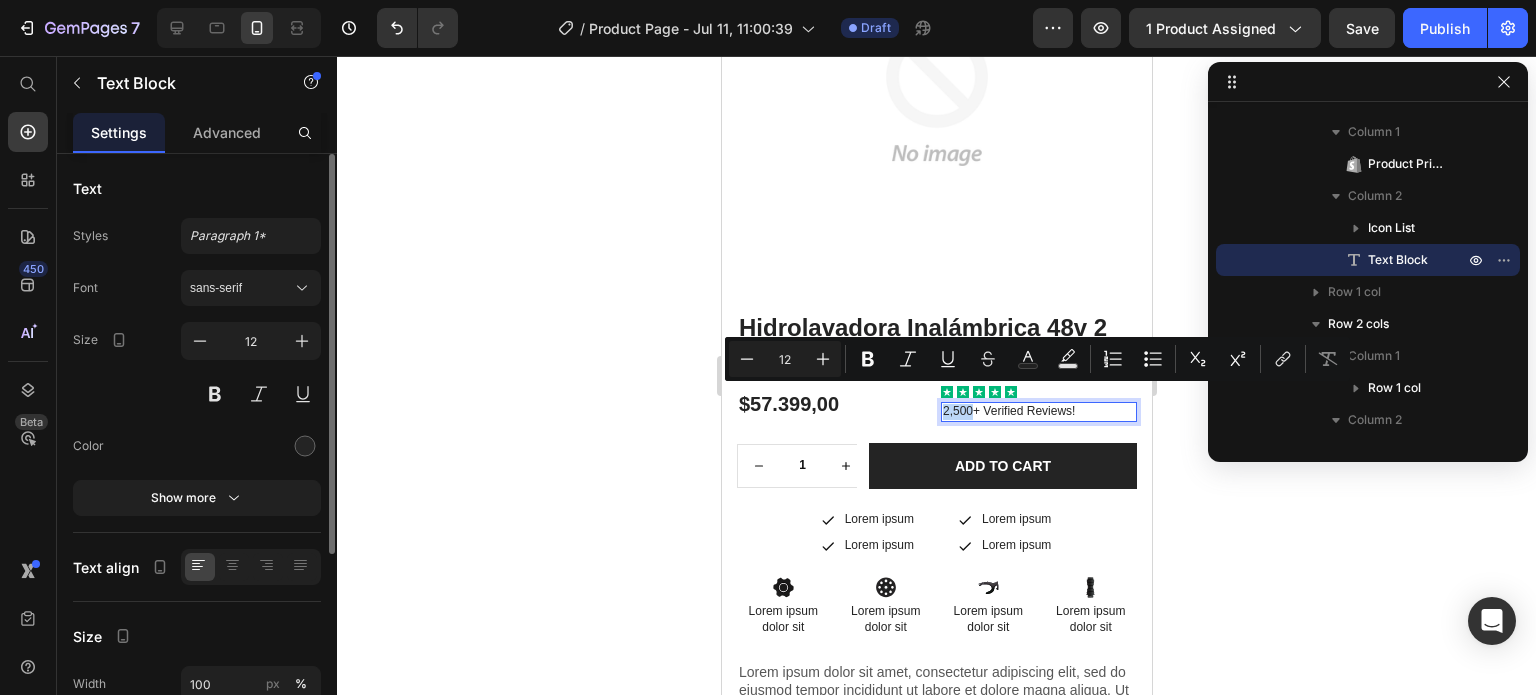 click on "2,500+ Verified Reviews!" at bounding box center (1038, 412) 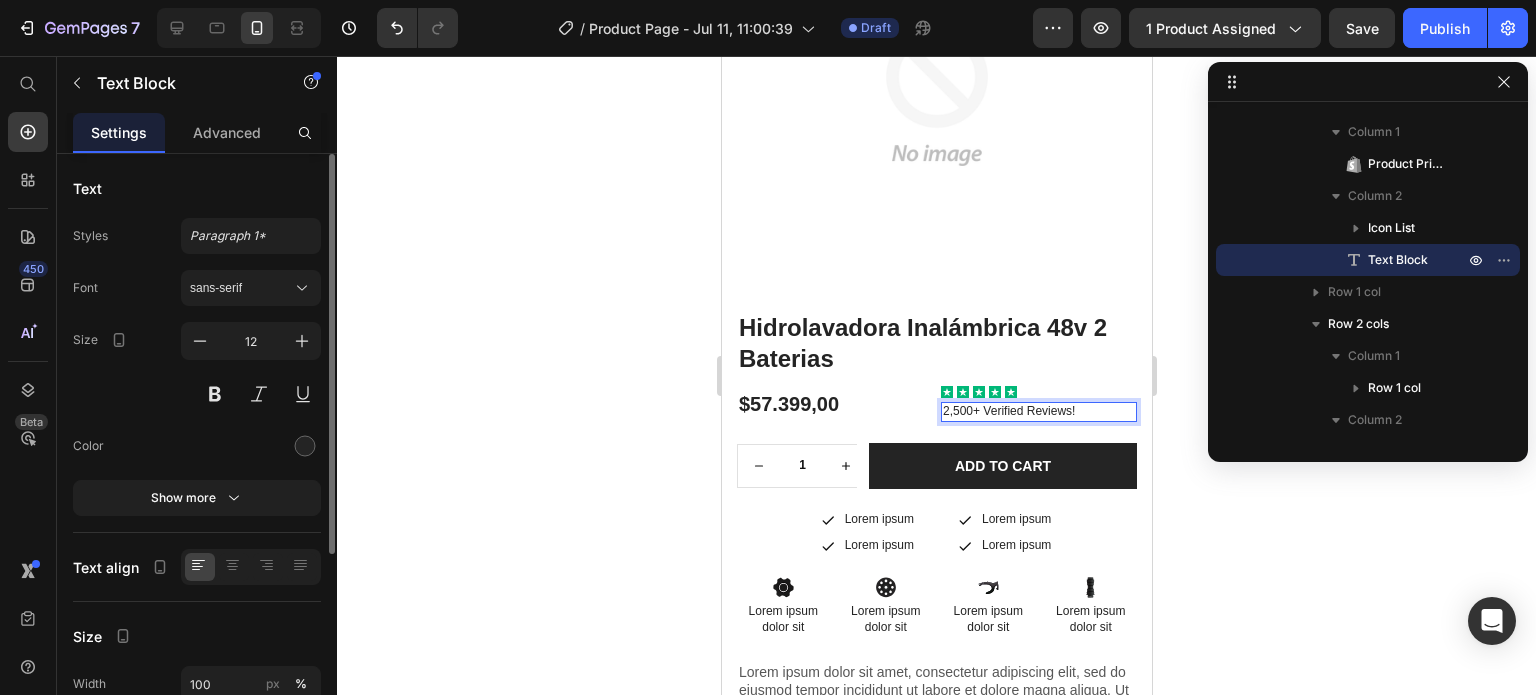 click on "2,500+ Verified Reviews!" at bounding box center (1038, 412) 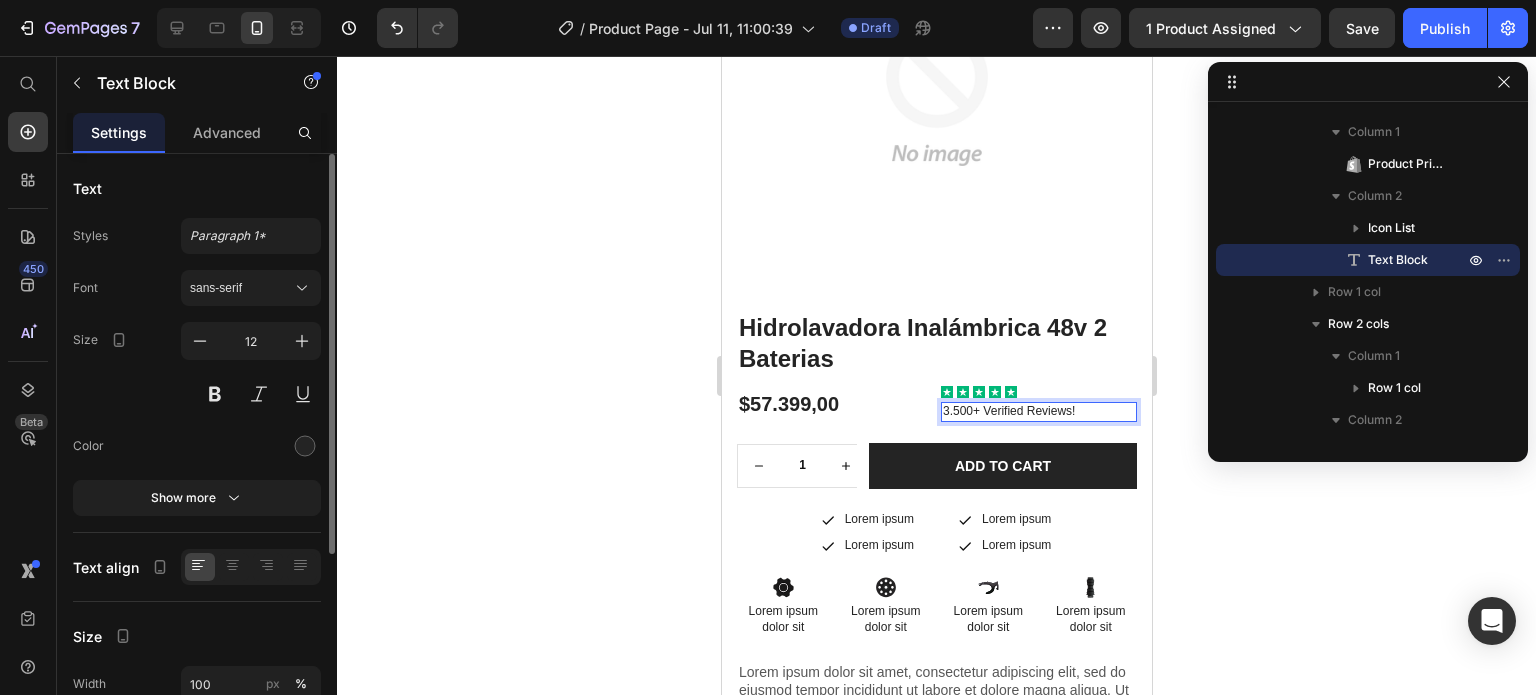 click on "3.500+ Verified Reviews!" at bounding box center (1038, 412) 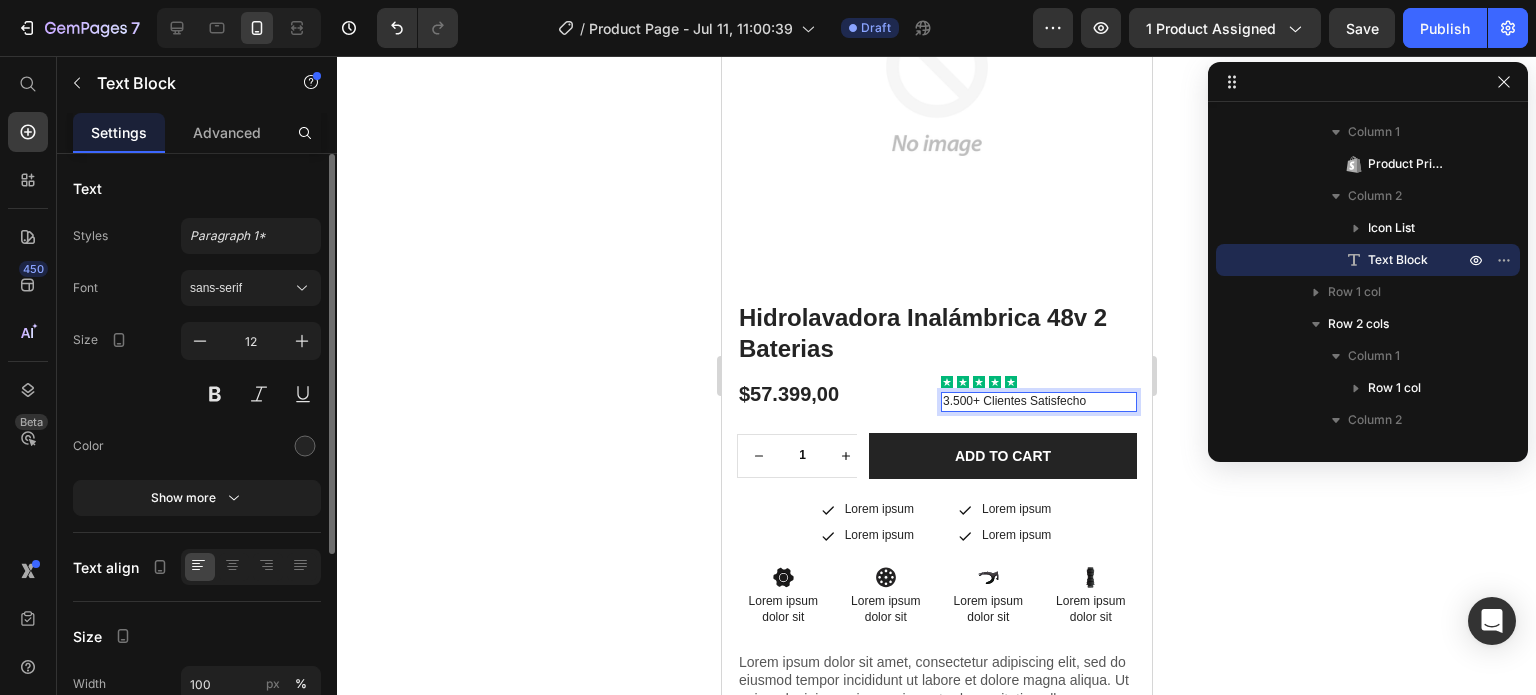 scroll, scrollTop: 351, scrollLeft: 0, axis: vertical 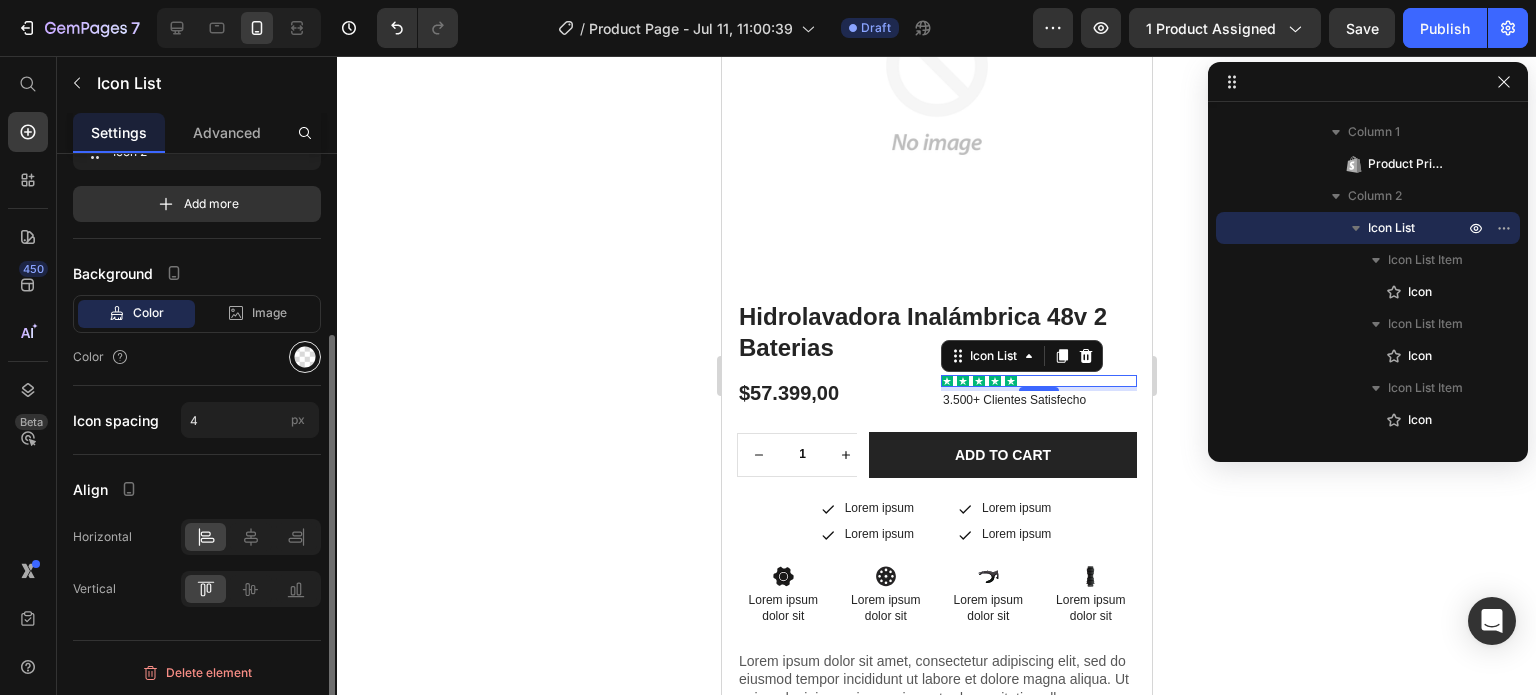 click at bounding box center [305, 357] 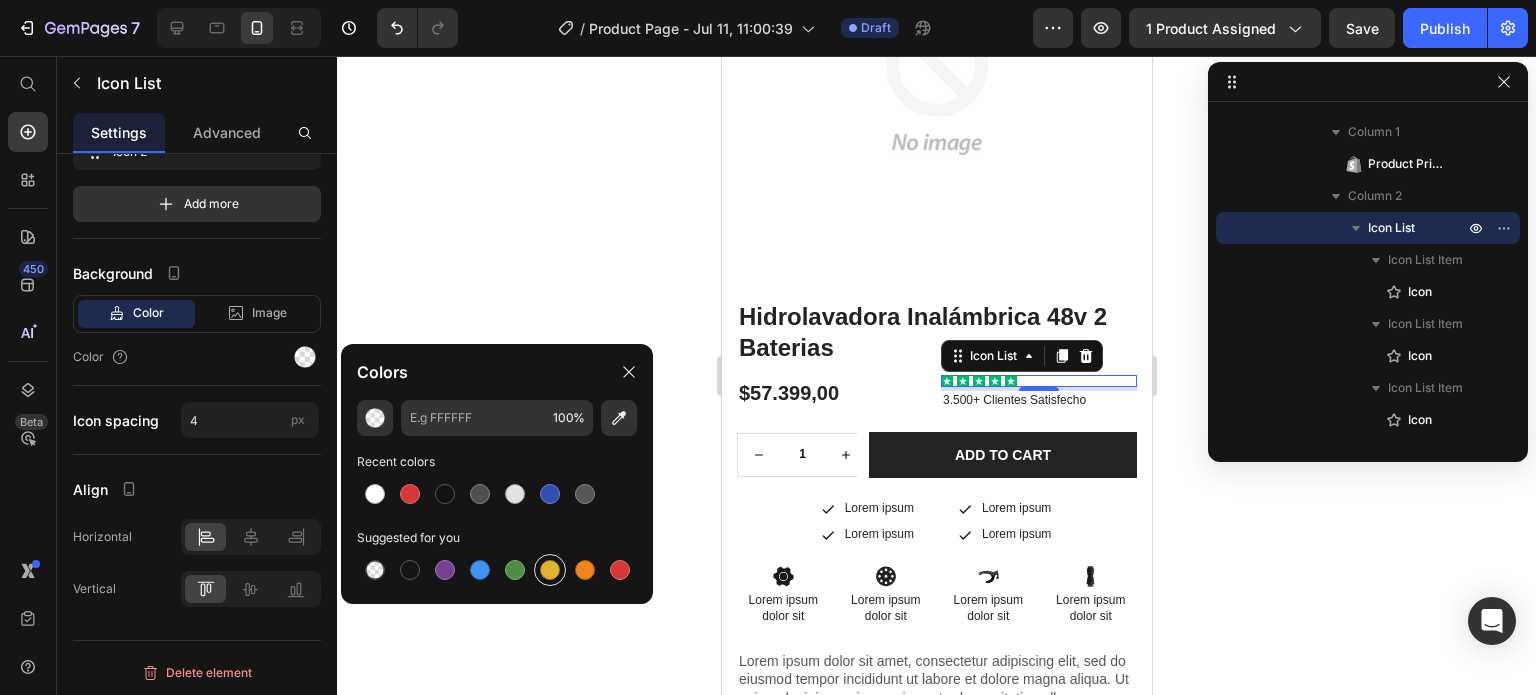 click at bounding box center [550, 570] 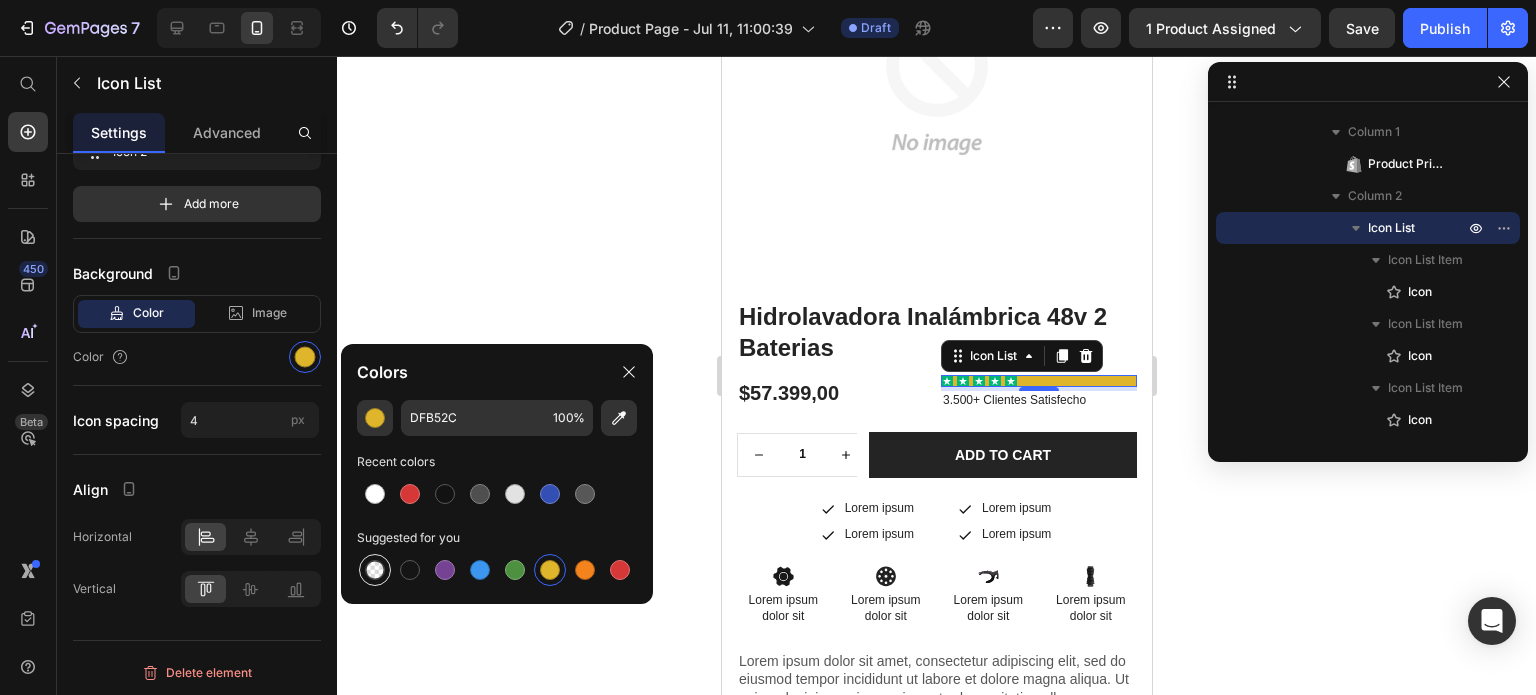 click at bounding box center [375, 570] 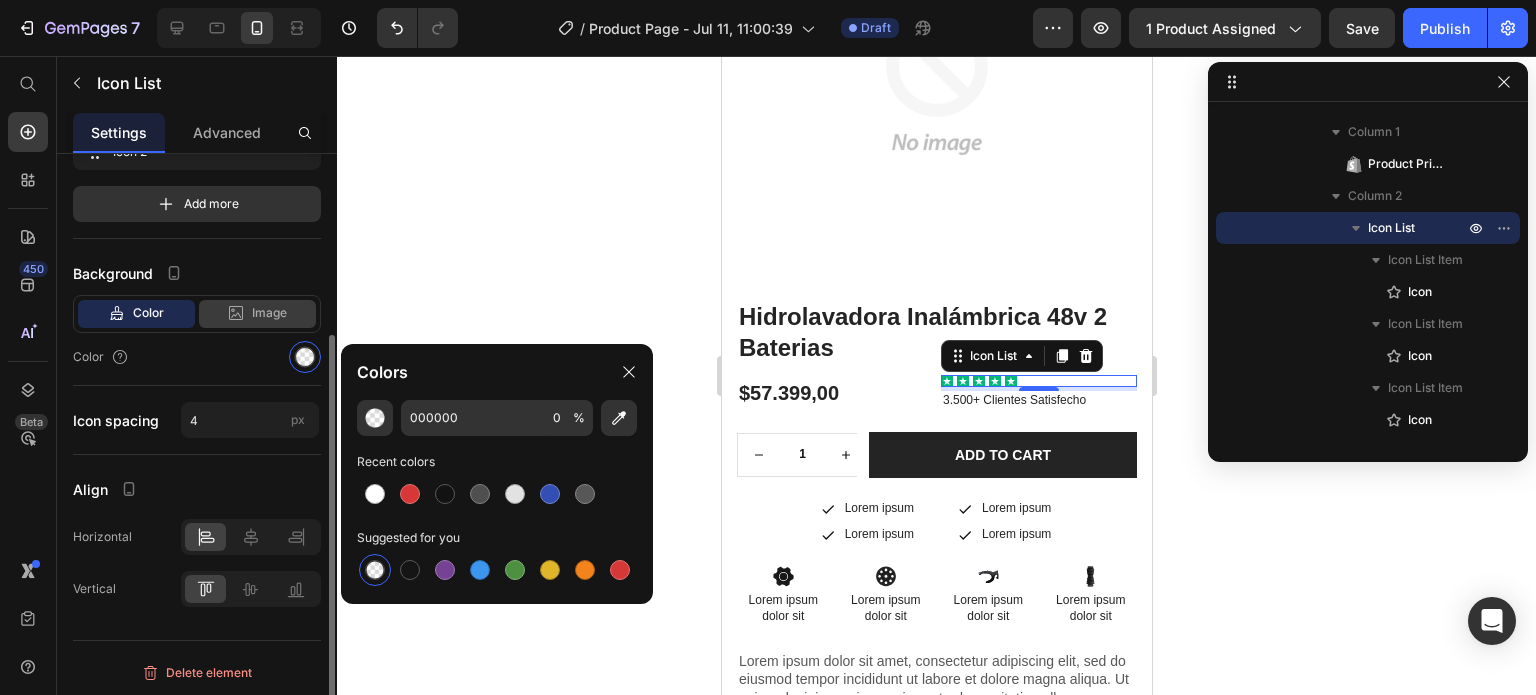 click on "Image" at bounding box center [269, 313] 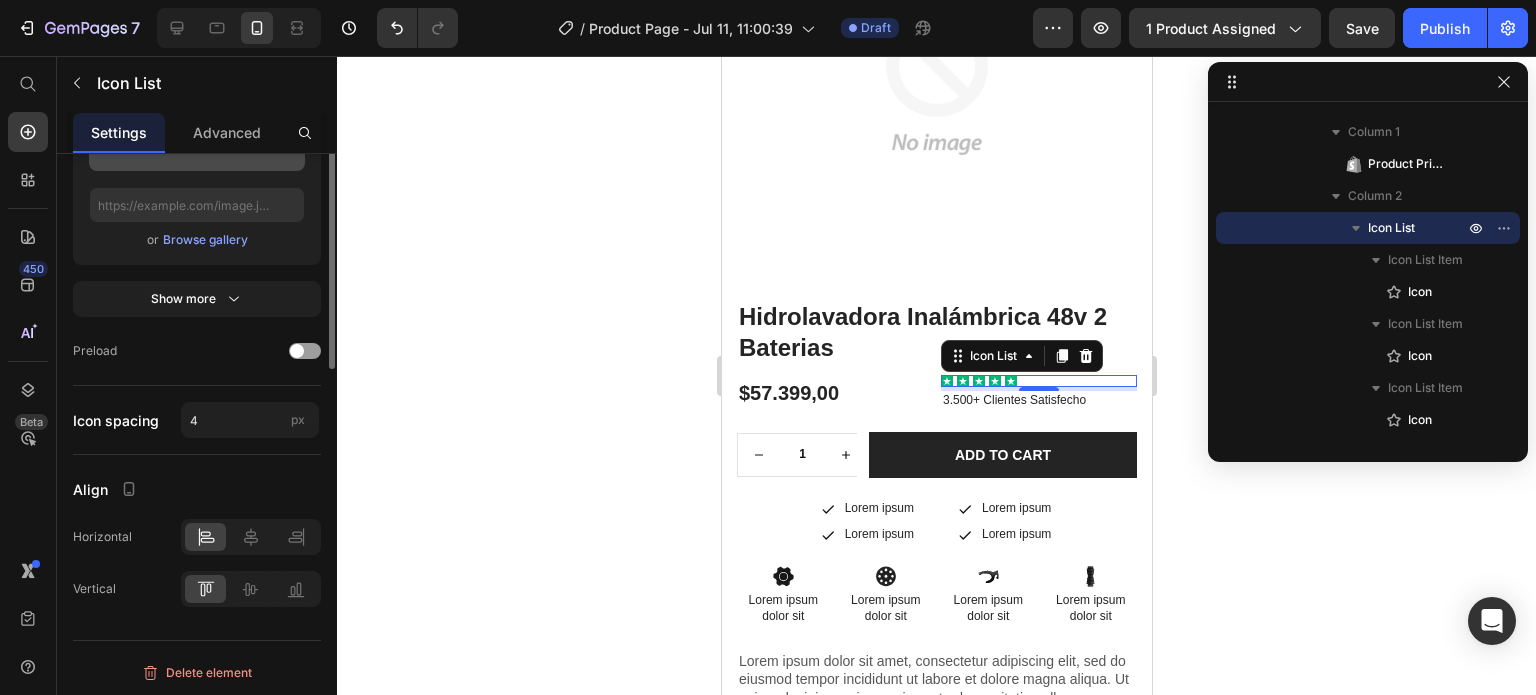 scroll, scrollTop: 0, scrollLeft: 0, axis: both 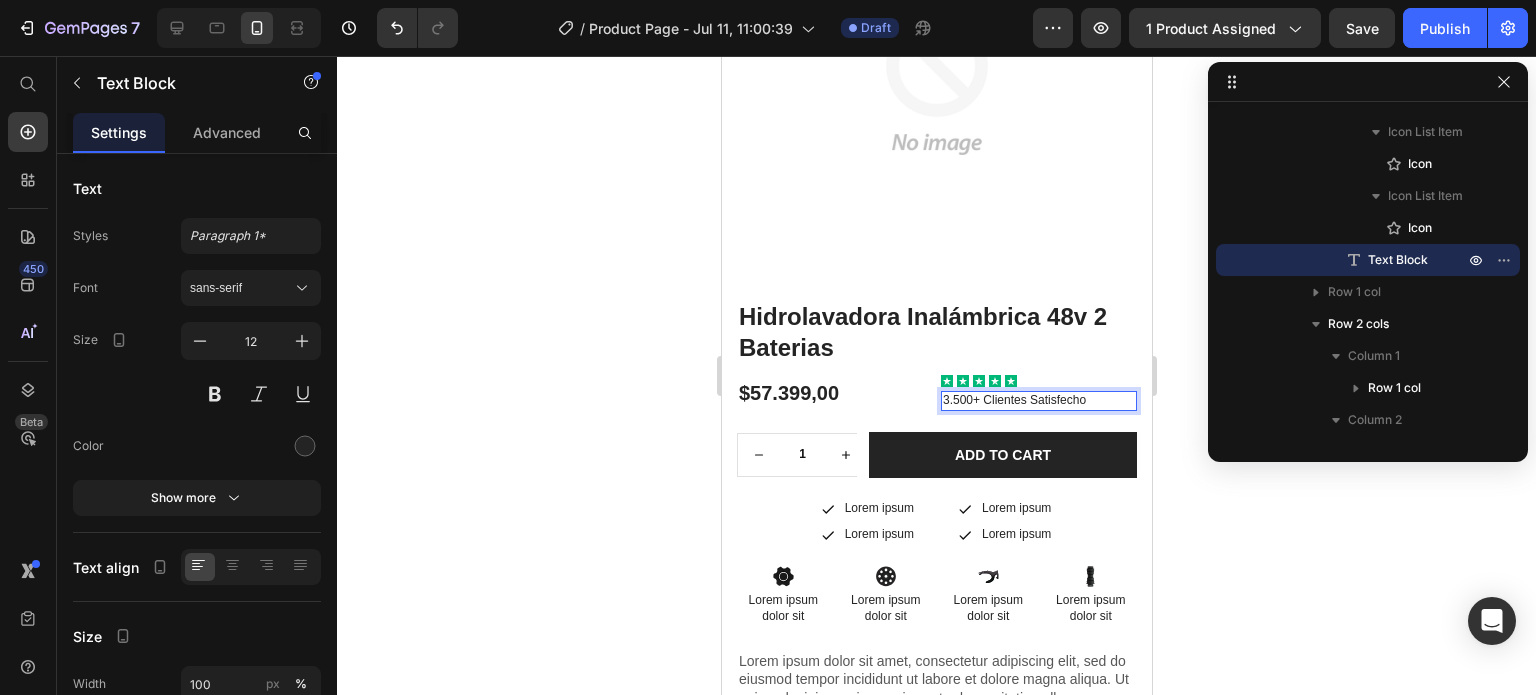 click on "3.500+ Clientes Satisfecho" at bounding box center (1038, 401) 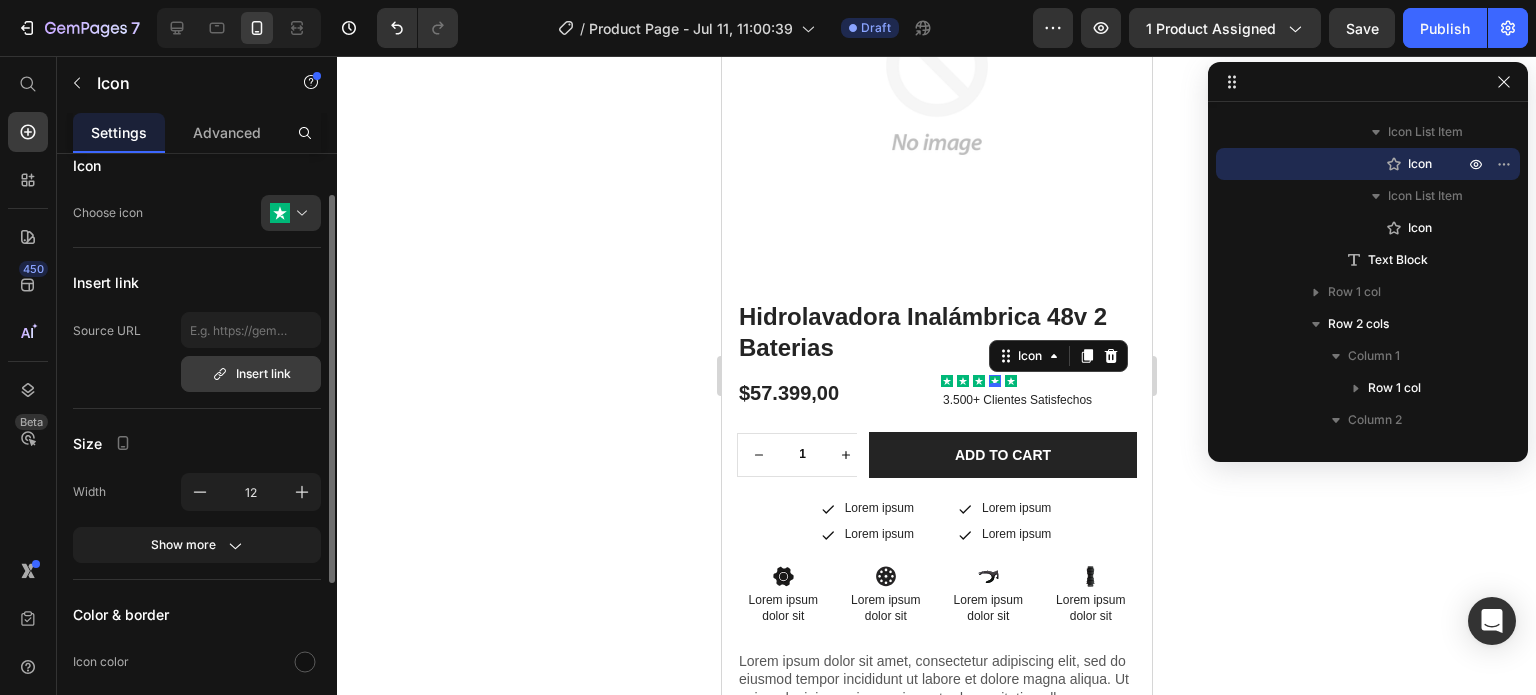 scroll, scrollTop: 0, scrollLeft: 0, axis: both 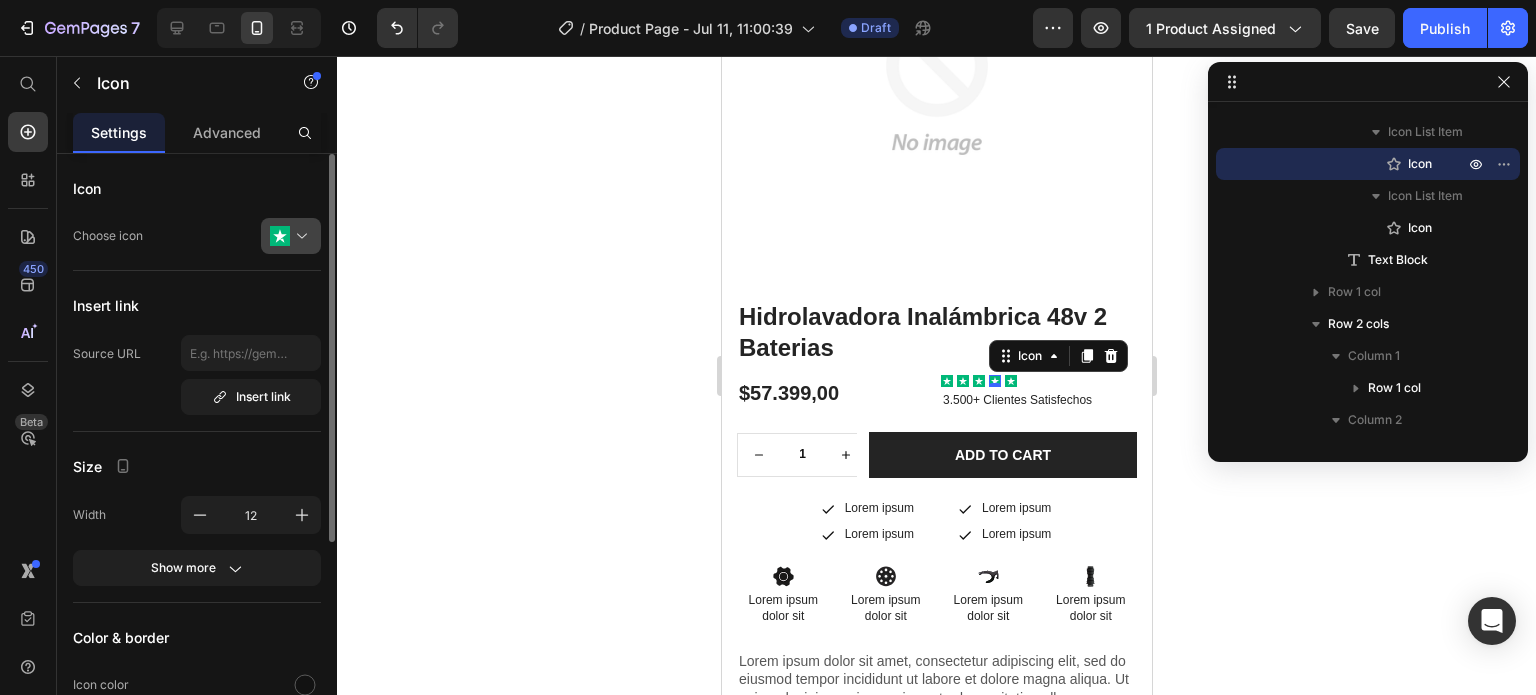 click at bounding box center [299, 236] 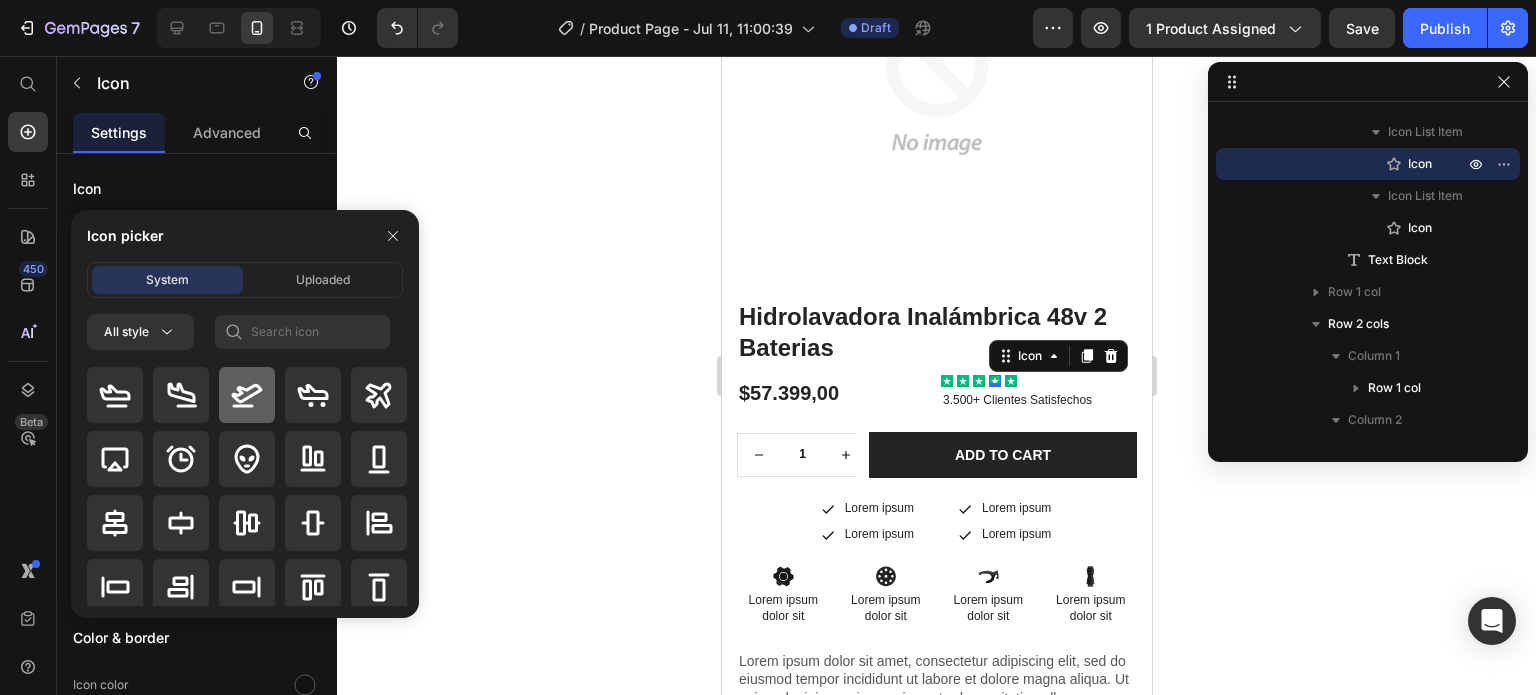 scroll, scrollTop: 0, scrollLeft: 0, axis: both 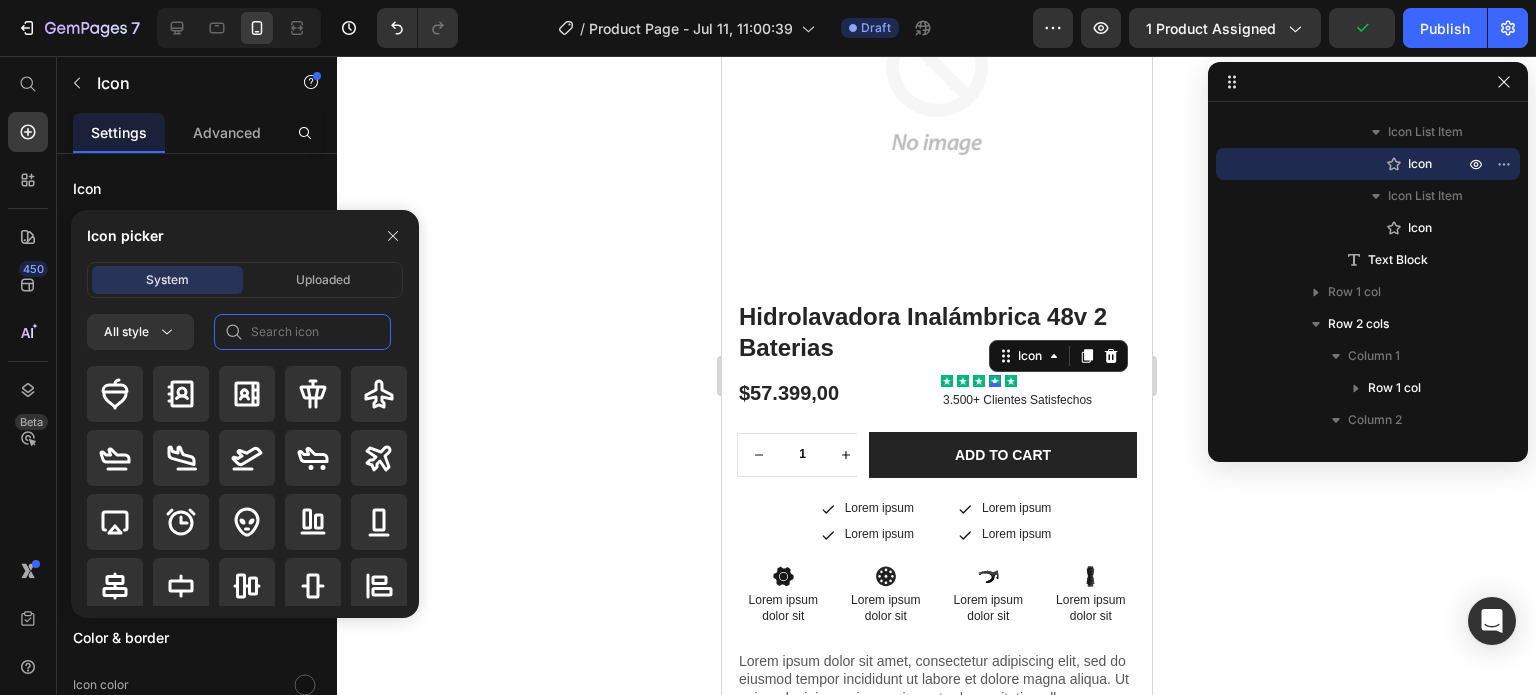 click 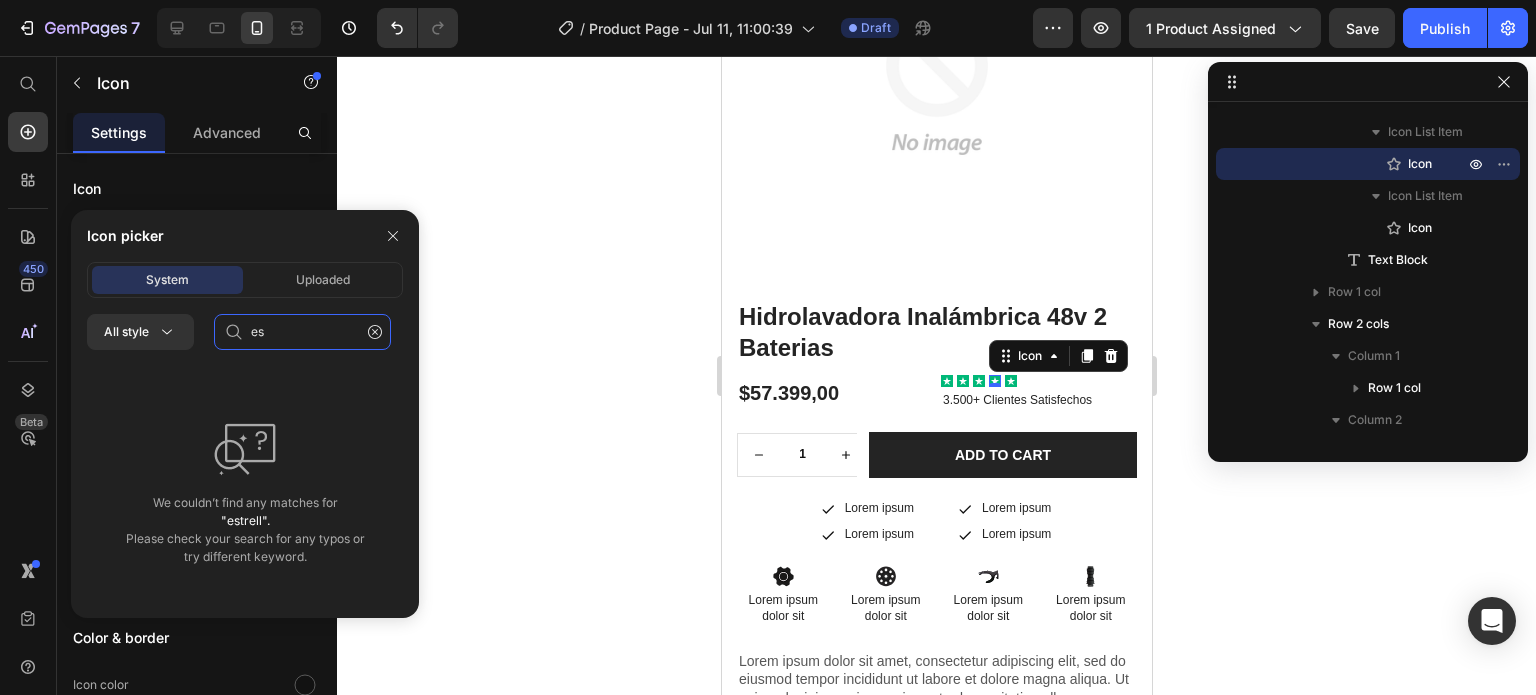 type on "e" 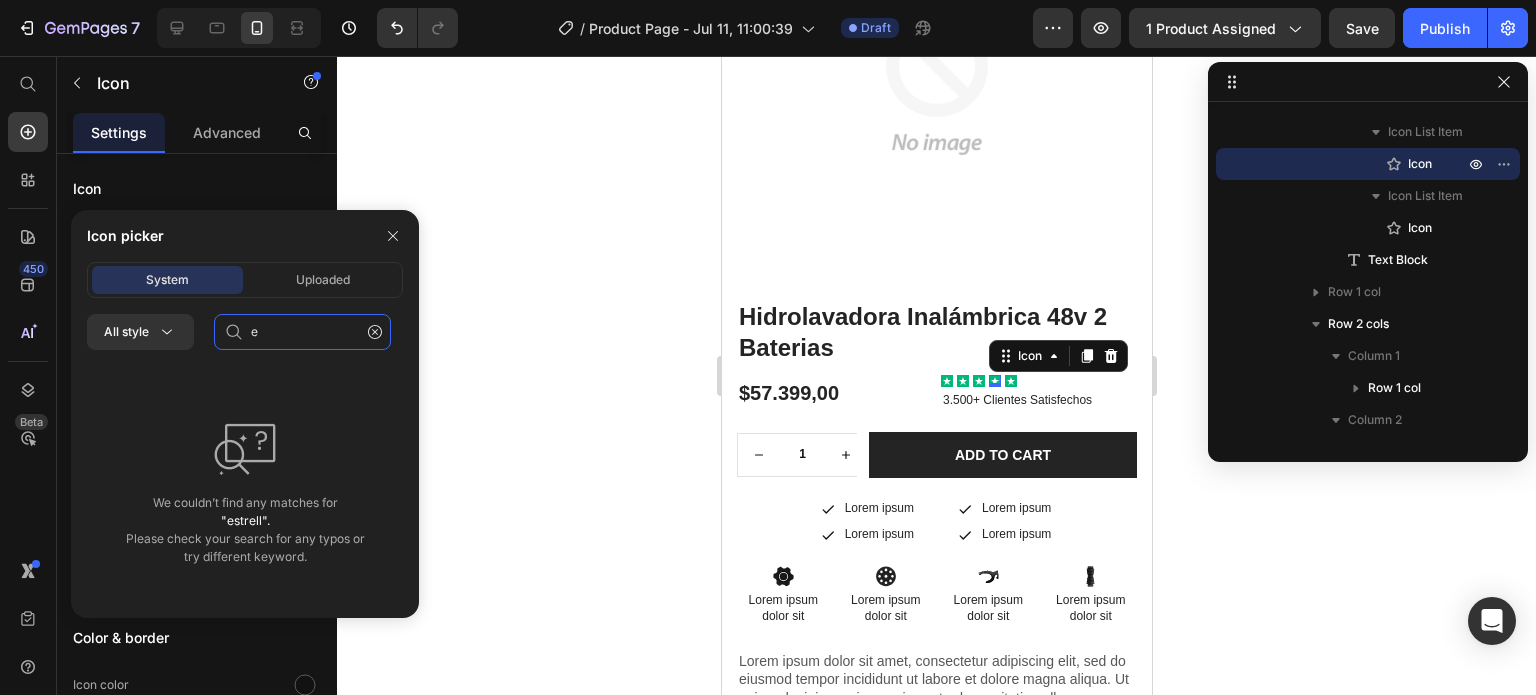 type 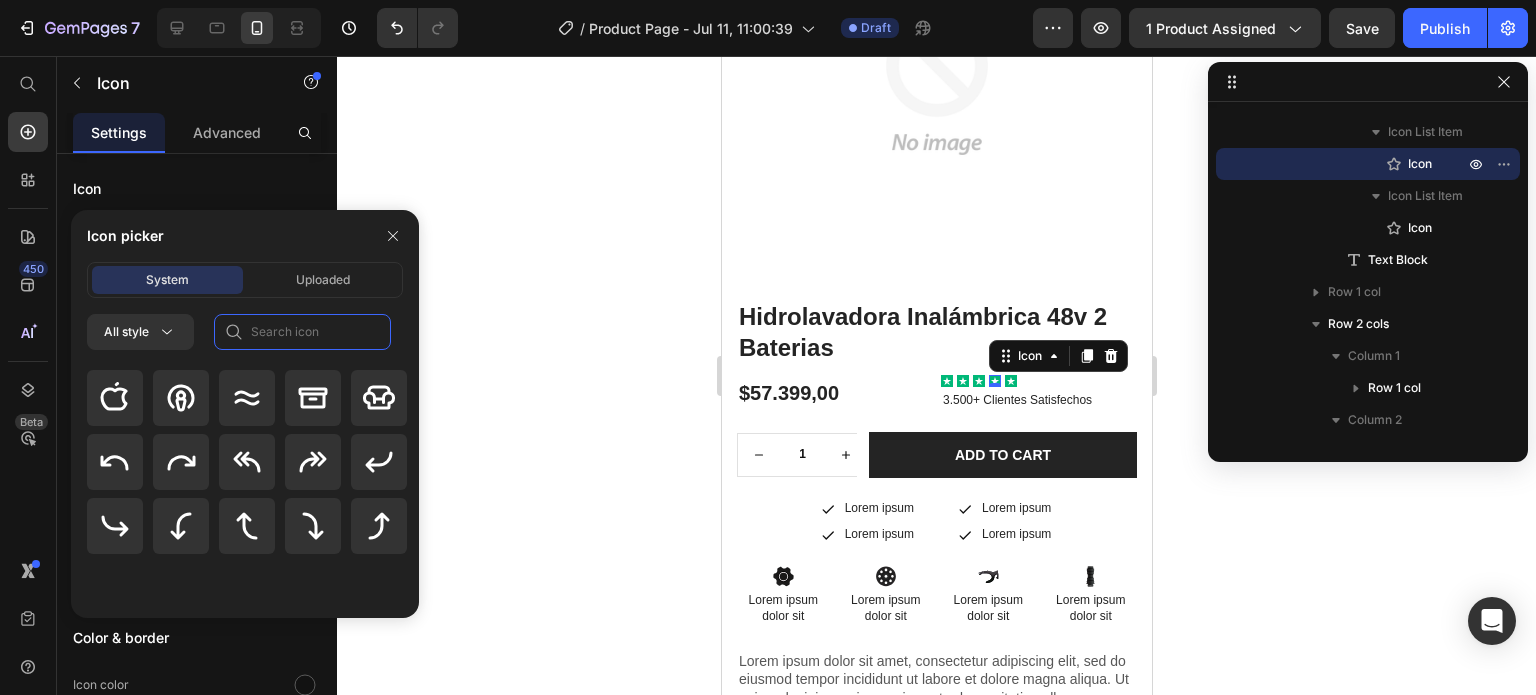 scroll, scrollTop: 0, scrollLeft: 0, axis: both 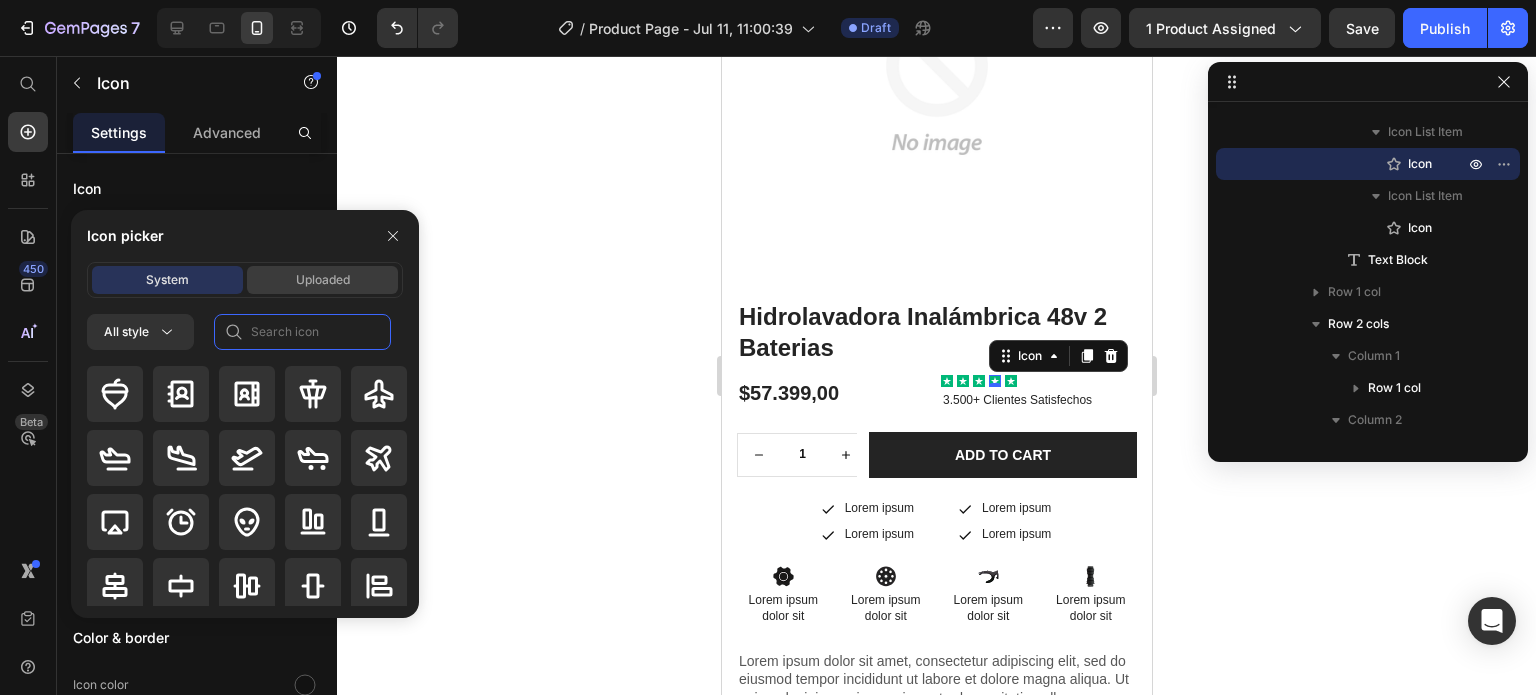 click on "Uploaded" at bounding box center [323, 280] 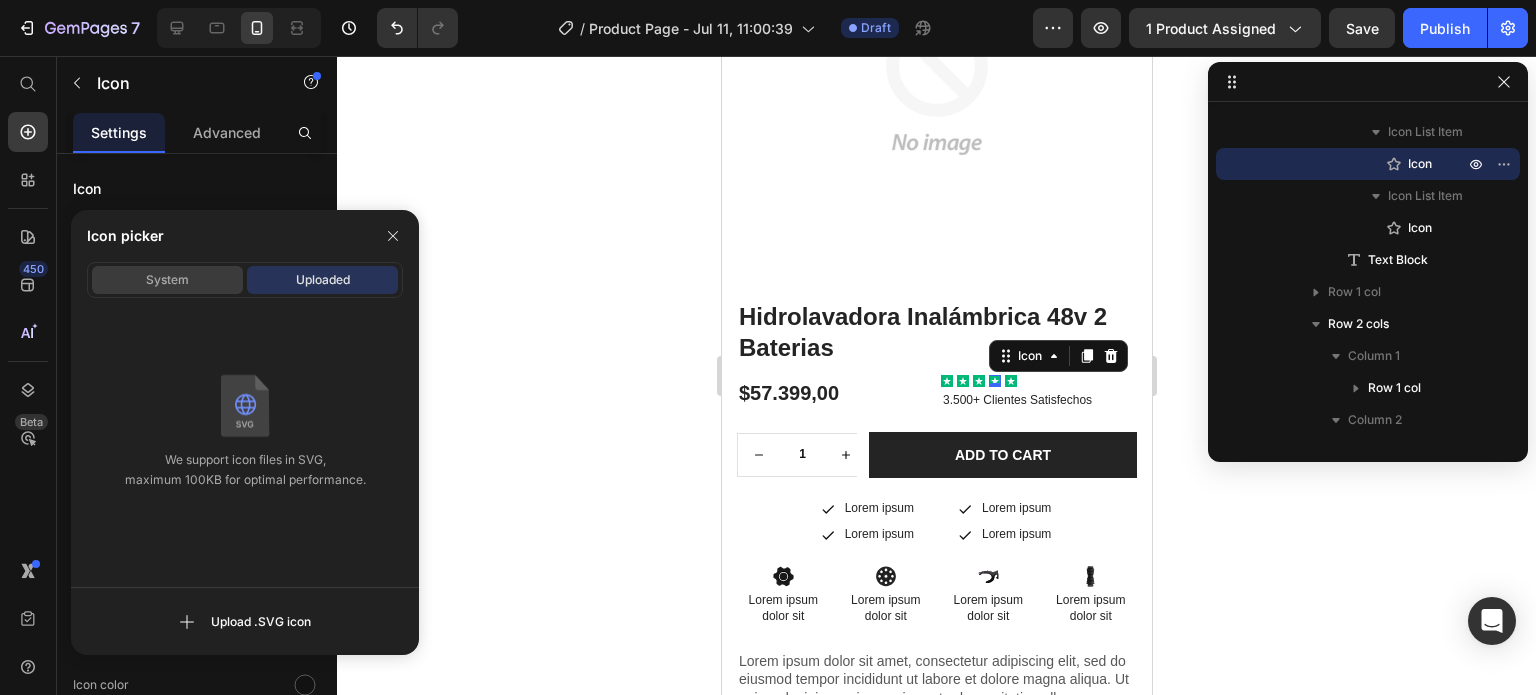 click on "System" at bounding box center (167, 280) 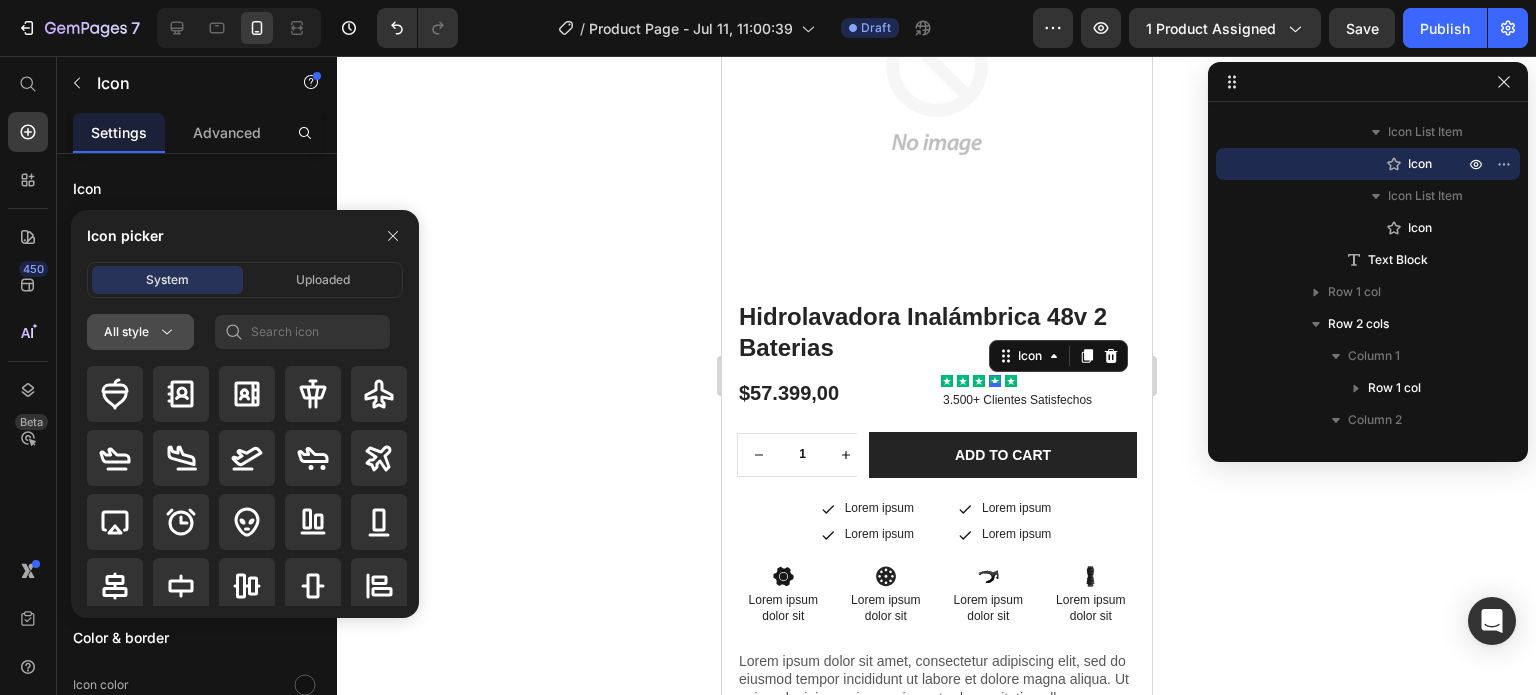 click 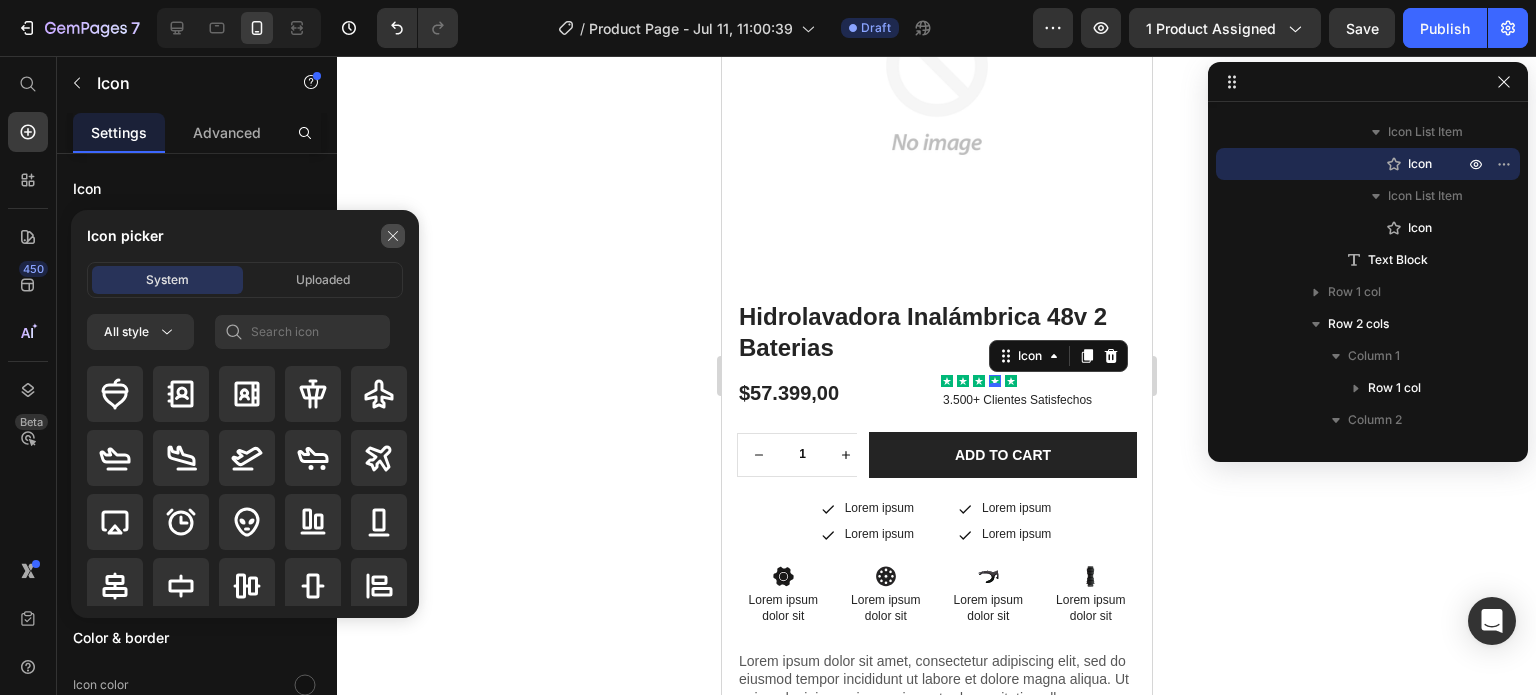 click 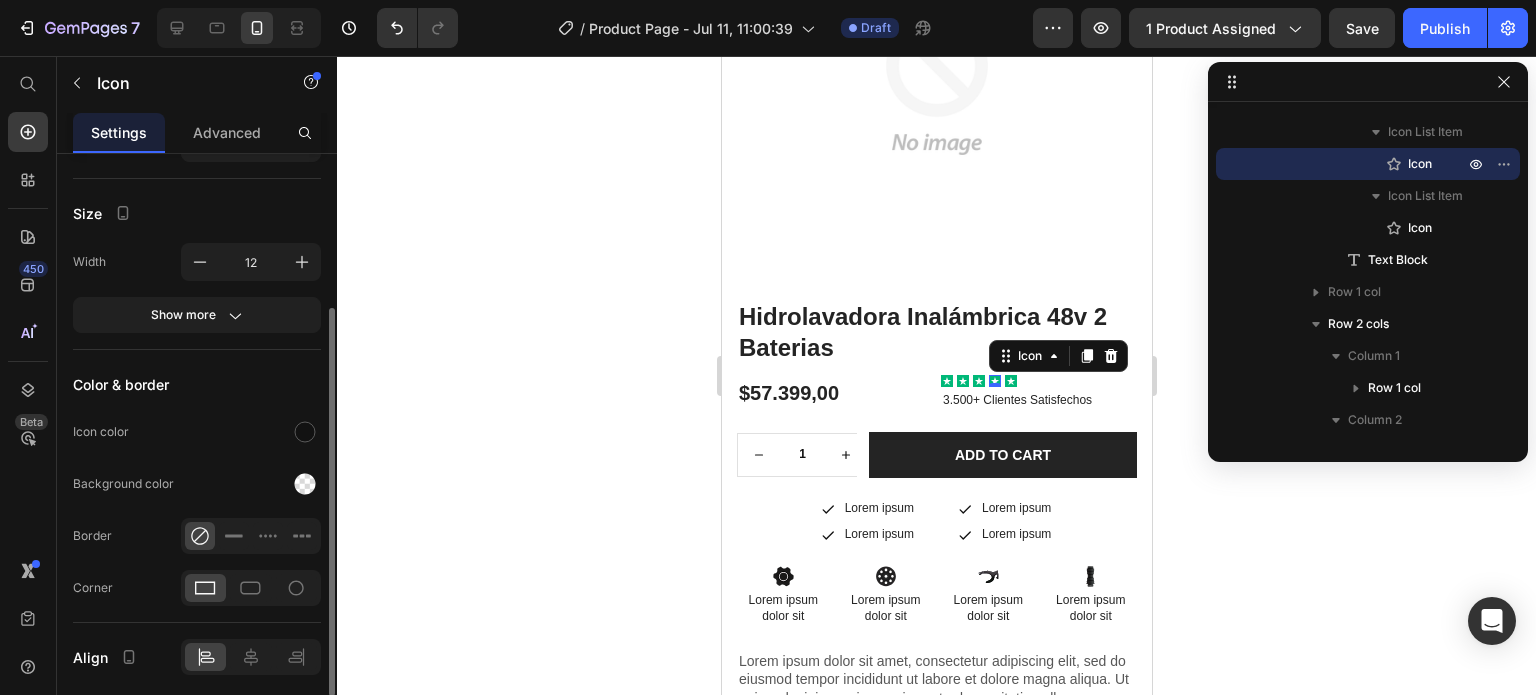scroll, scrollTop: 265, scrollLeft: 0, axis: vertical 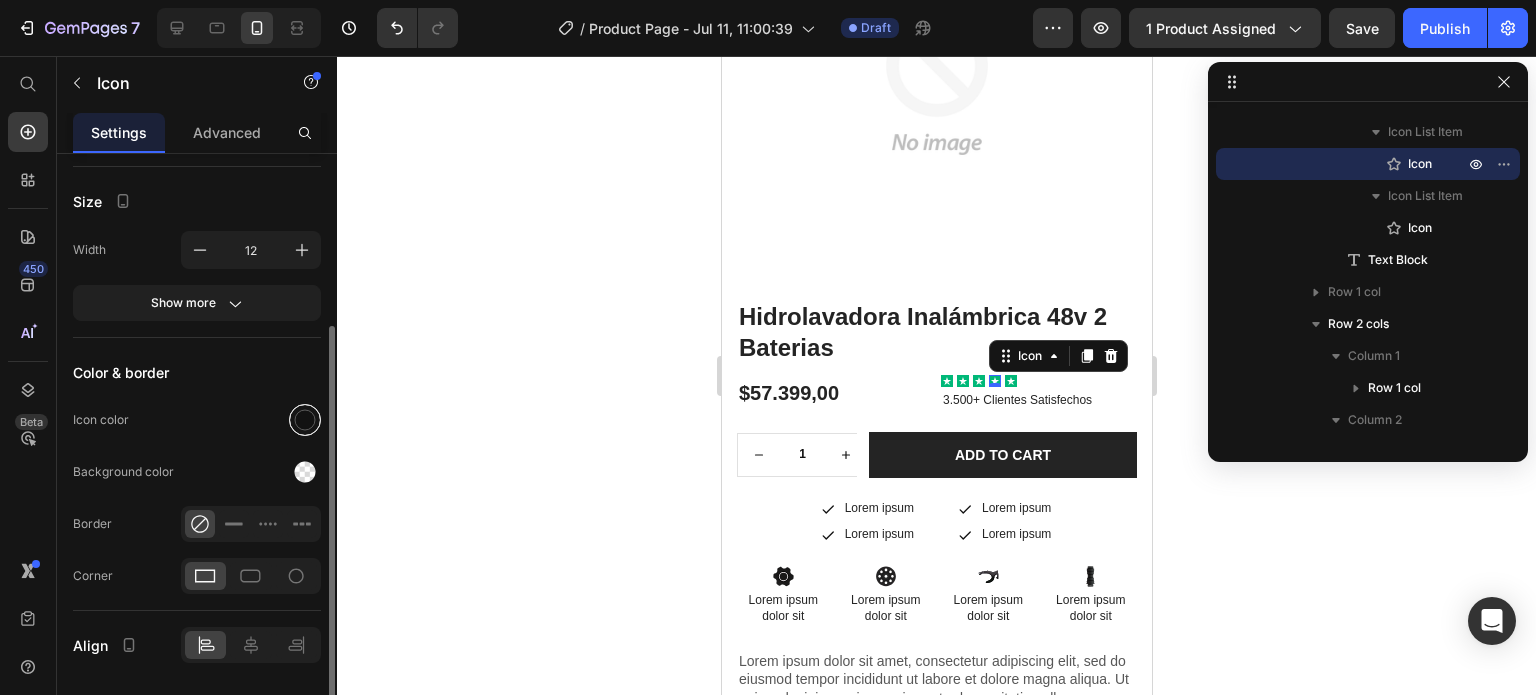 click at bounding box center [305, 420] 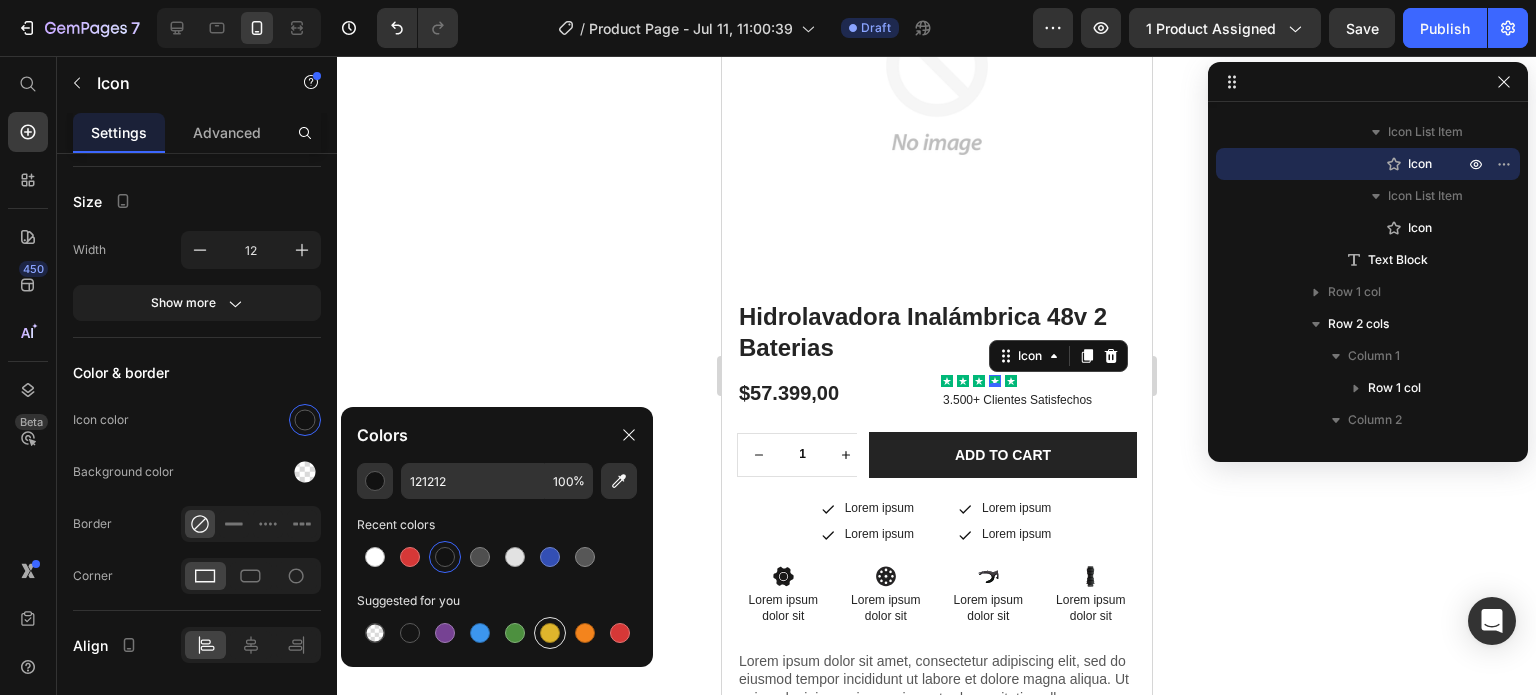 click at bounding box center (550, 633) 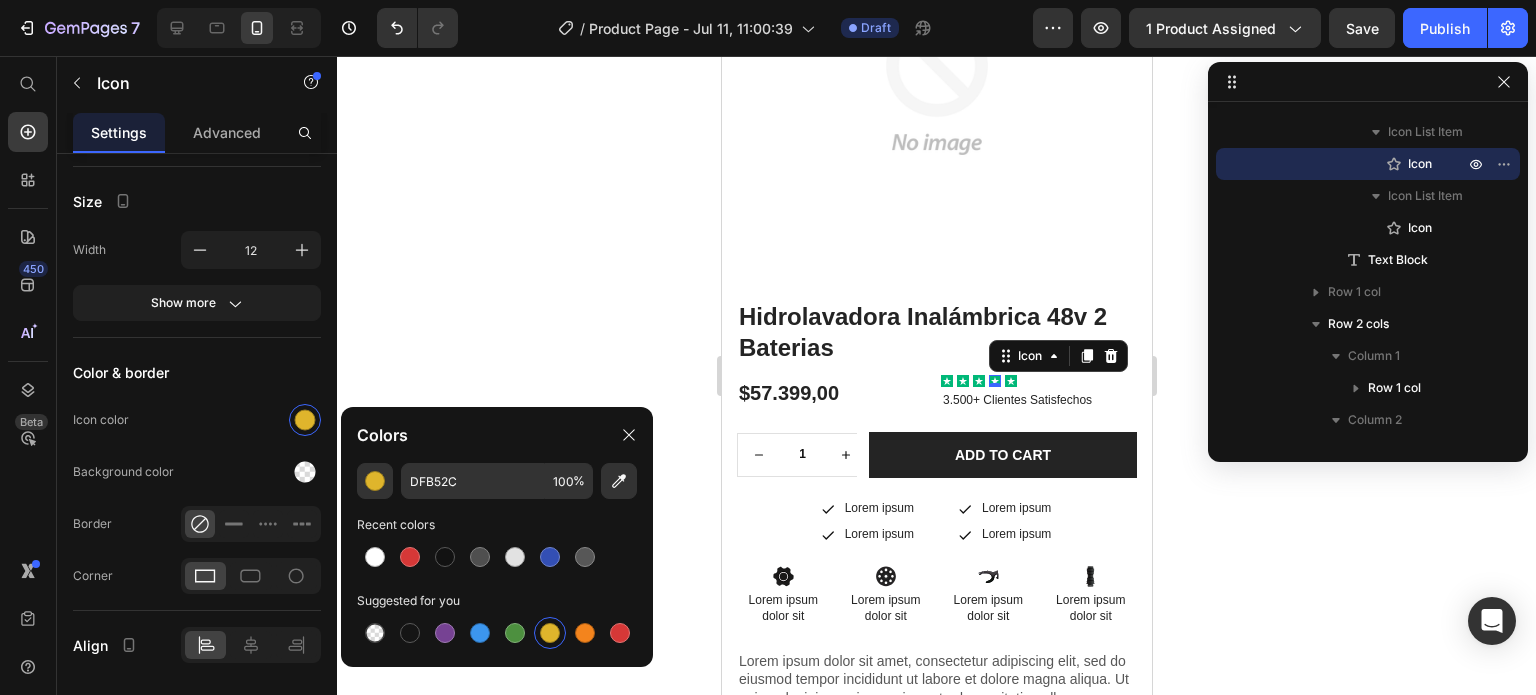 click 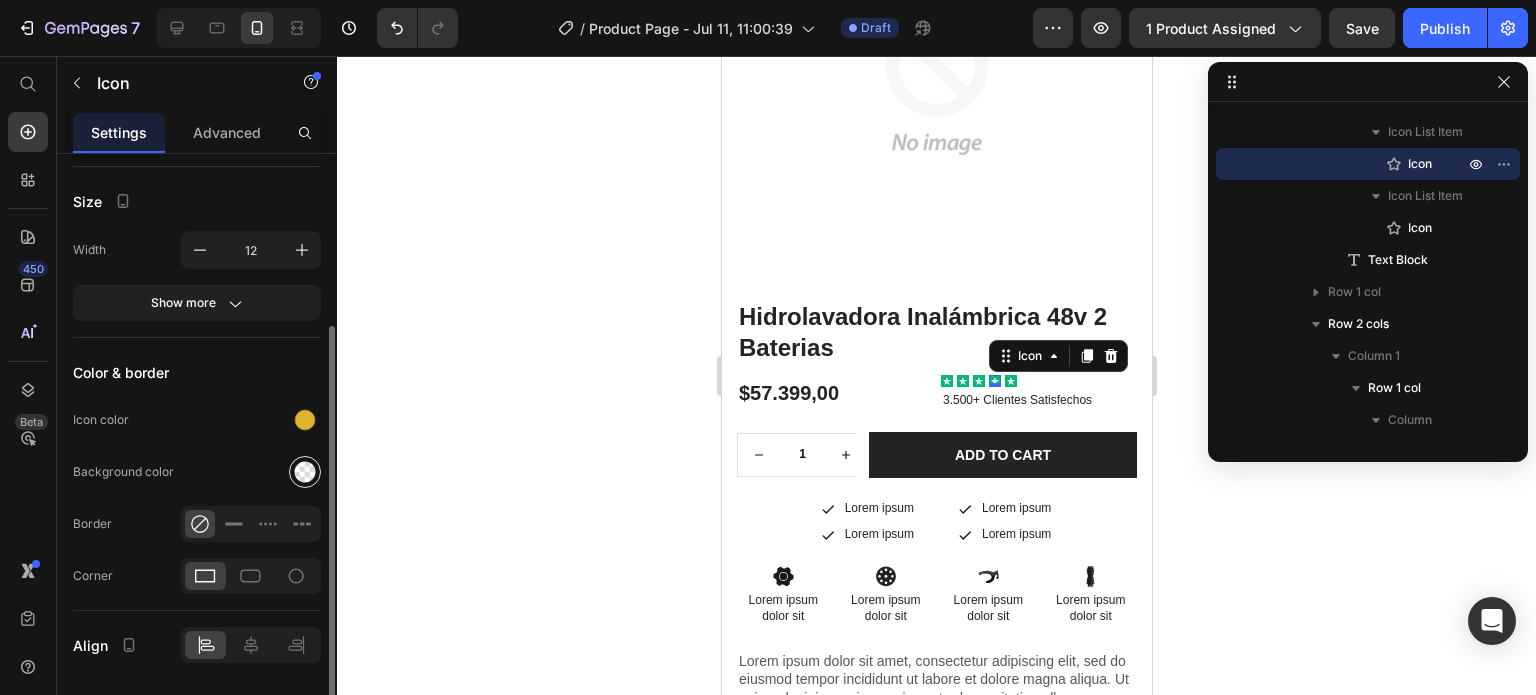 click at bounding box center (305, 472) 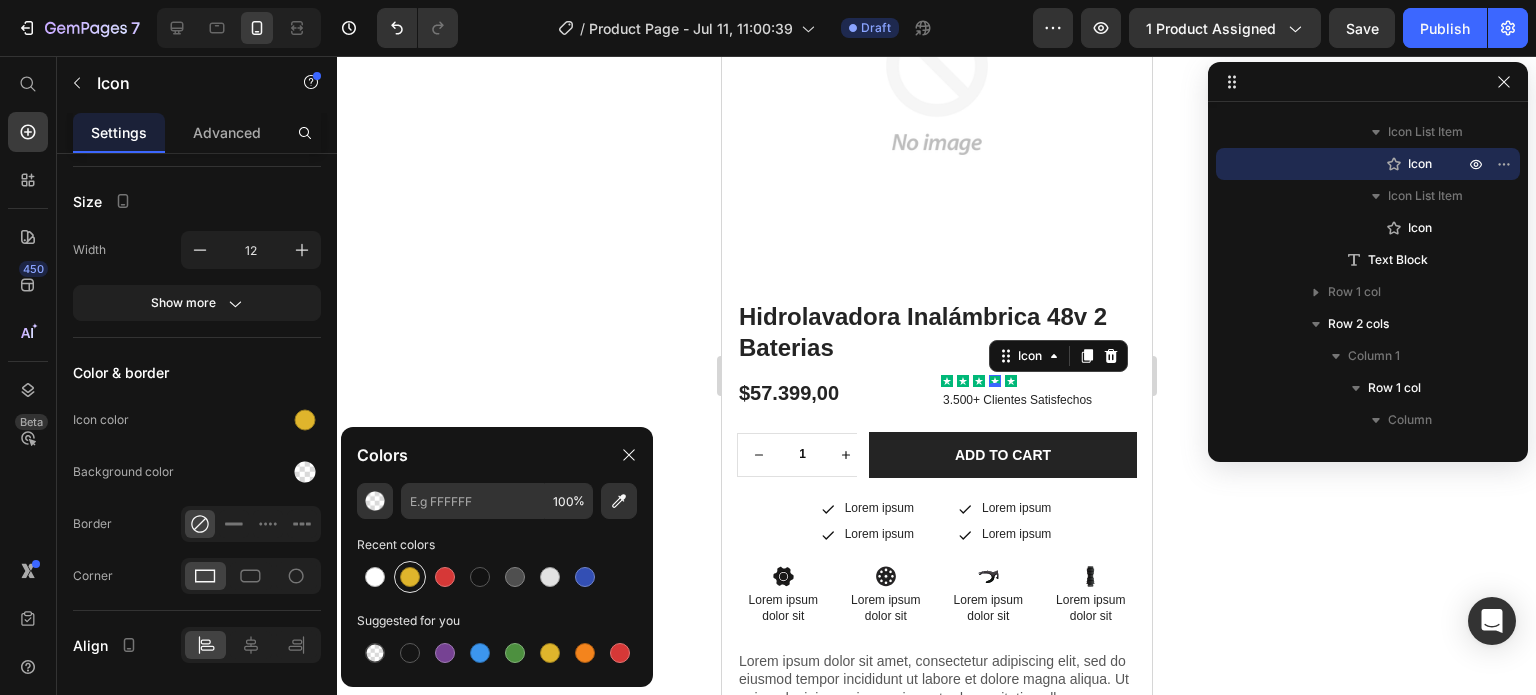 click at bounding box center [410, 577] 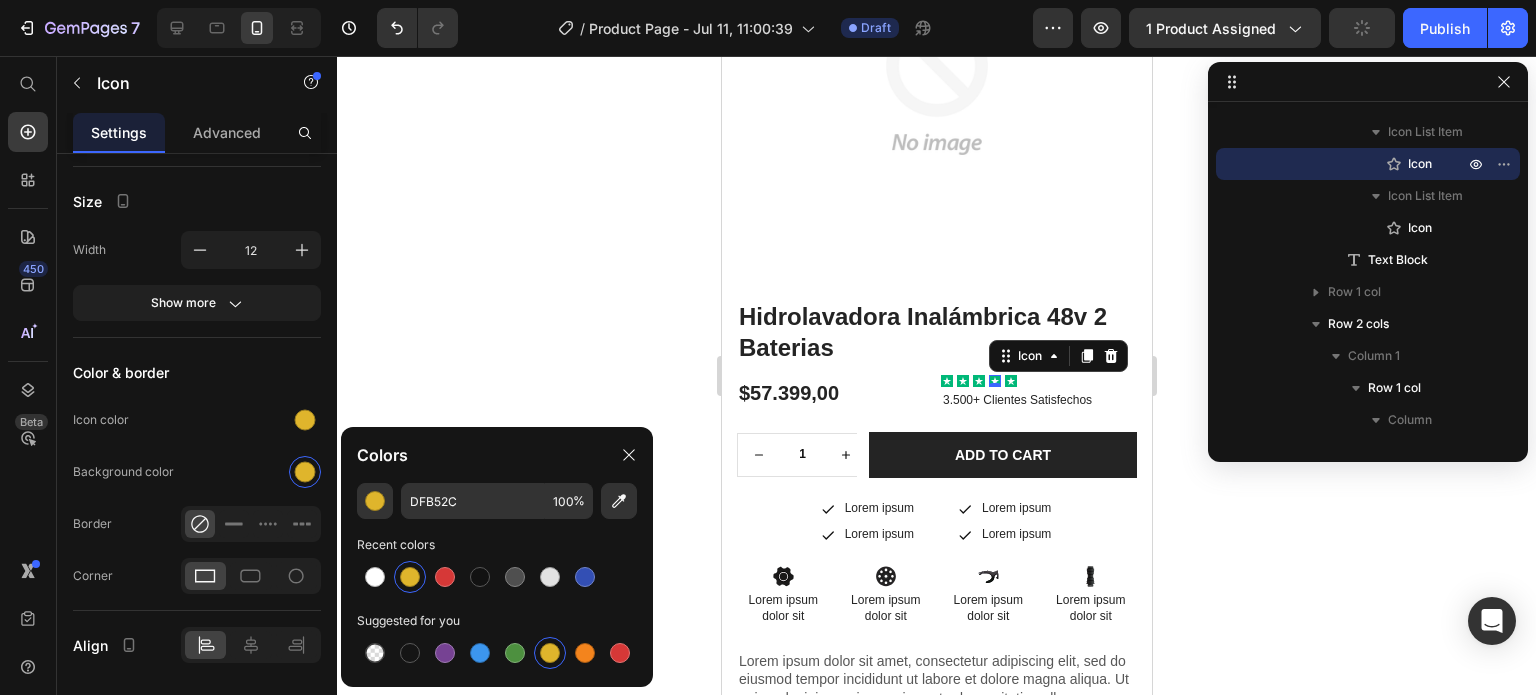 click 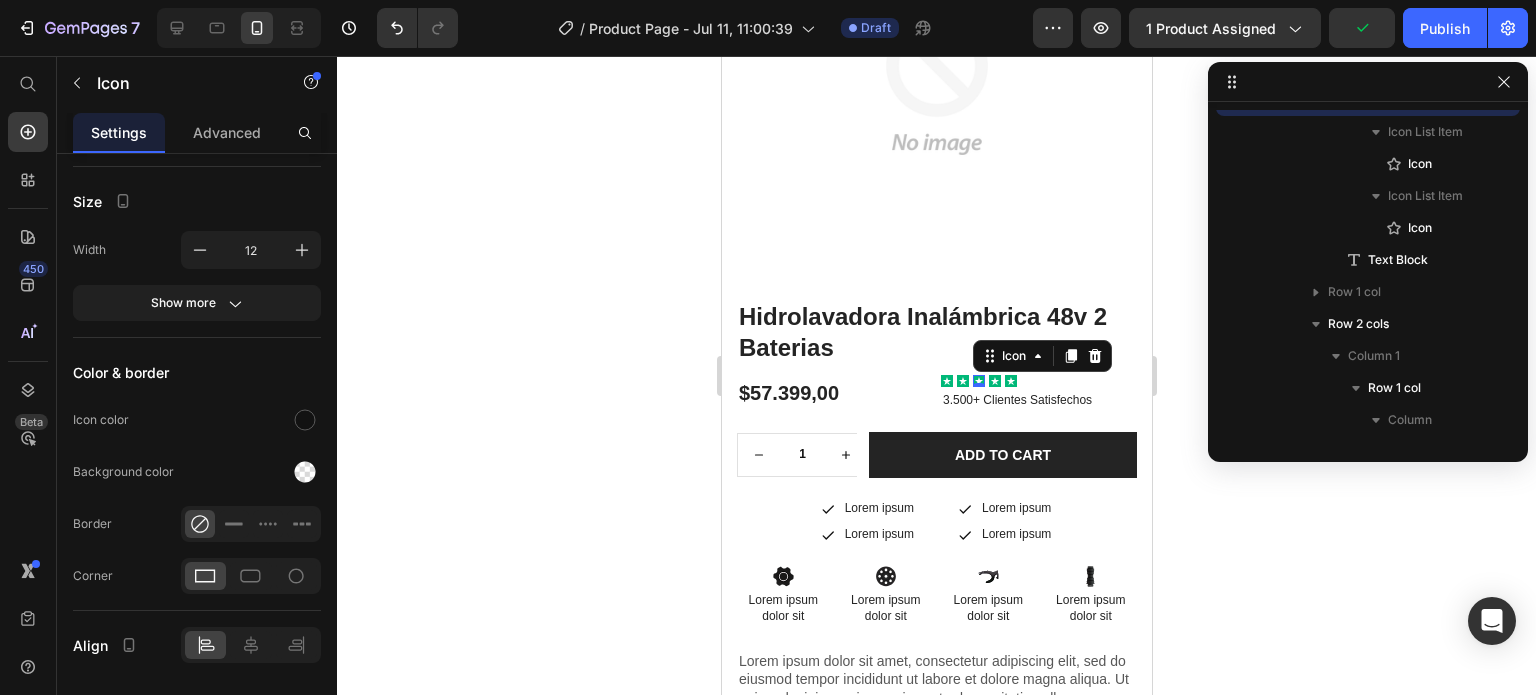 scroll, scrollTop: 602, scrollLeft: 0, axis: vertical 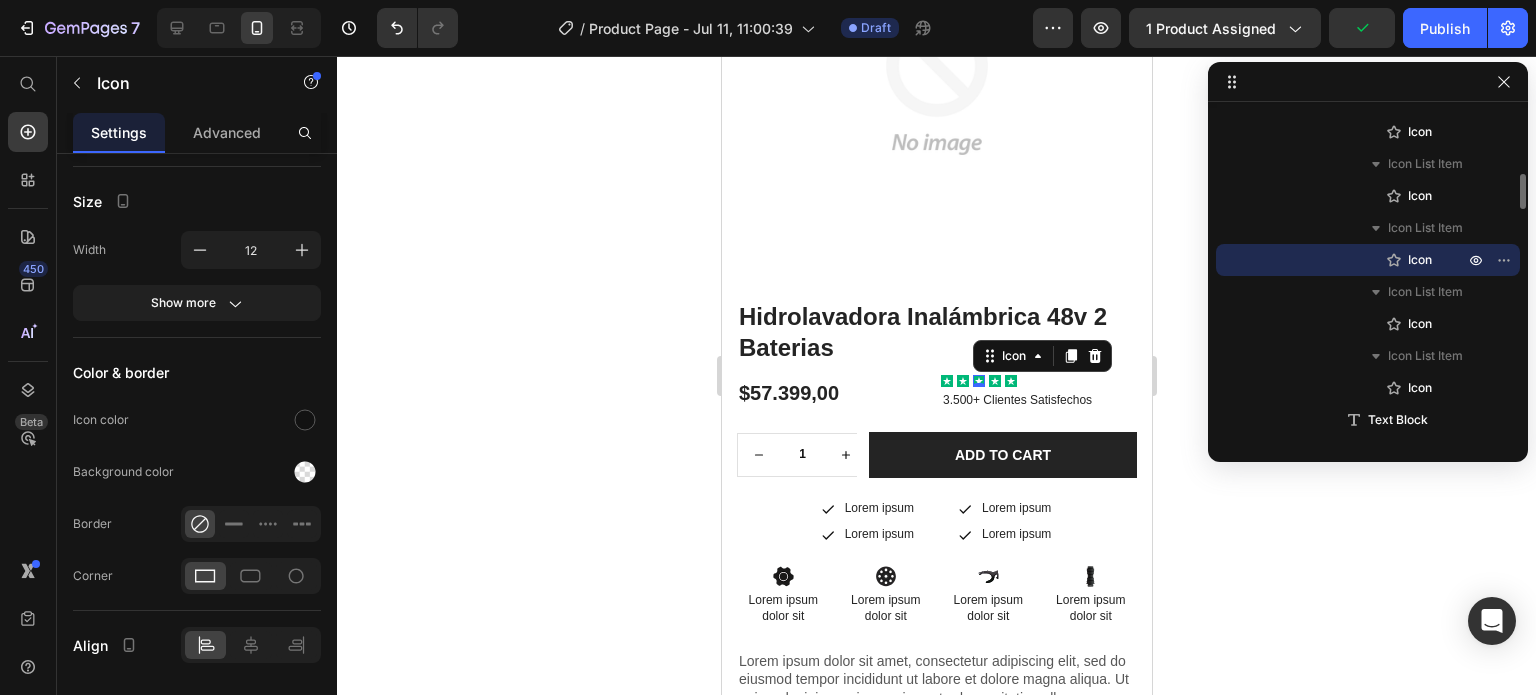 click 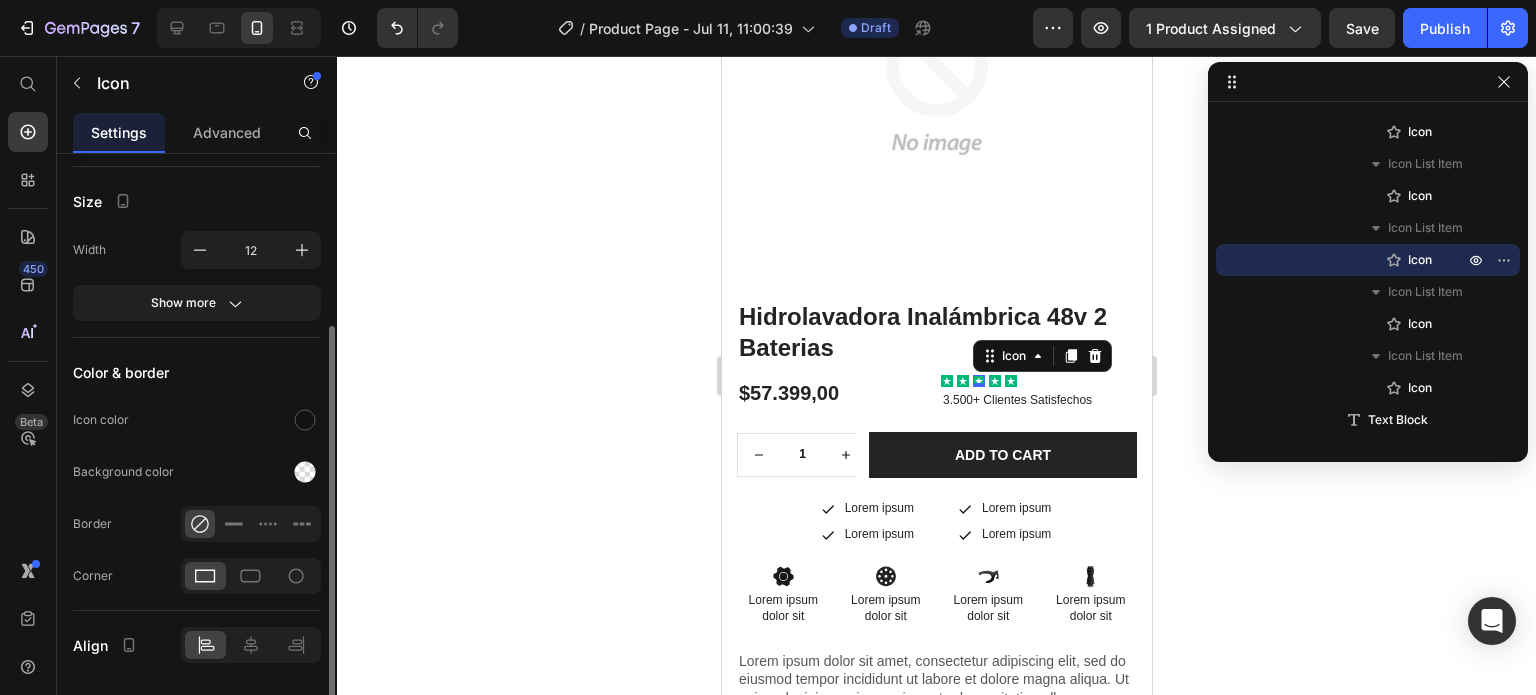 scroll, scrollTop: 322, scrollLeft: 0, axis: vertical 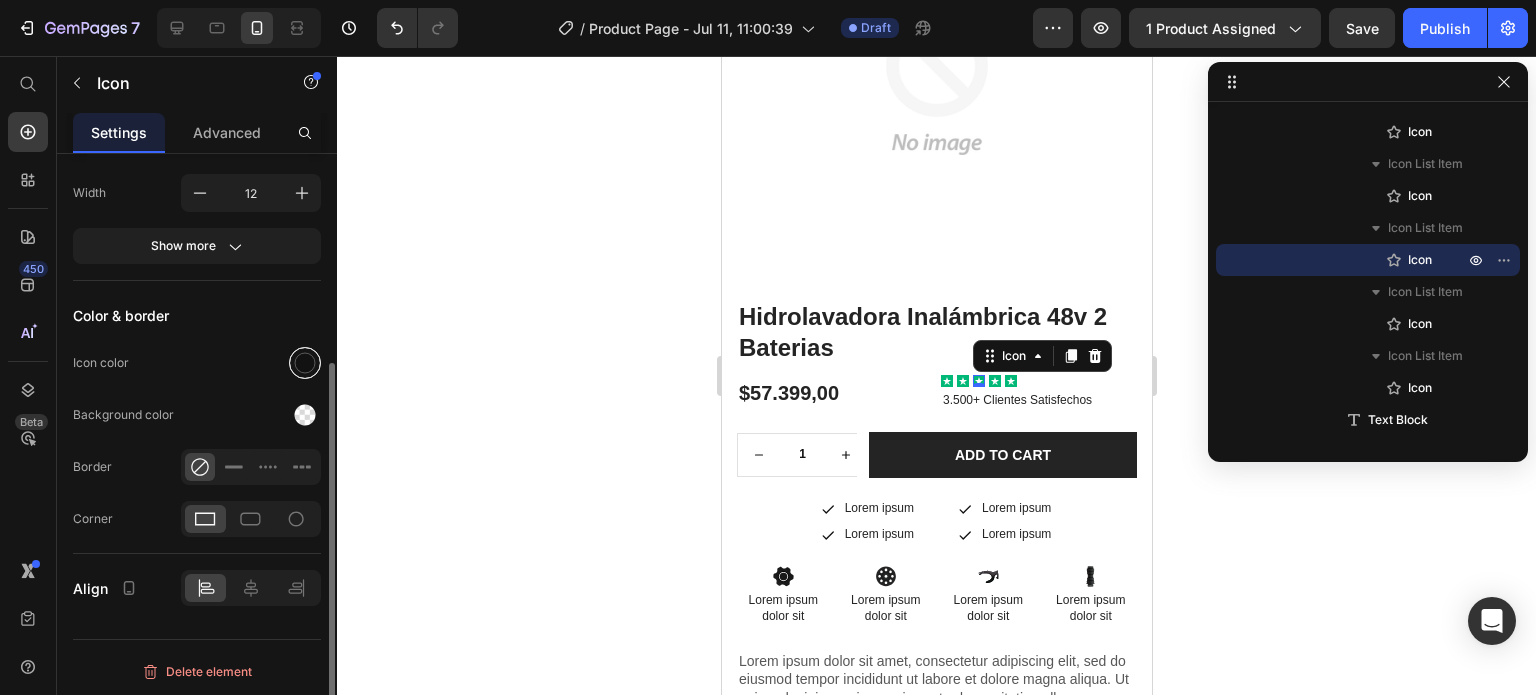 click at bounding box center [305, 363] 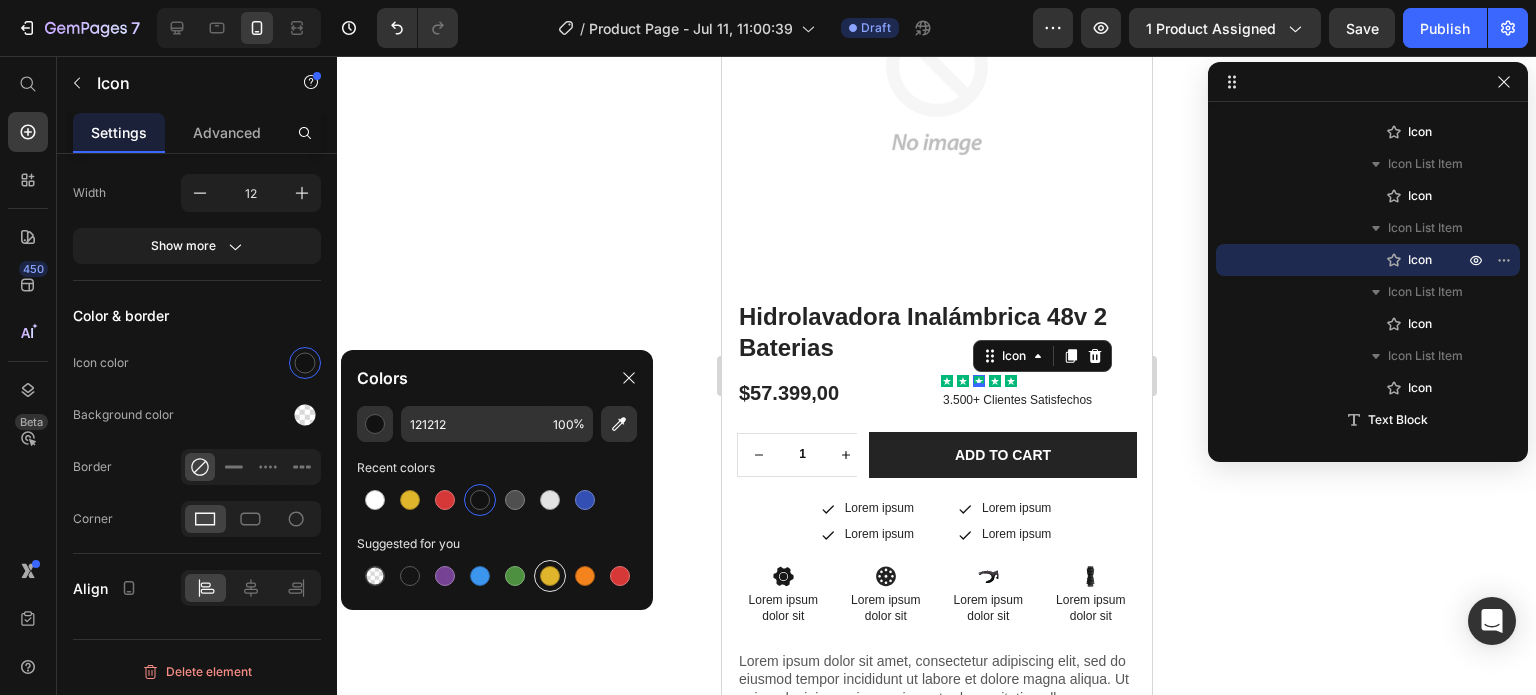 click at bounding box center [550, 576] 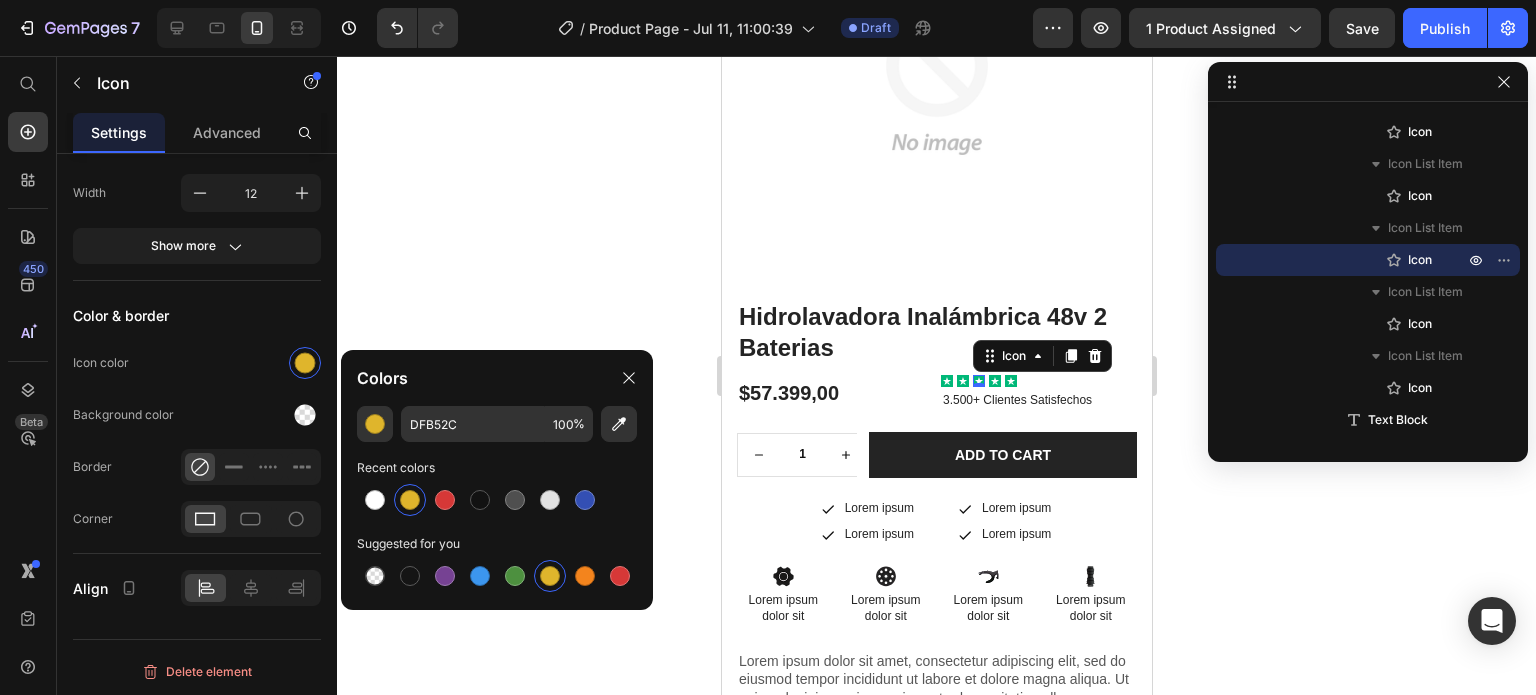 click 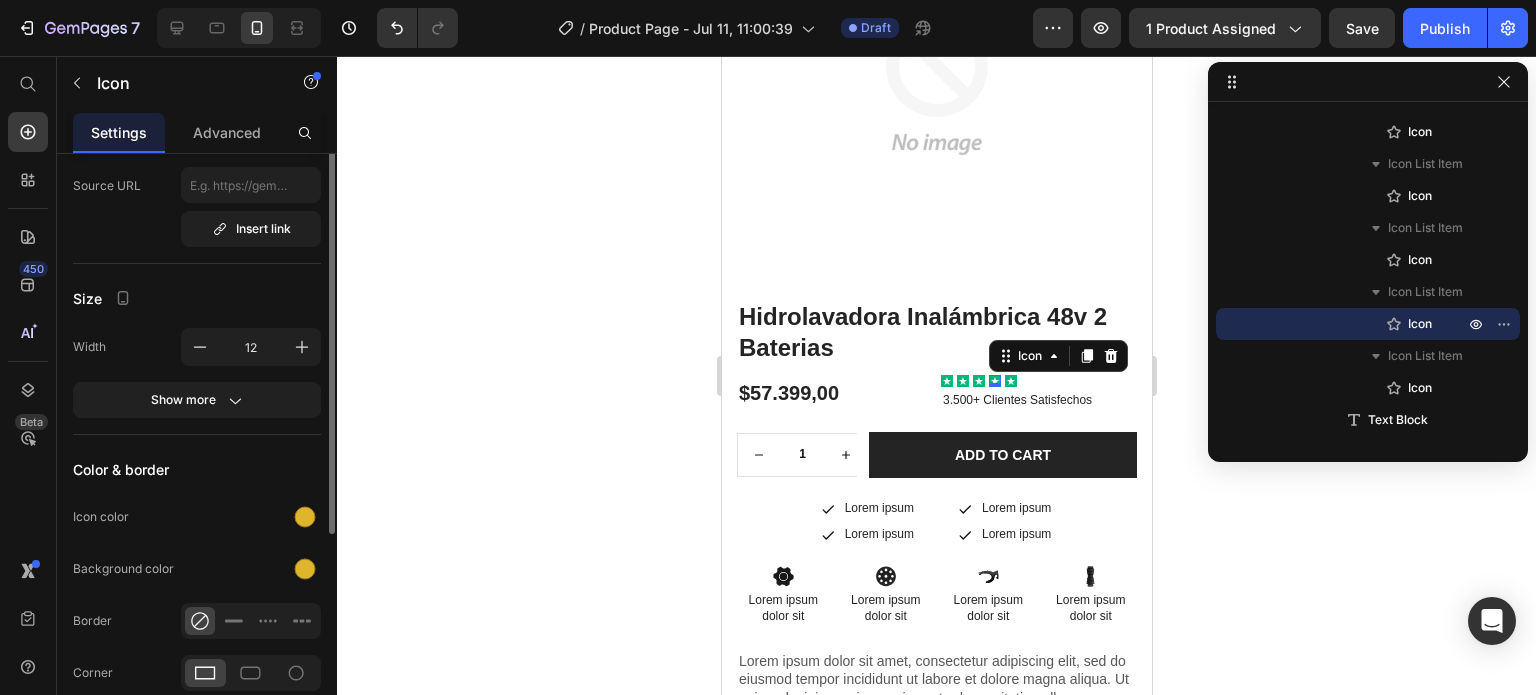scroll, scrollTop: 0, scrollLeft: 0, axis: both 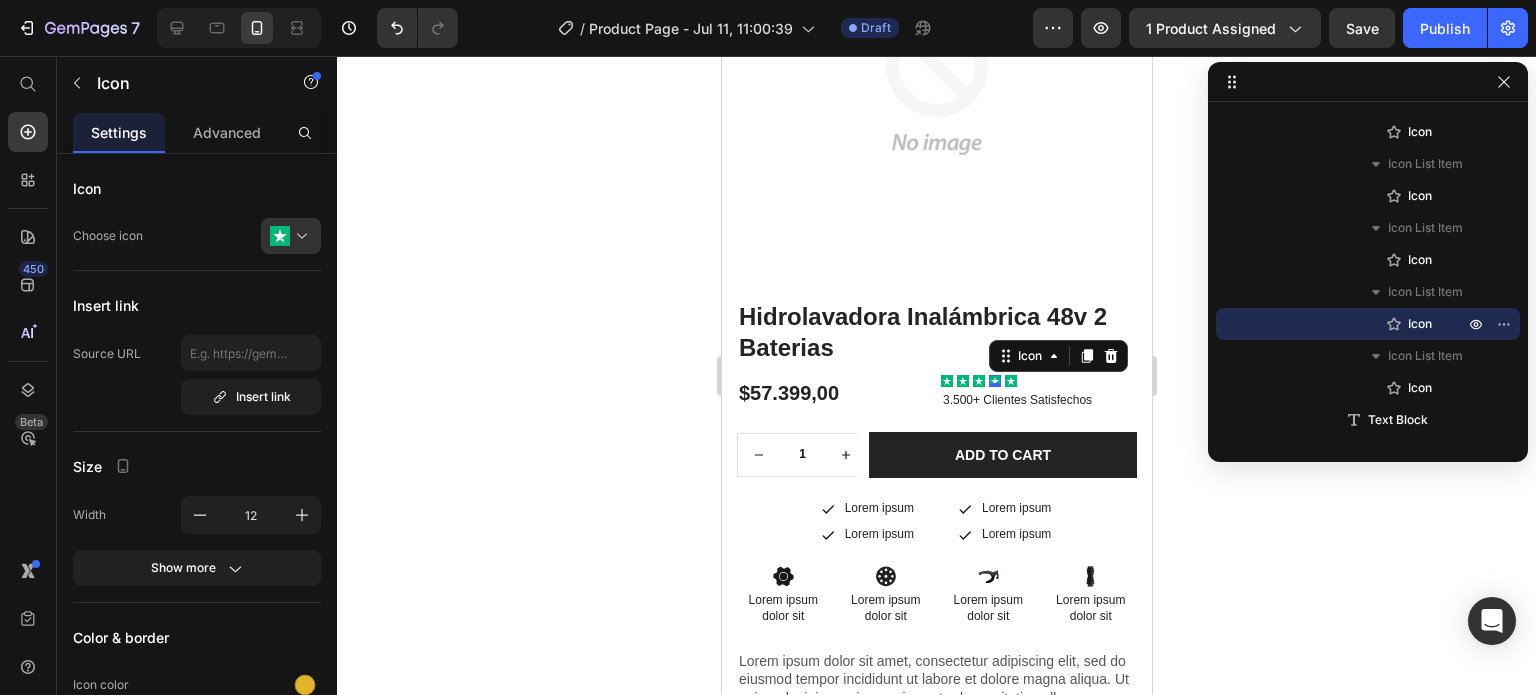 click 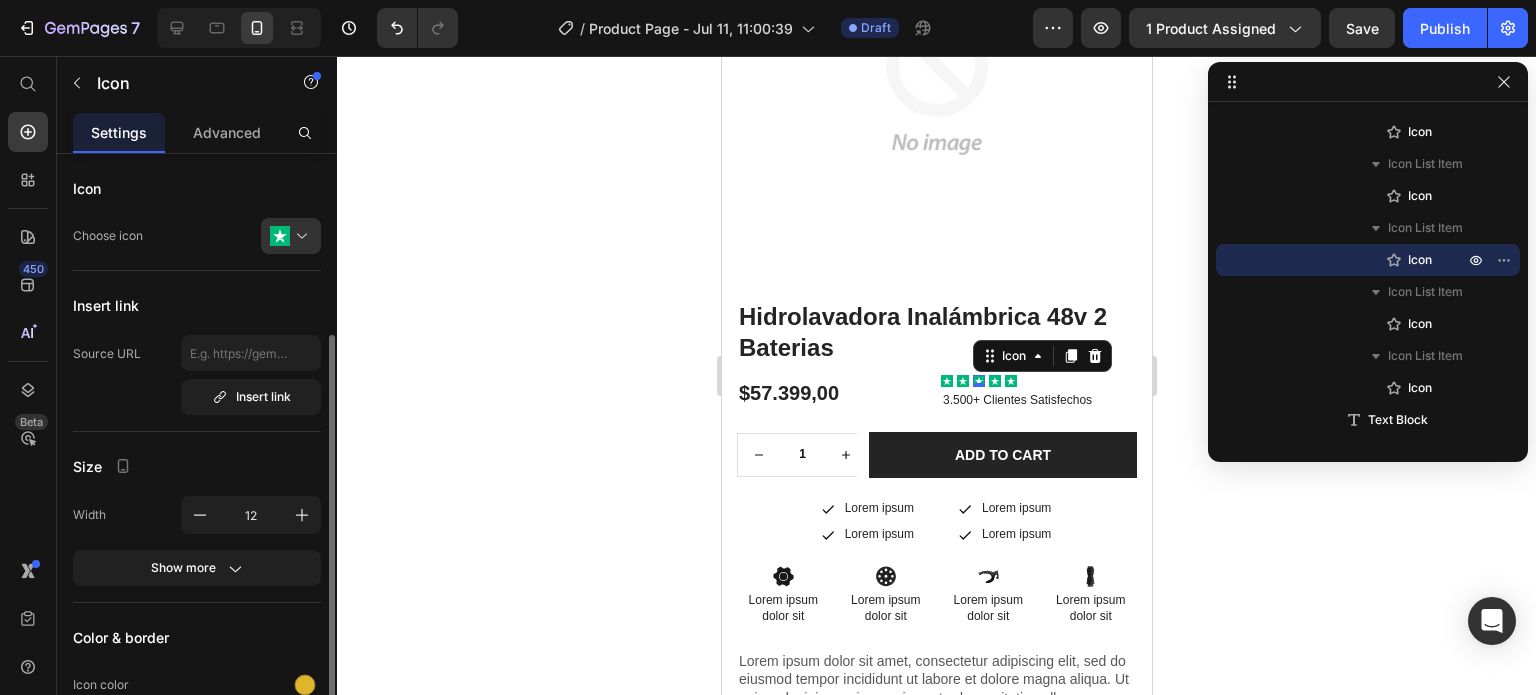 scroll, scrollTop: 322, scrollLeft: 0, axis: vertical 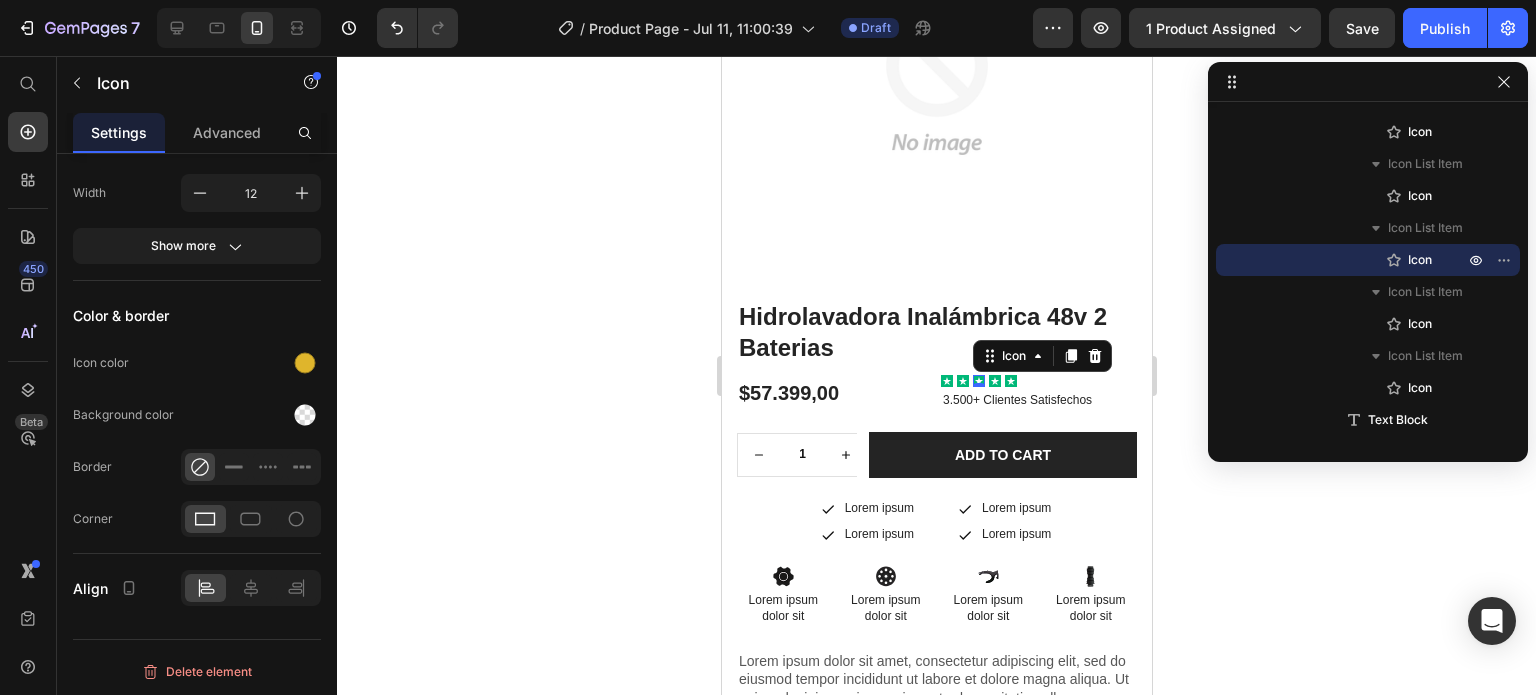 click on "0" at bounding box center (978, 387) 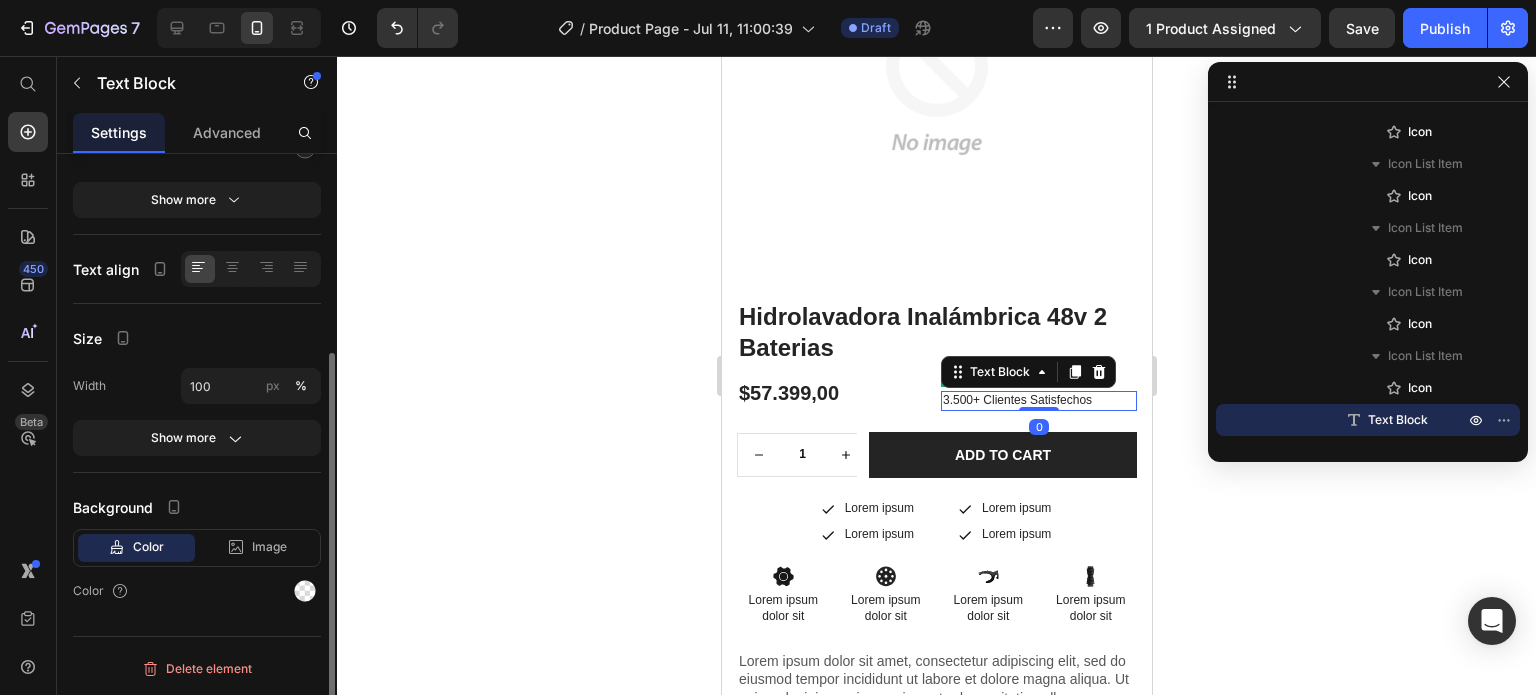 scroll, scrollTop: 0, scrollLeft: 0, axis: both 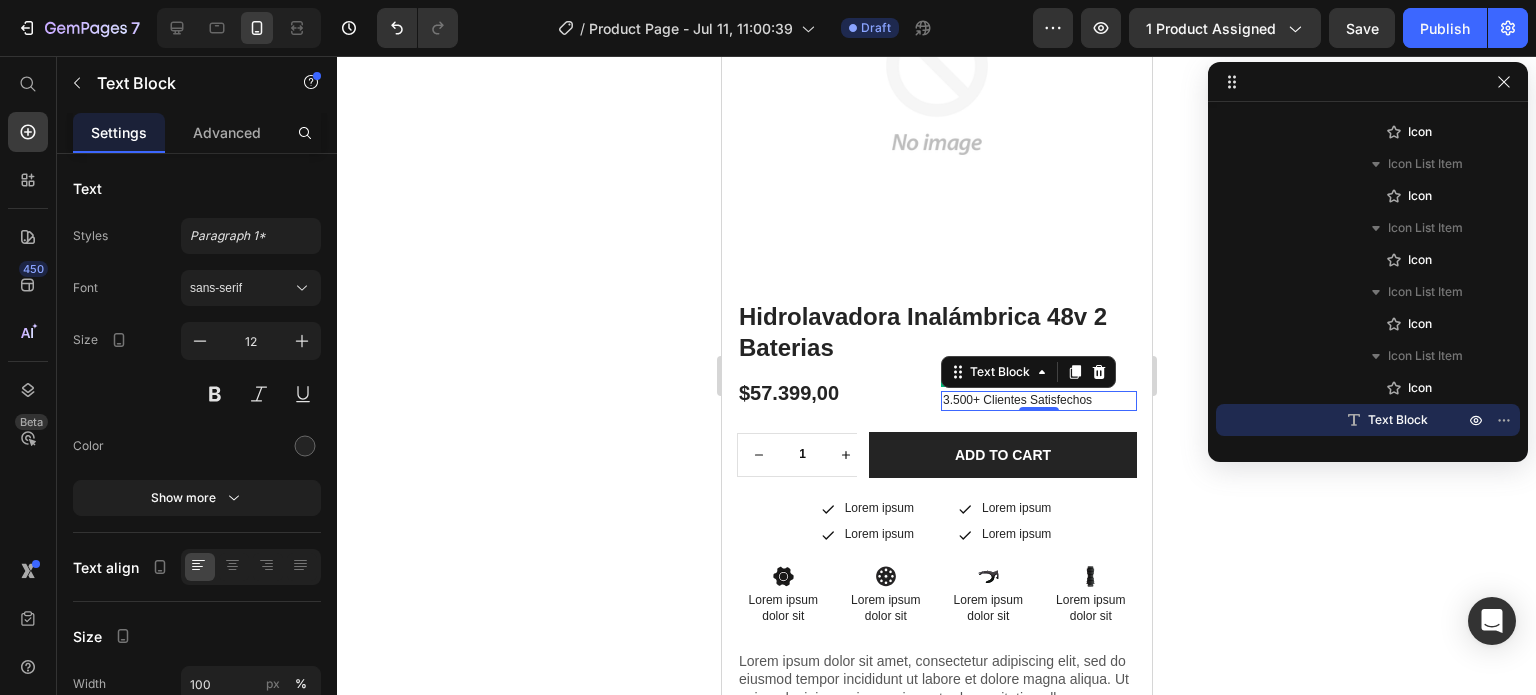 click 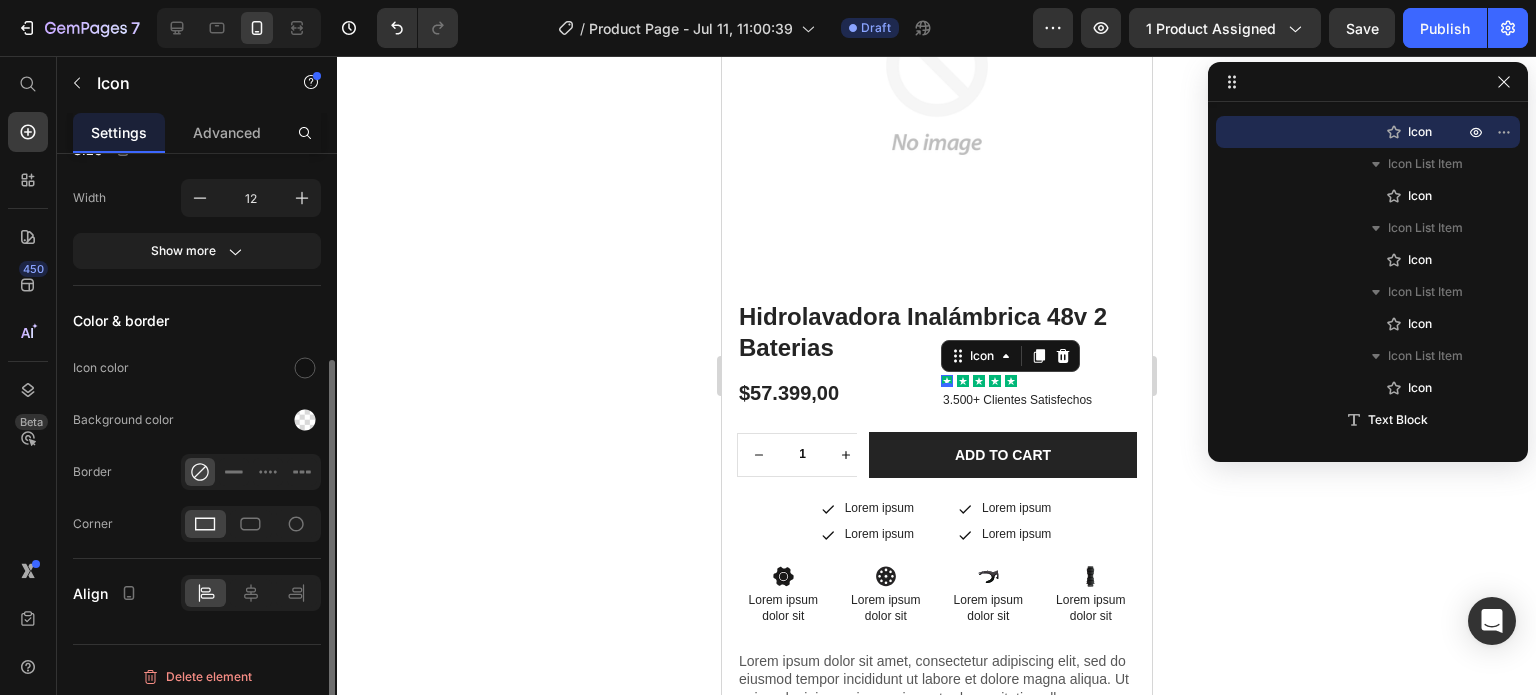 scroll, scrollTop: 322, scrollLeft: 0, axis: vertical 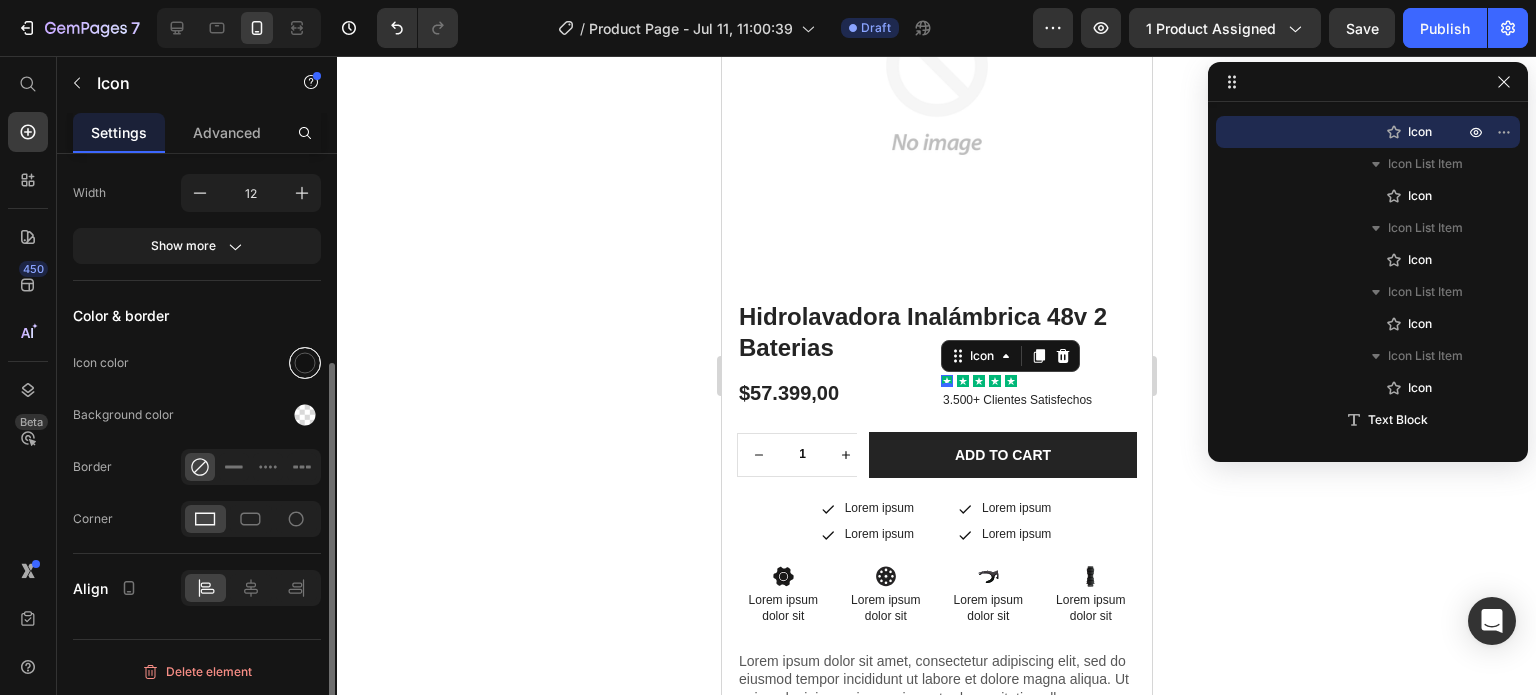 click at bounding box center [305, 363] 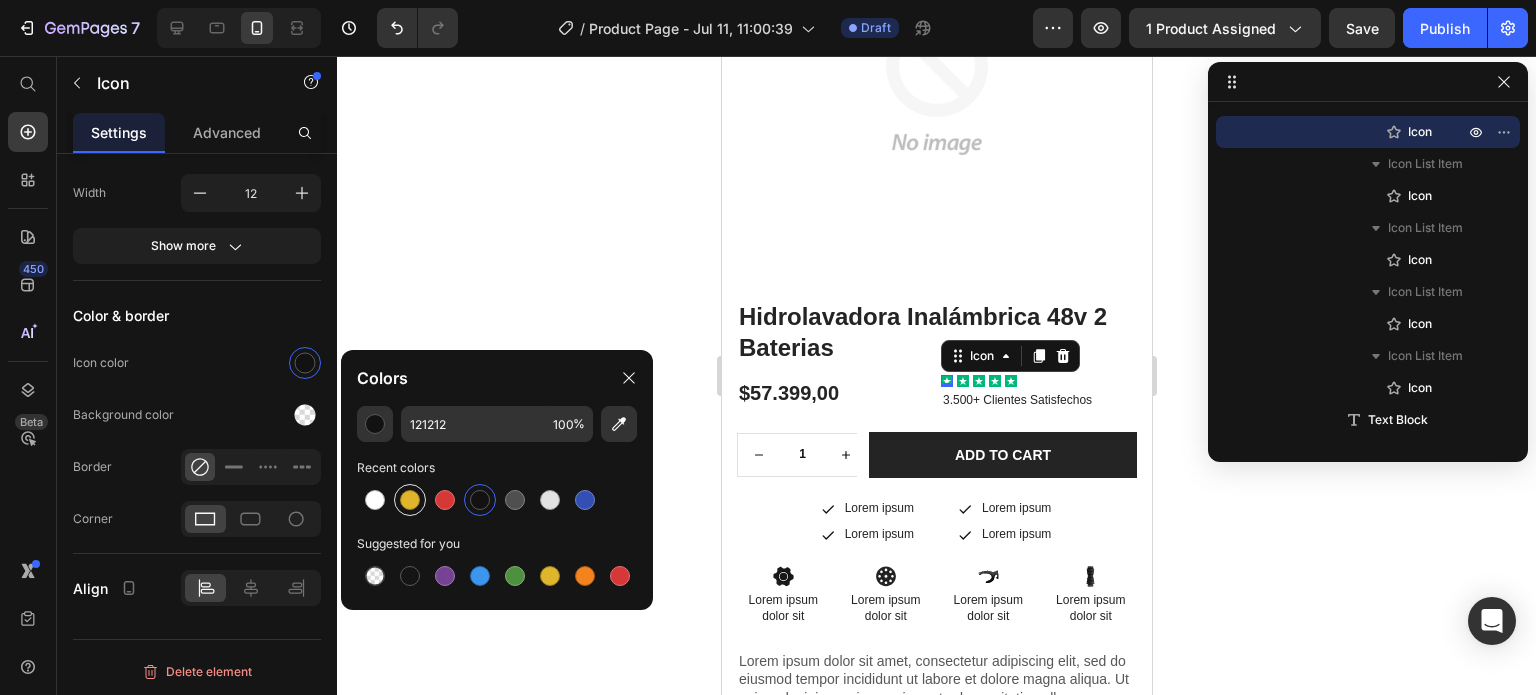 click at bounding box center (410, 500) 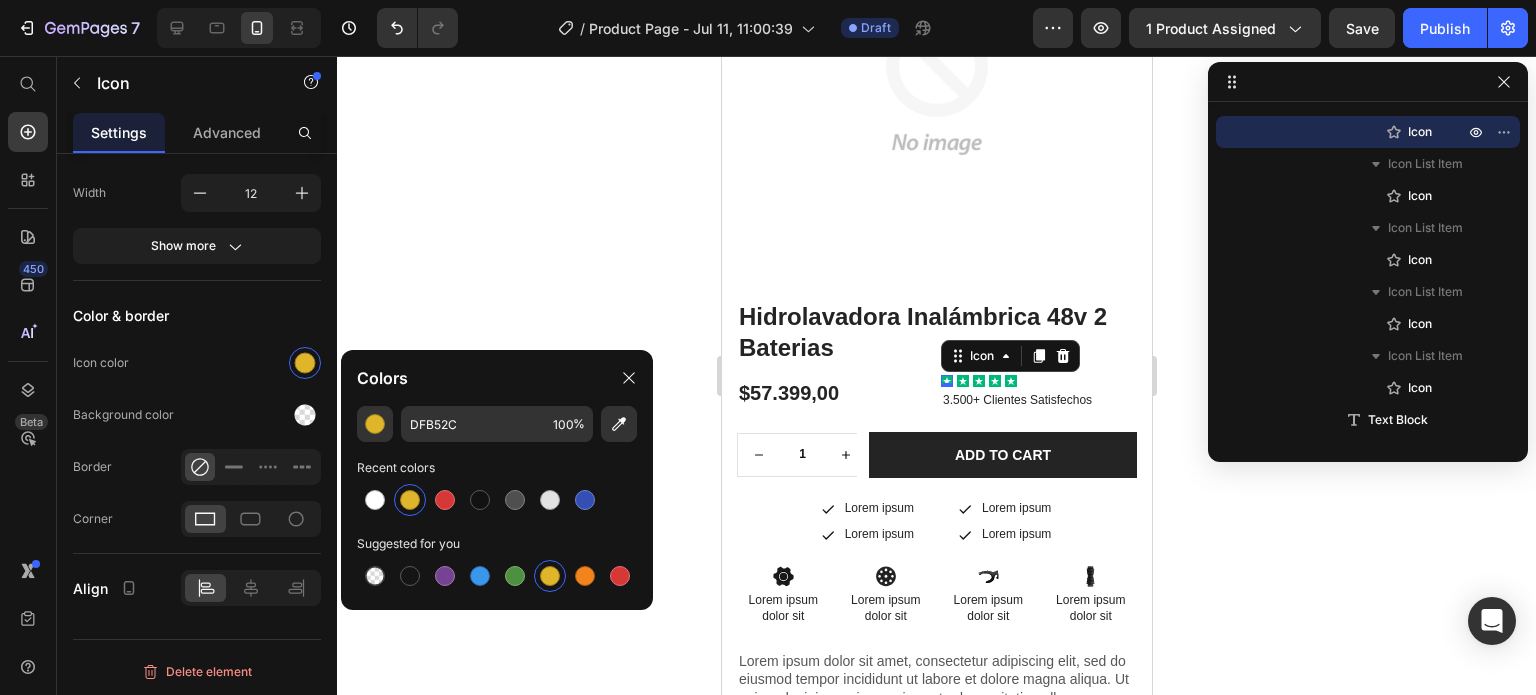 click at bounding box center (550, 576) 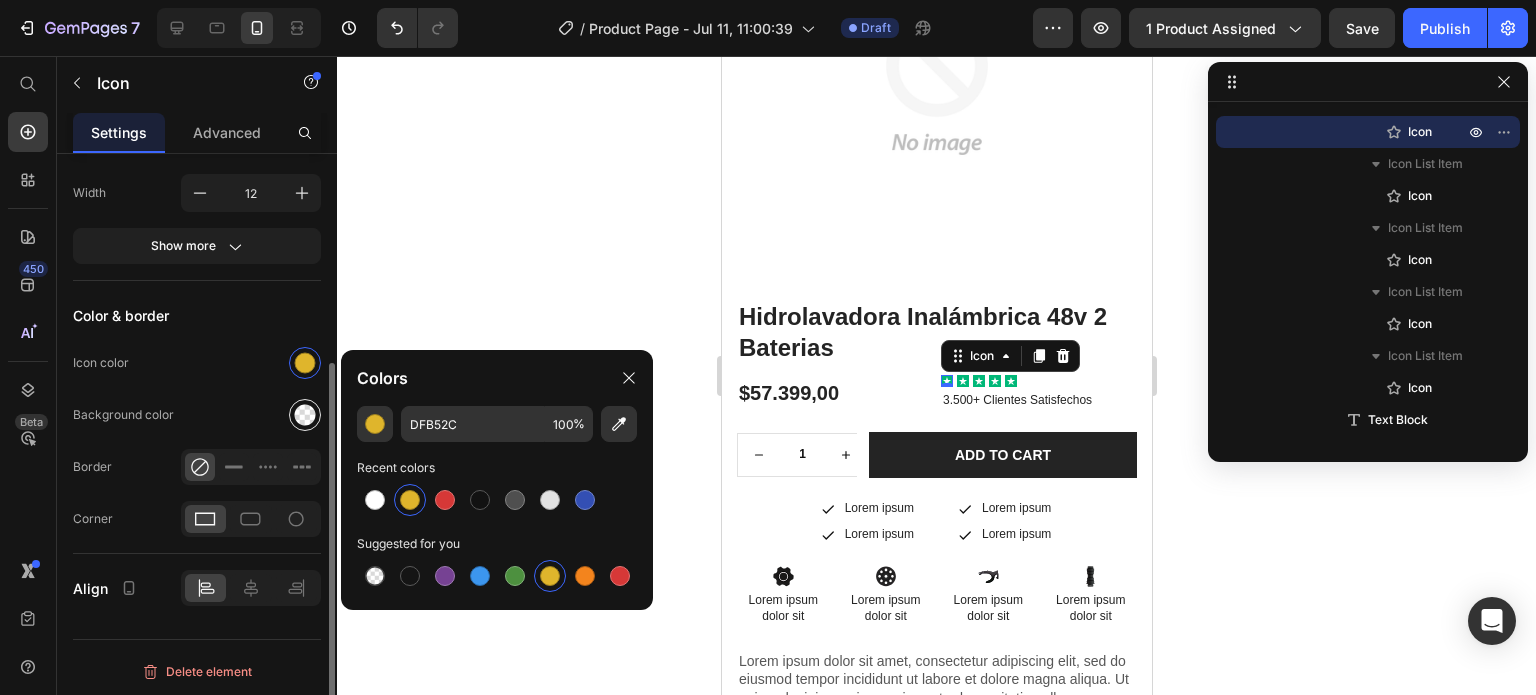 click at bounding box center [305, 415] 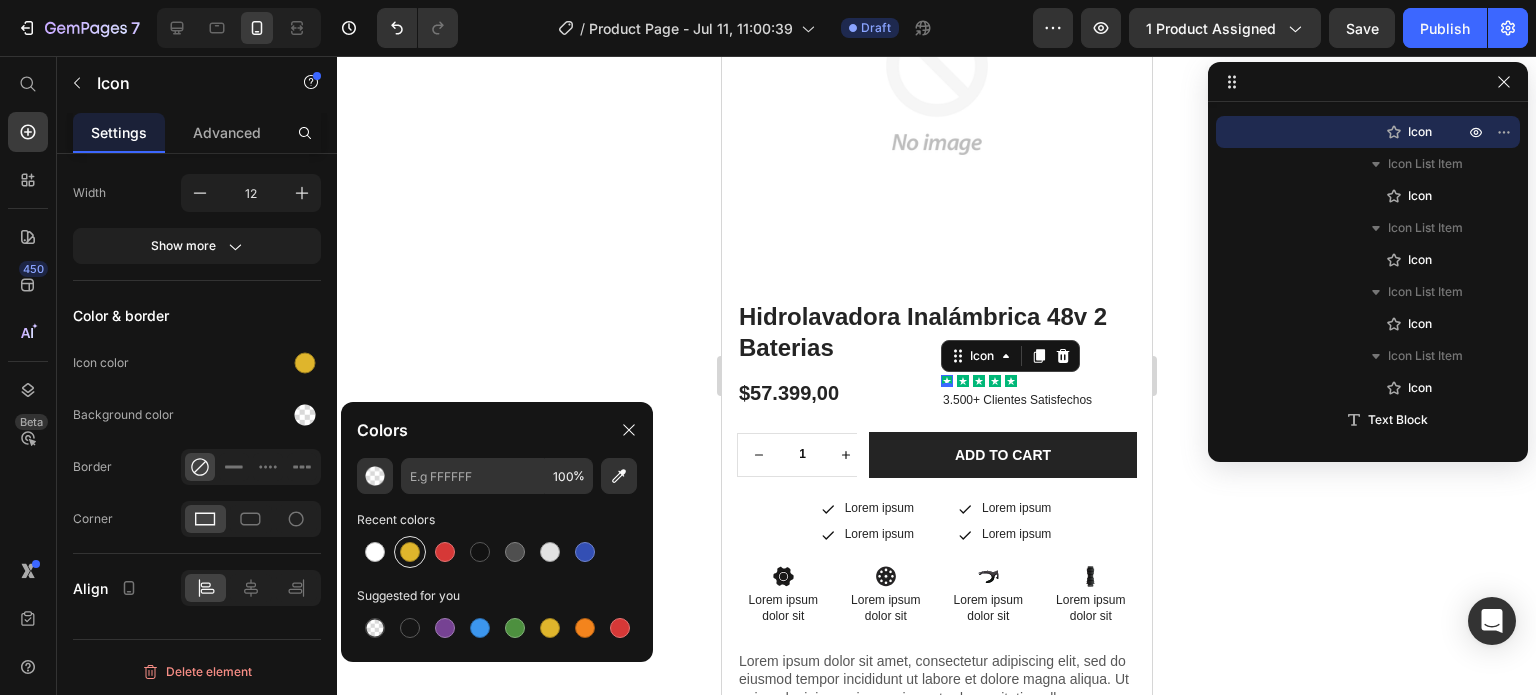 click at bounding box center [410, 552] 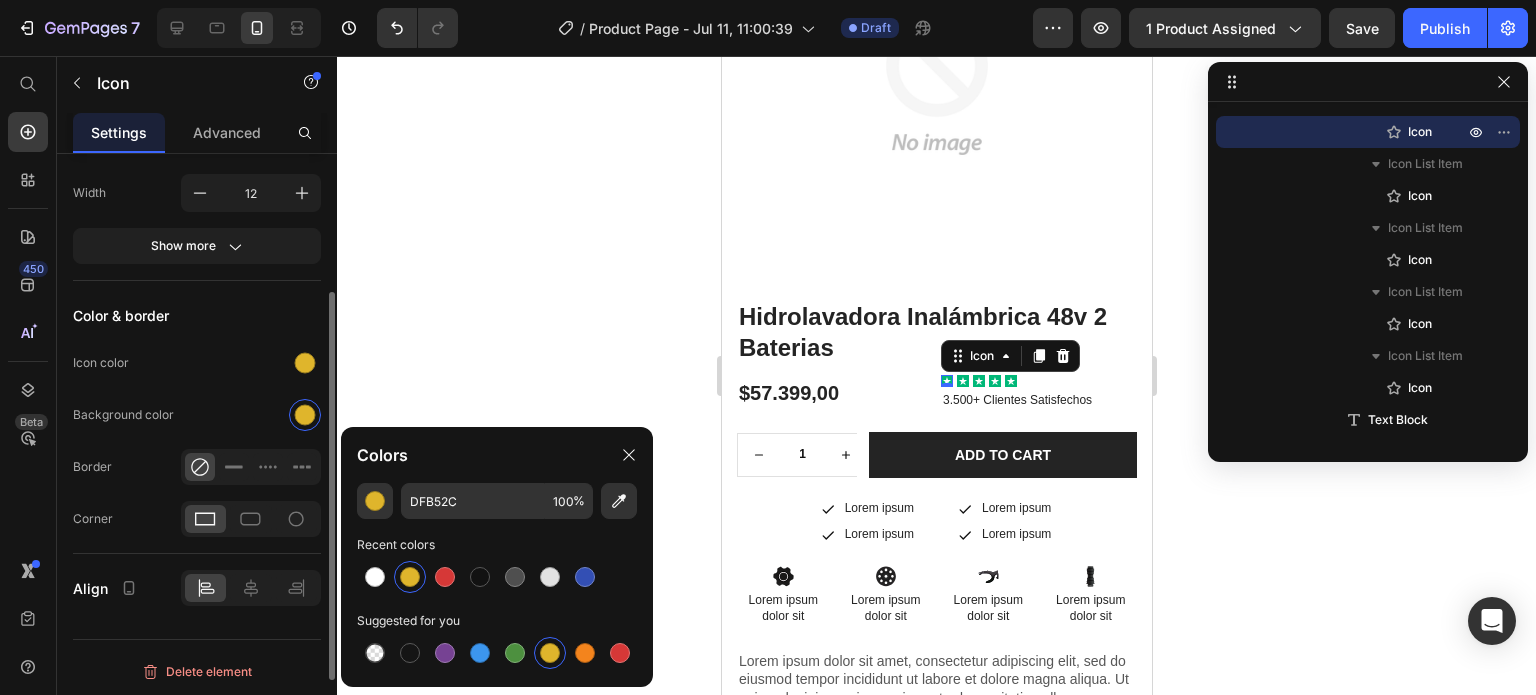 scroll, scrollTop: 251, scrollLeft: 0, axis: vertical 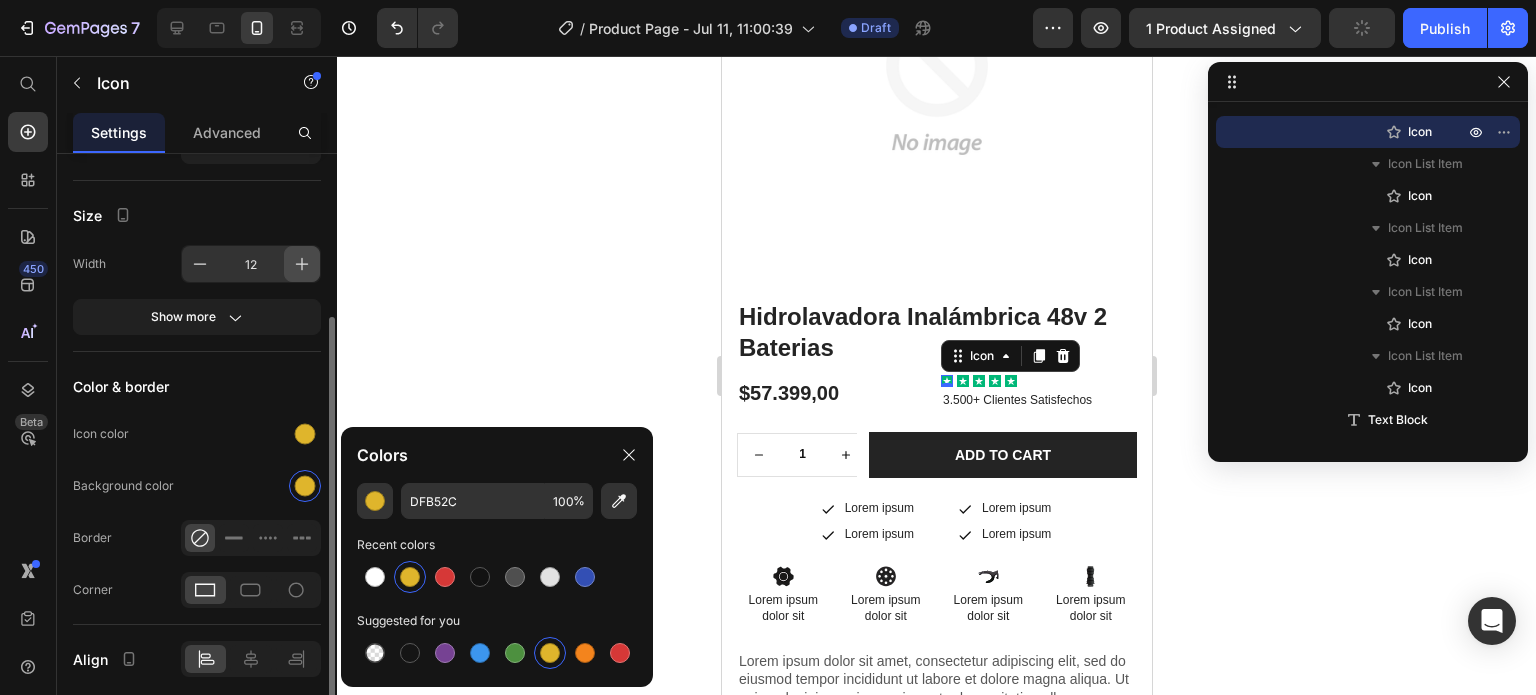 click 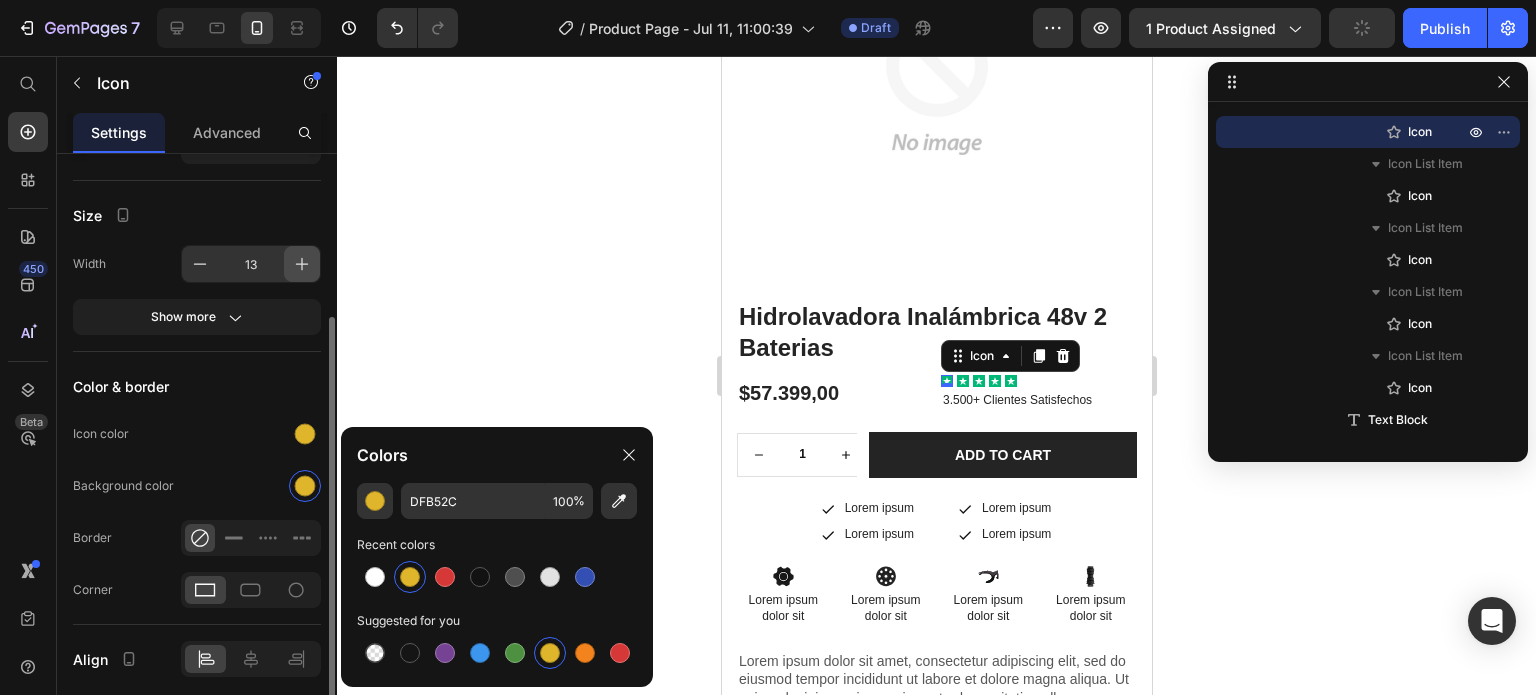 click 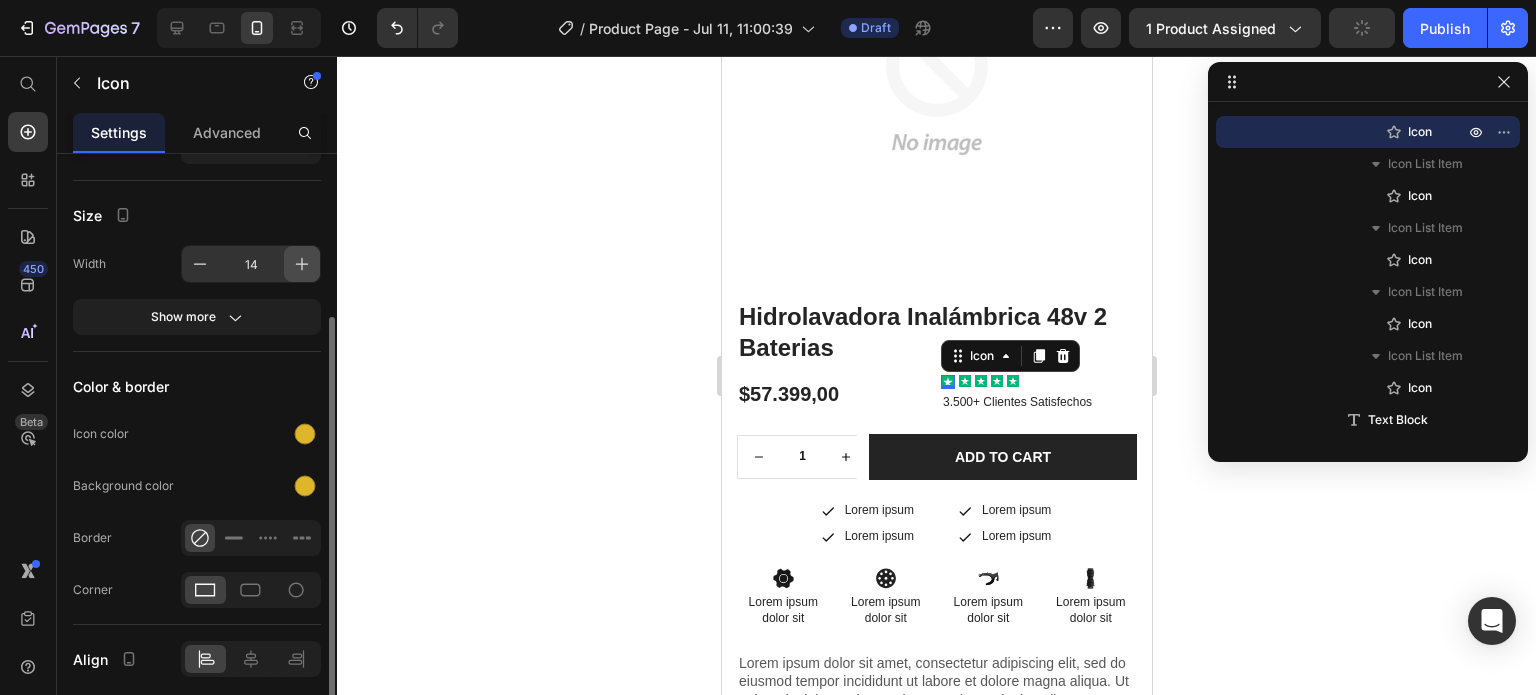 click 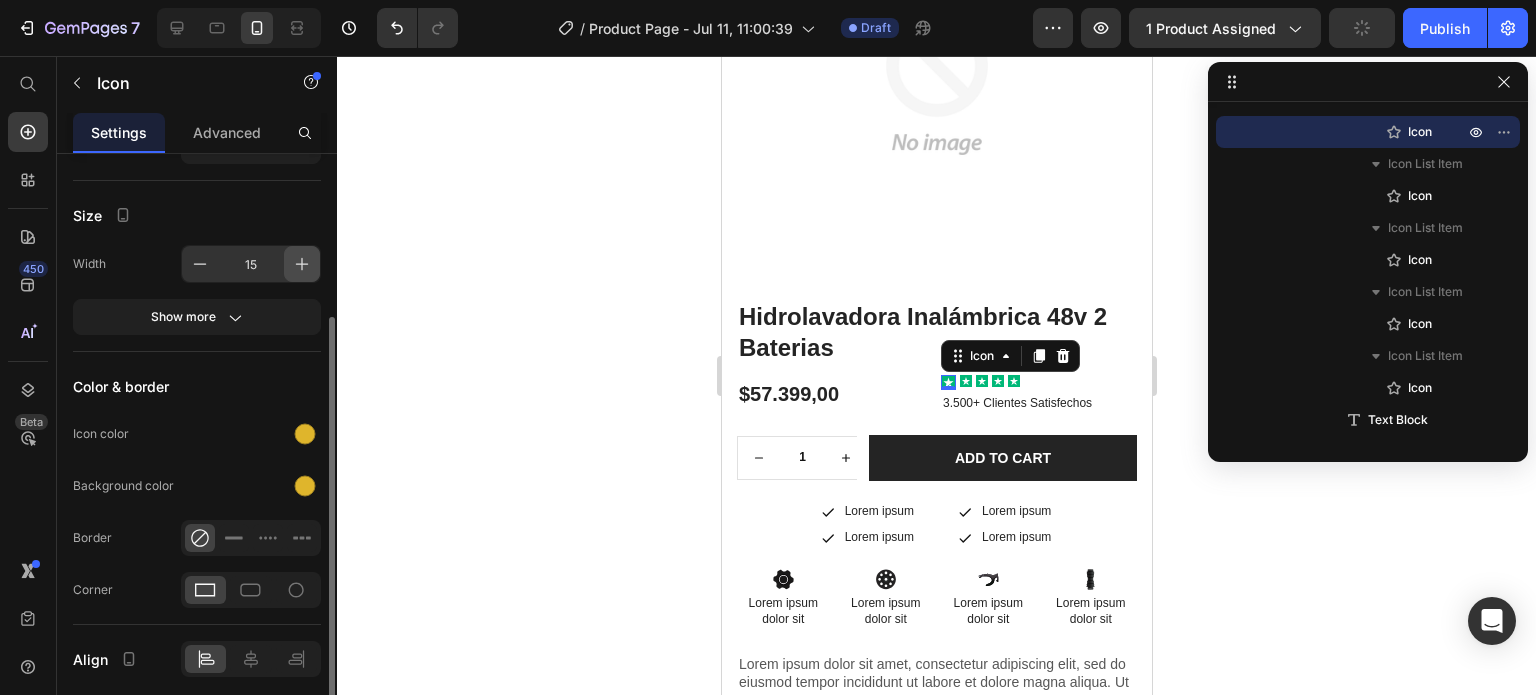 click 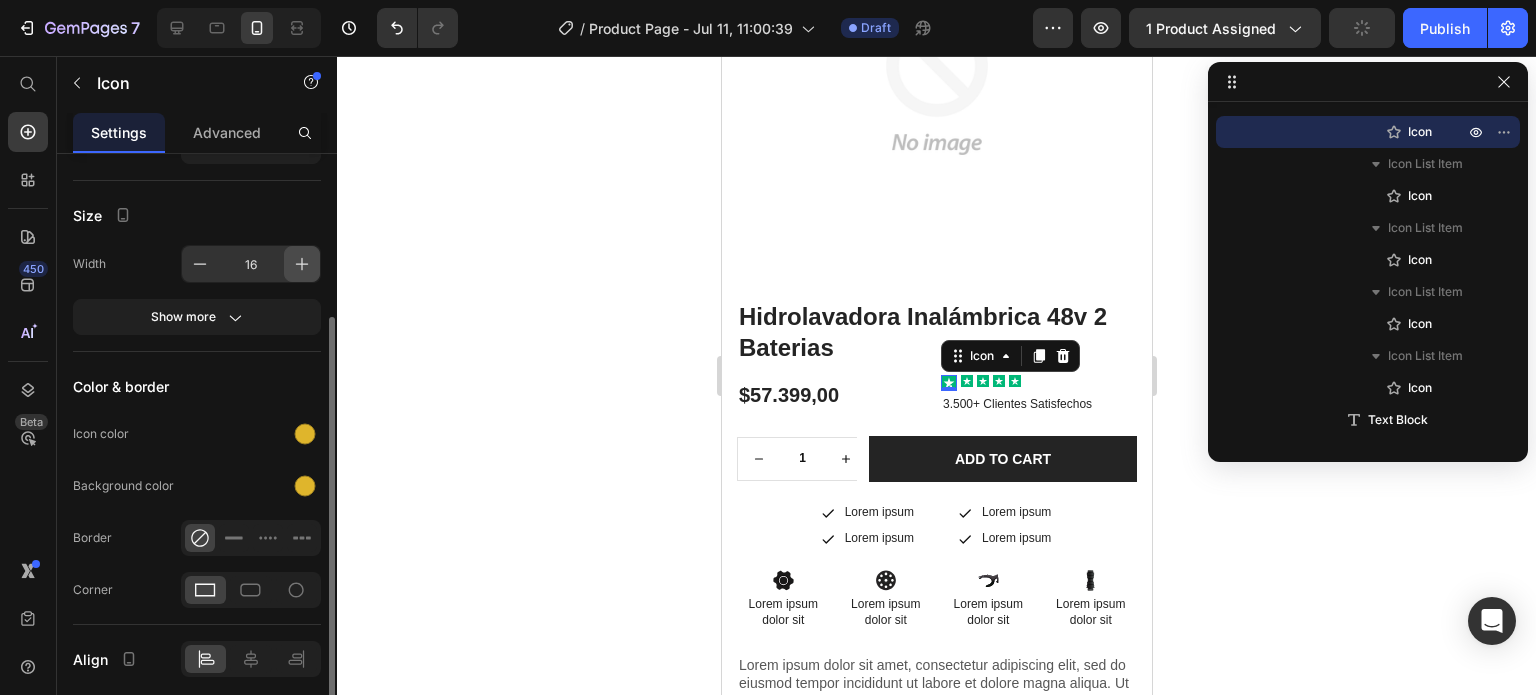 click 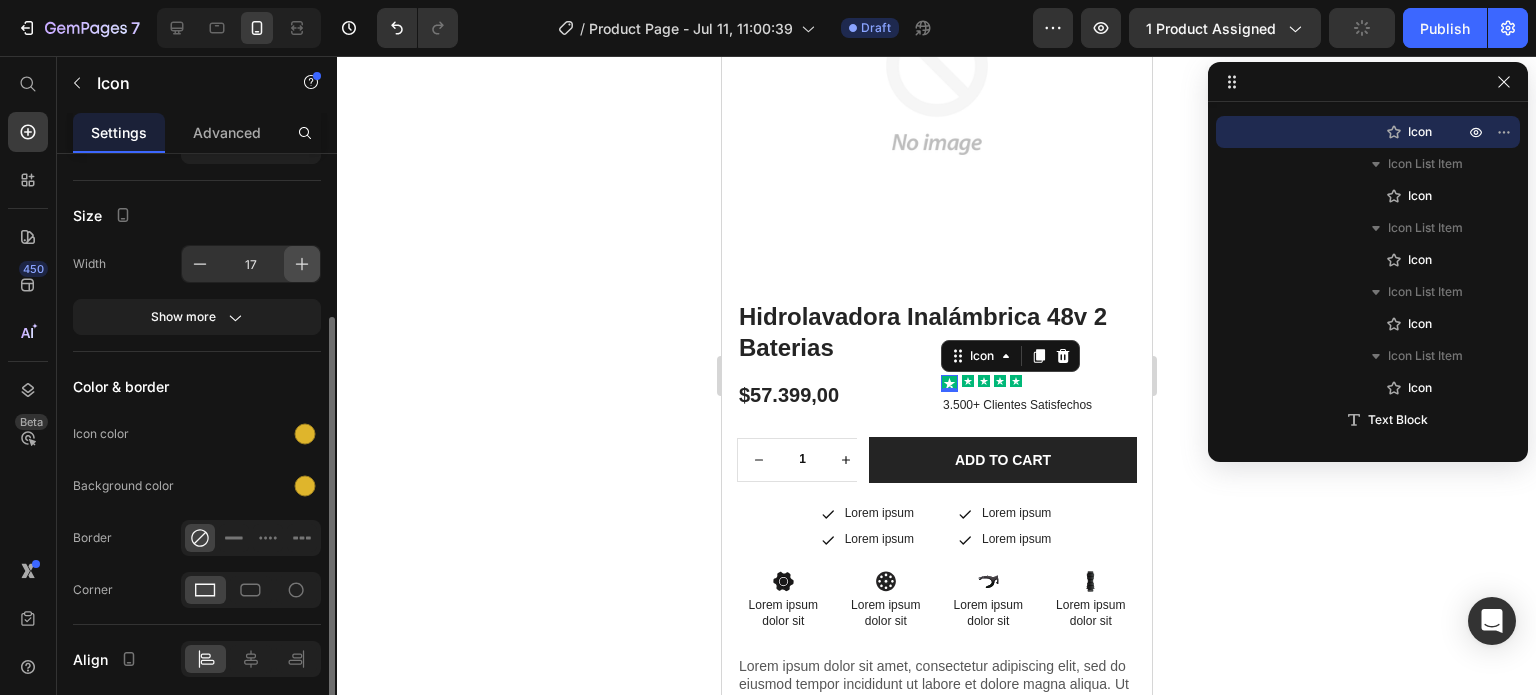 click at bounding box center (302, 264) 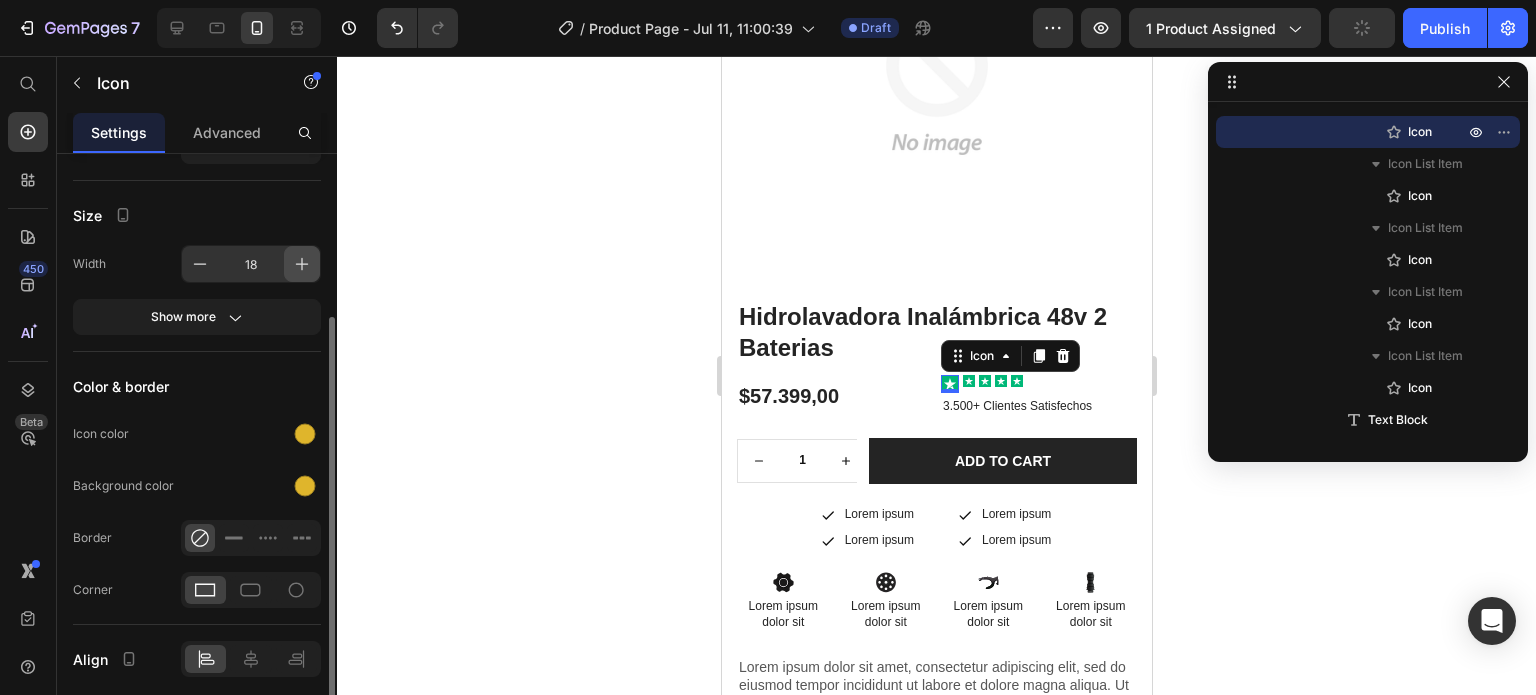 click at bounding box center [302, 264] 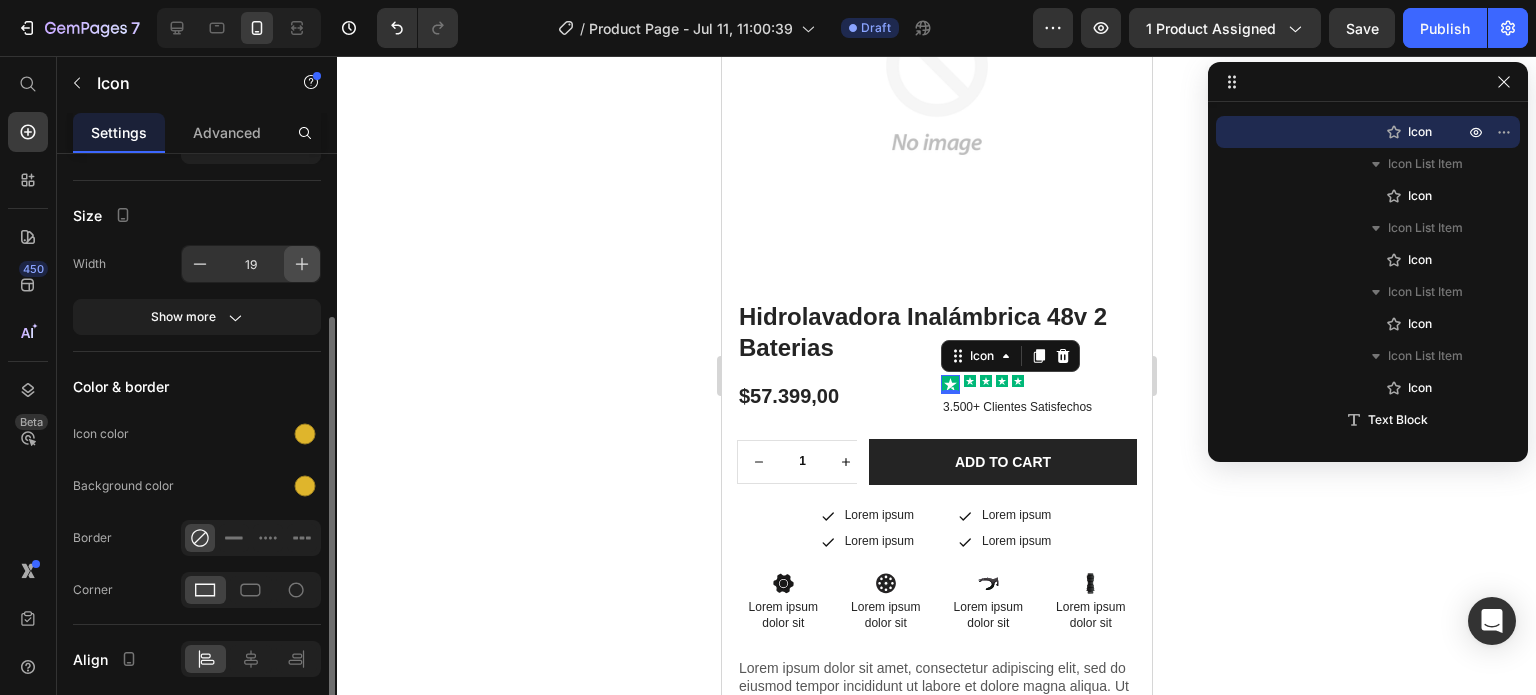 click at bounding box center [302, 264] 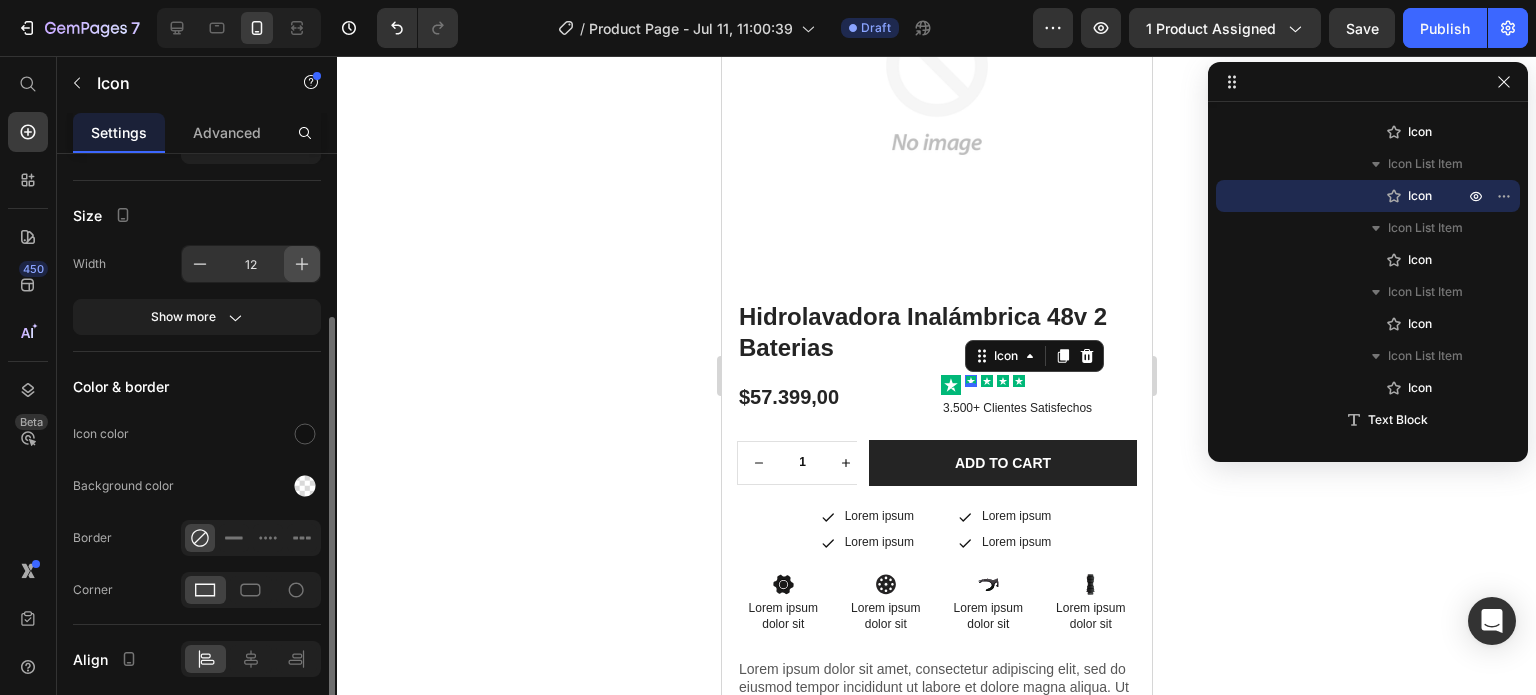 click 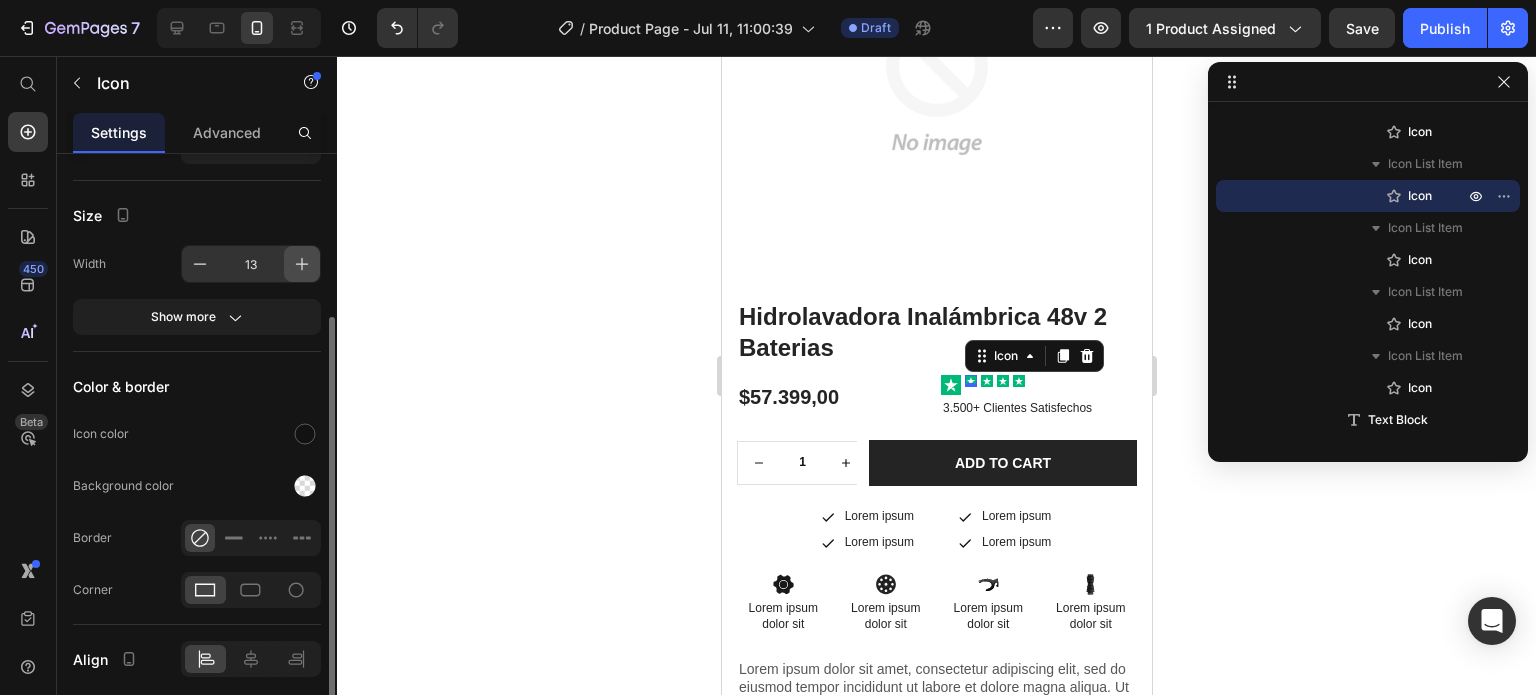 click 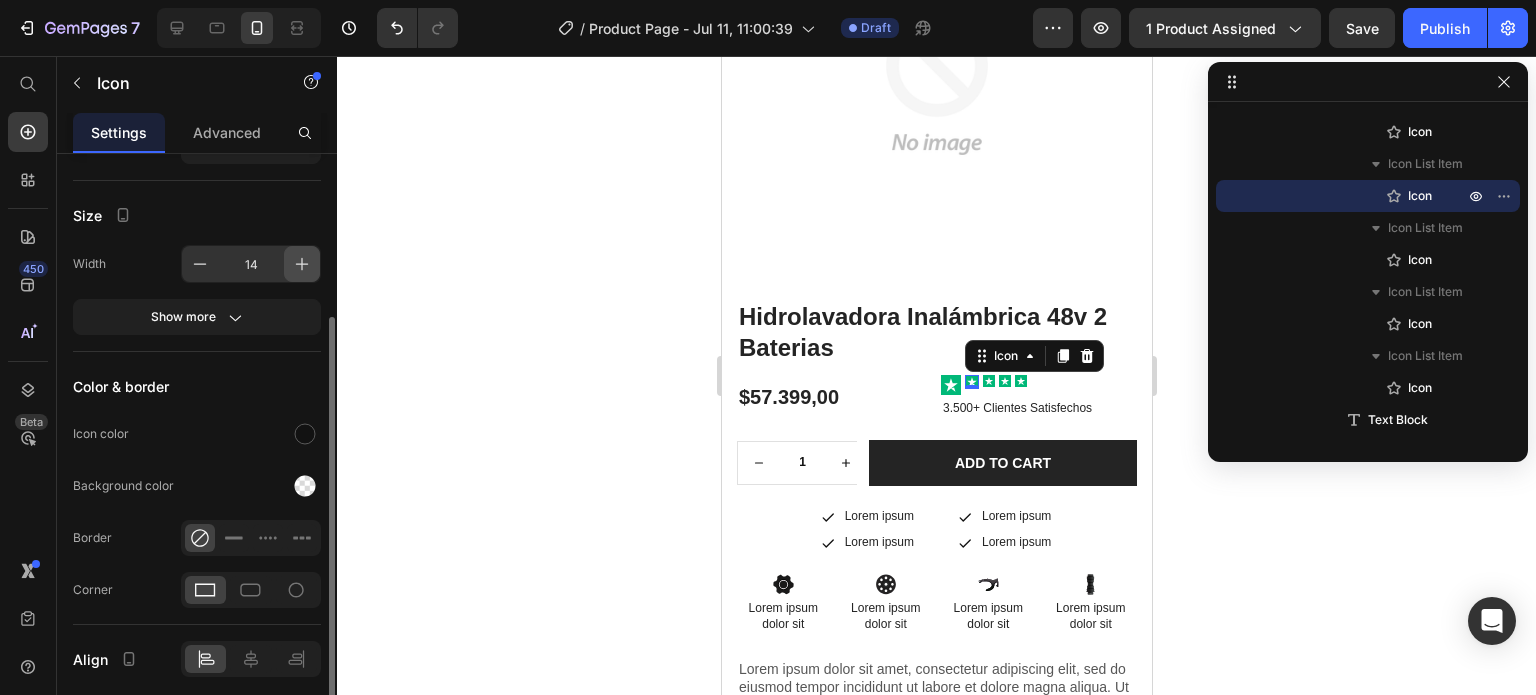 click 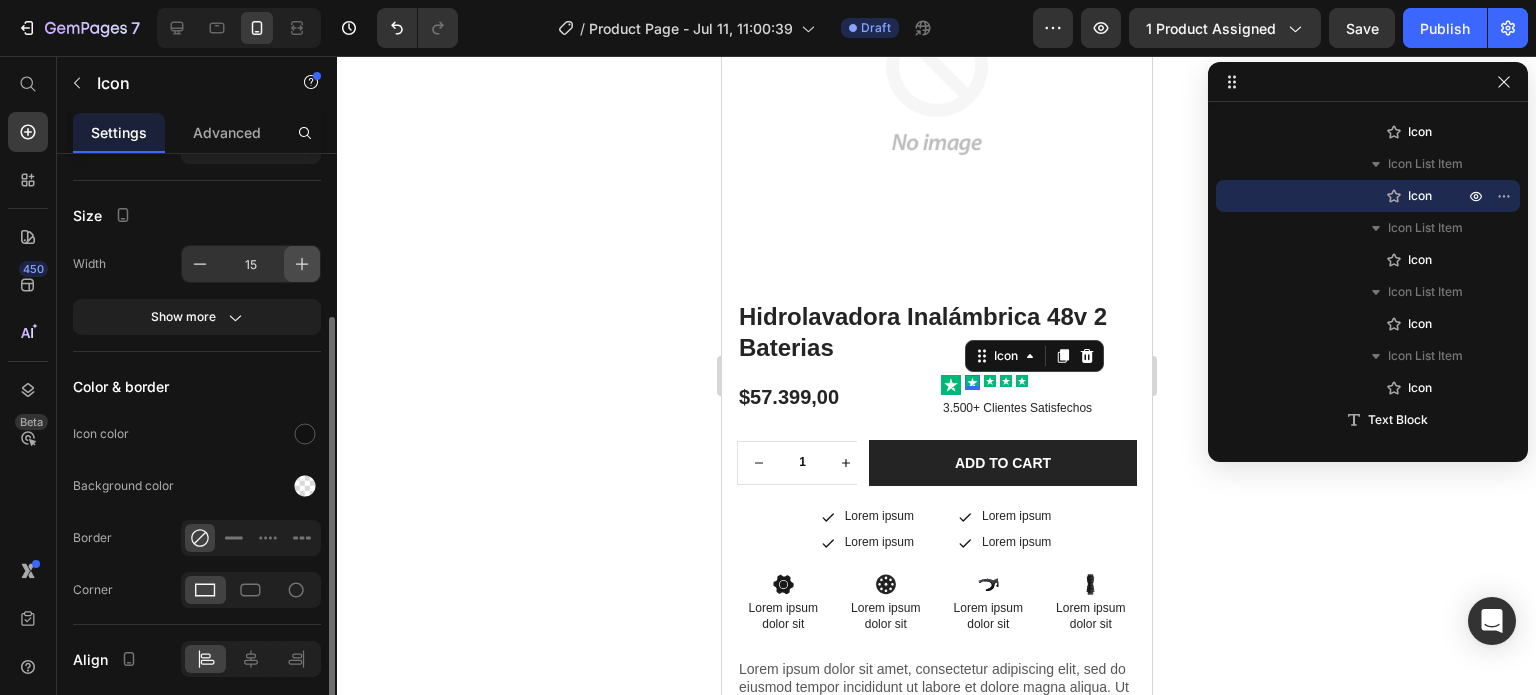 click 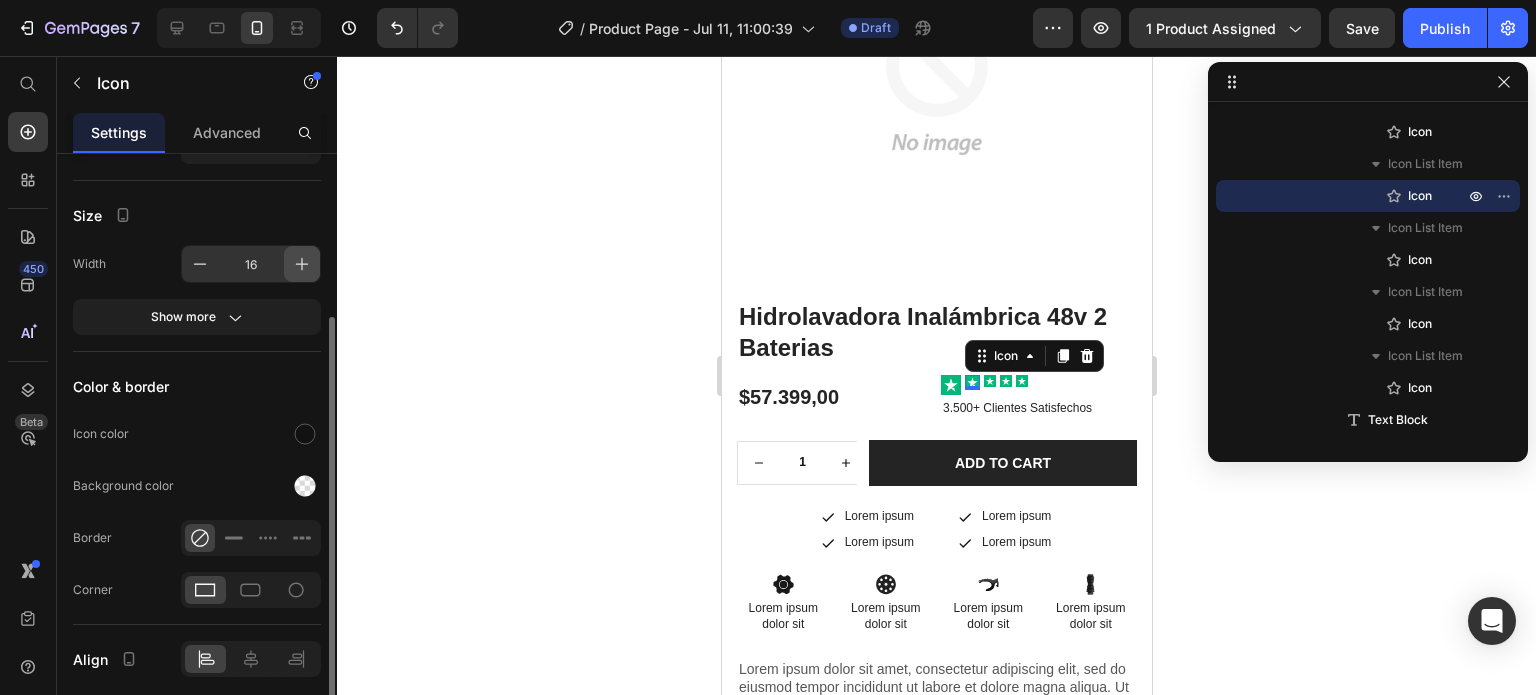 click 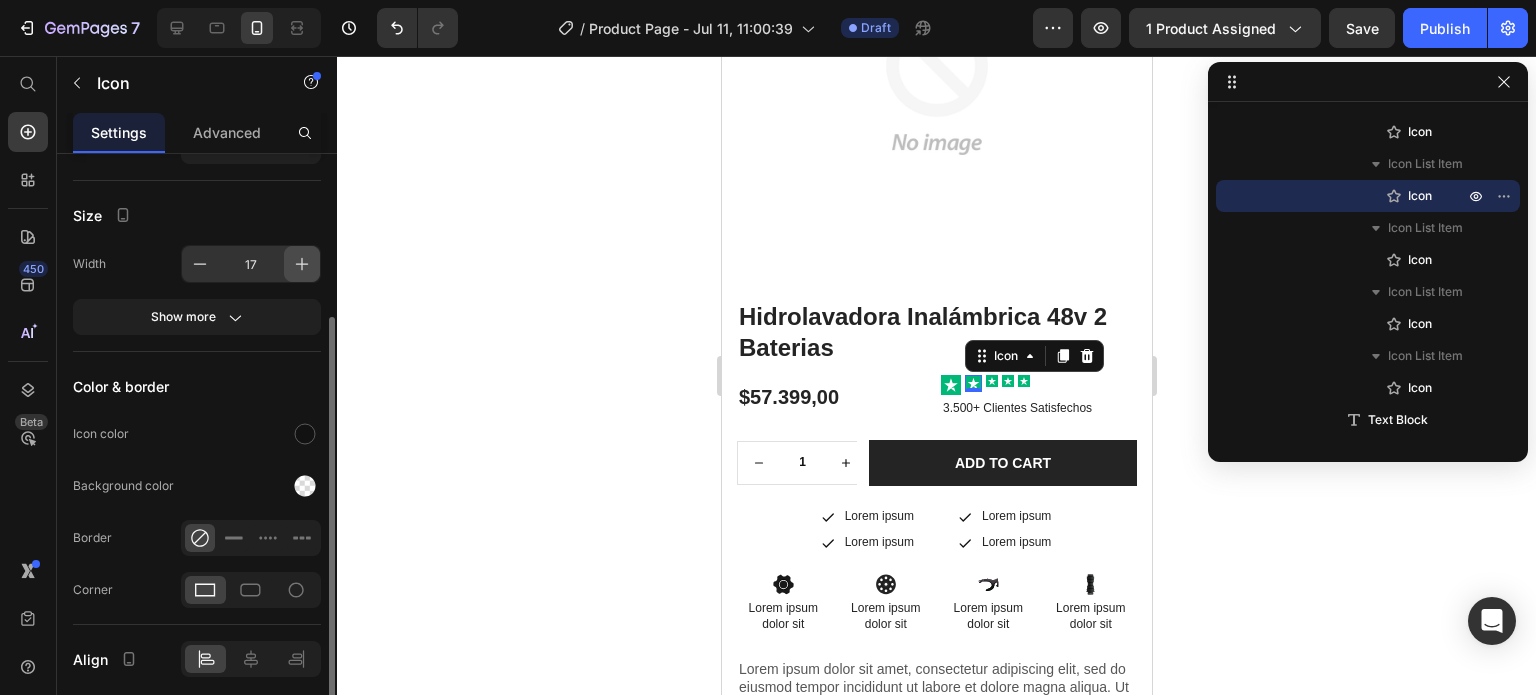 click 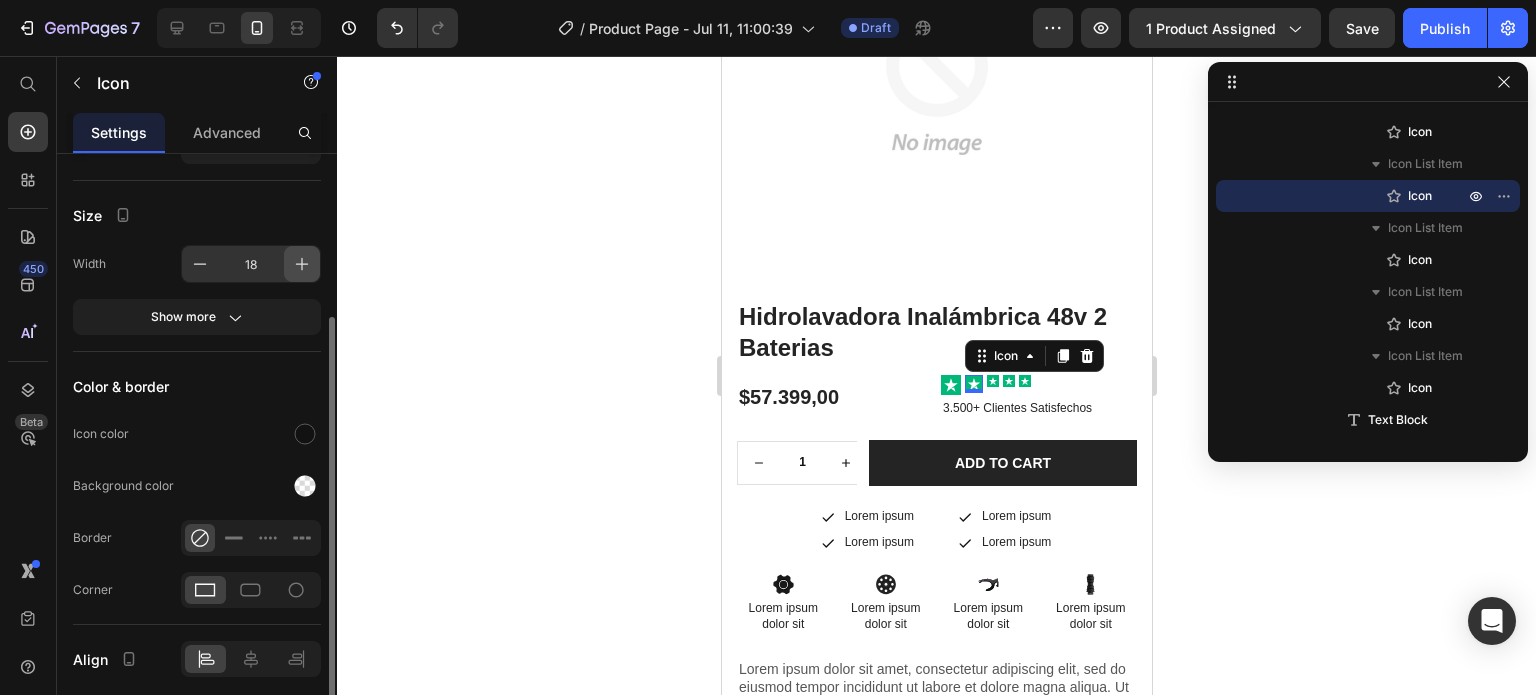 click 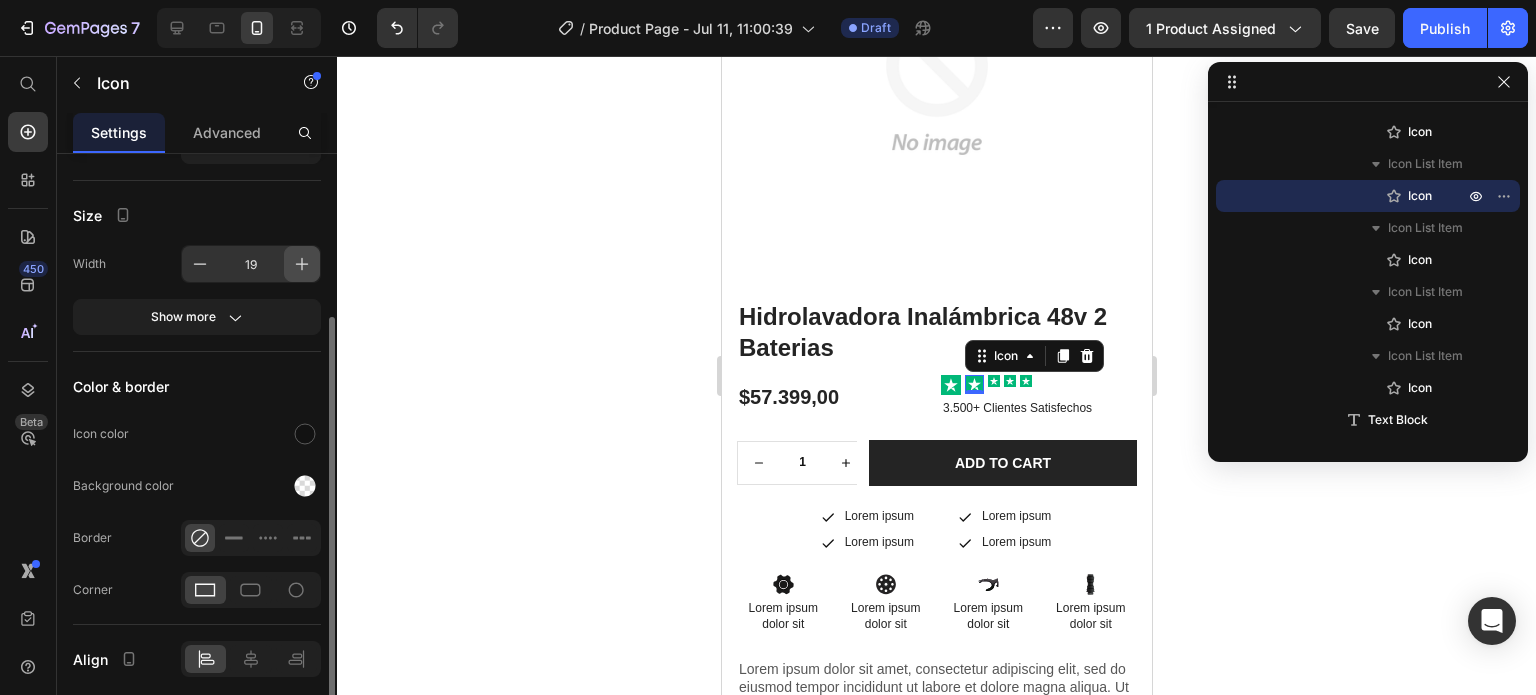 click 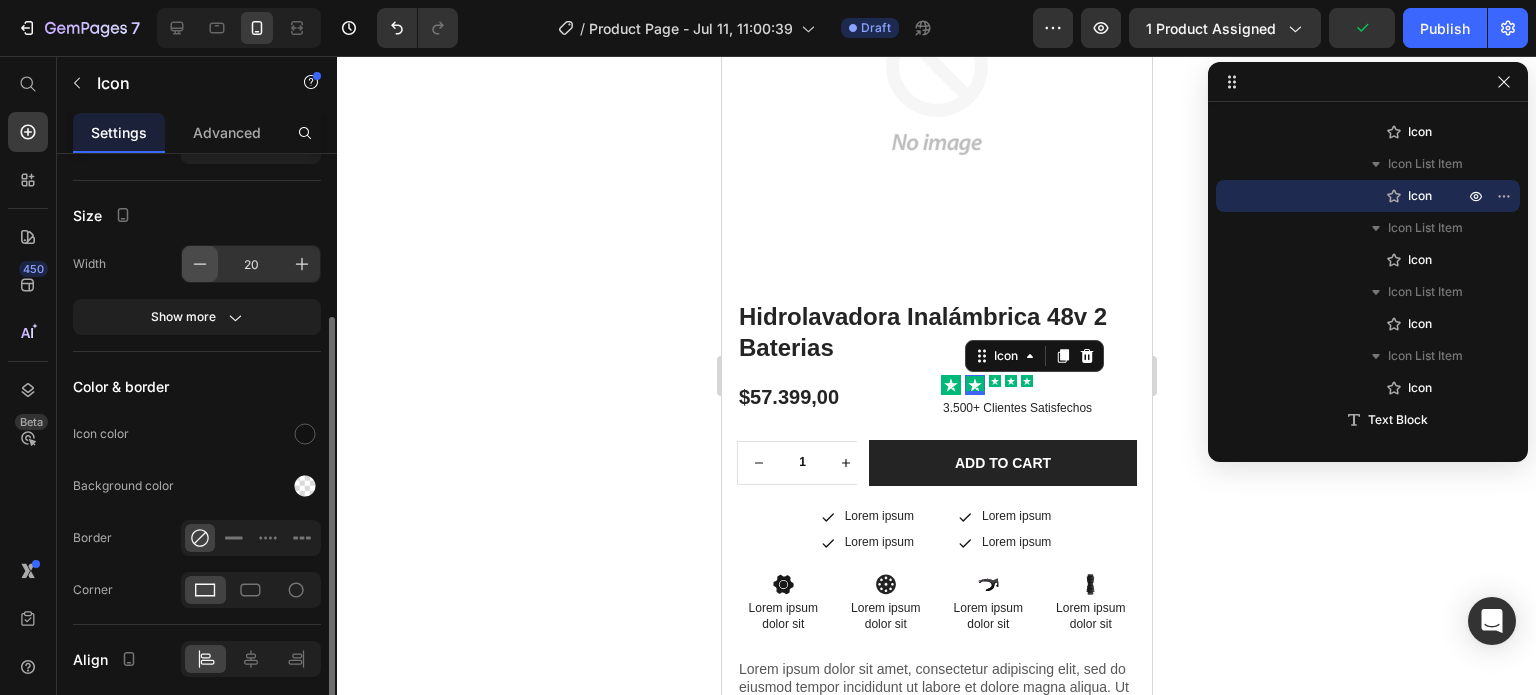 click 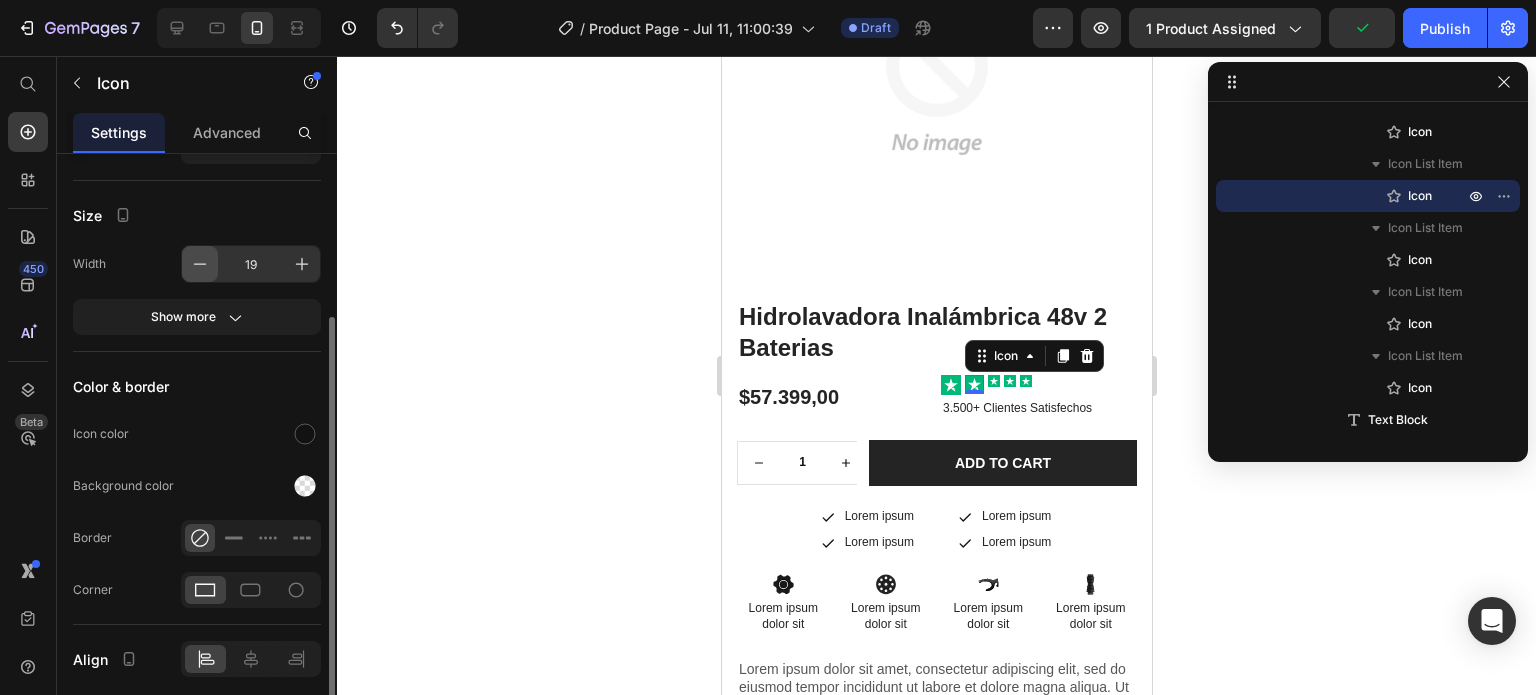 click 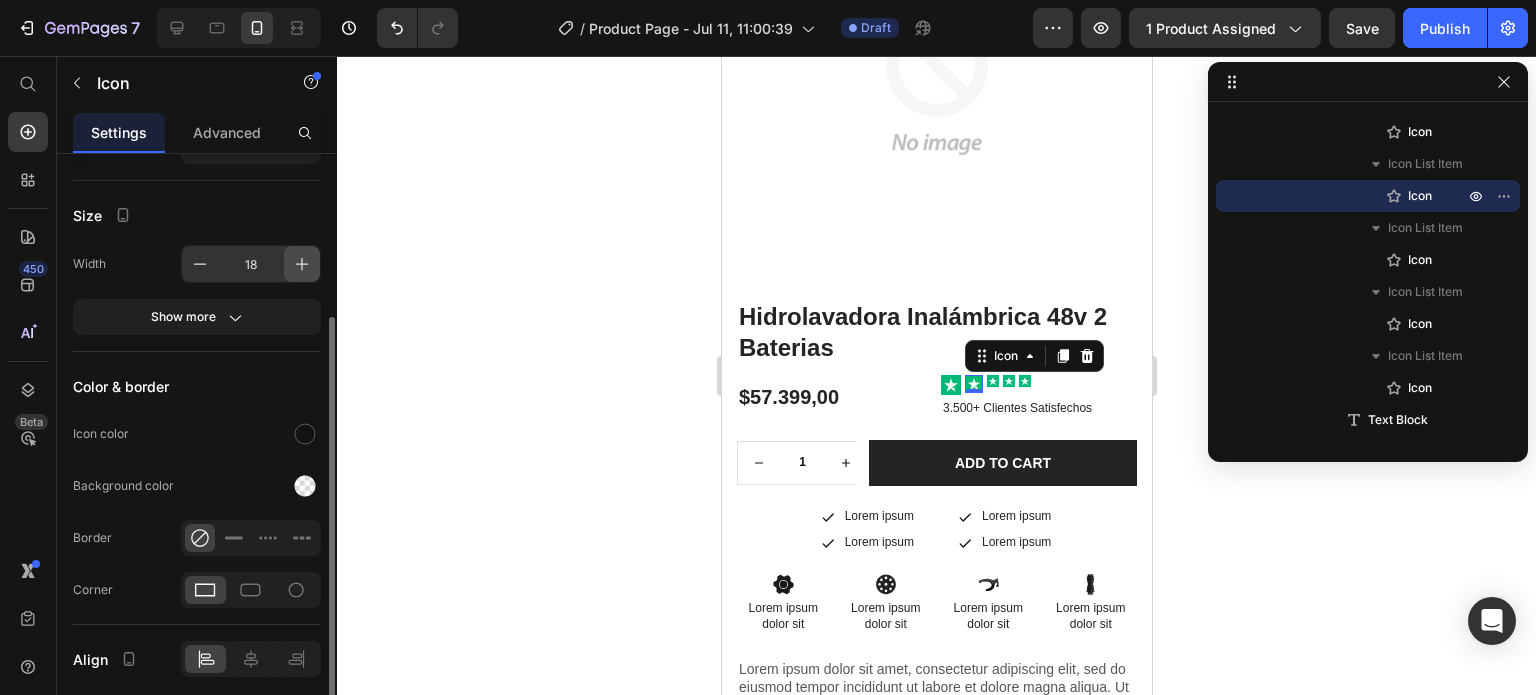 click at bounding box center (302, 264) 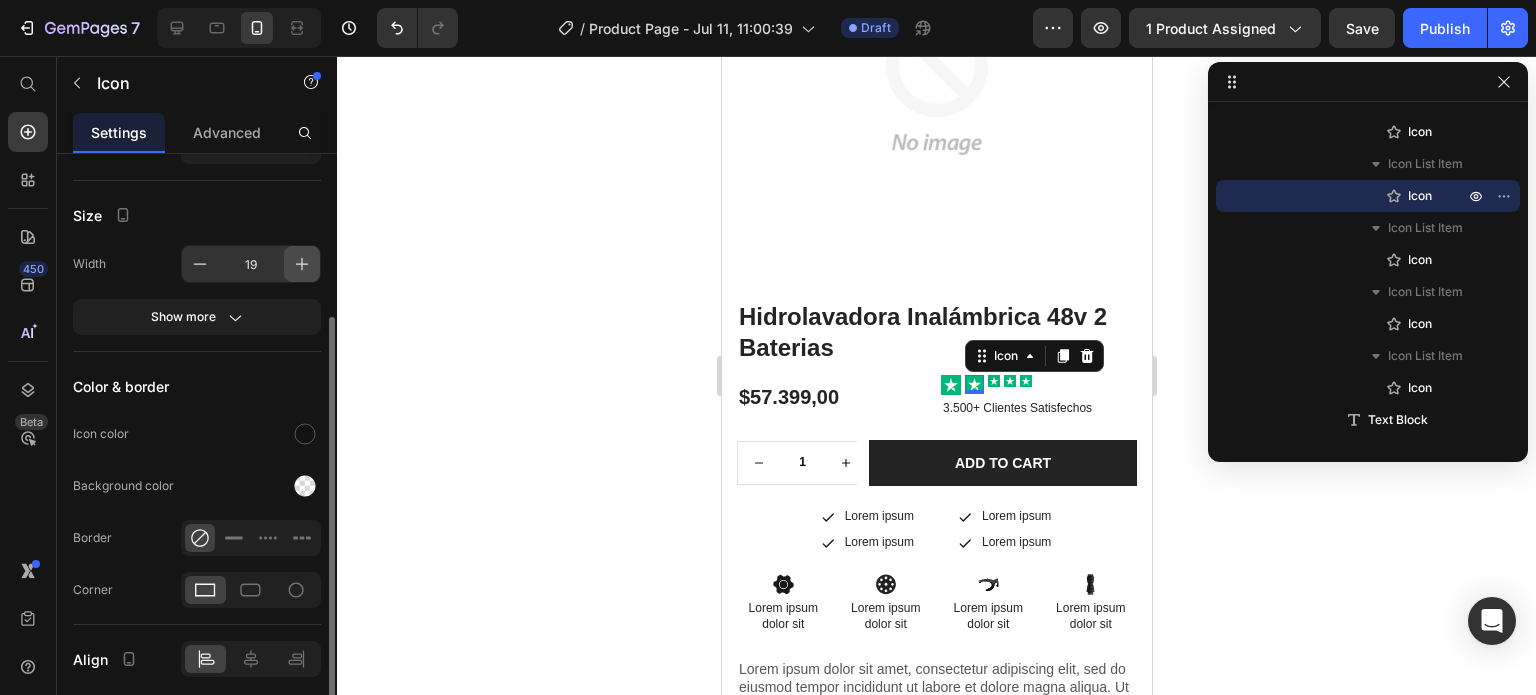 click at bounding box center (302, 264) 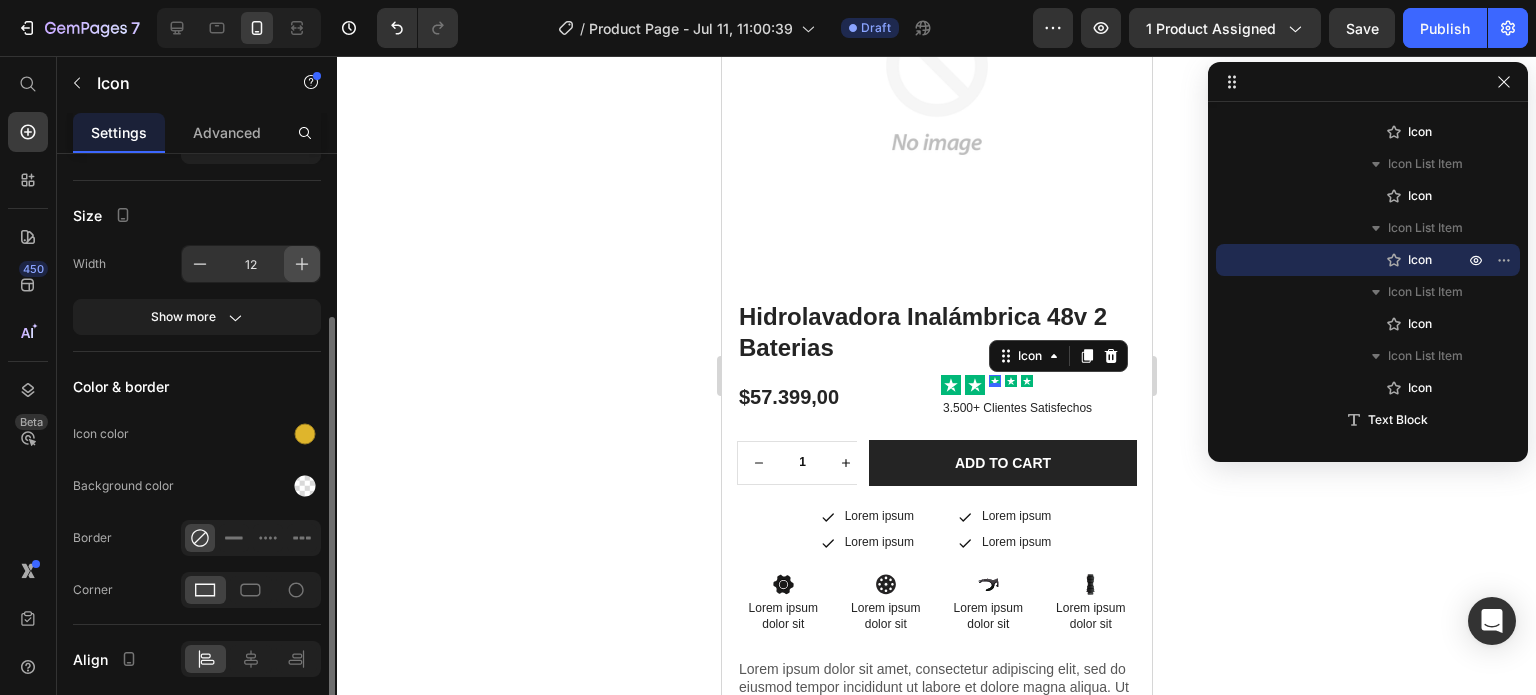 click 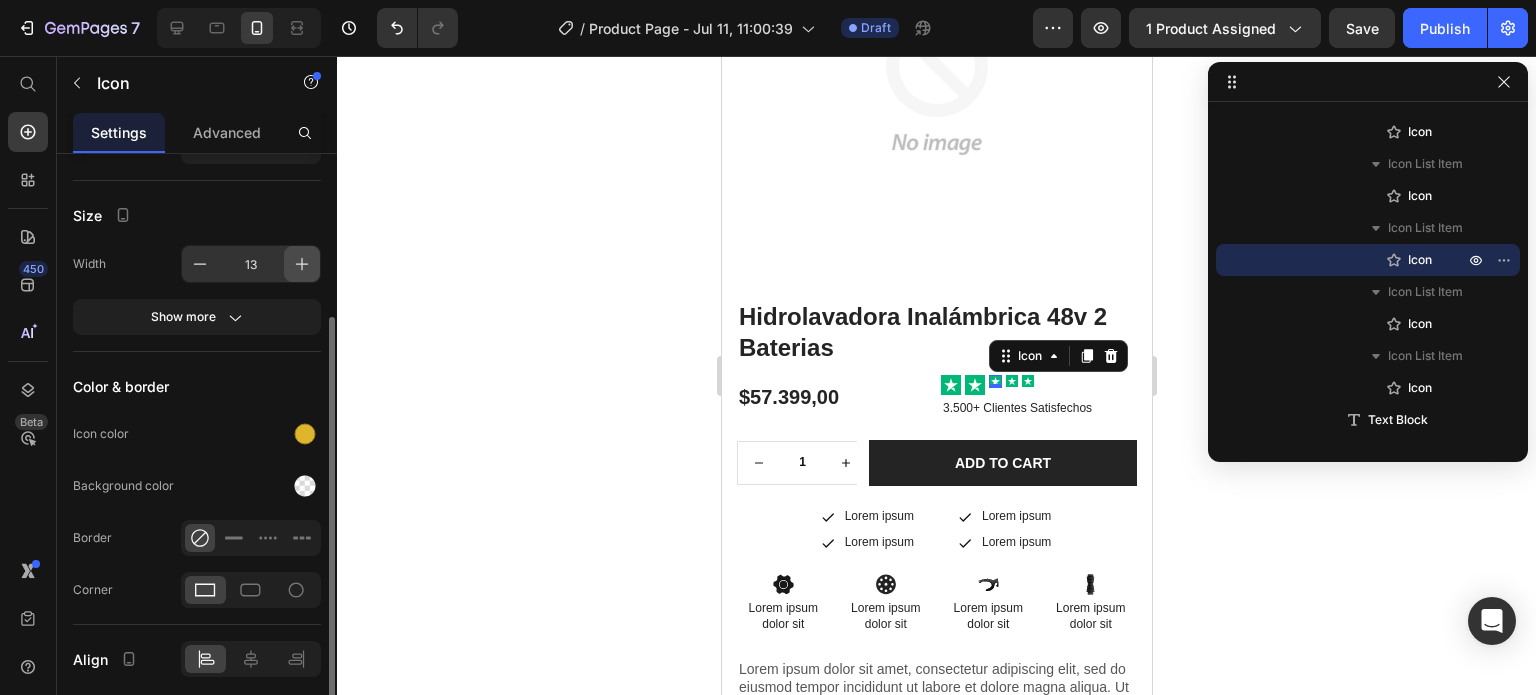 click 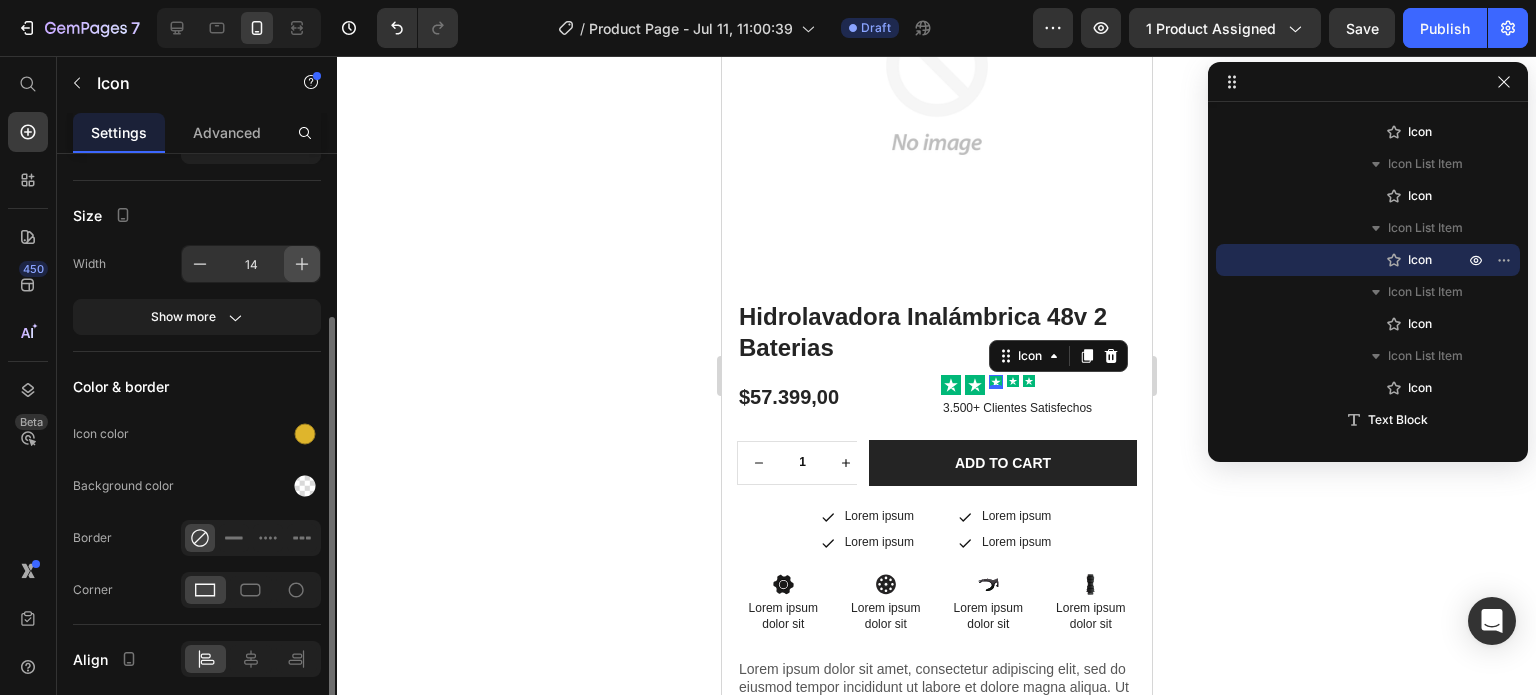 click 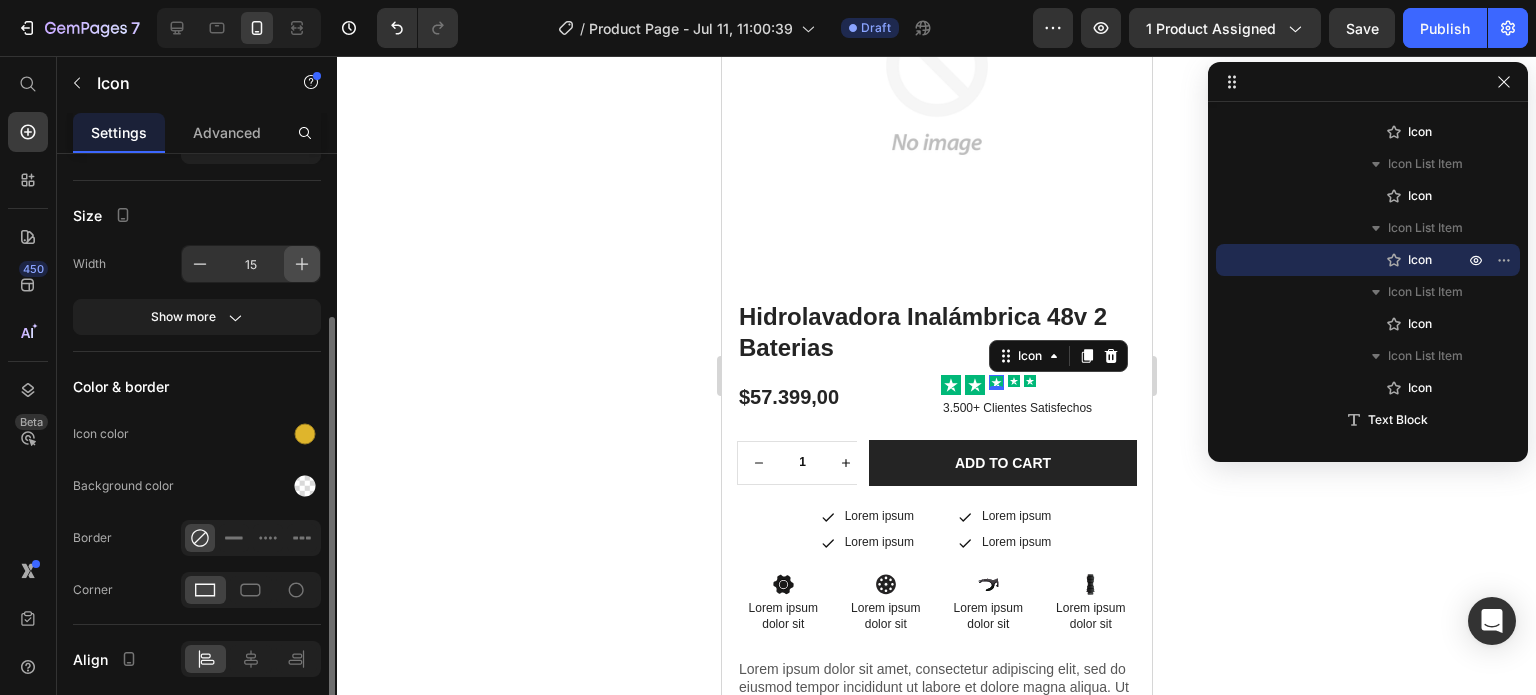 click 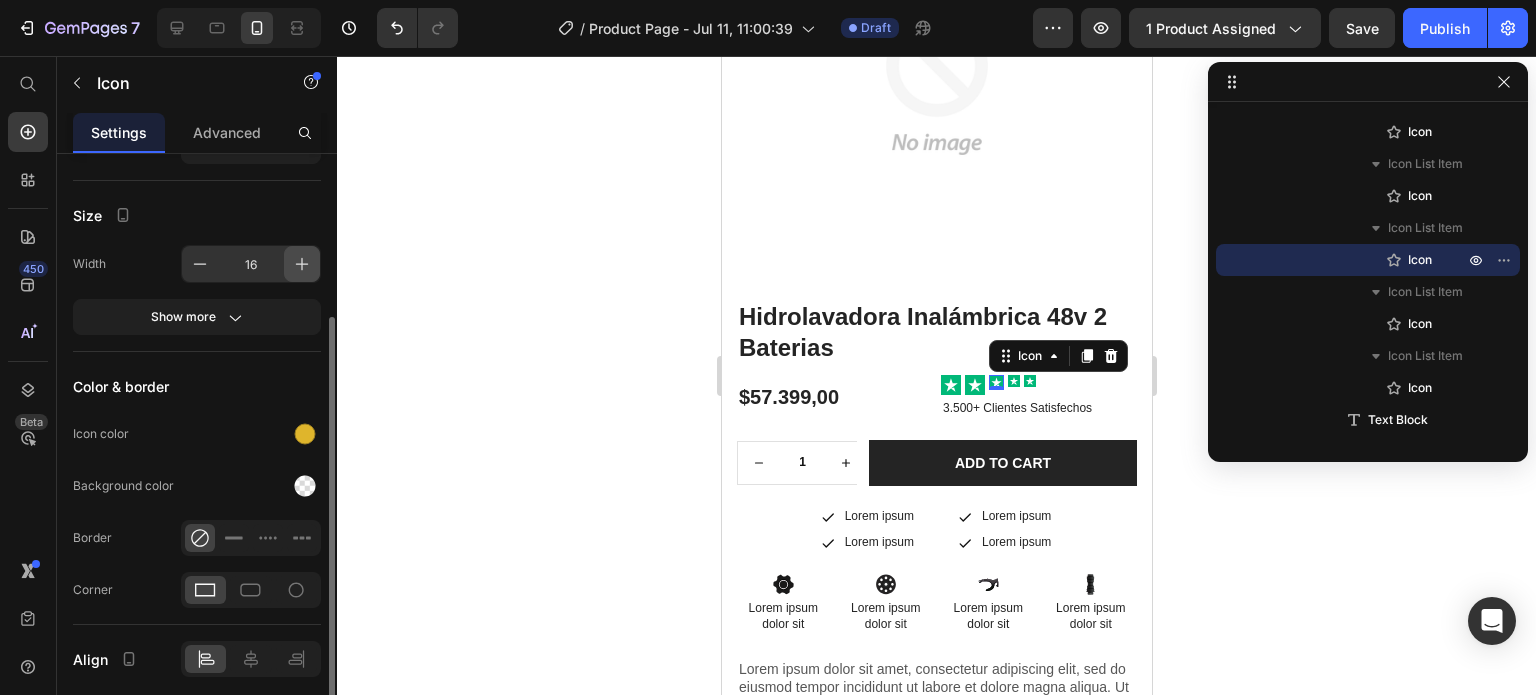 click 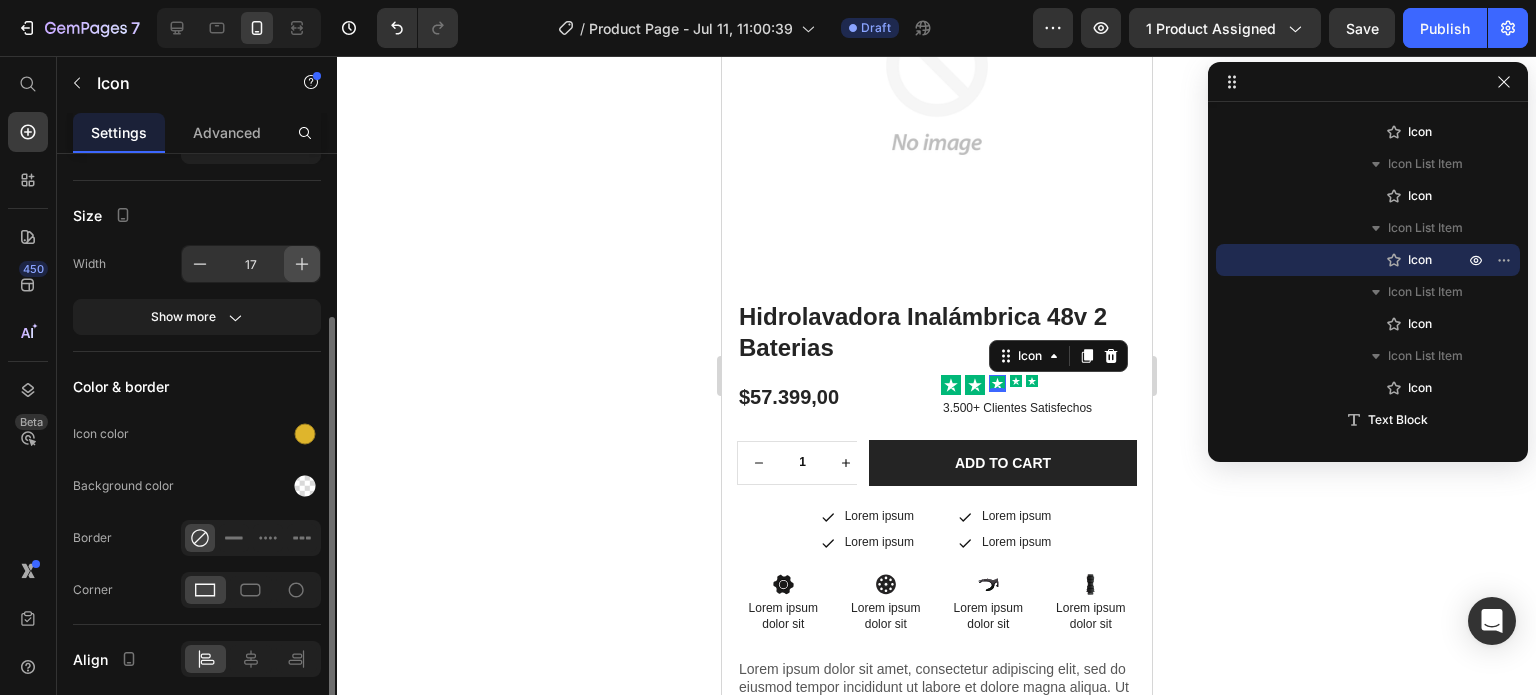 click 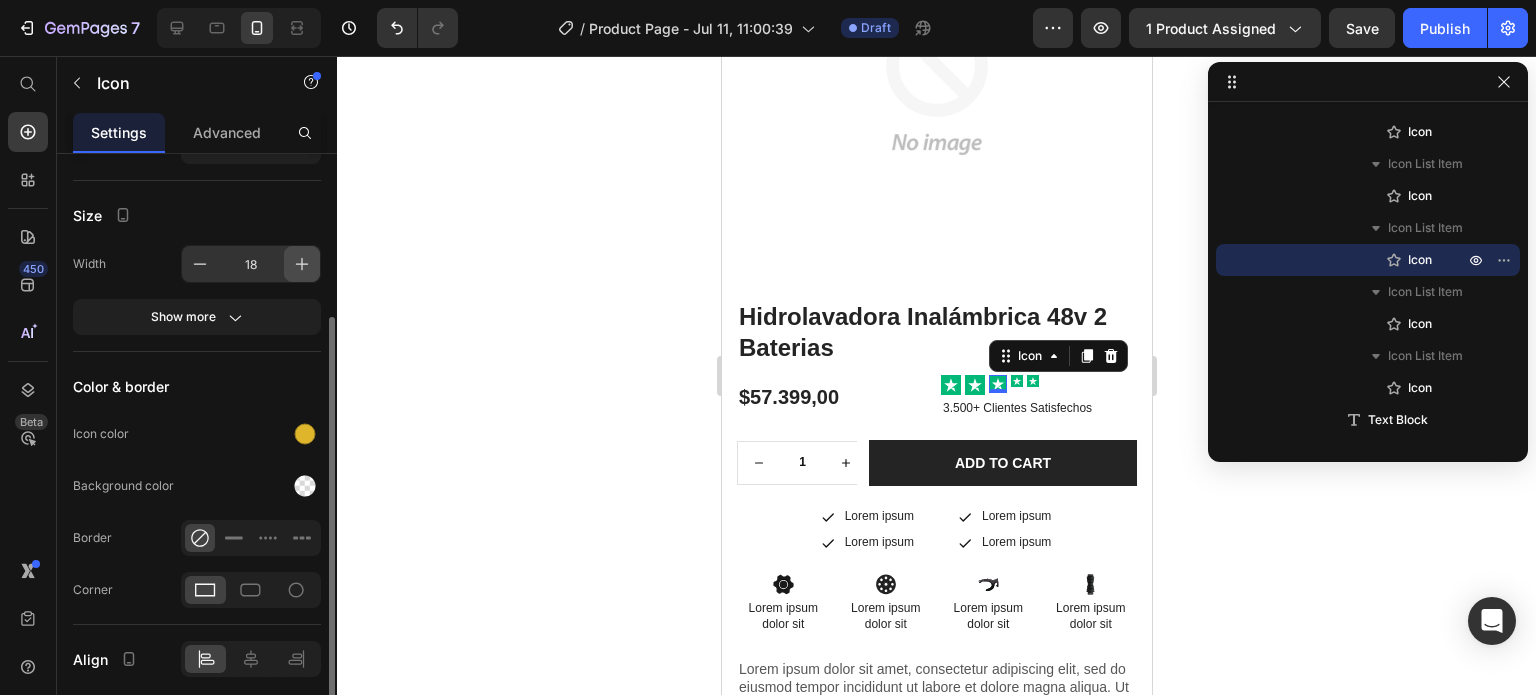 click 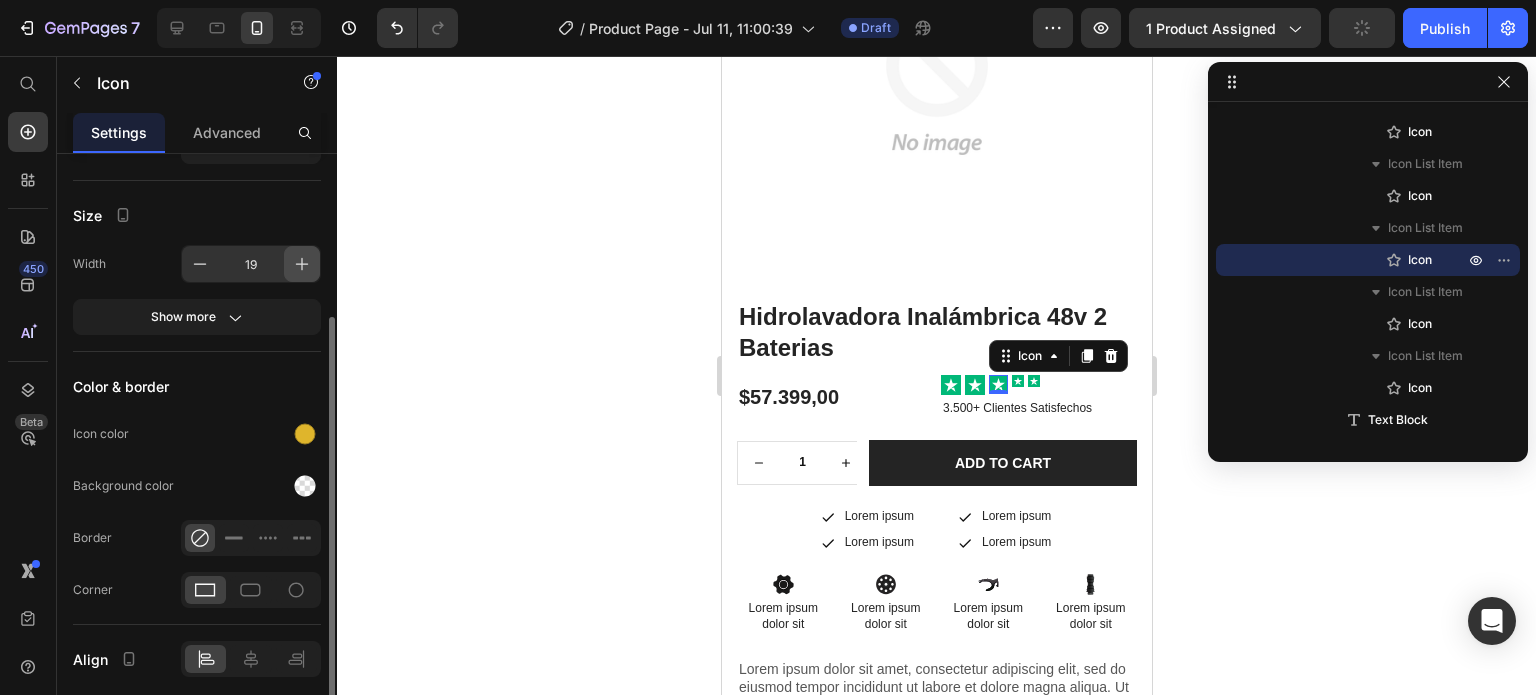 click 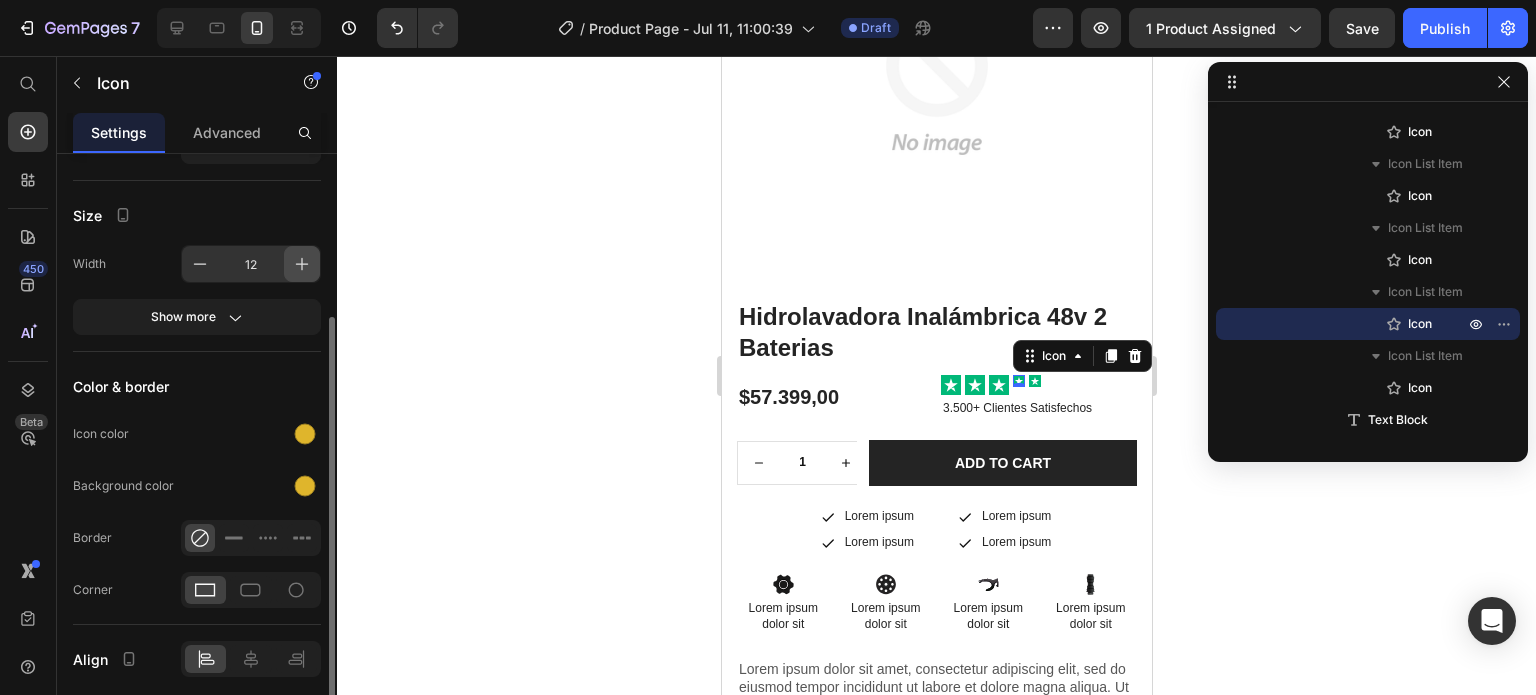 click 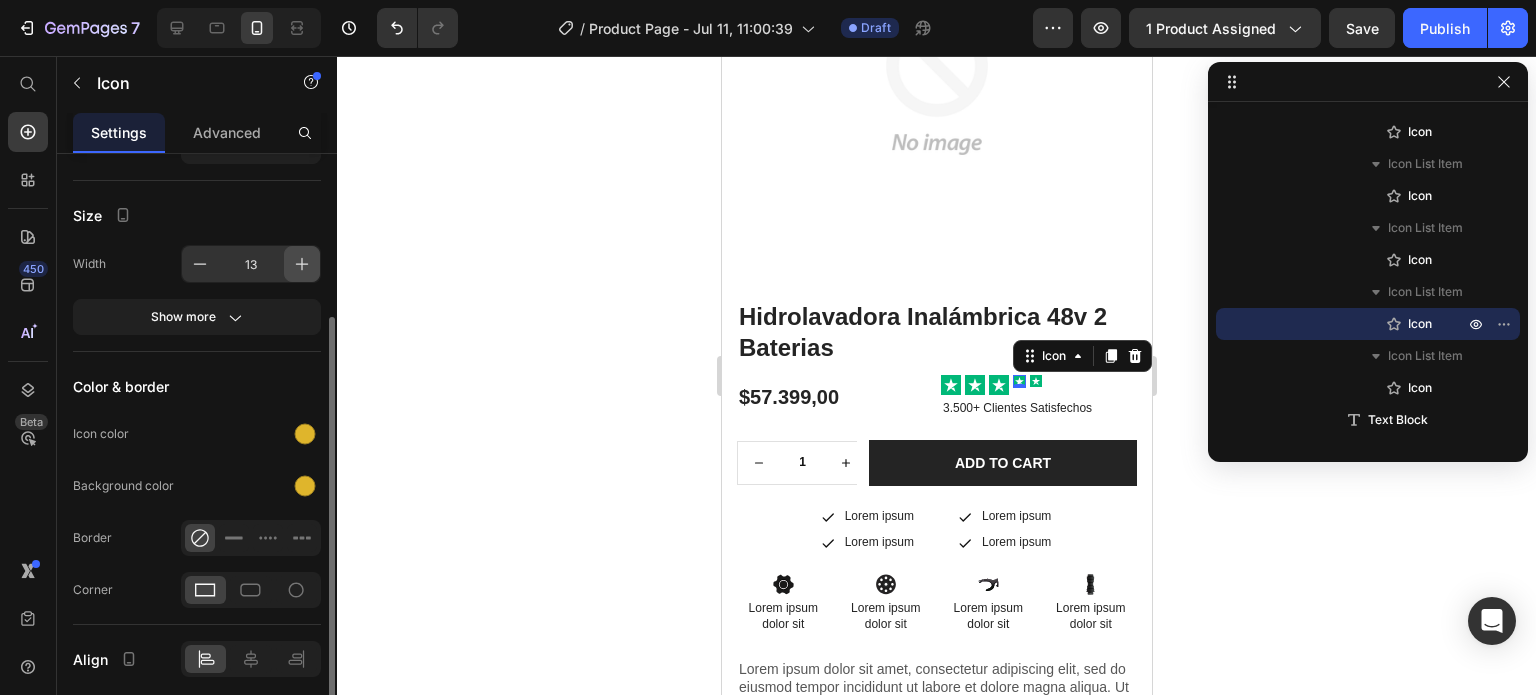 click 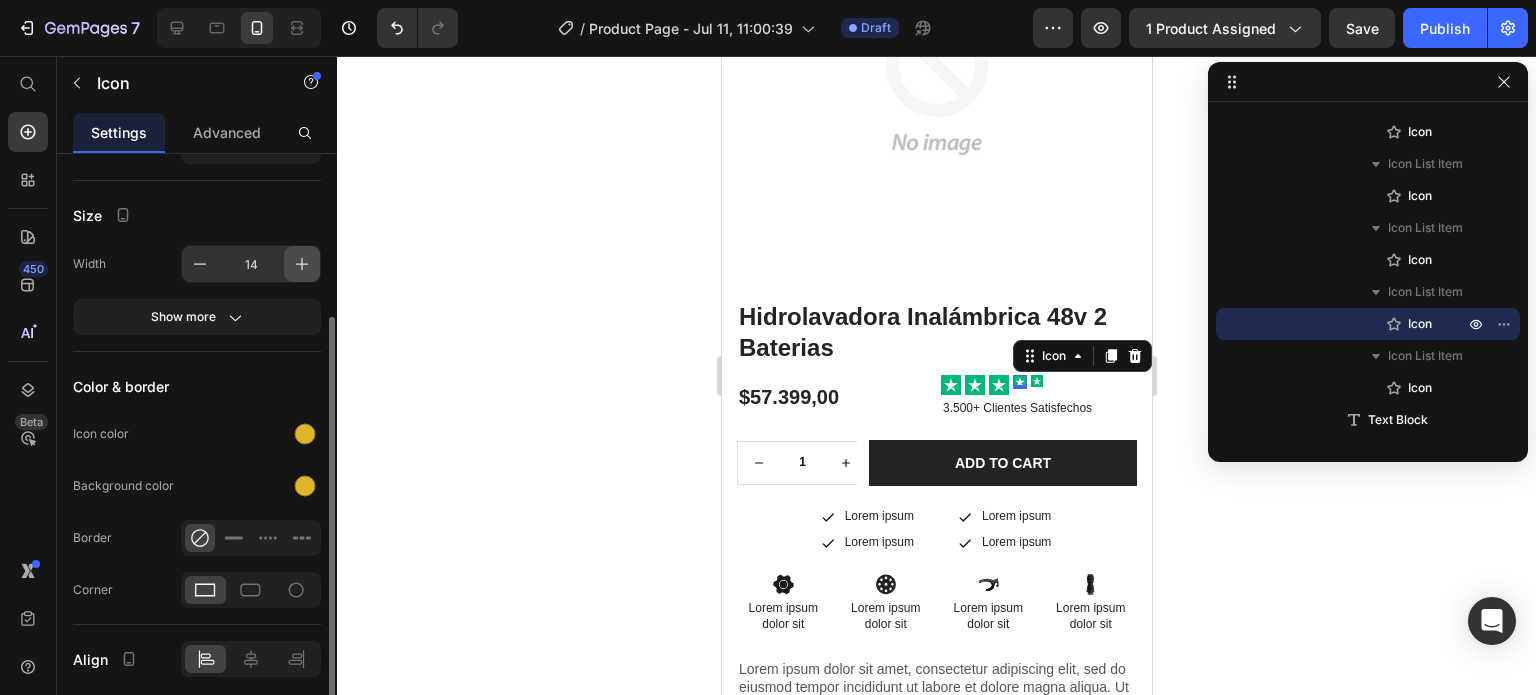 click 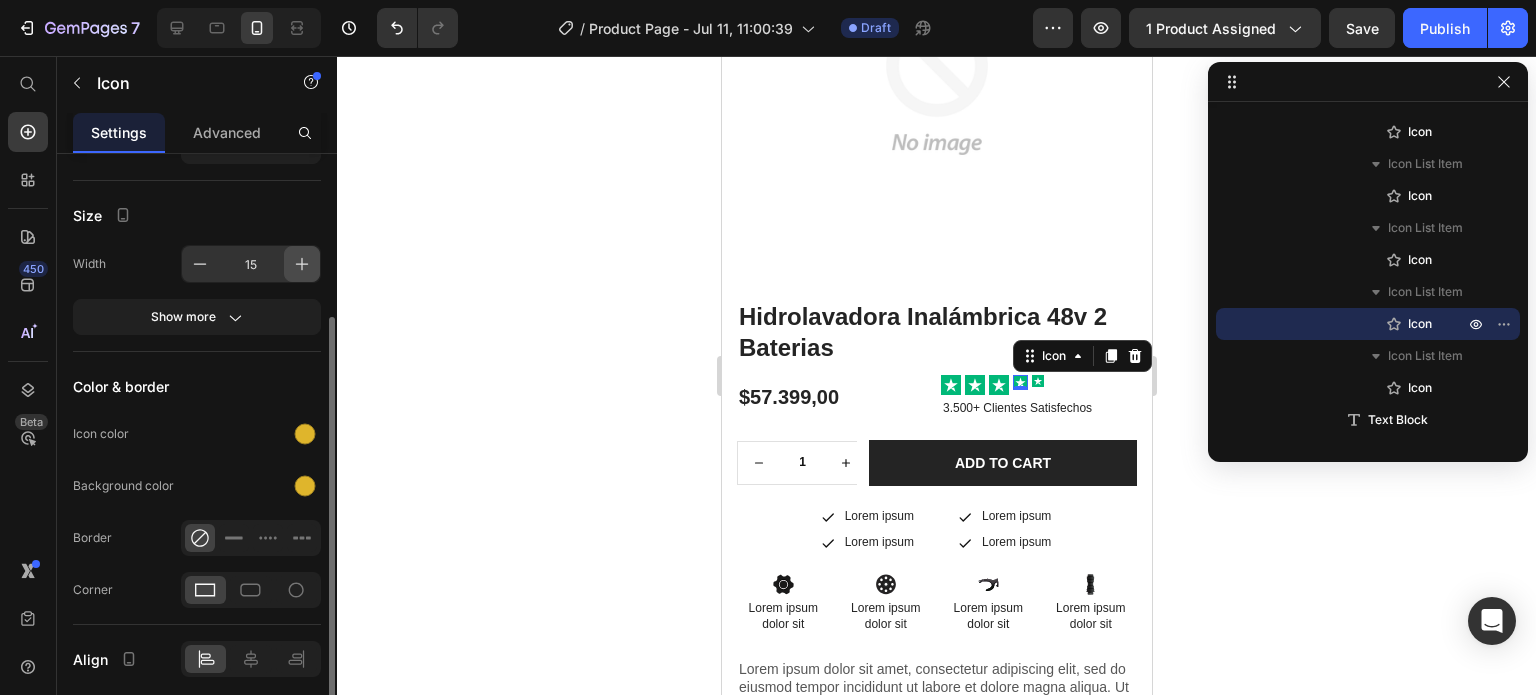 click 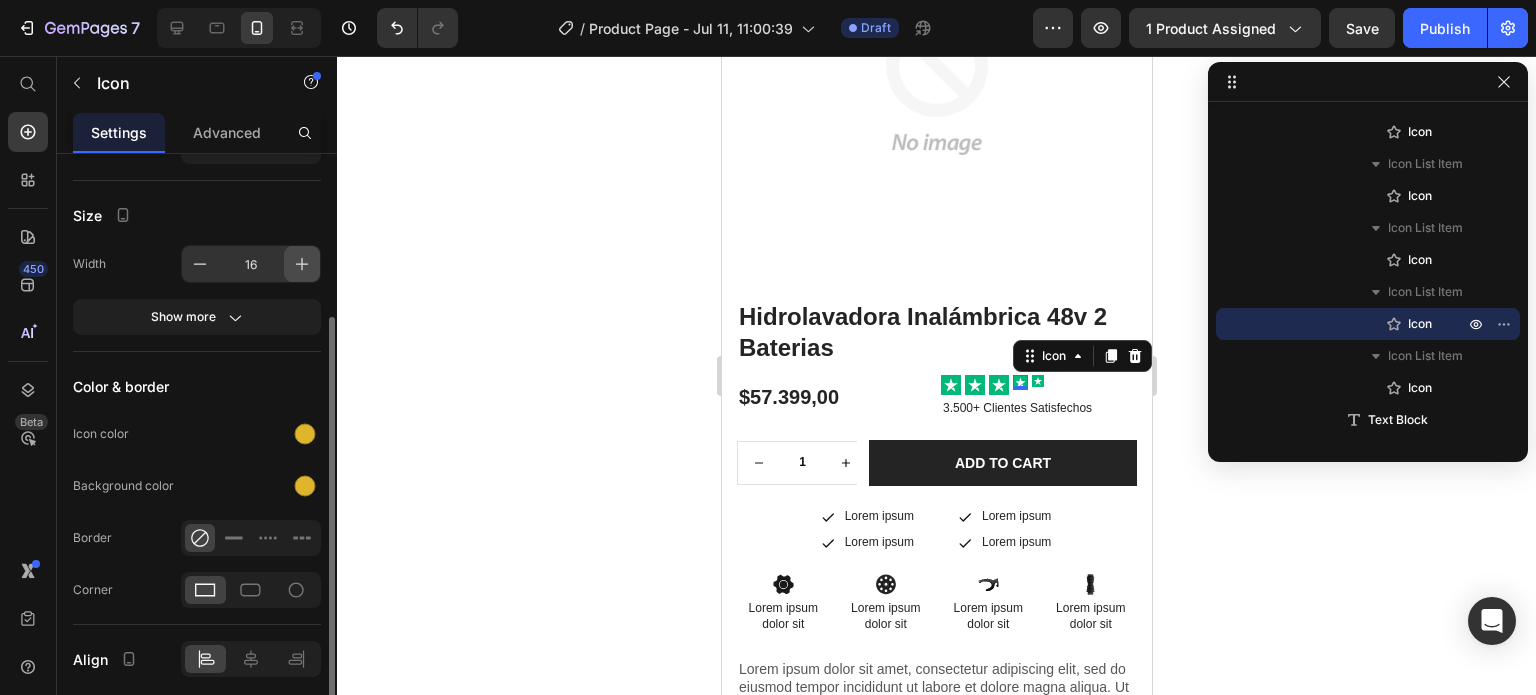 click 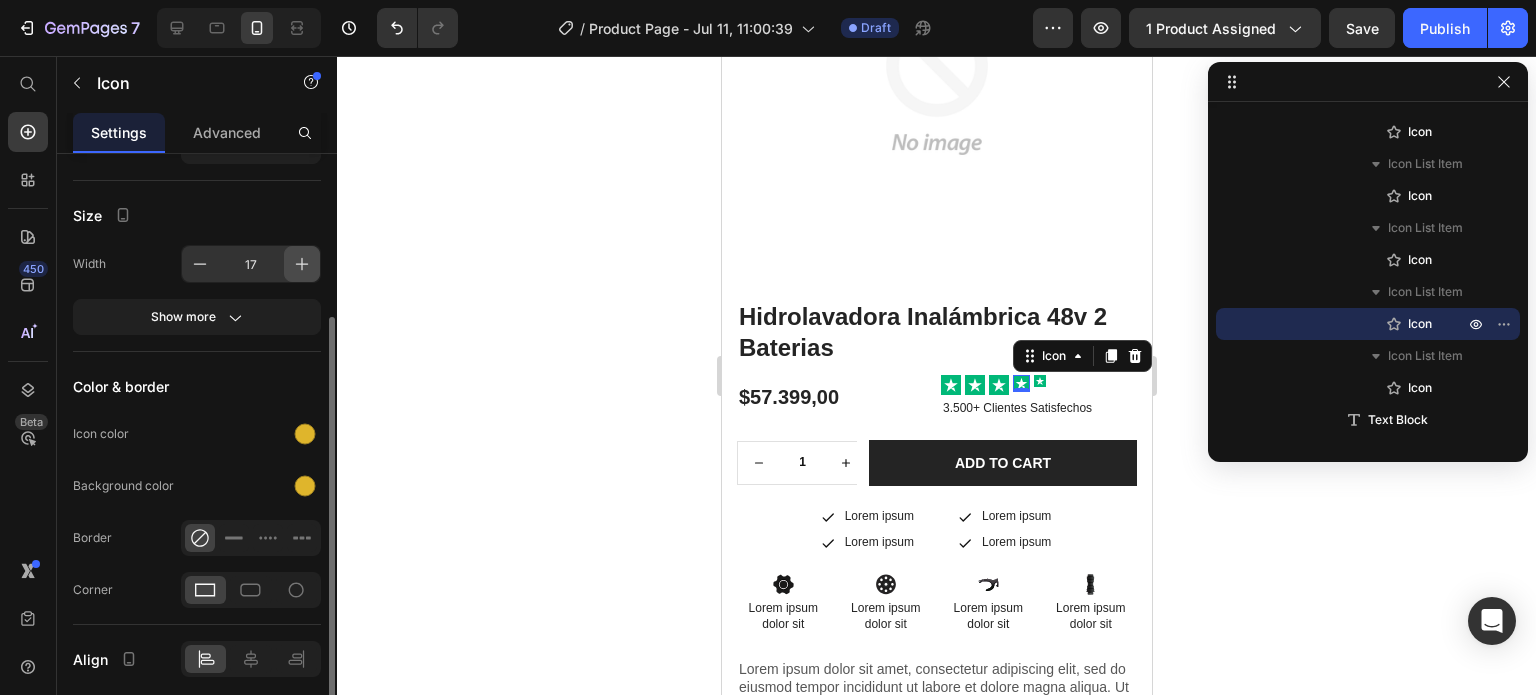 click 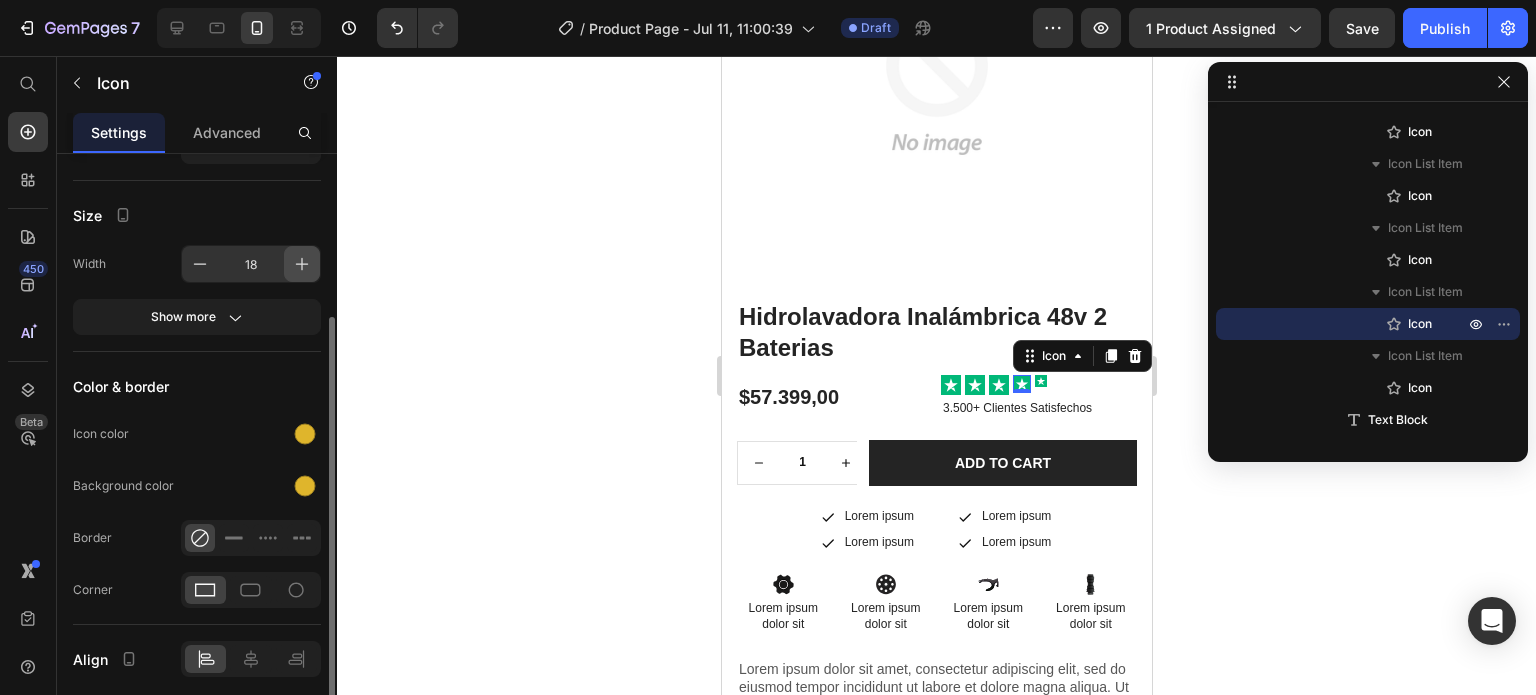 click 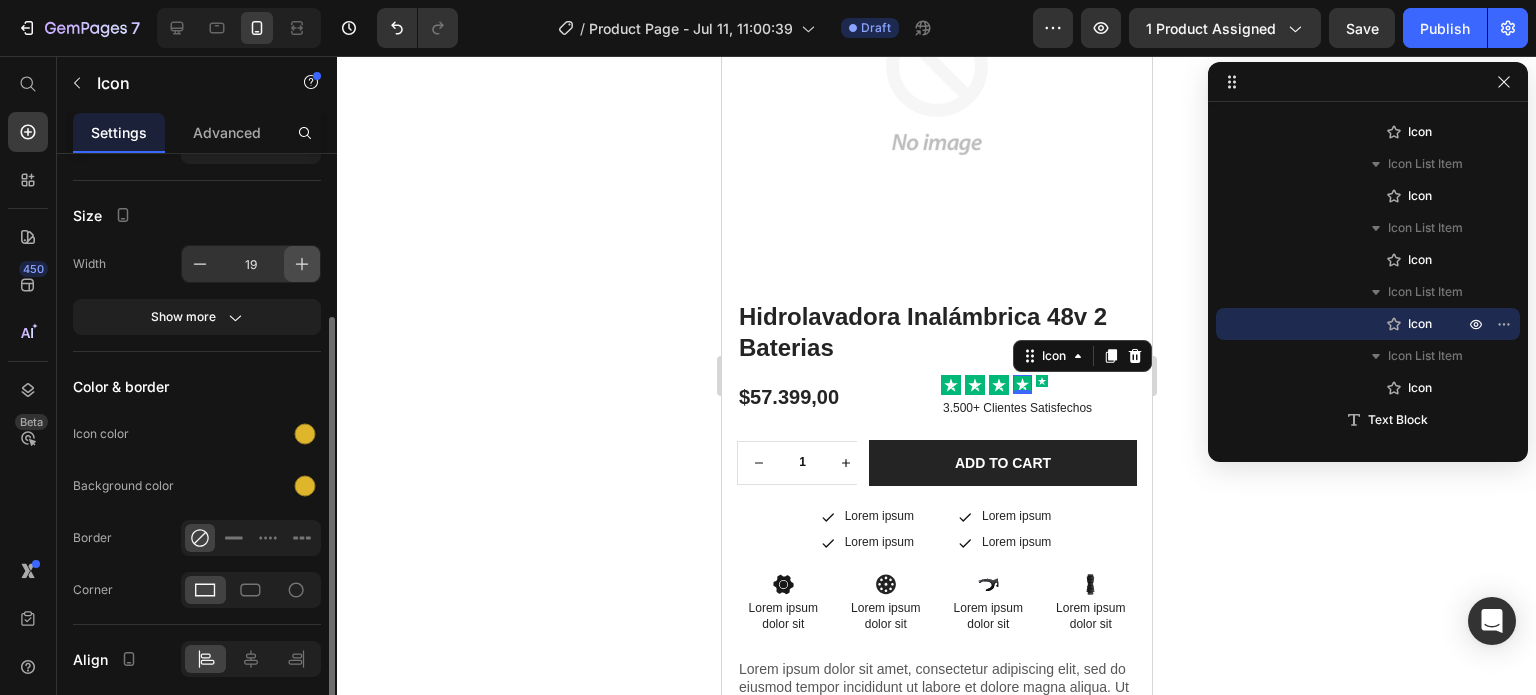 click 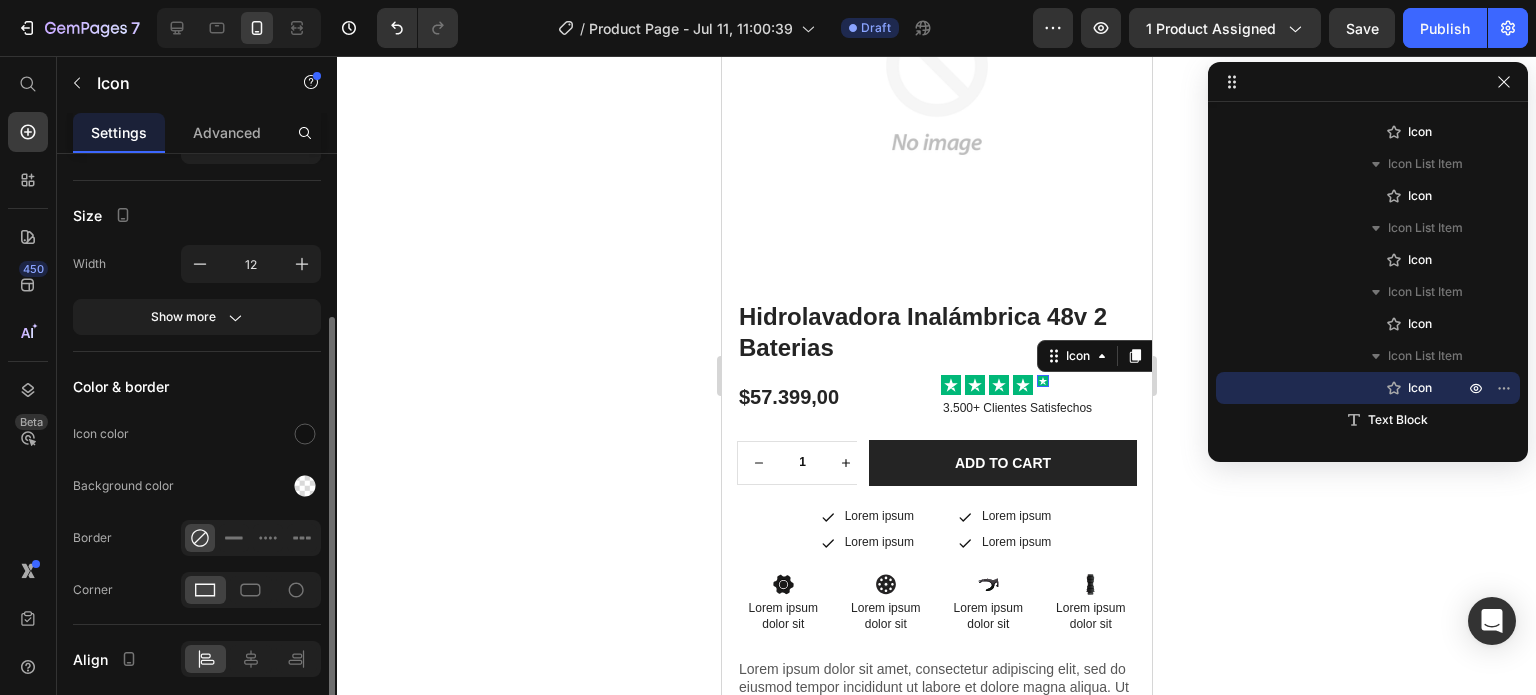 click on "Icon   0" at bounding box center (1042, 381) 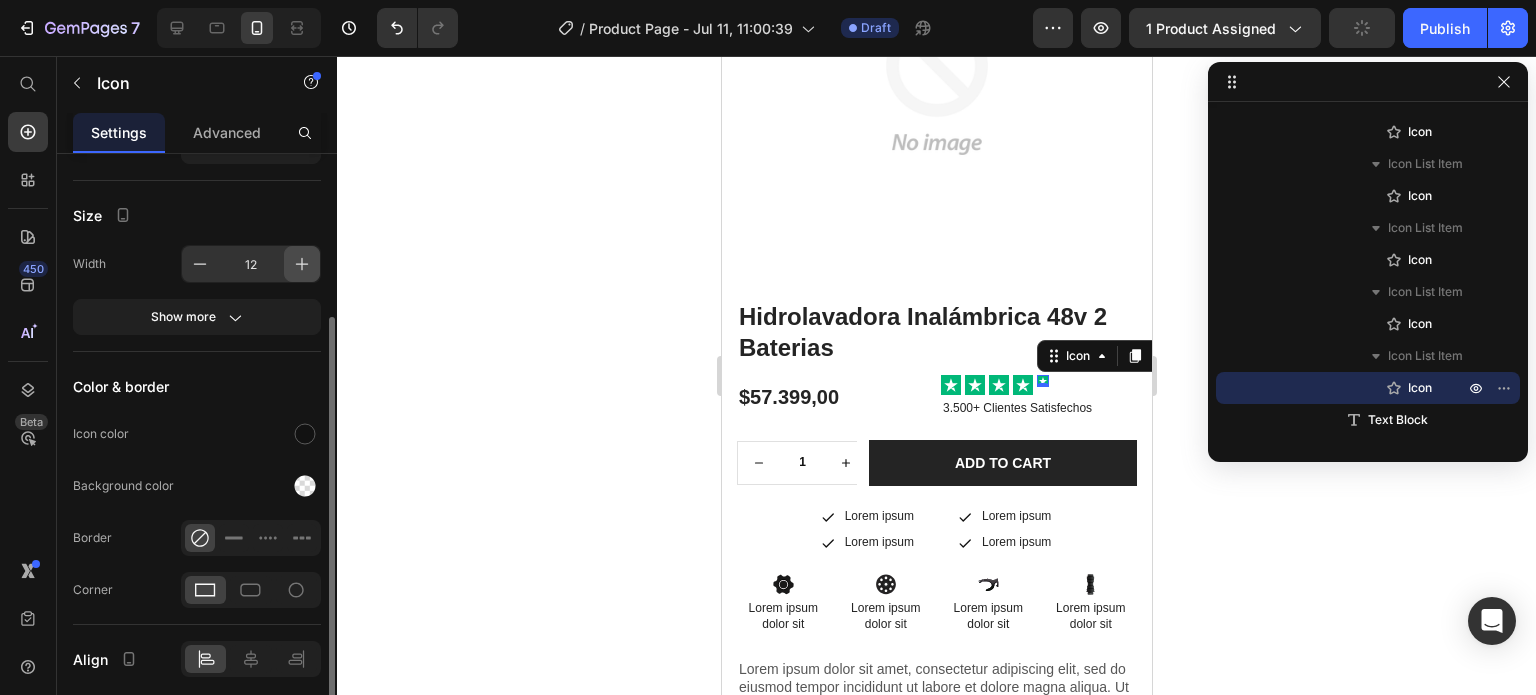 click 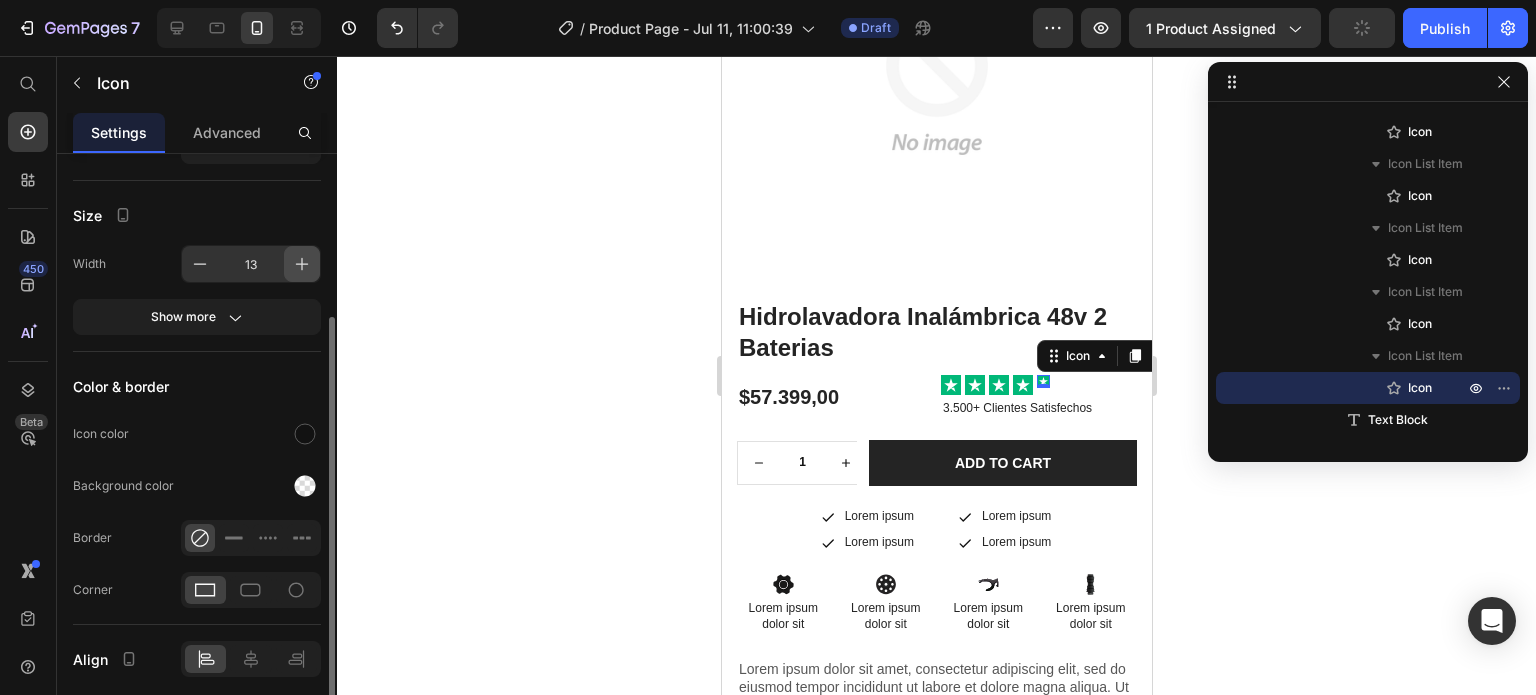 click 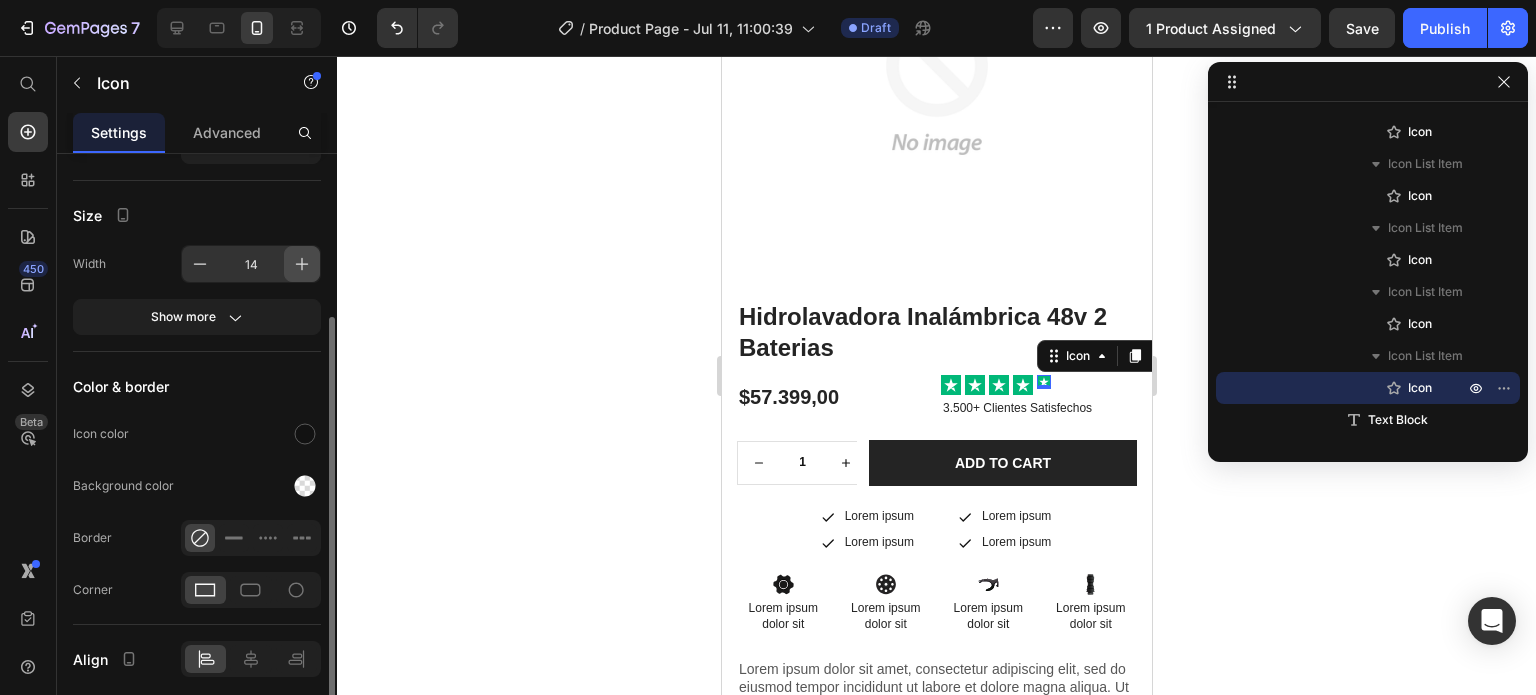 click 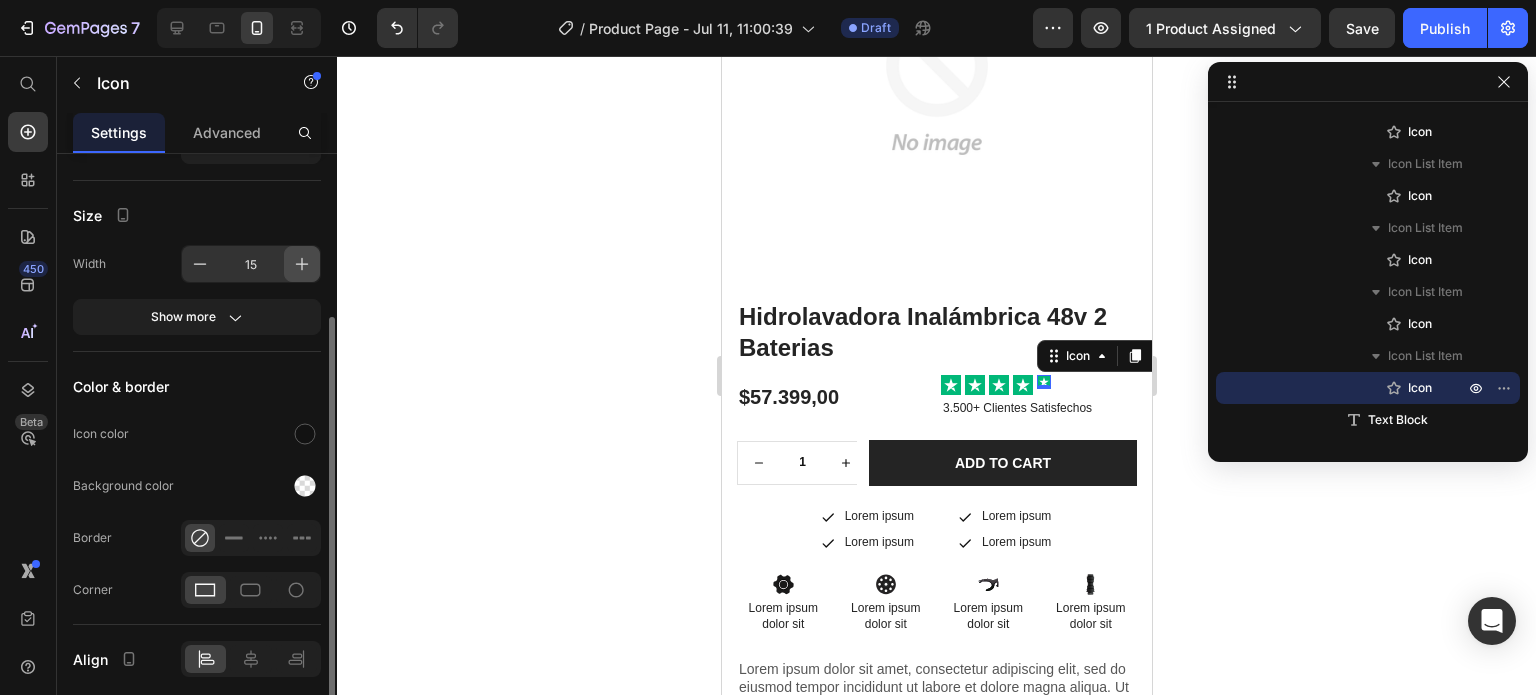 click 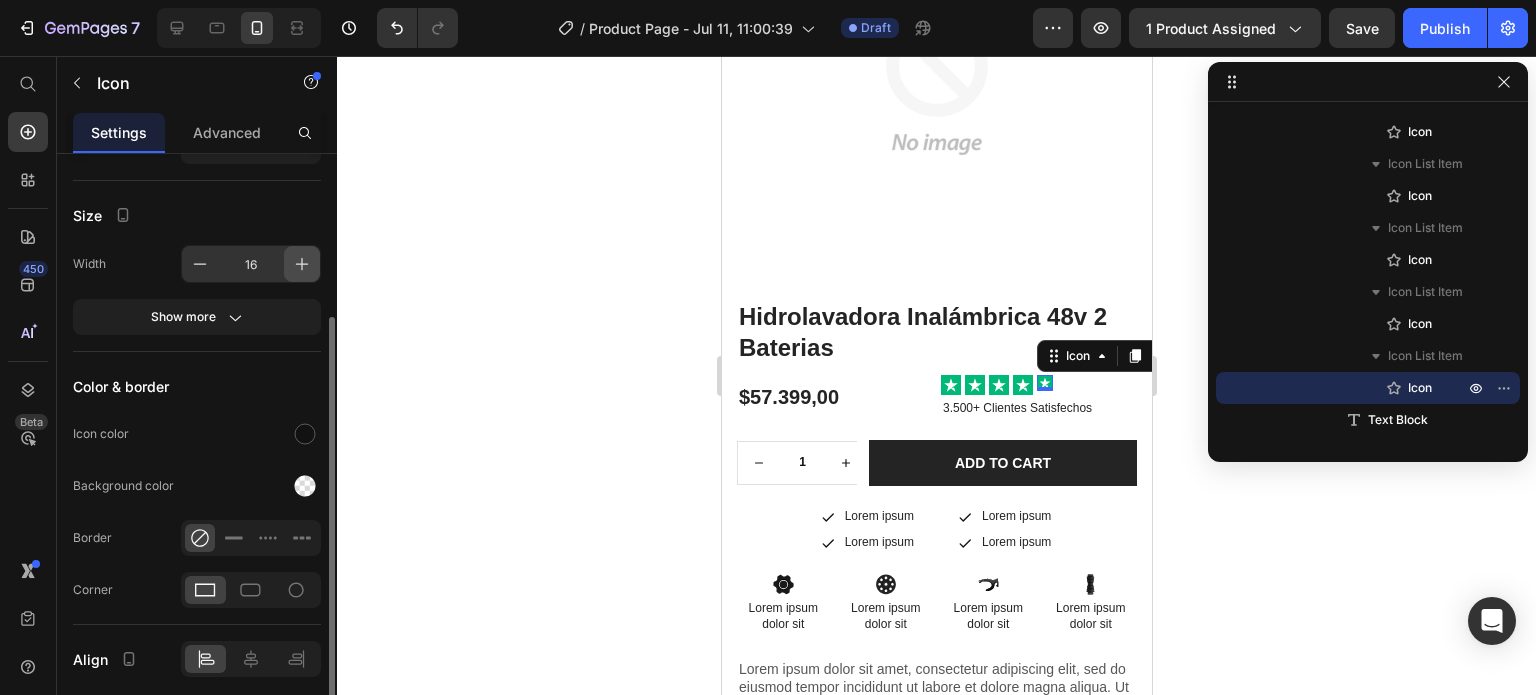 click 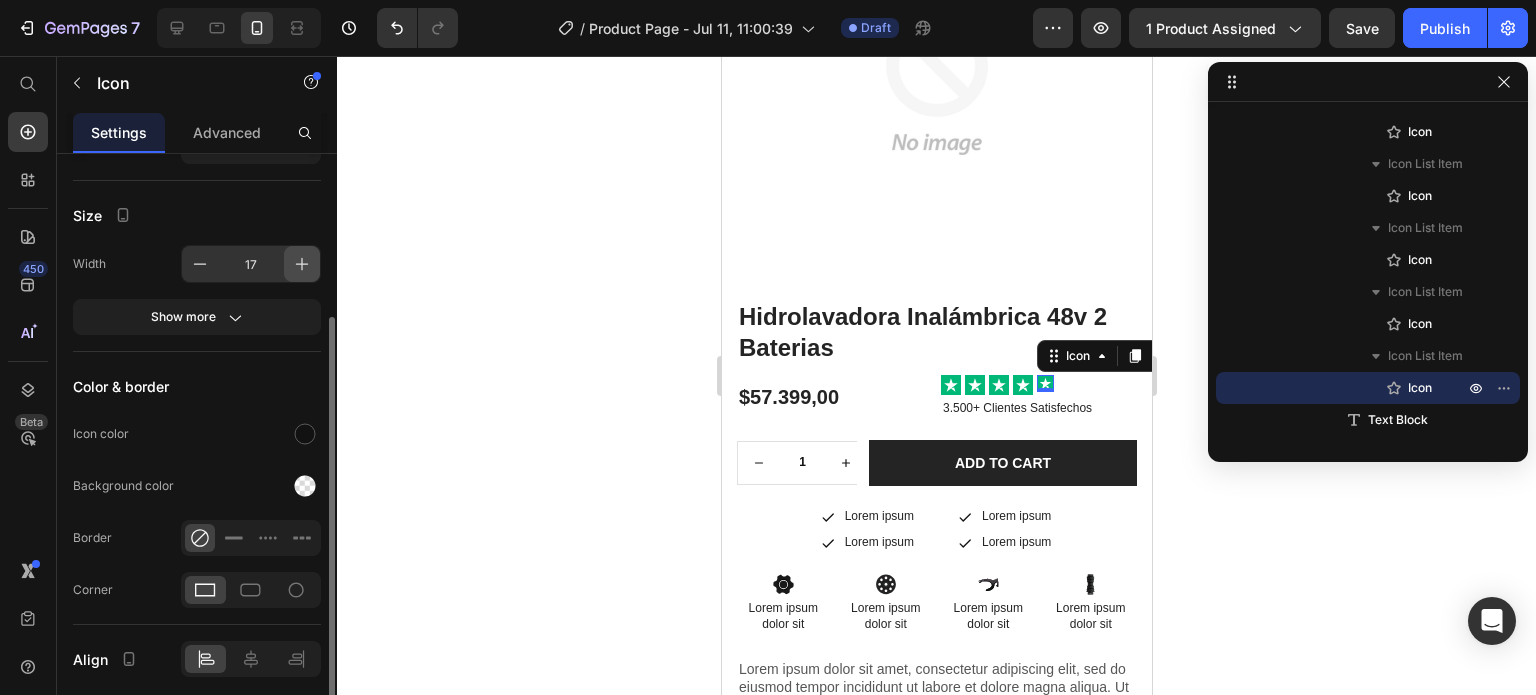 click 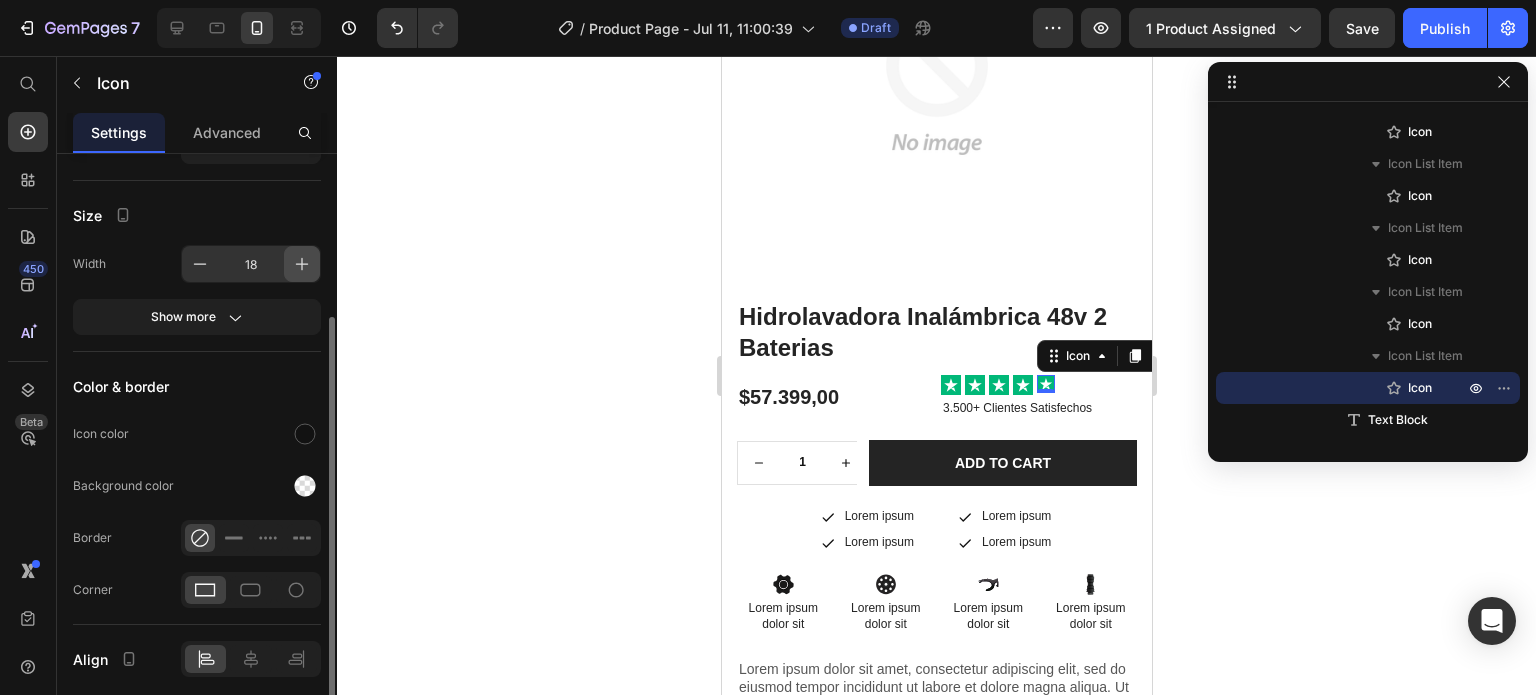 click 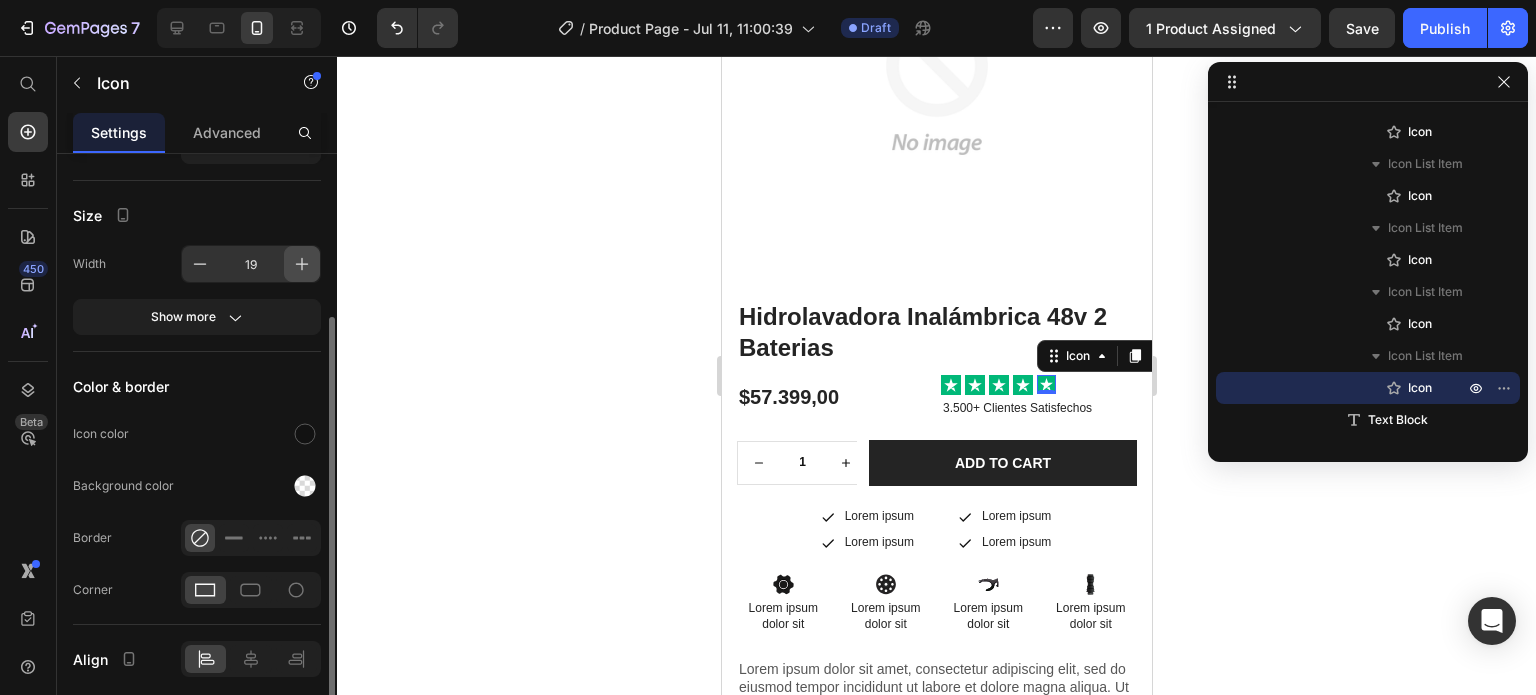 click 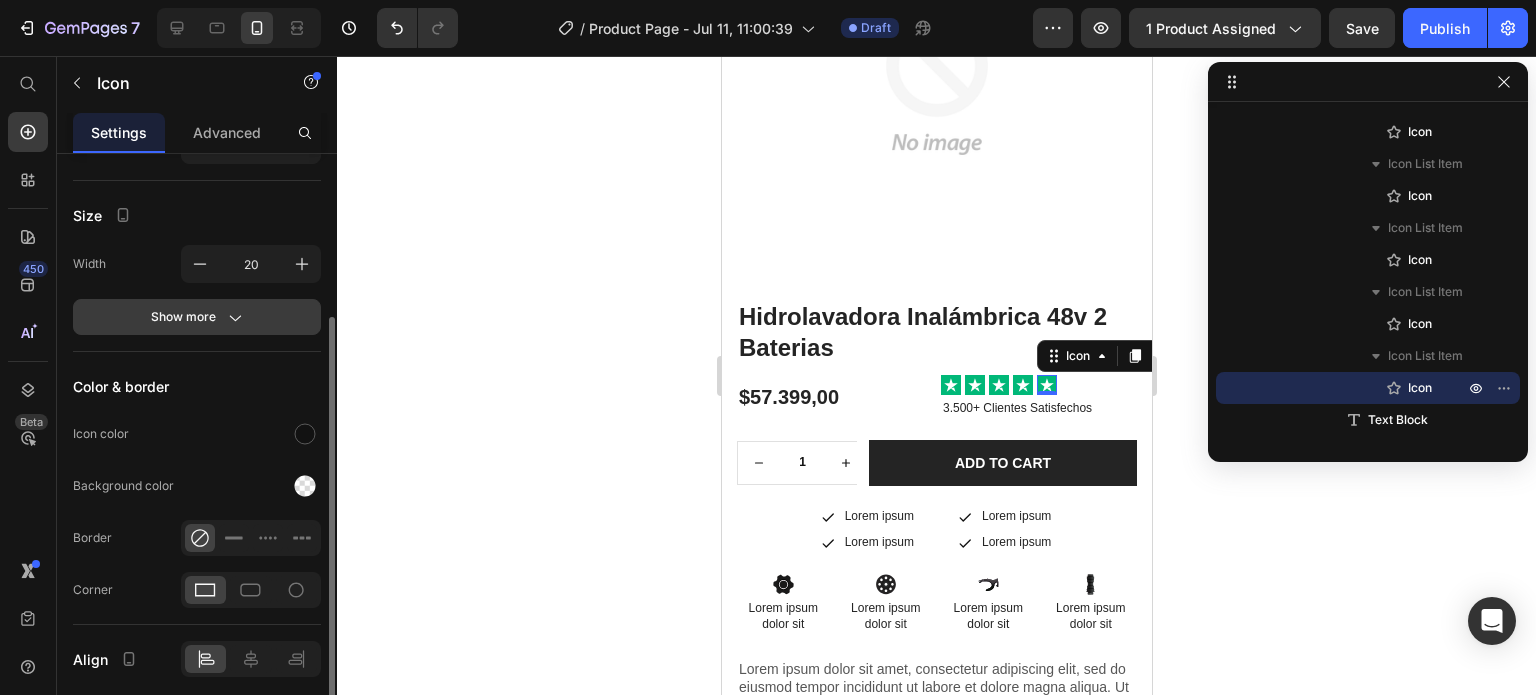 click on "Show more" 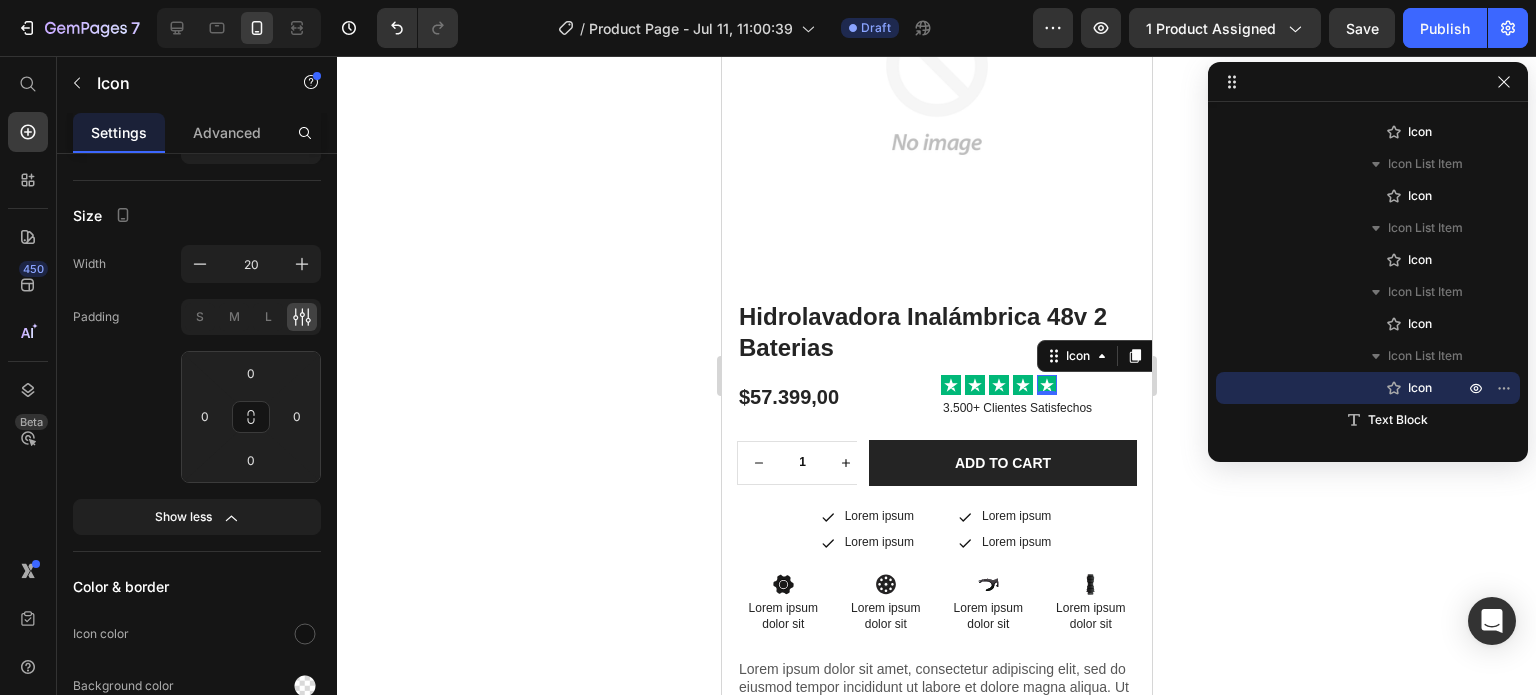 click 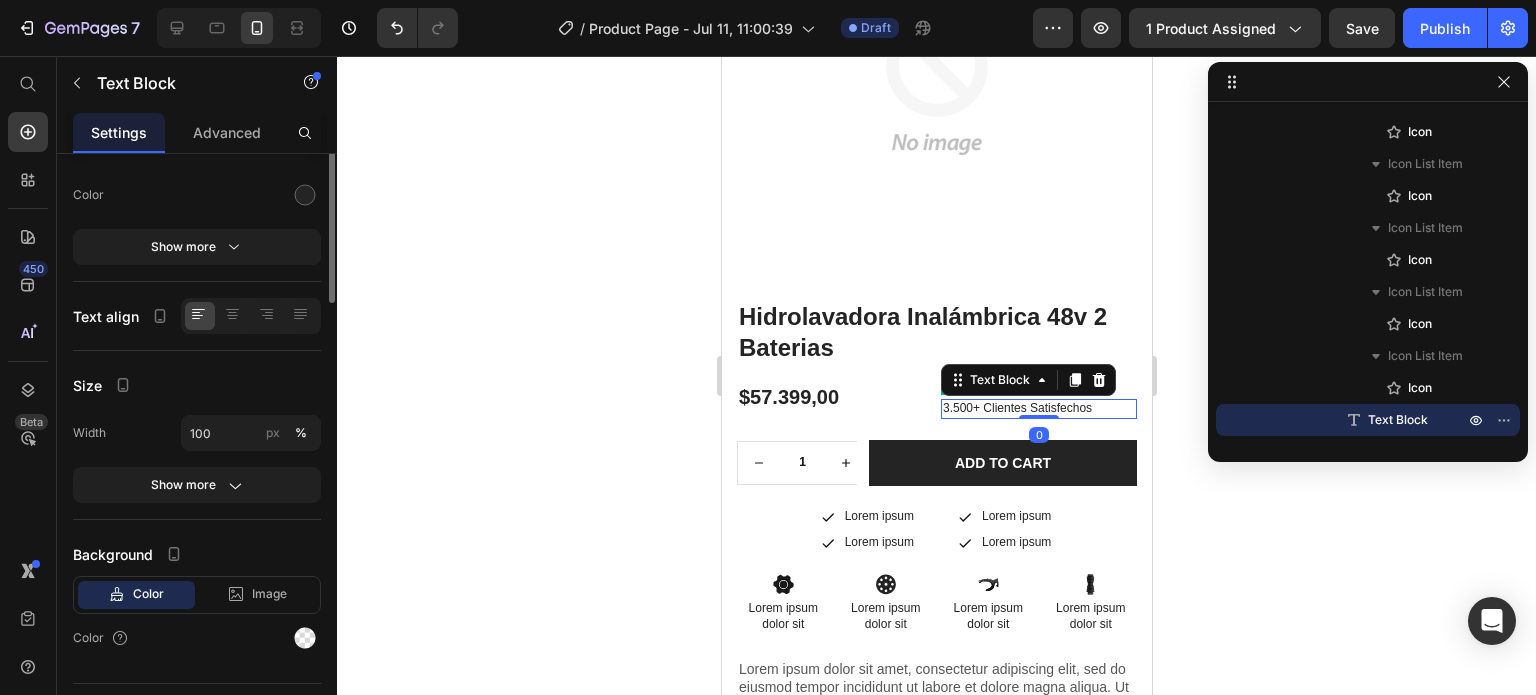 scroll, scrollTop: 0, scrollLeft: 0, axis: both 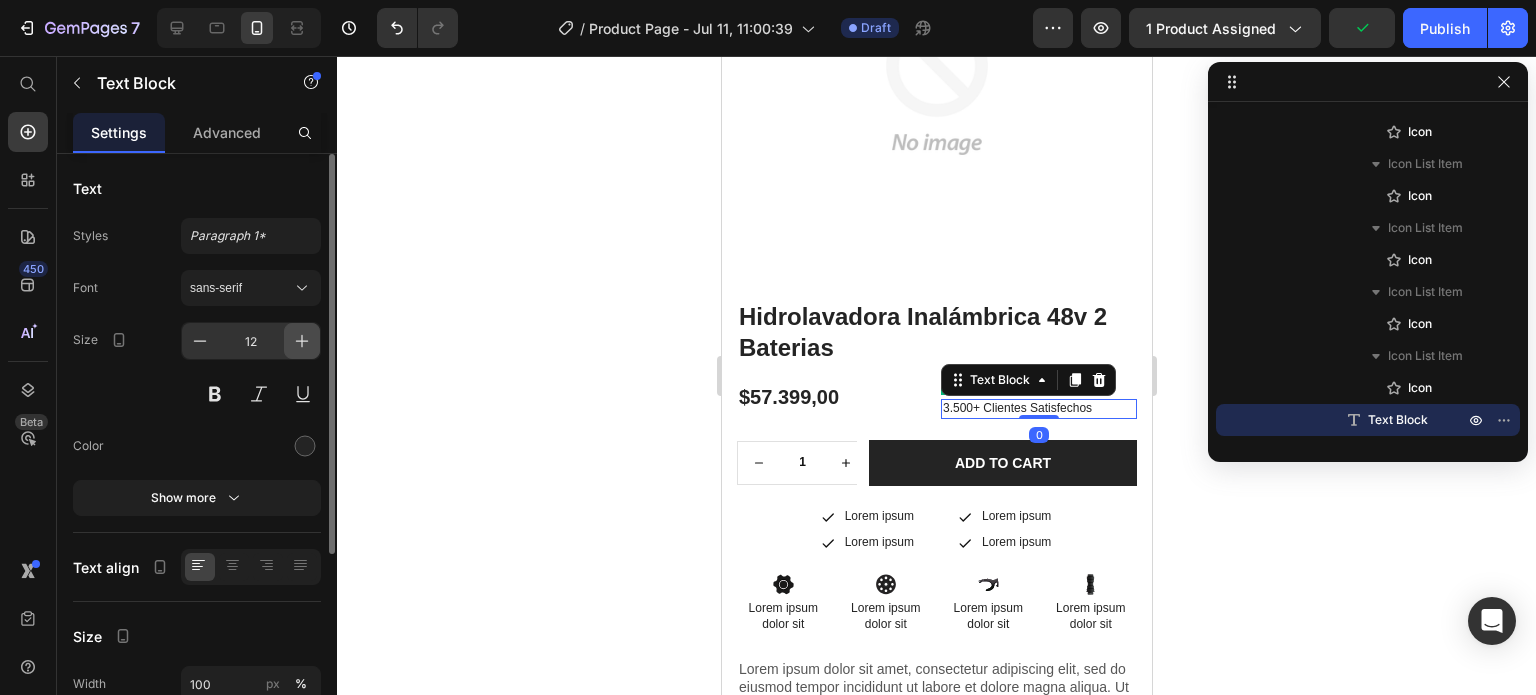 click 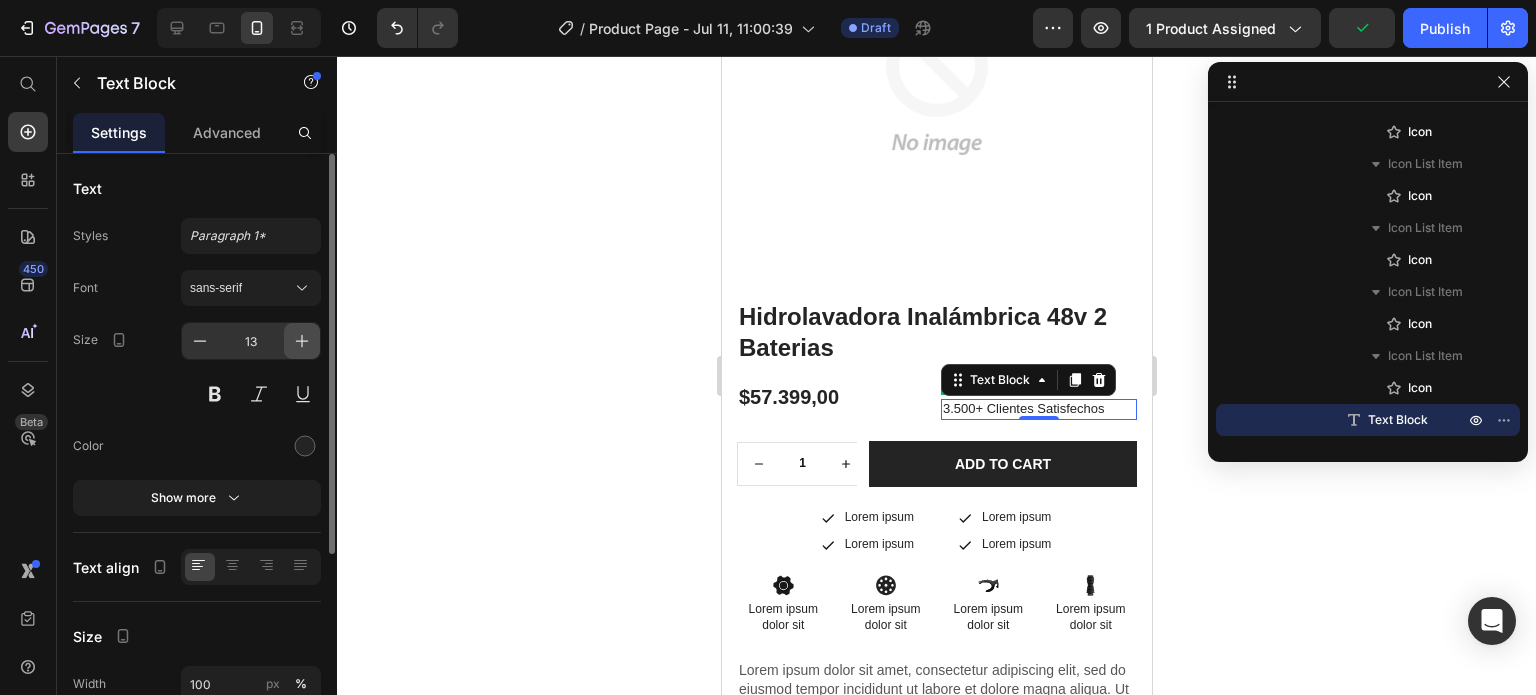 click 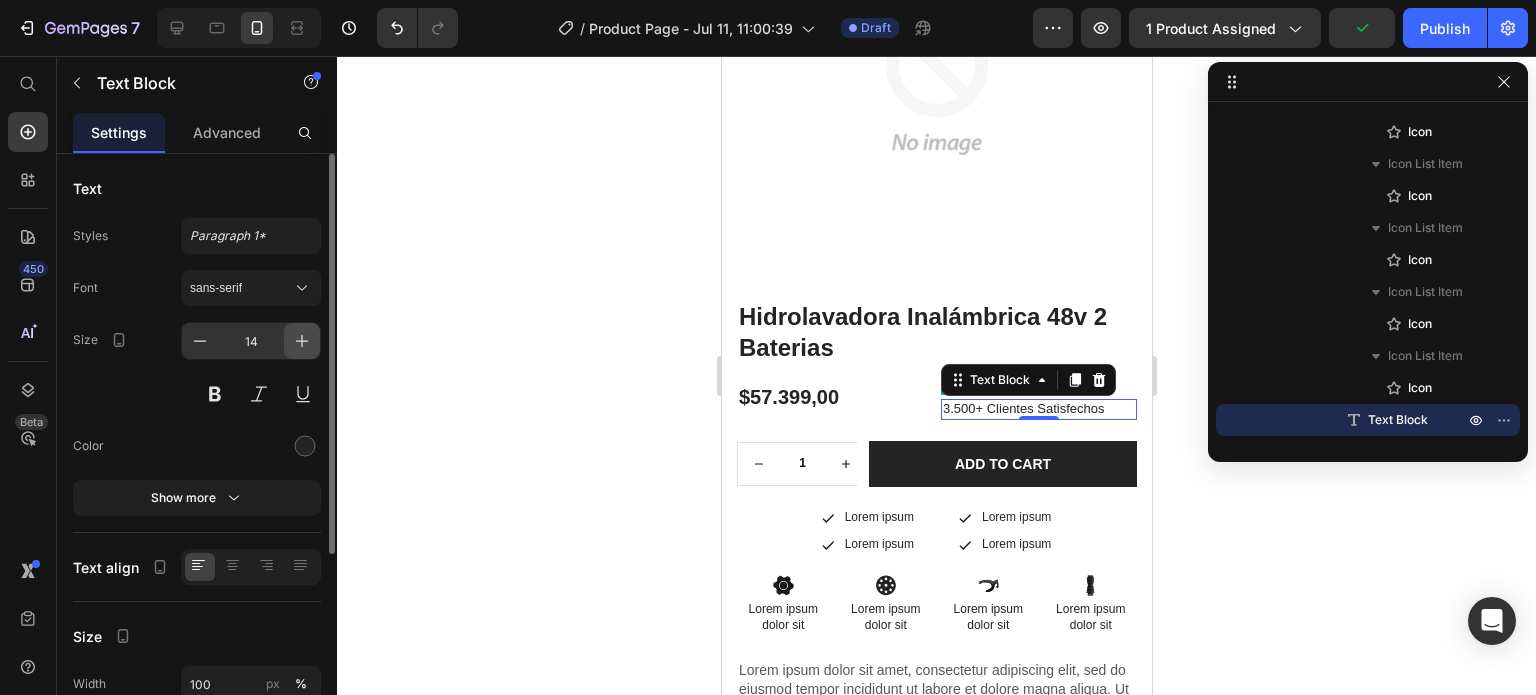 click 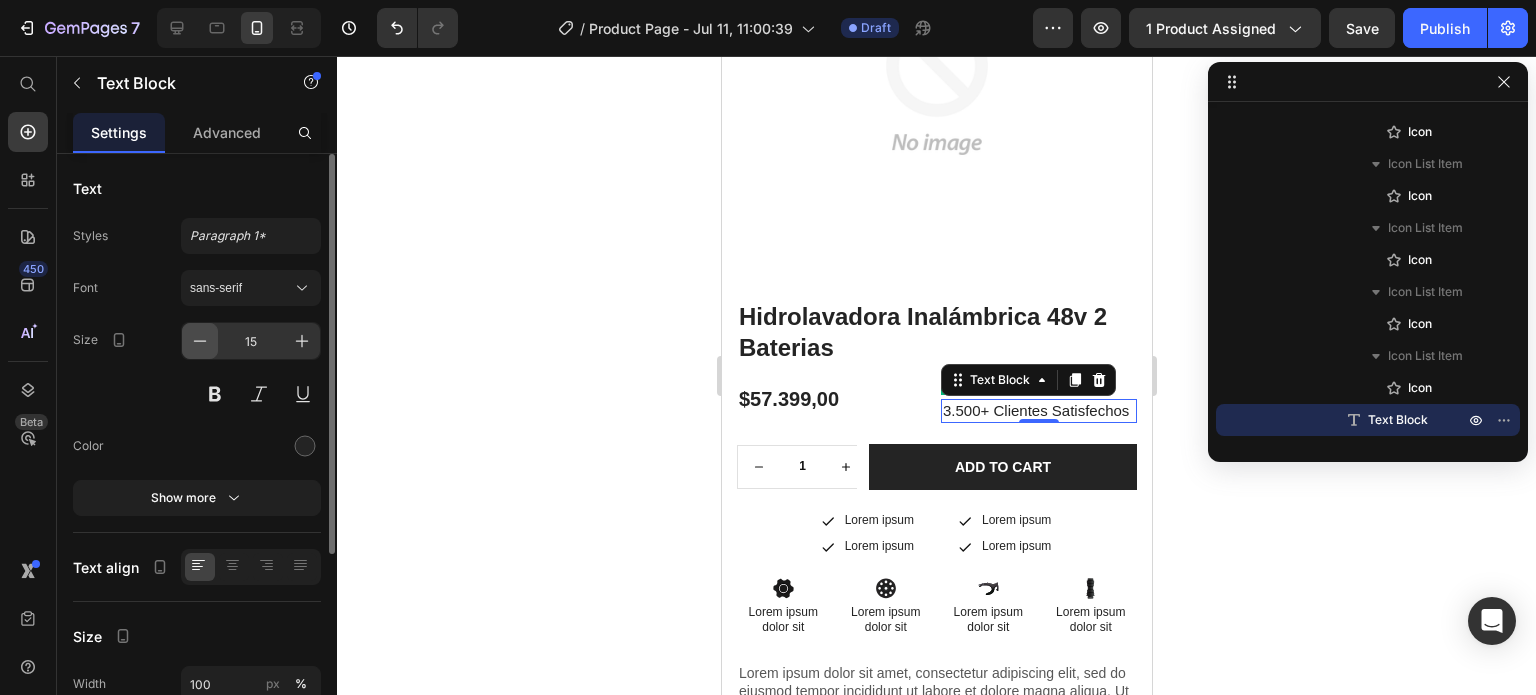 click 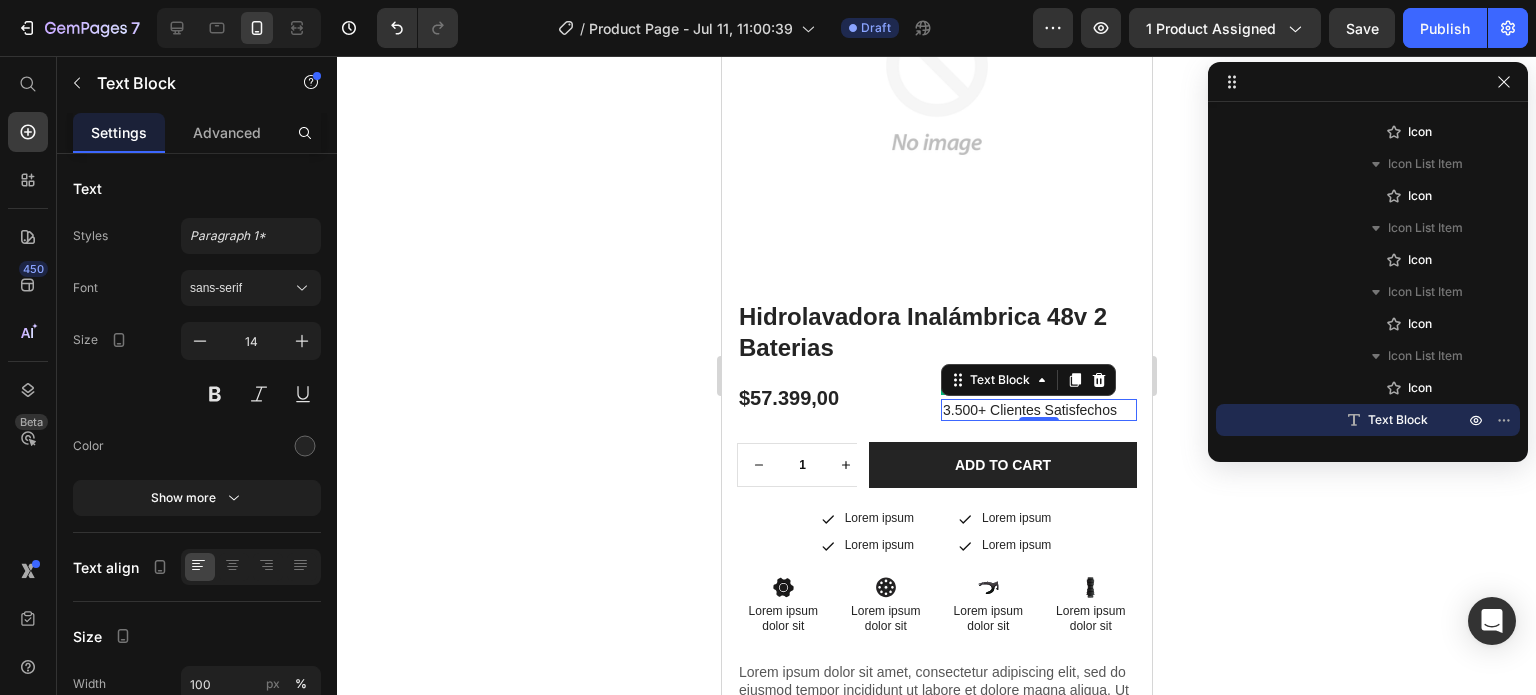 click 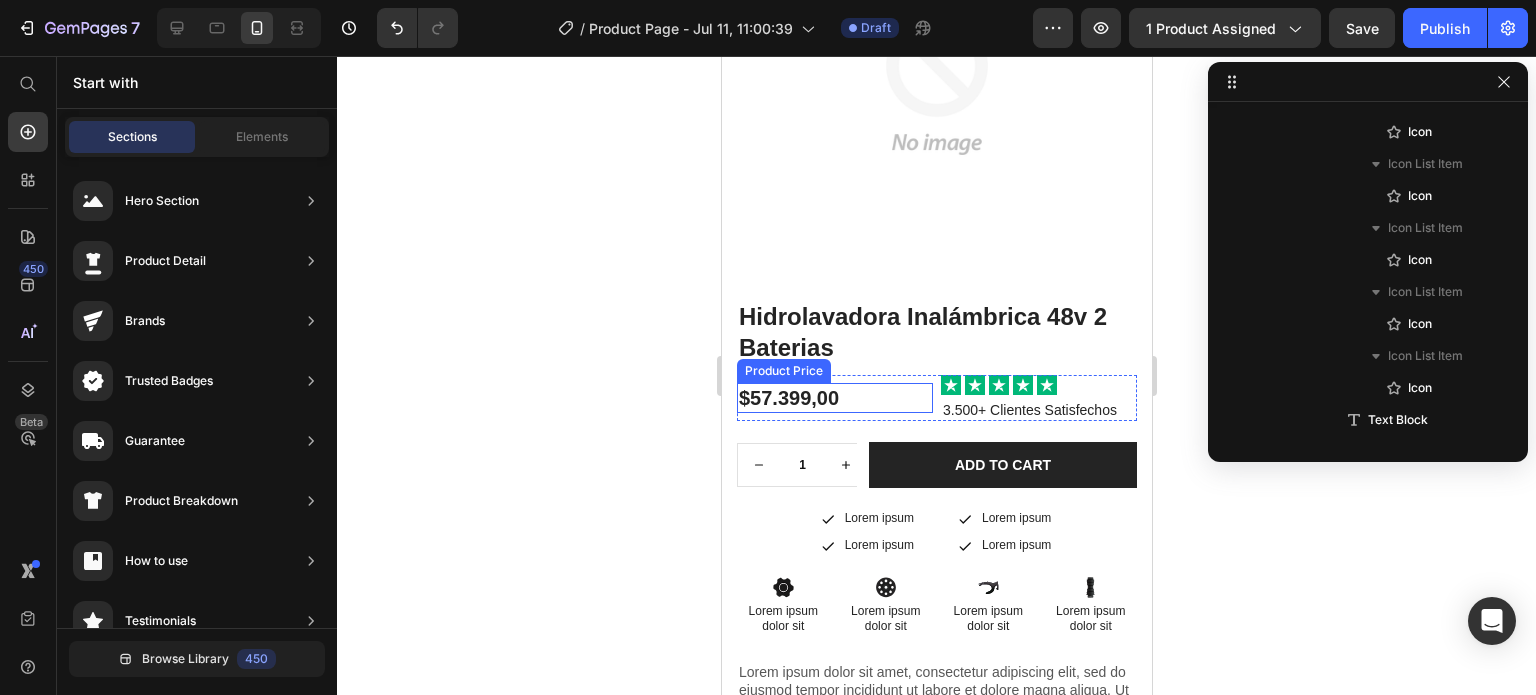 scroll, scrollTop: 346, scrollLeft: 0, axis: vertical 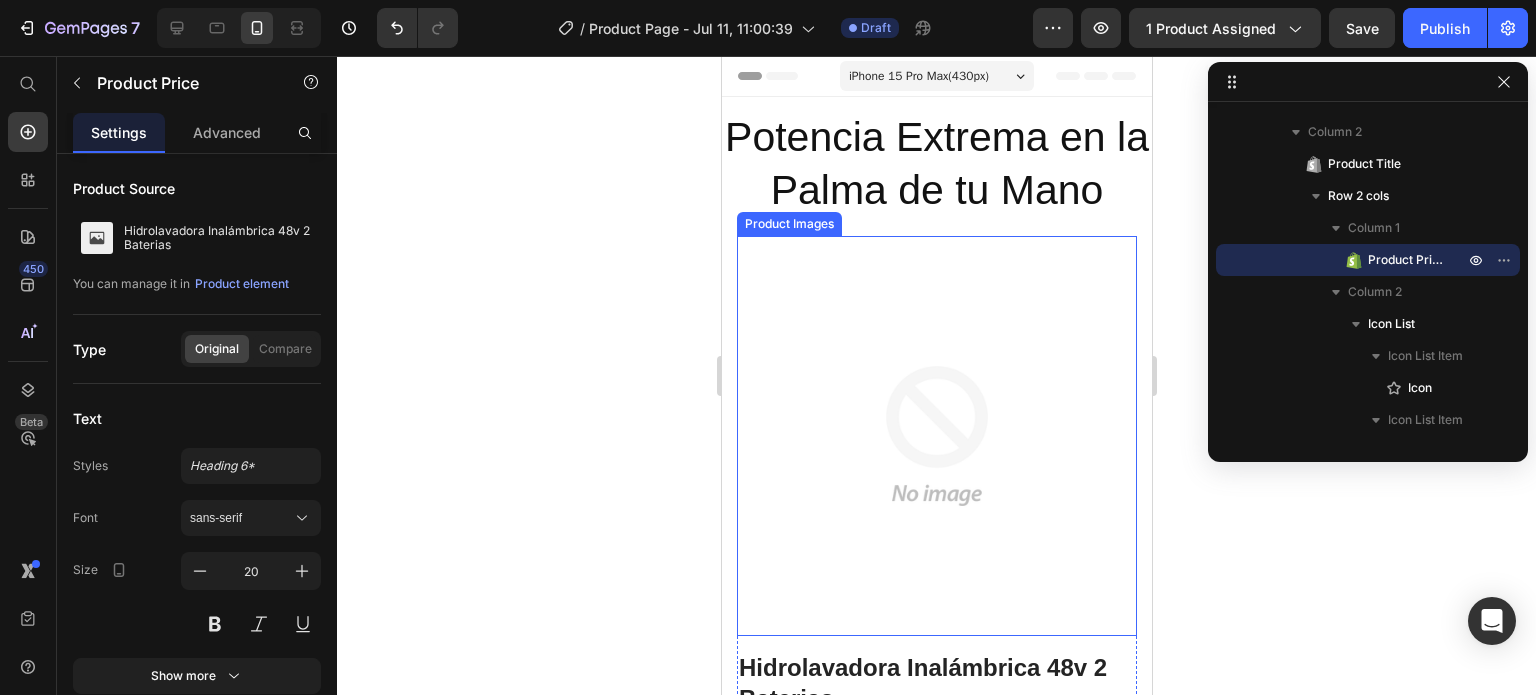 click at bounding box center (936, 436) 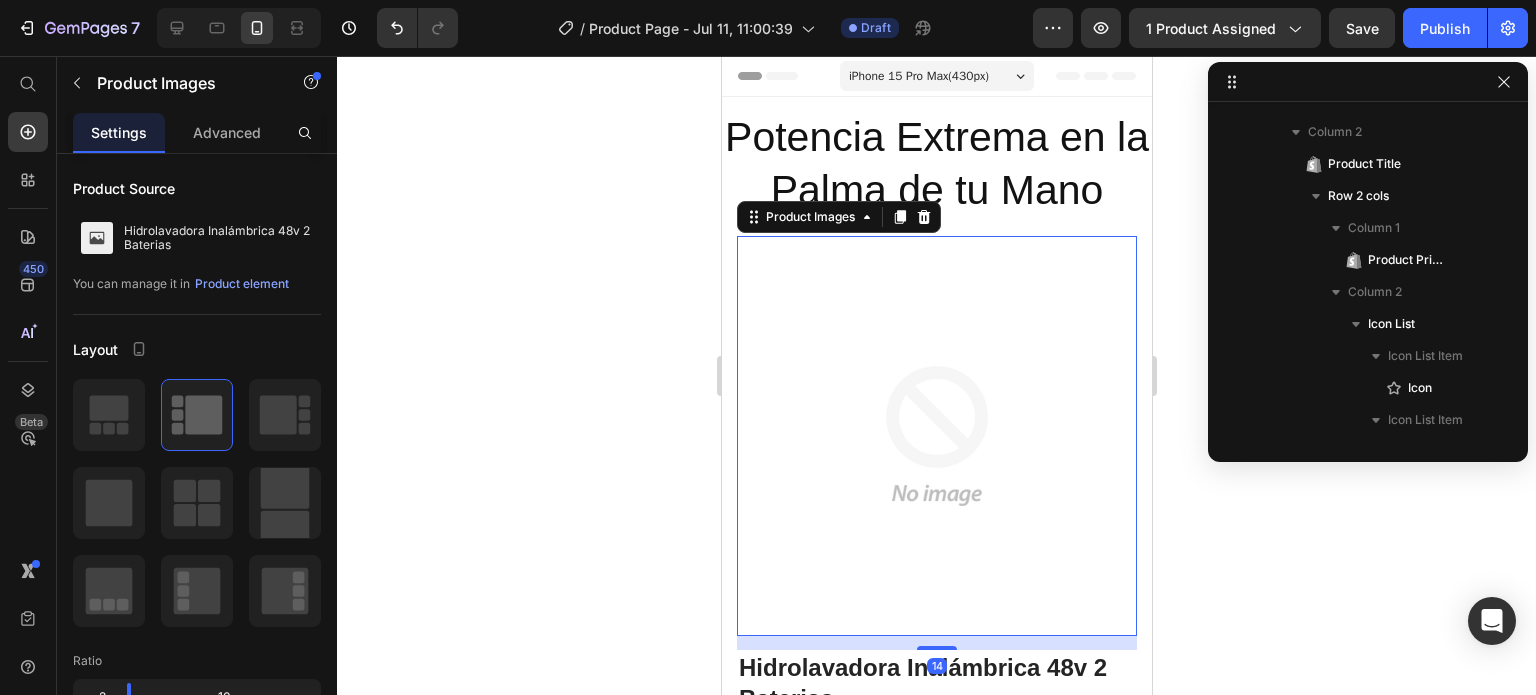 scroll, scrollTop: 154, scrollLeft: 0, axis: vertical 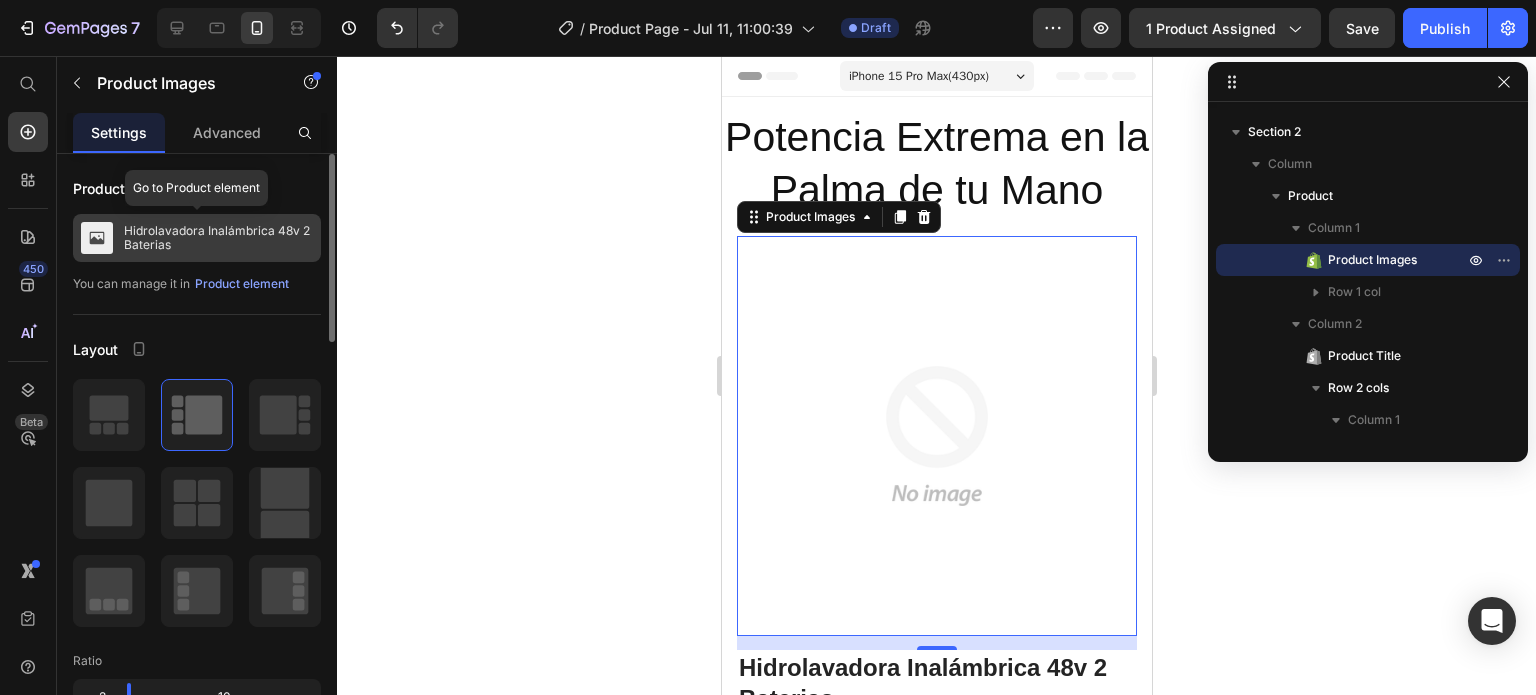 click on "Hidrolavadora Inalámbrica 48v 2 Baterias" at bounding box center (218, 238) 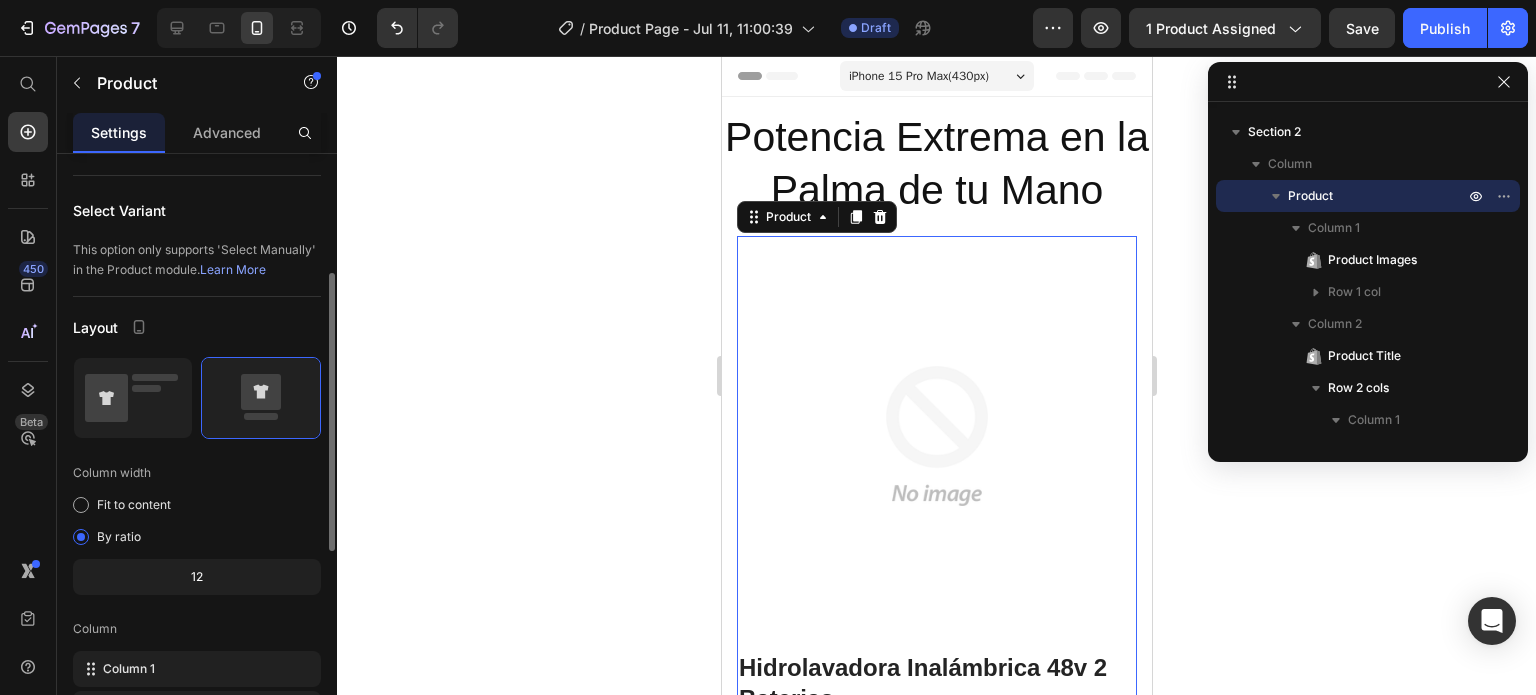 scroll, scrollTop: 258, scrollLeft: 0, axis: vertical 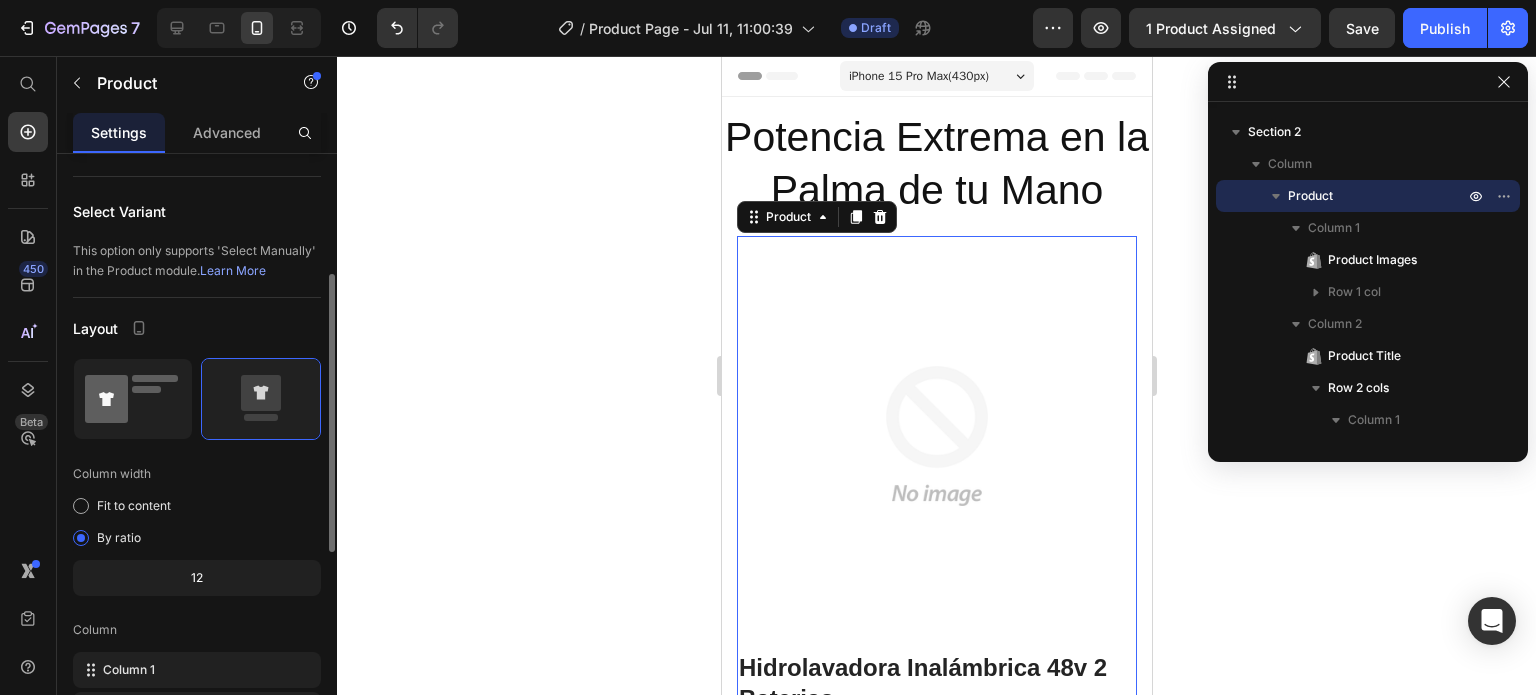 click 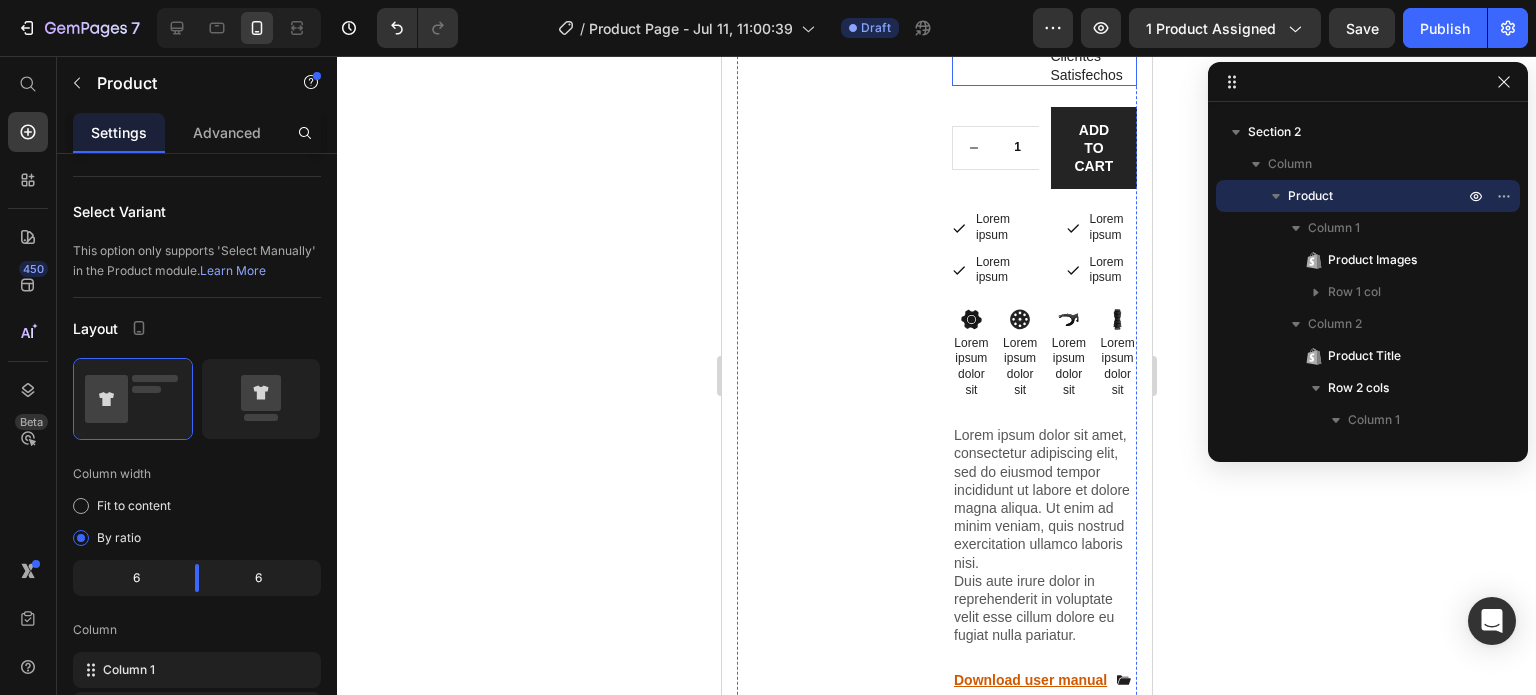 scroll, scrollTop: 0, scrollLeft: 0, axis: both 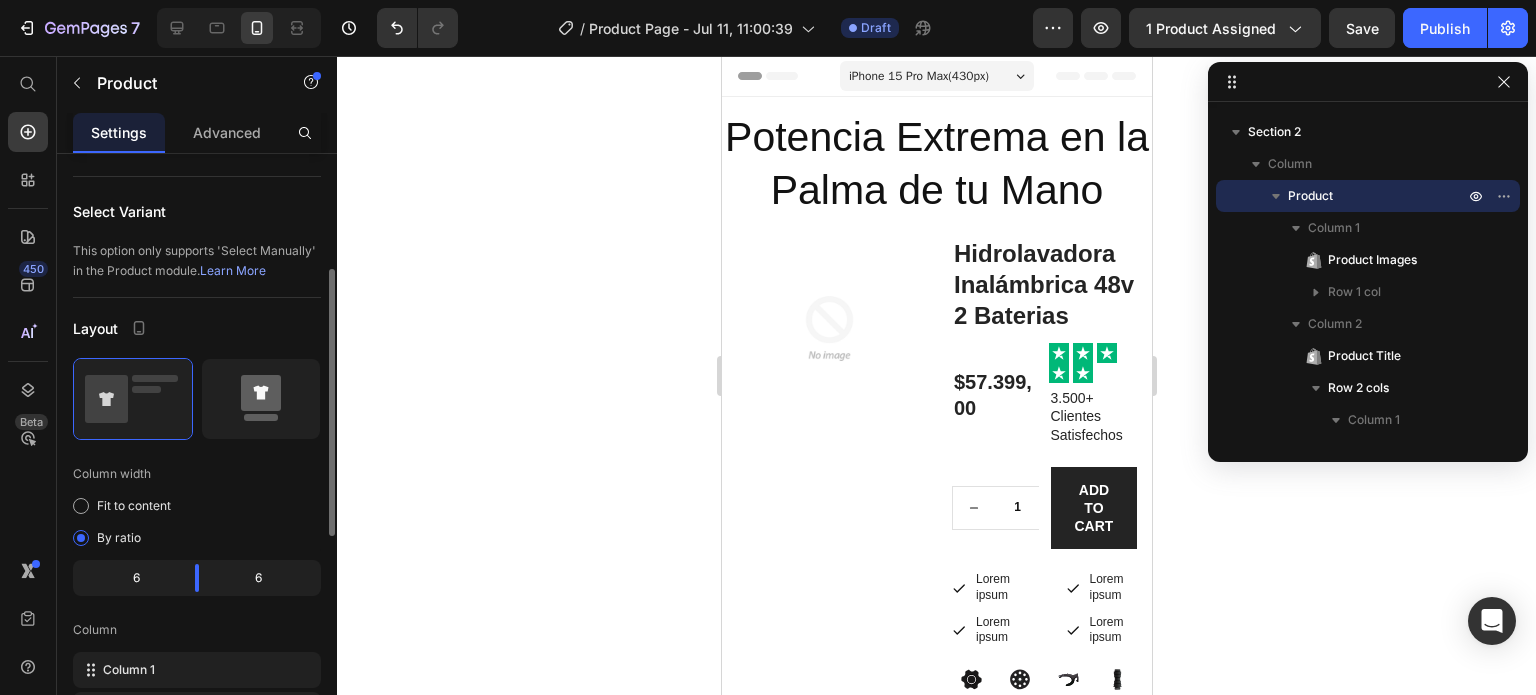 click 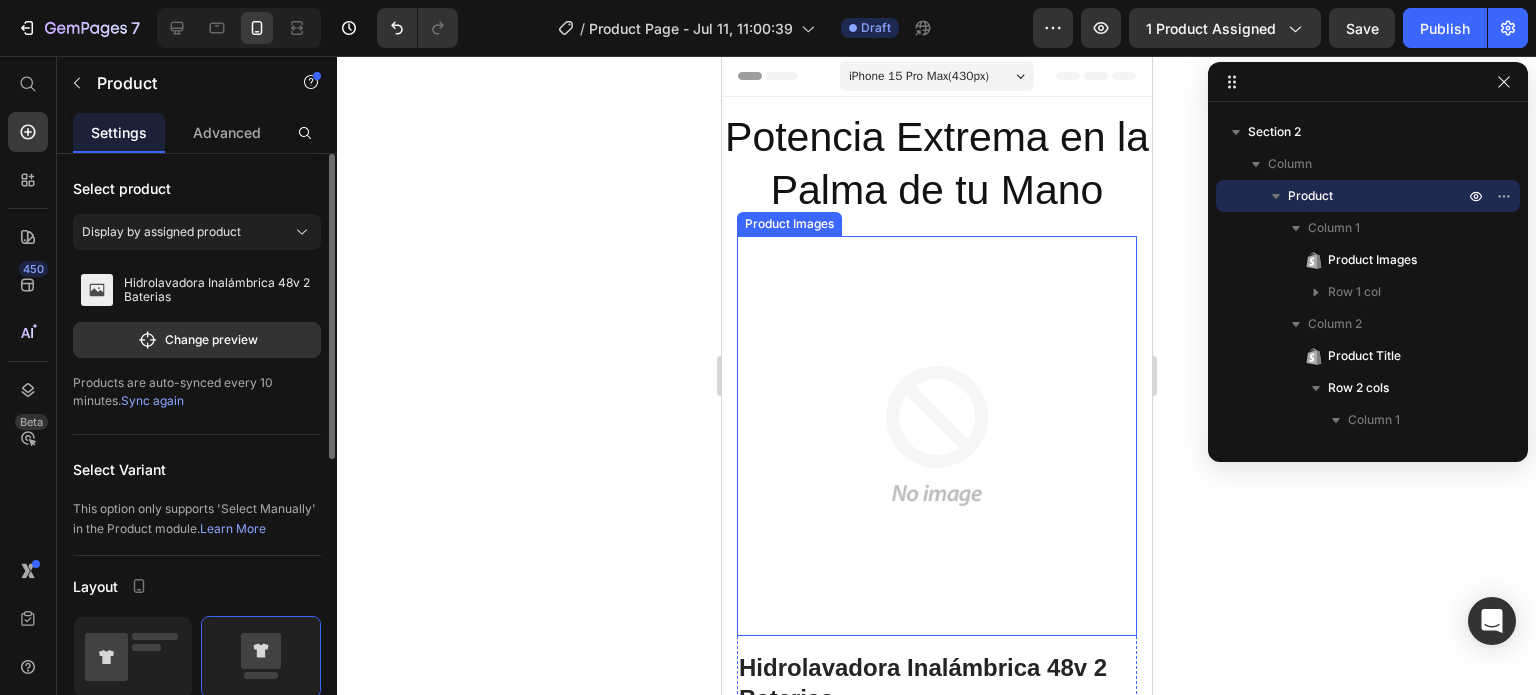 scroll, scrollTop: 0, scrollLeft: 0, axis: both 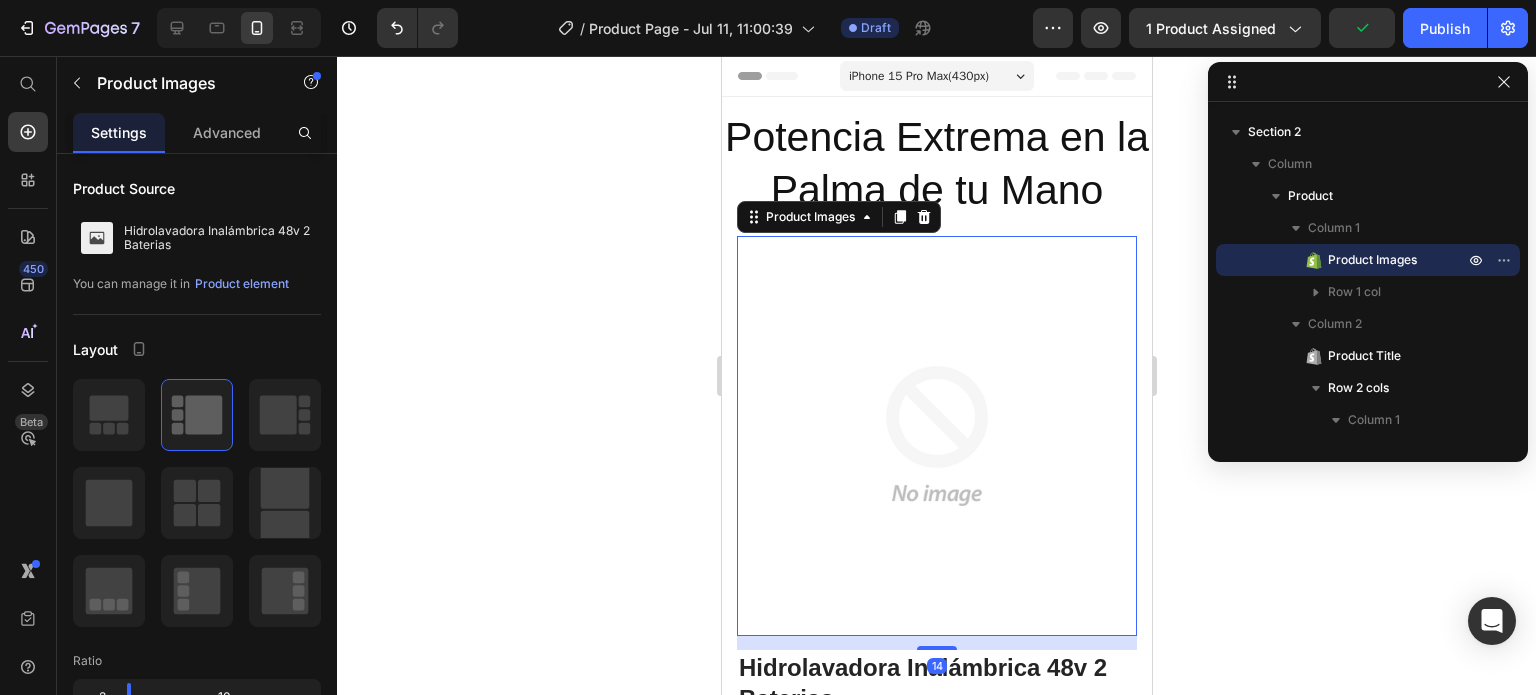 click at bounding box center (936, 436) 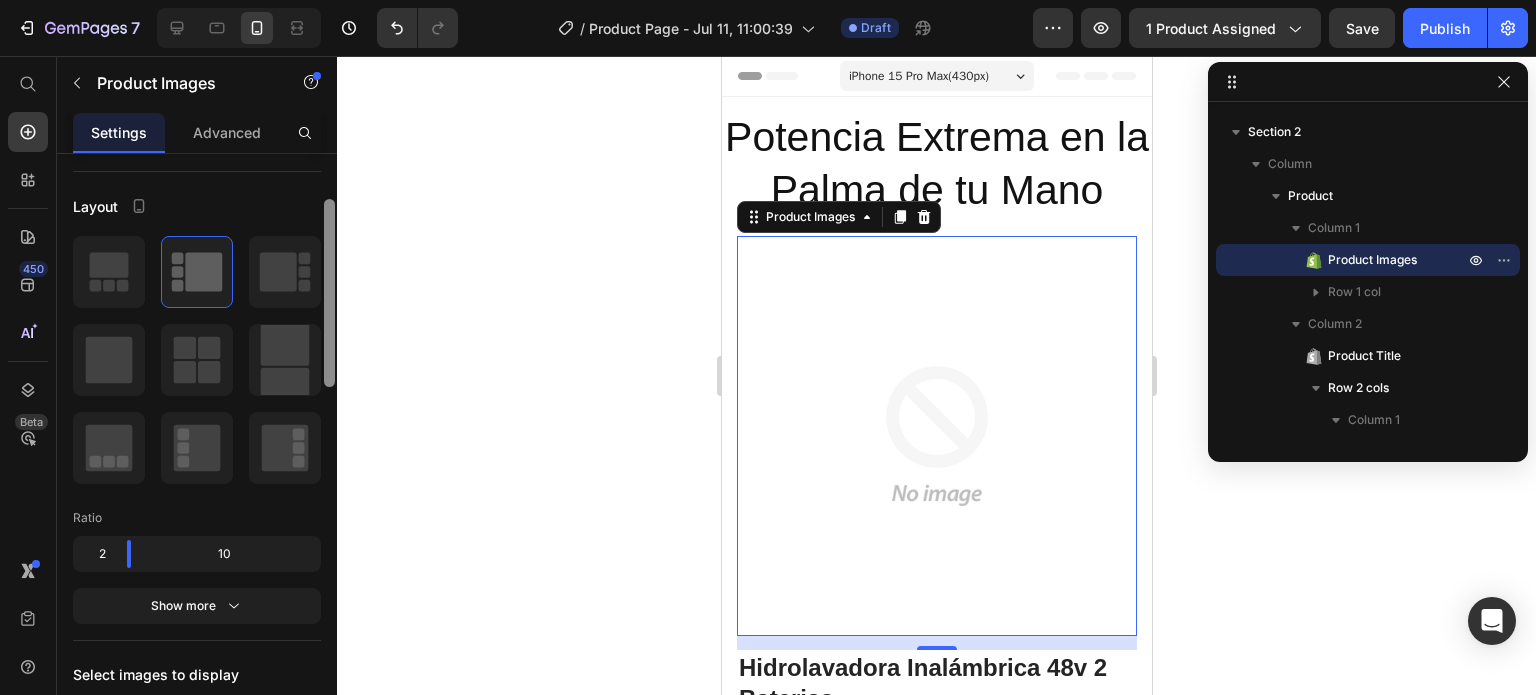 scroll, scrollTop: 147, scrollLeft: 0, axis: vertical 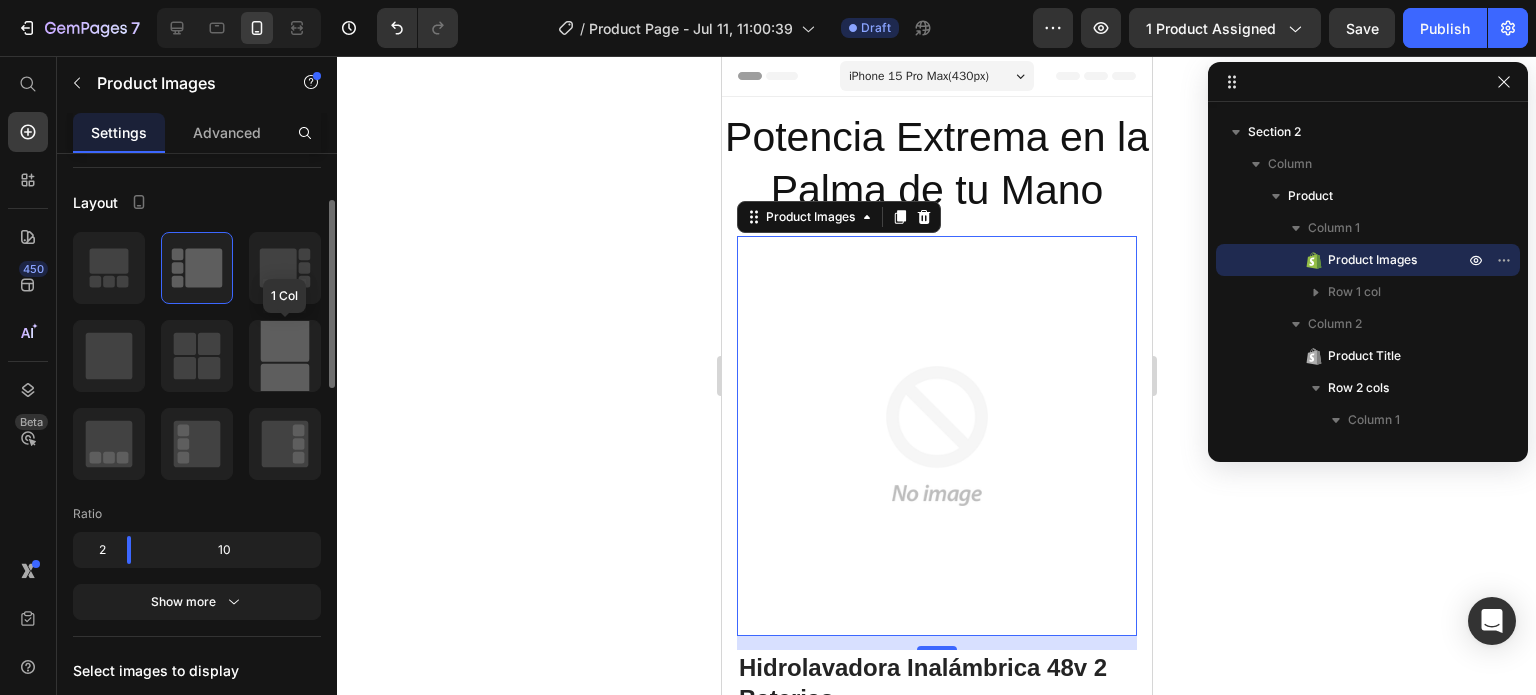 click 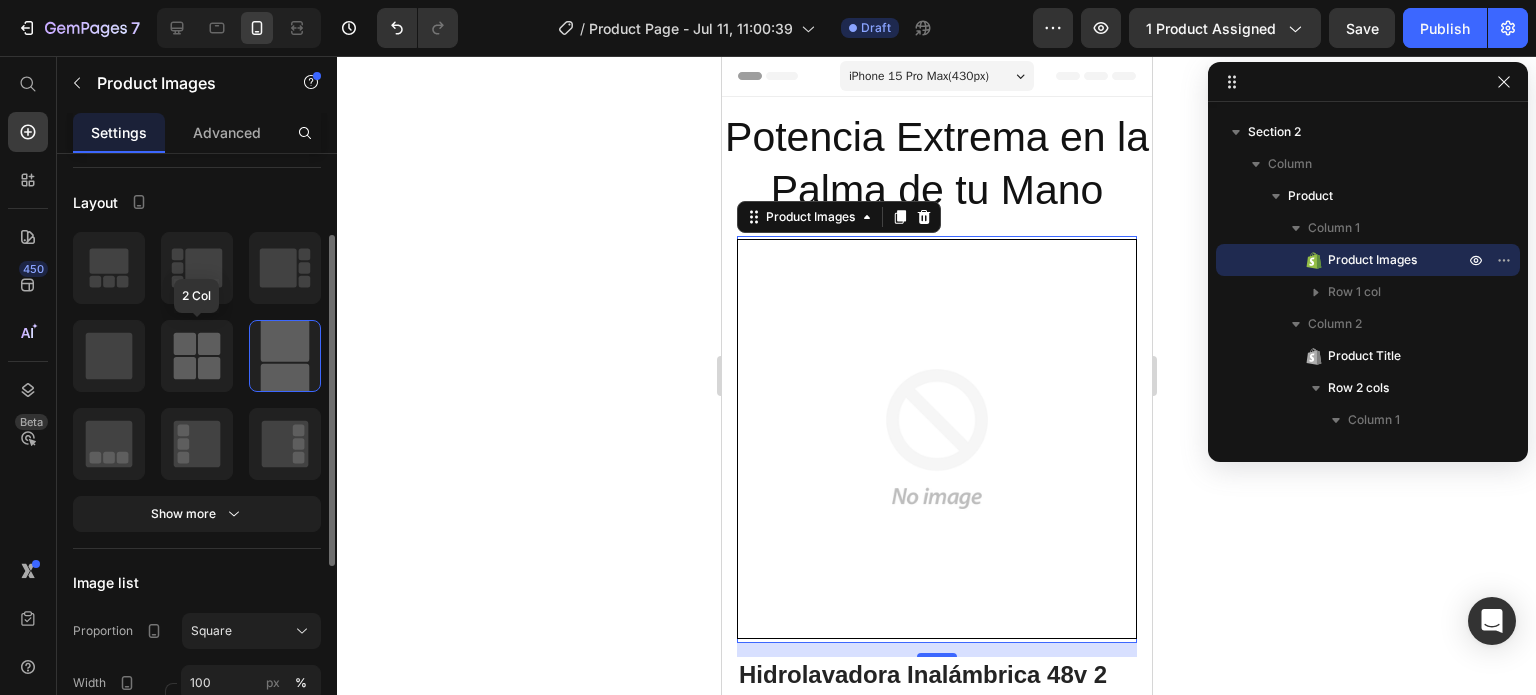 click 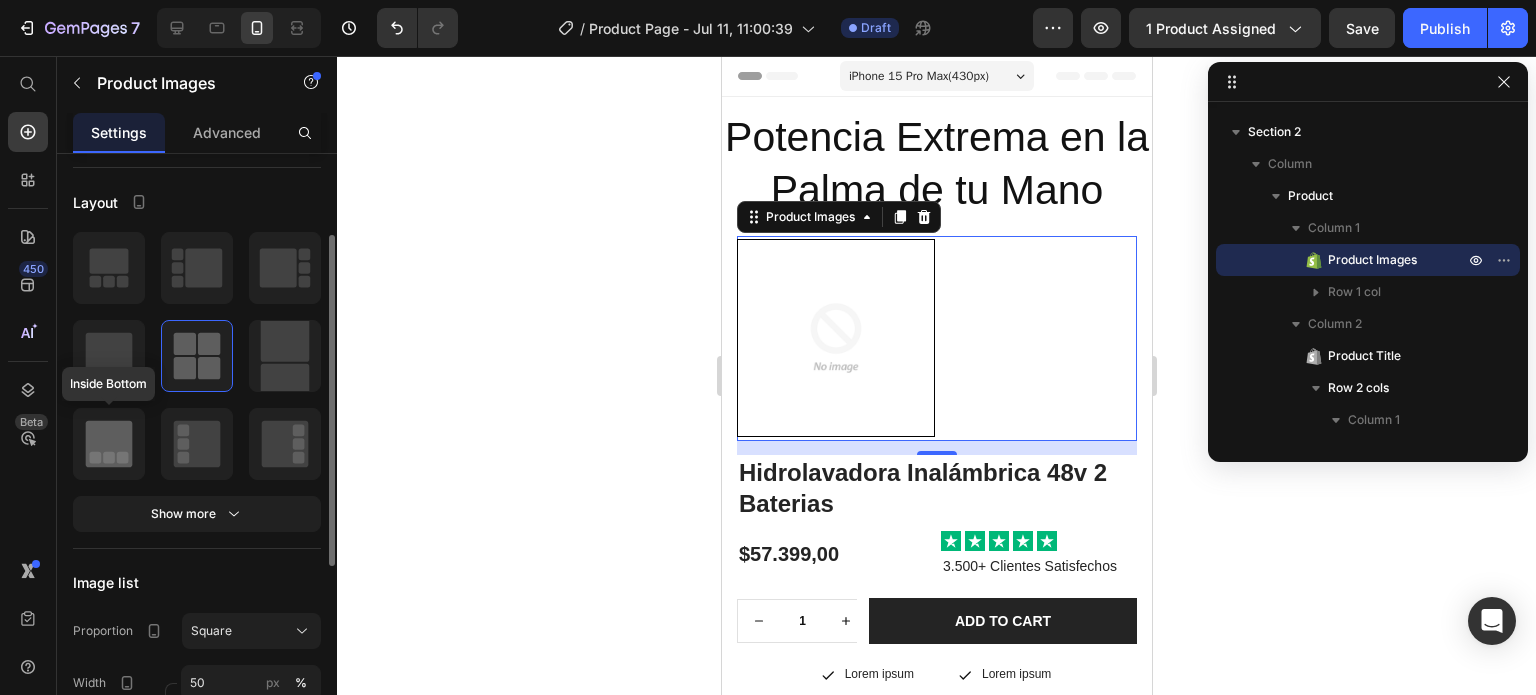 click 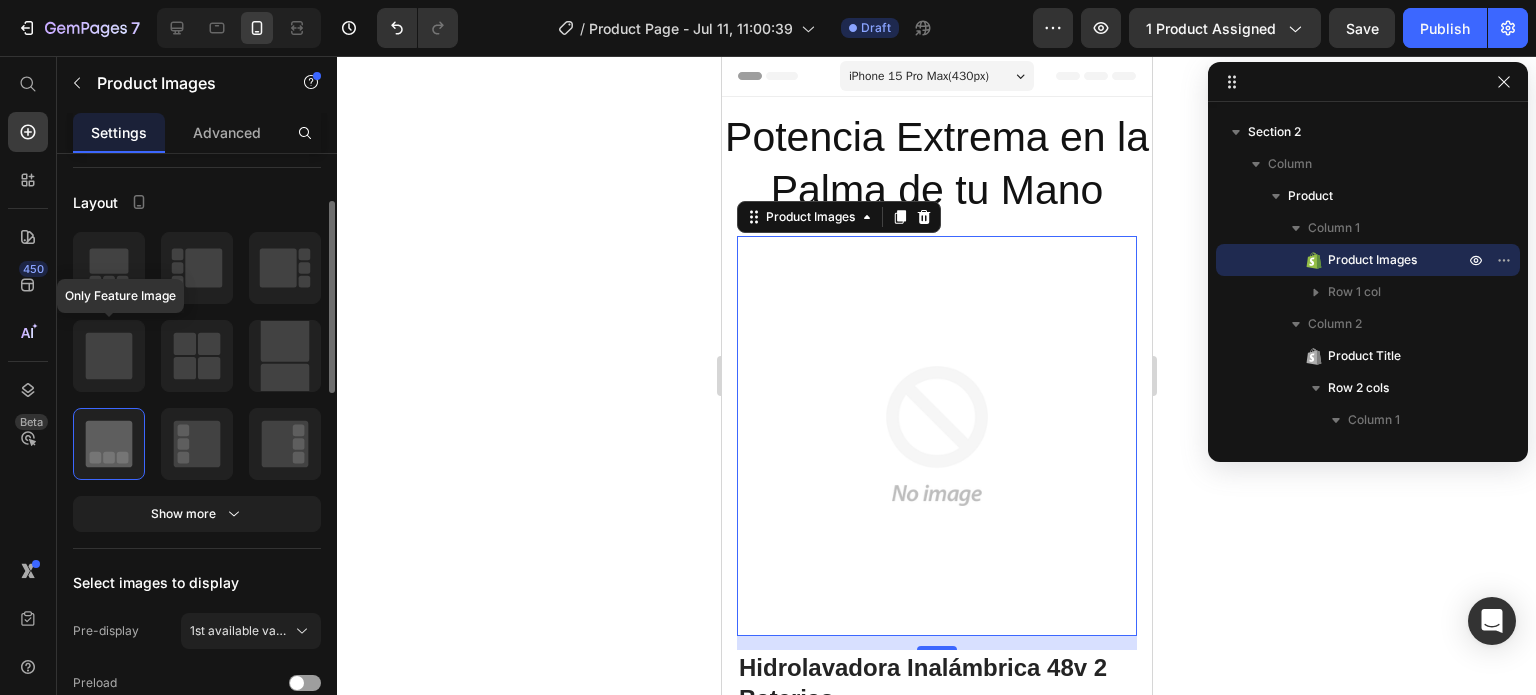 click 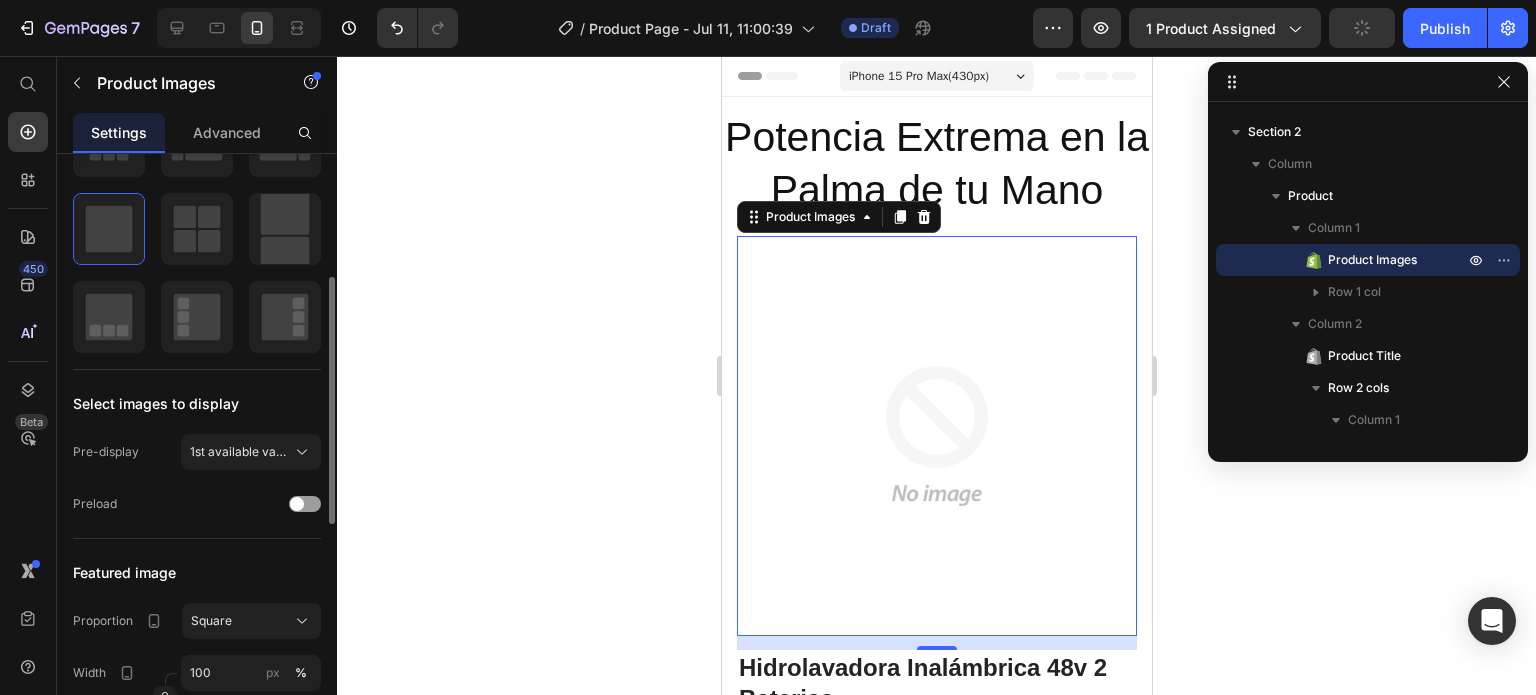 scroll, scrollTop: 281, scrollLeft: 0, axis: vertical 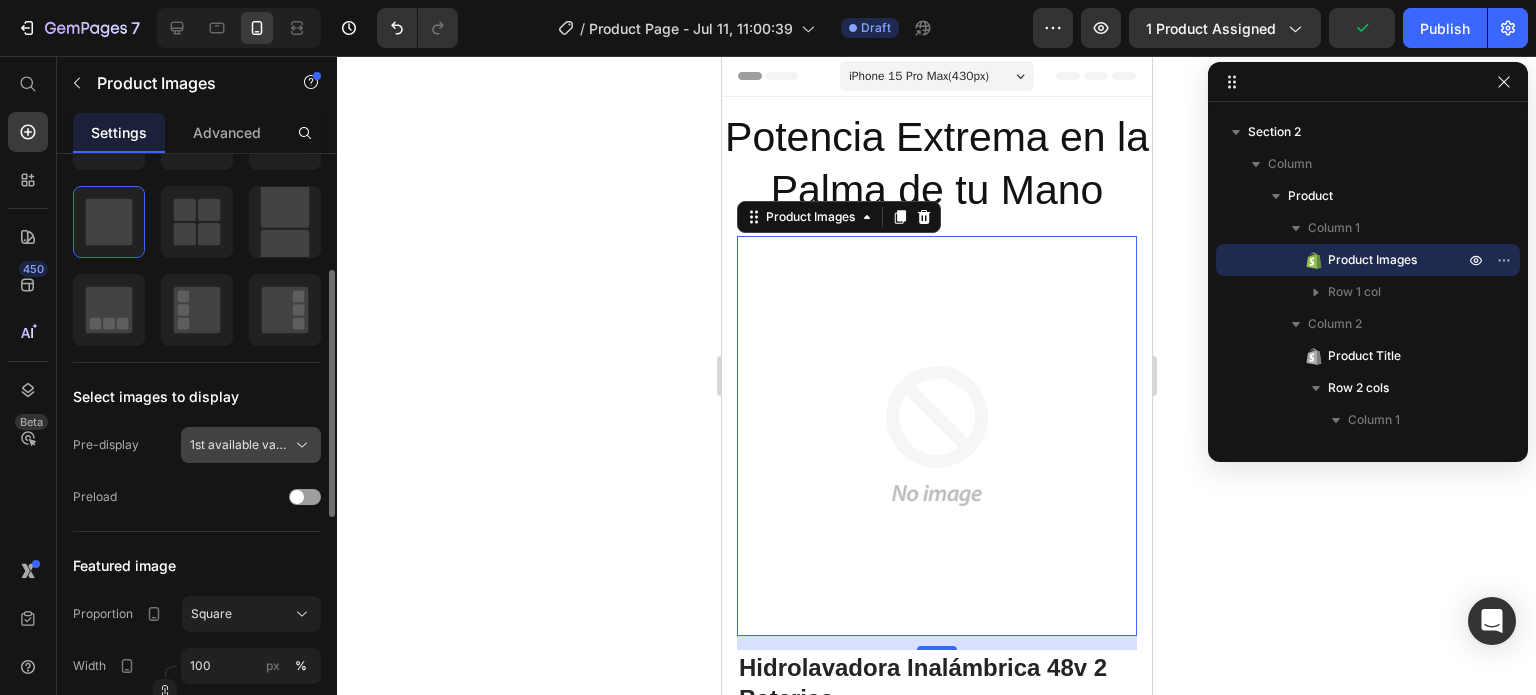 click on "1st available variant" at bounding box center [239, 445] 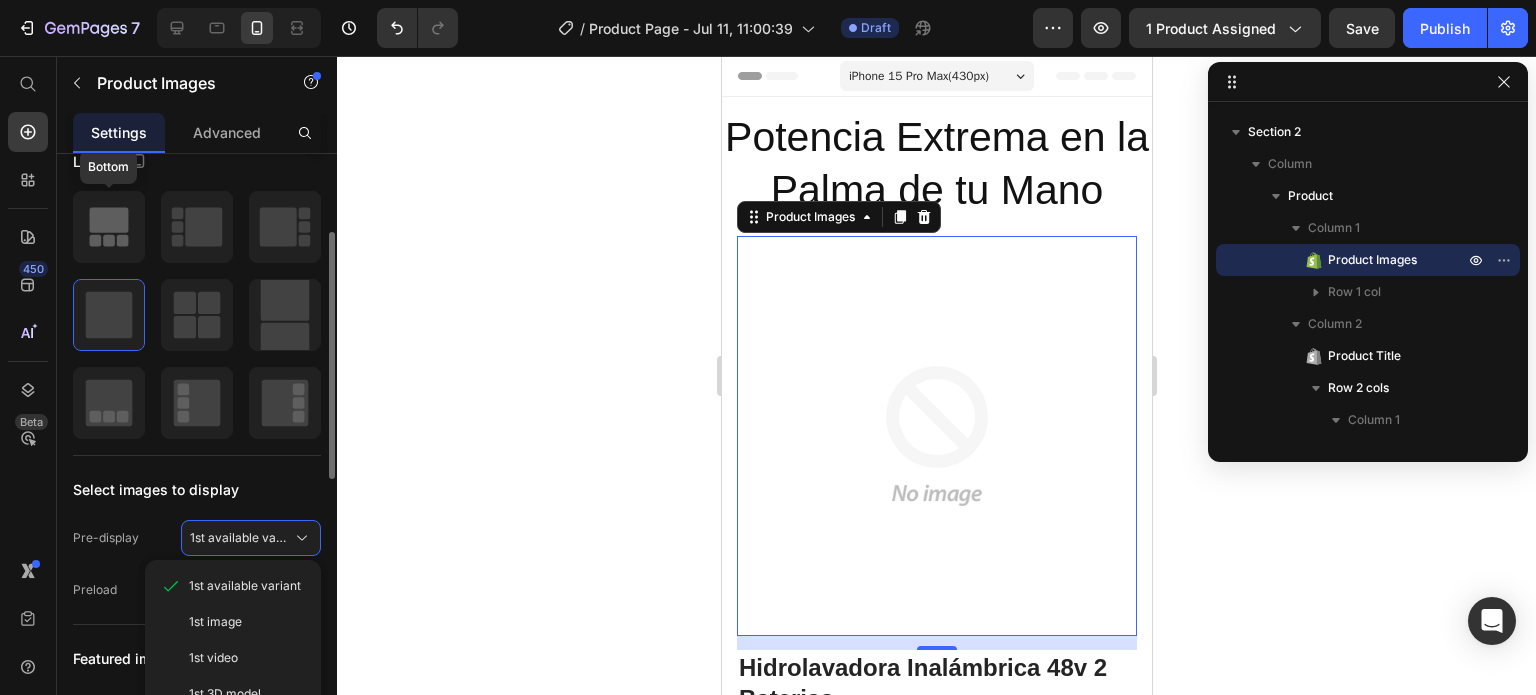 scroll, scrollTop: 75, scrollLeft: 0, axis: vertical 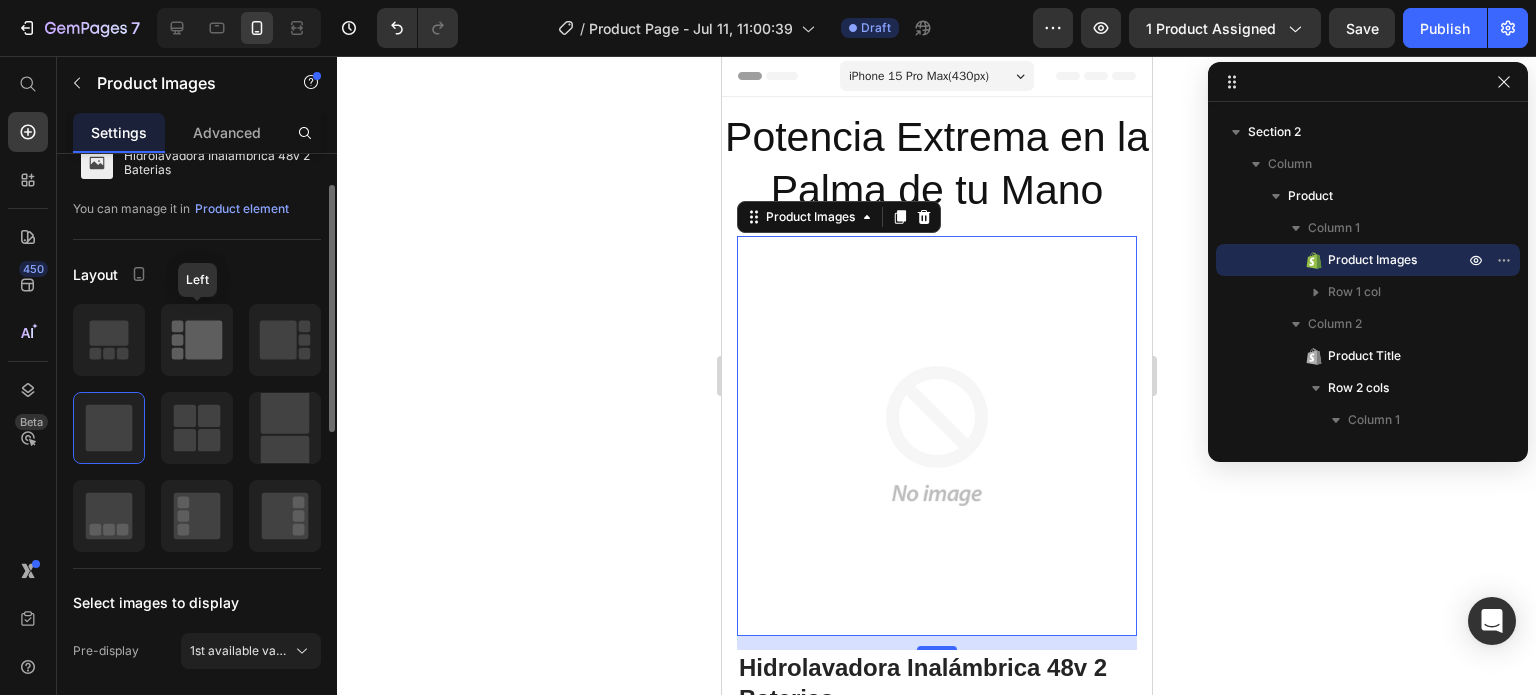 click 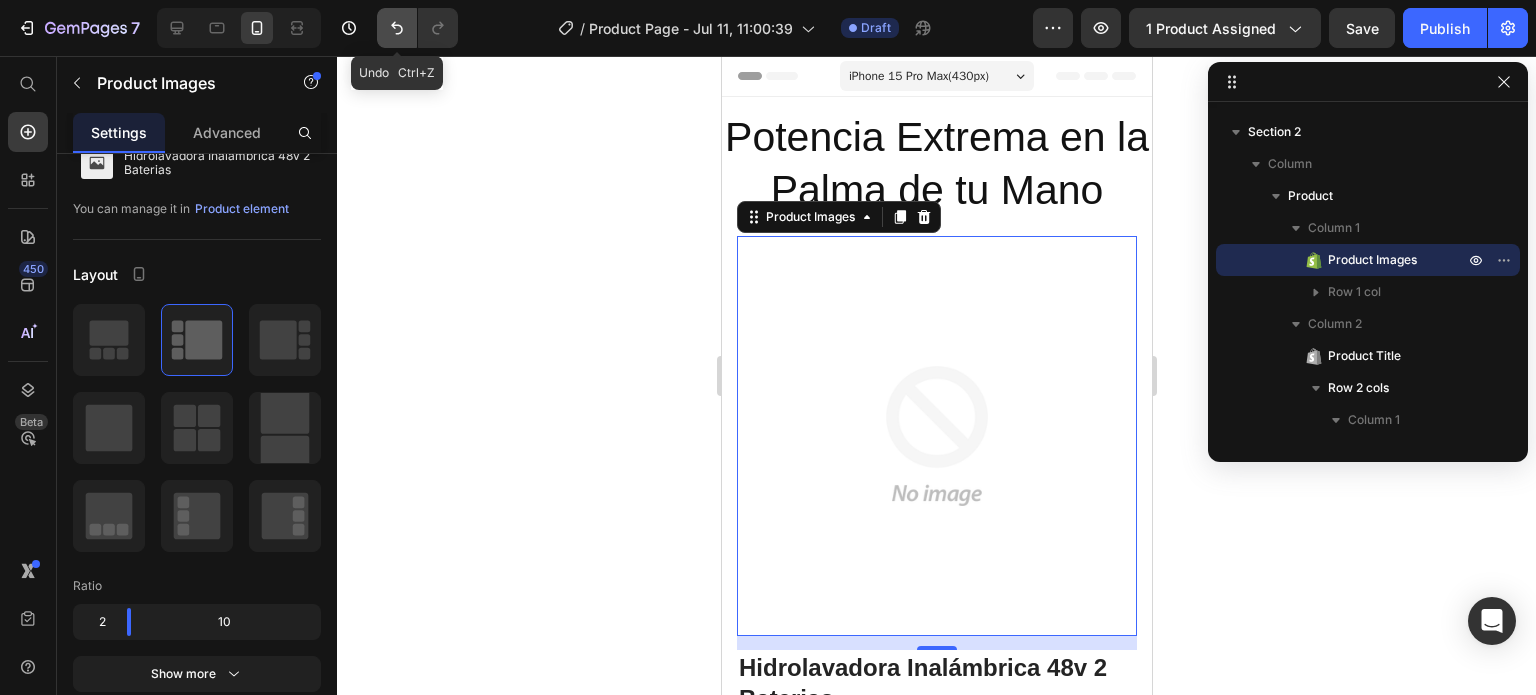 click 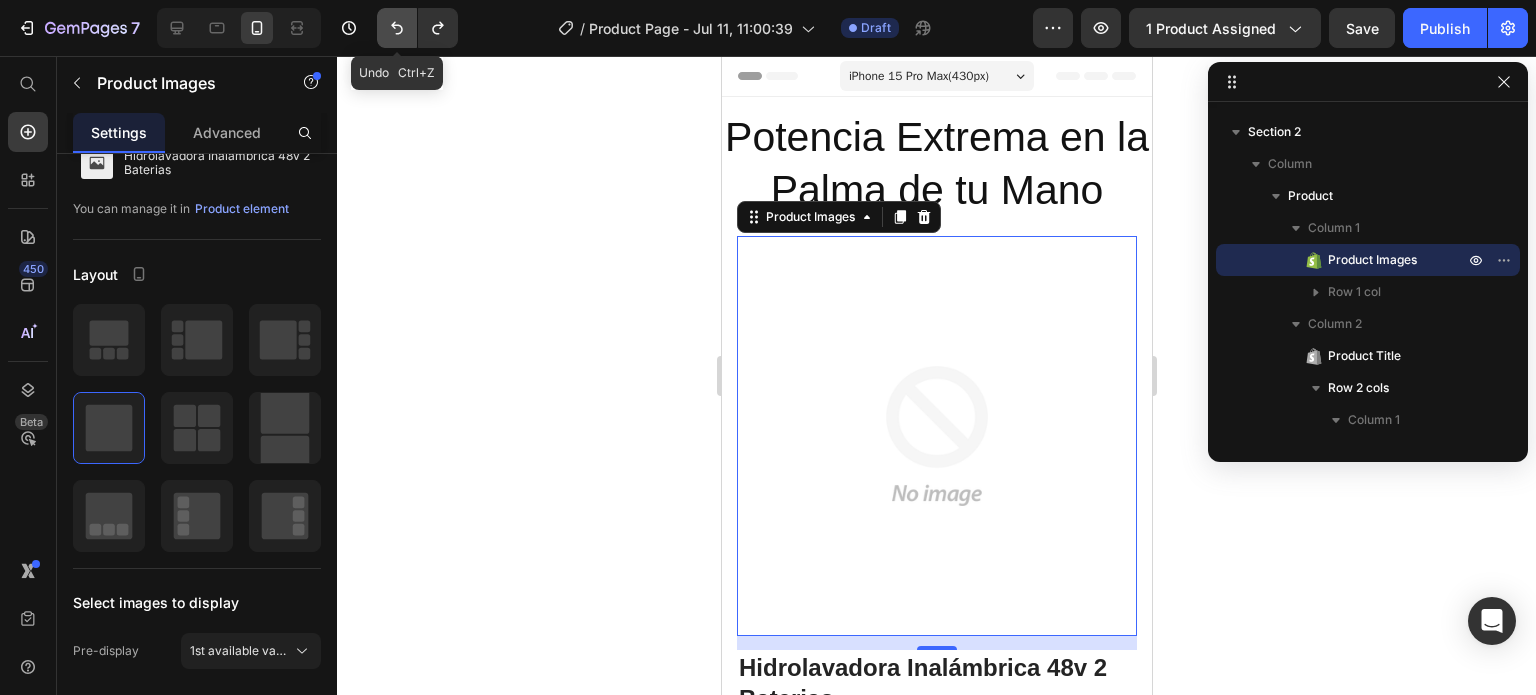 click 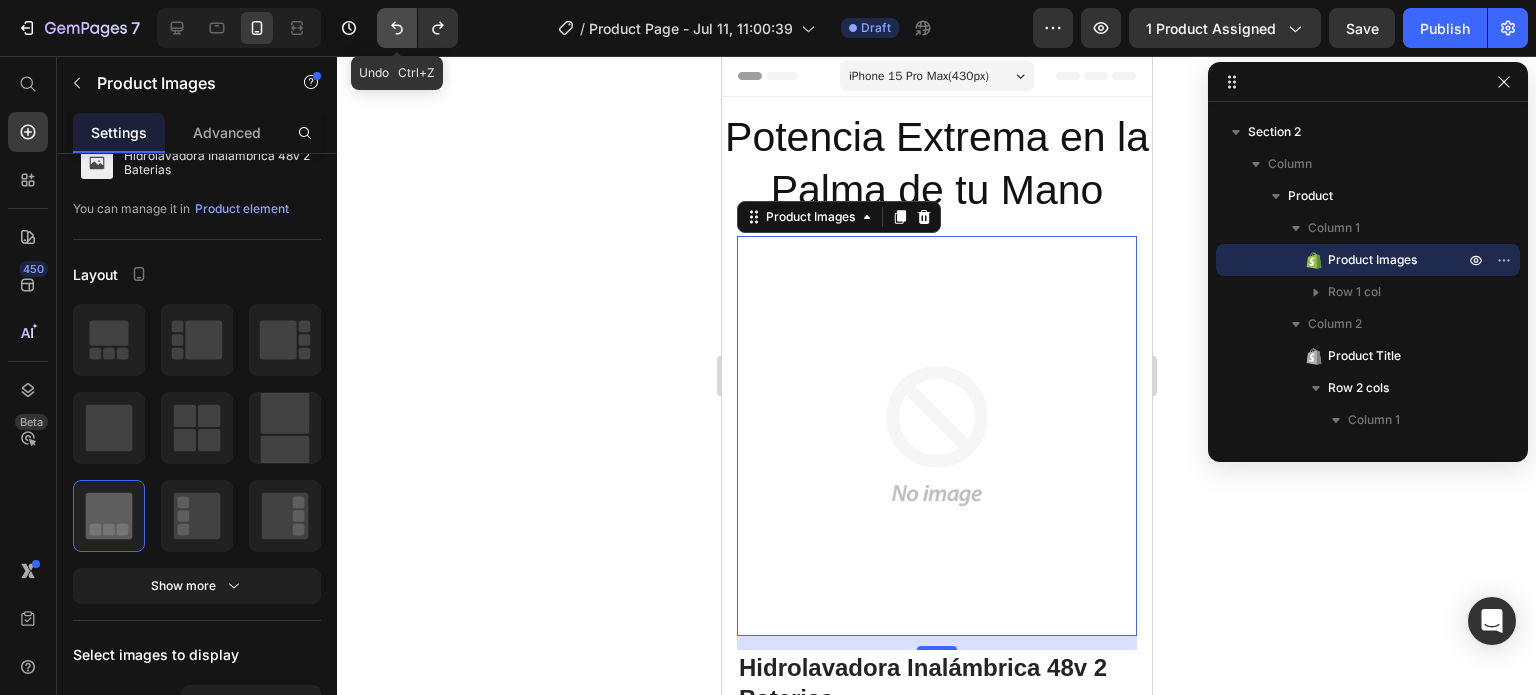click 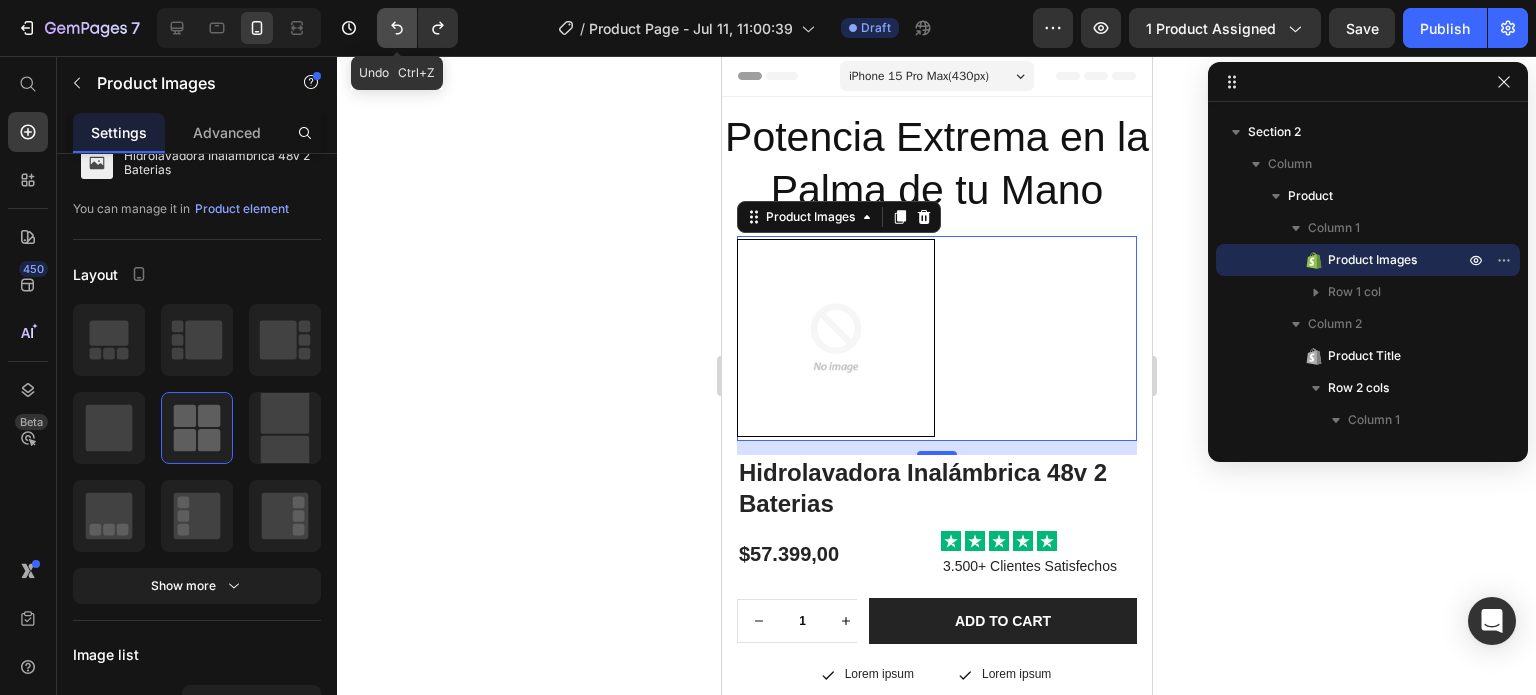 click 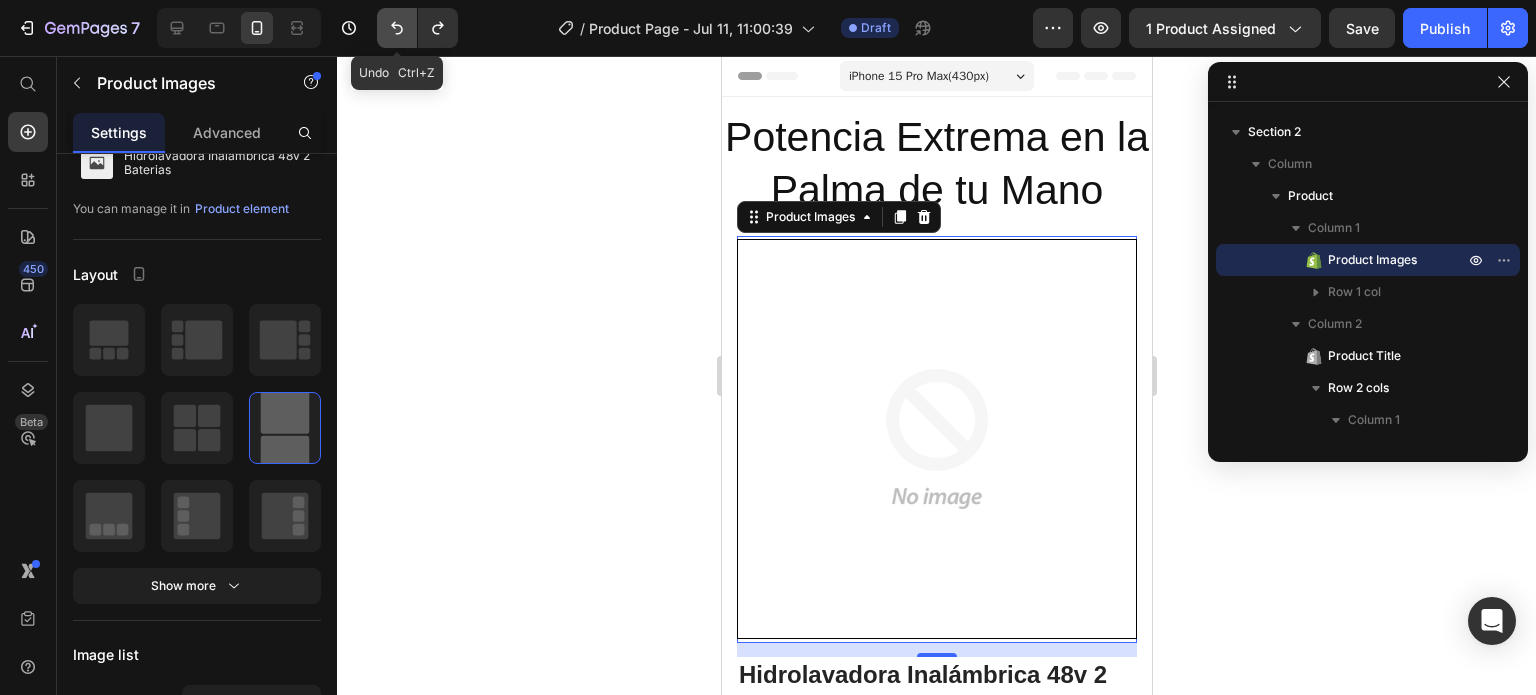 click 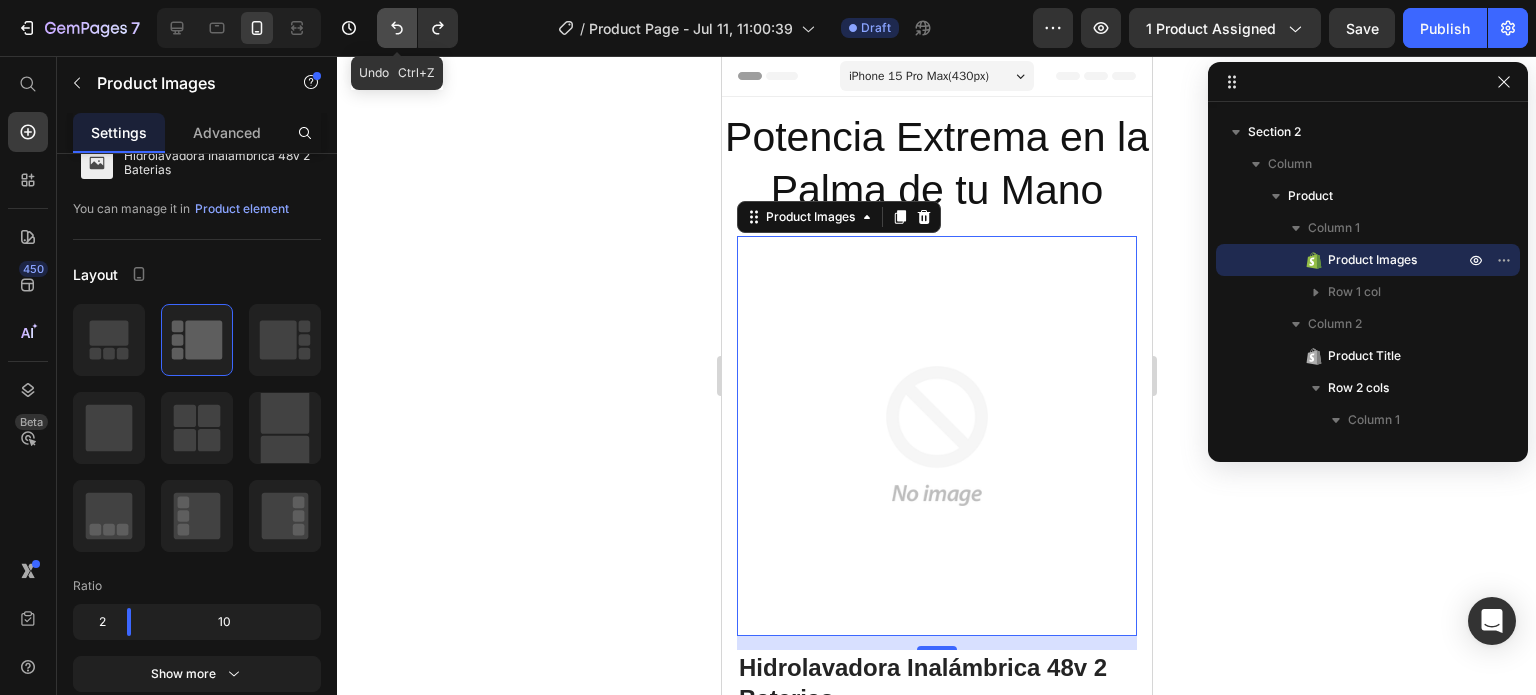 click 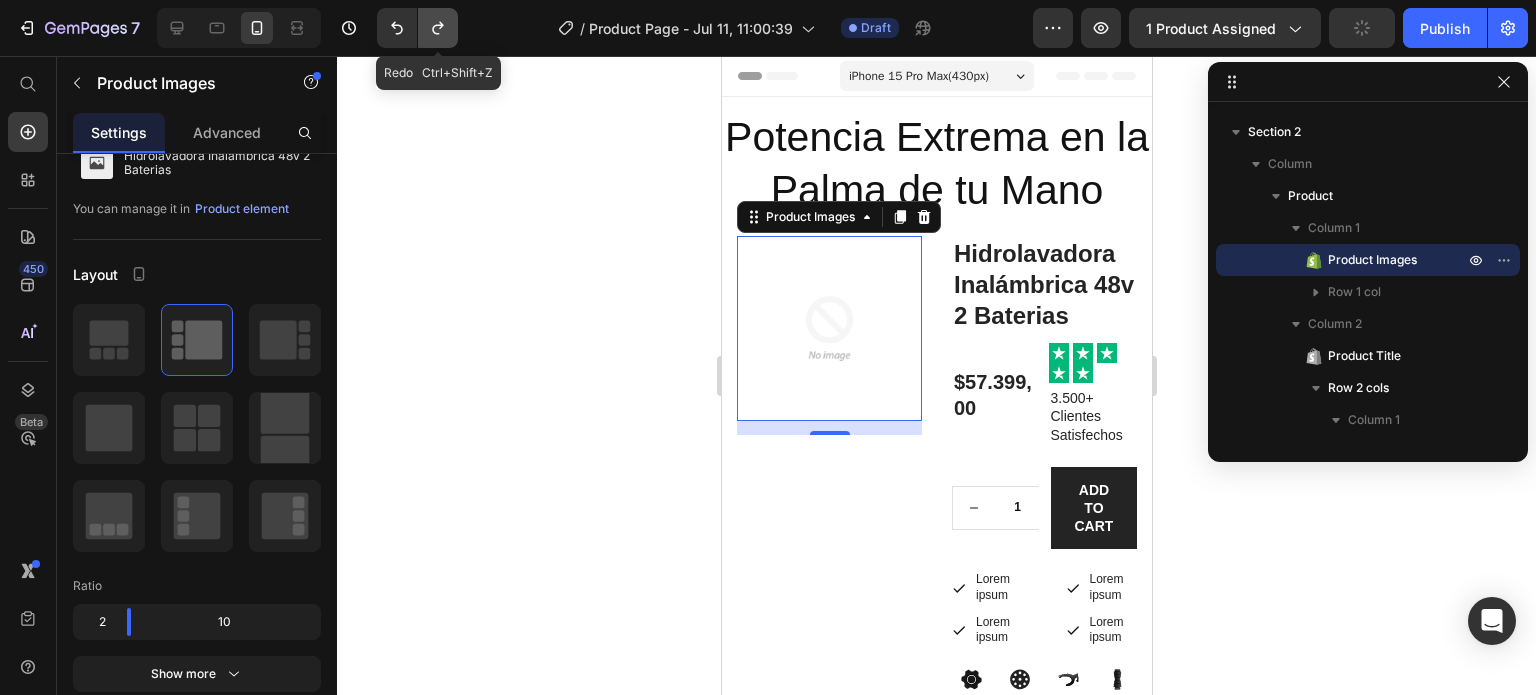 click 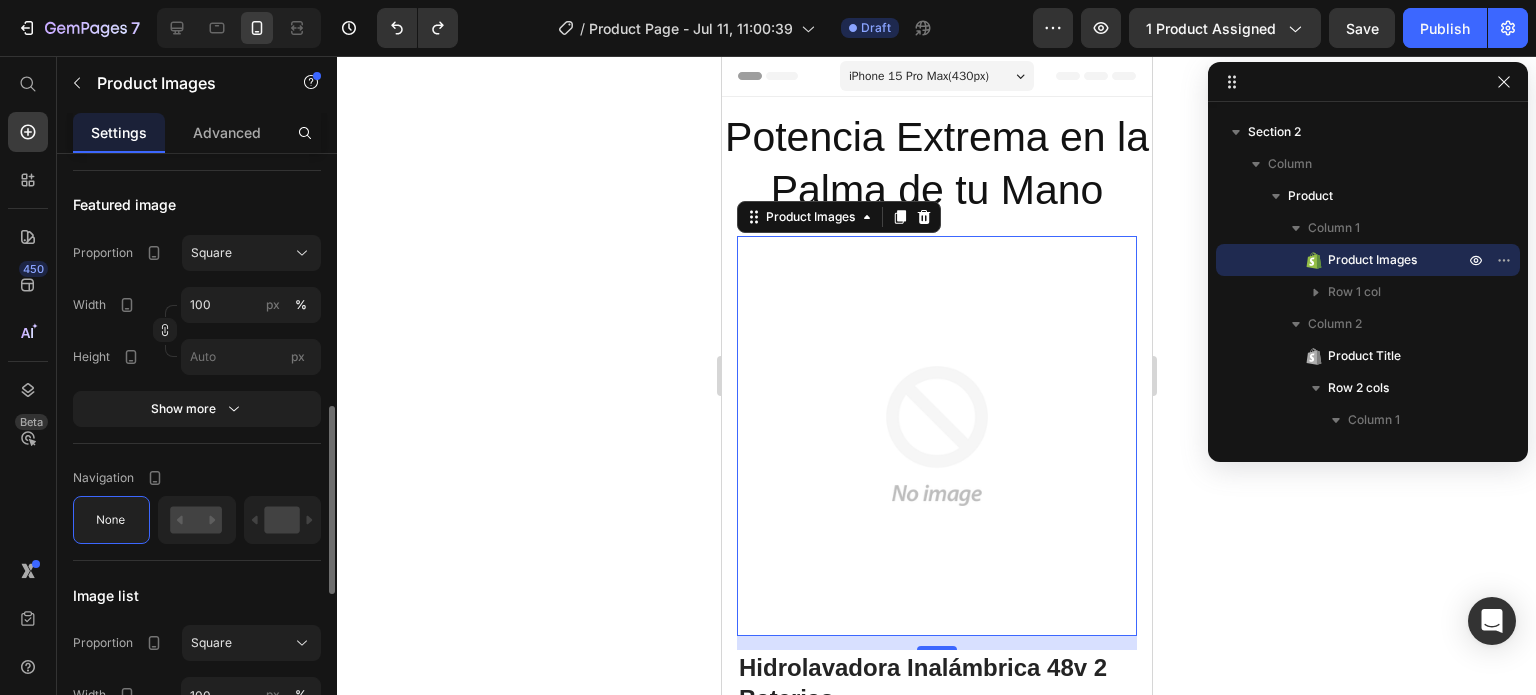 scroll, scrollTop: 786, scrollLeft: 0, axis: vertical 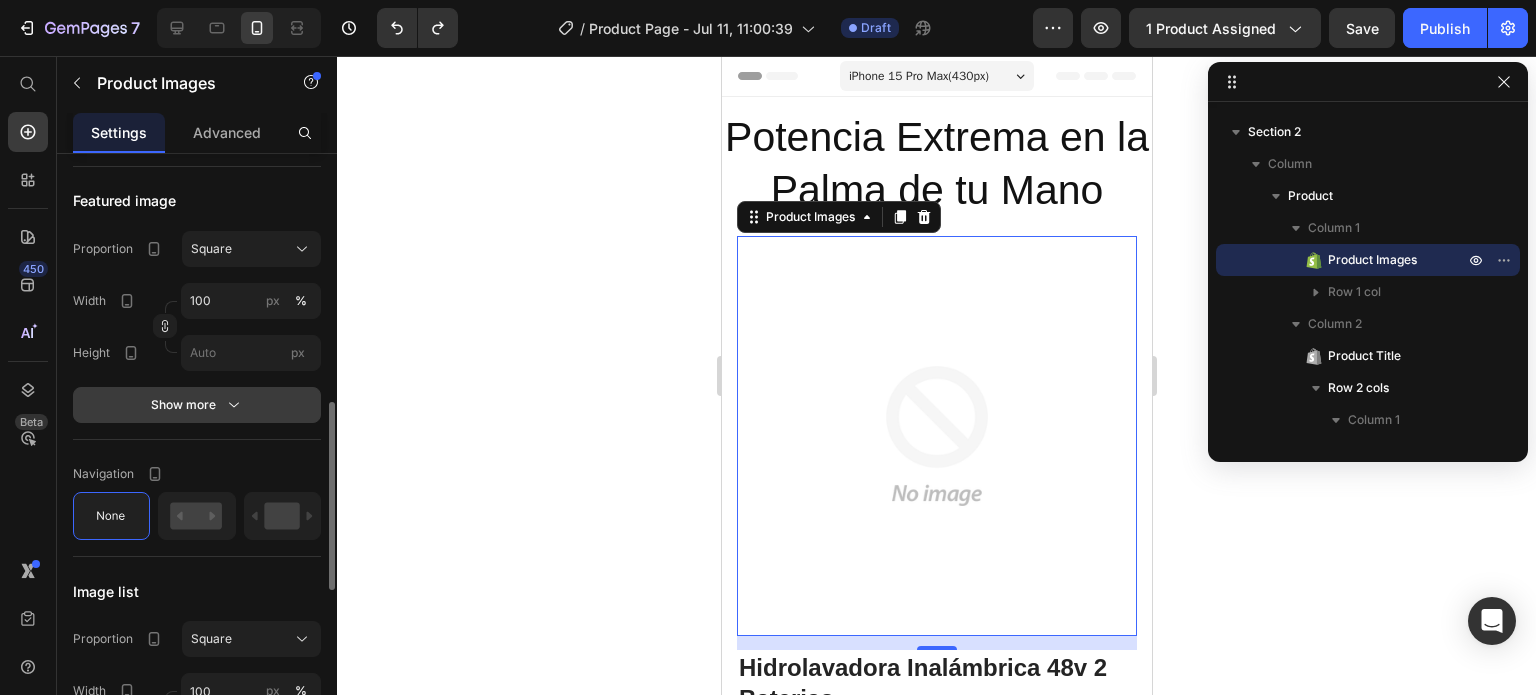 click on "Show more" at bounding box center [197, 405] 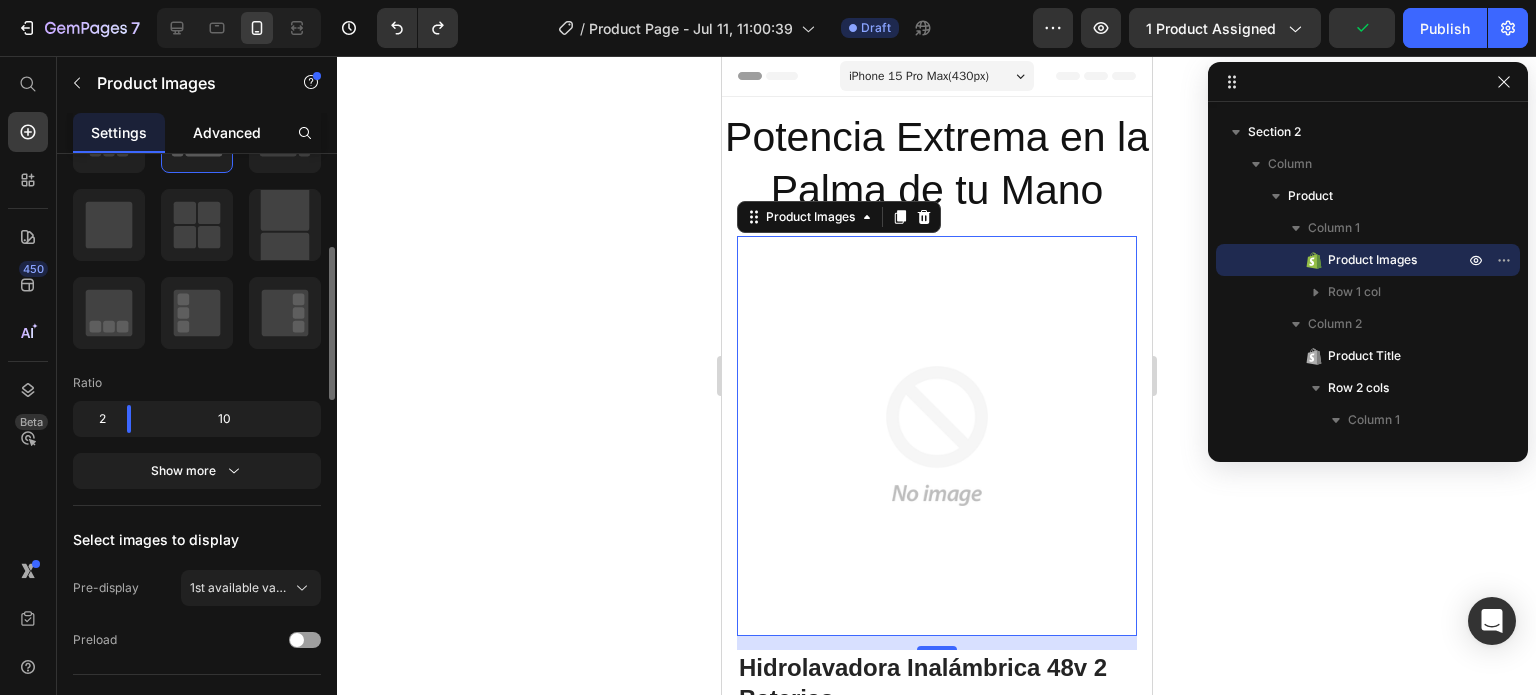 scroll, scrollTop: 242, scrollLeft: 0, axis: vertical 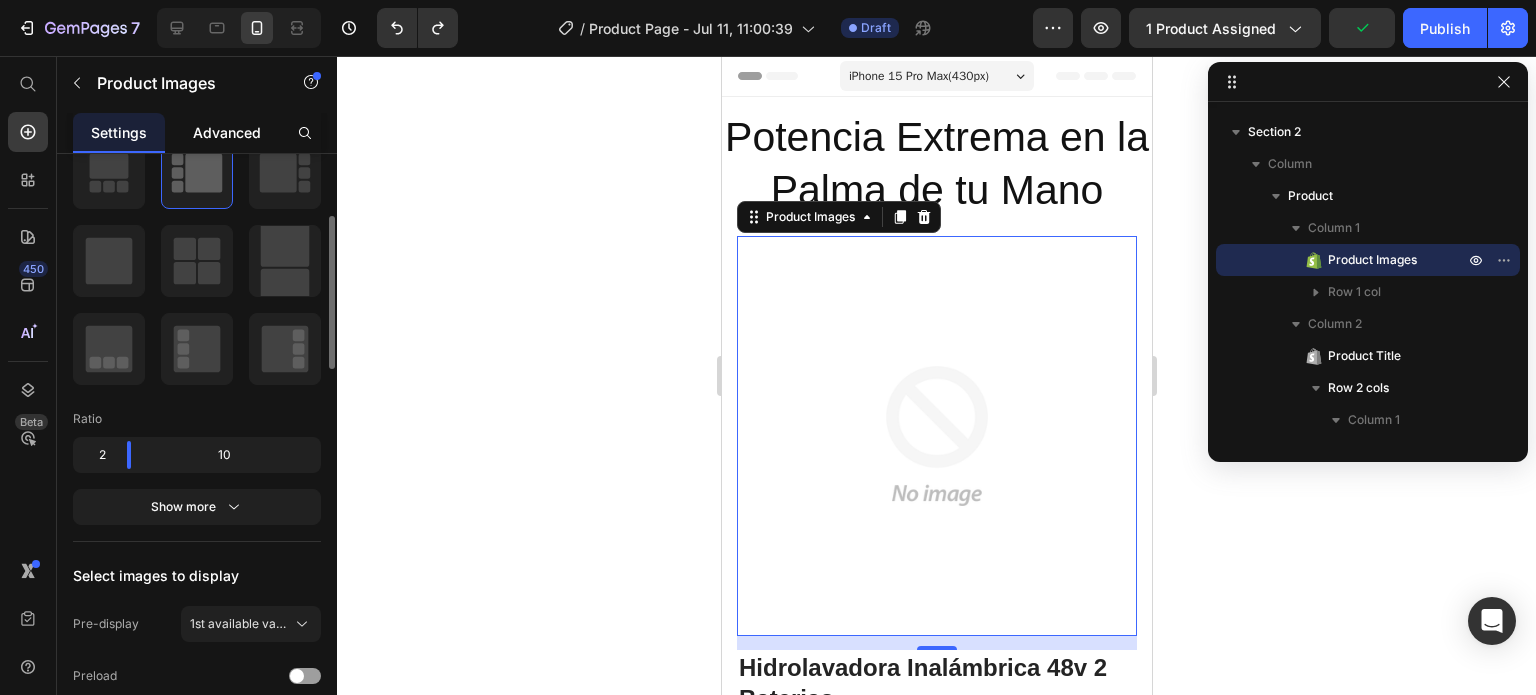 click on "Advanced" 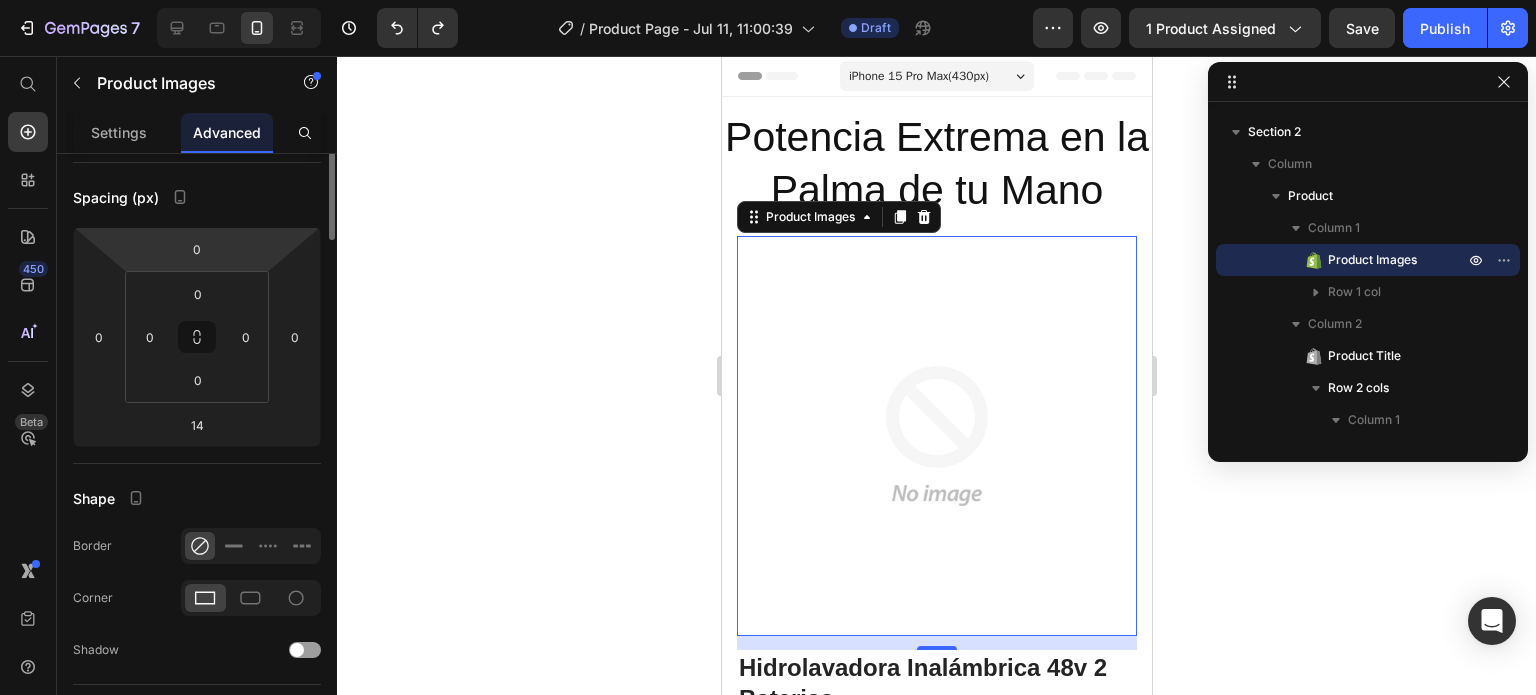 scroll, scrollTop: 0, scrollLeft: 0, axis: both 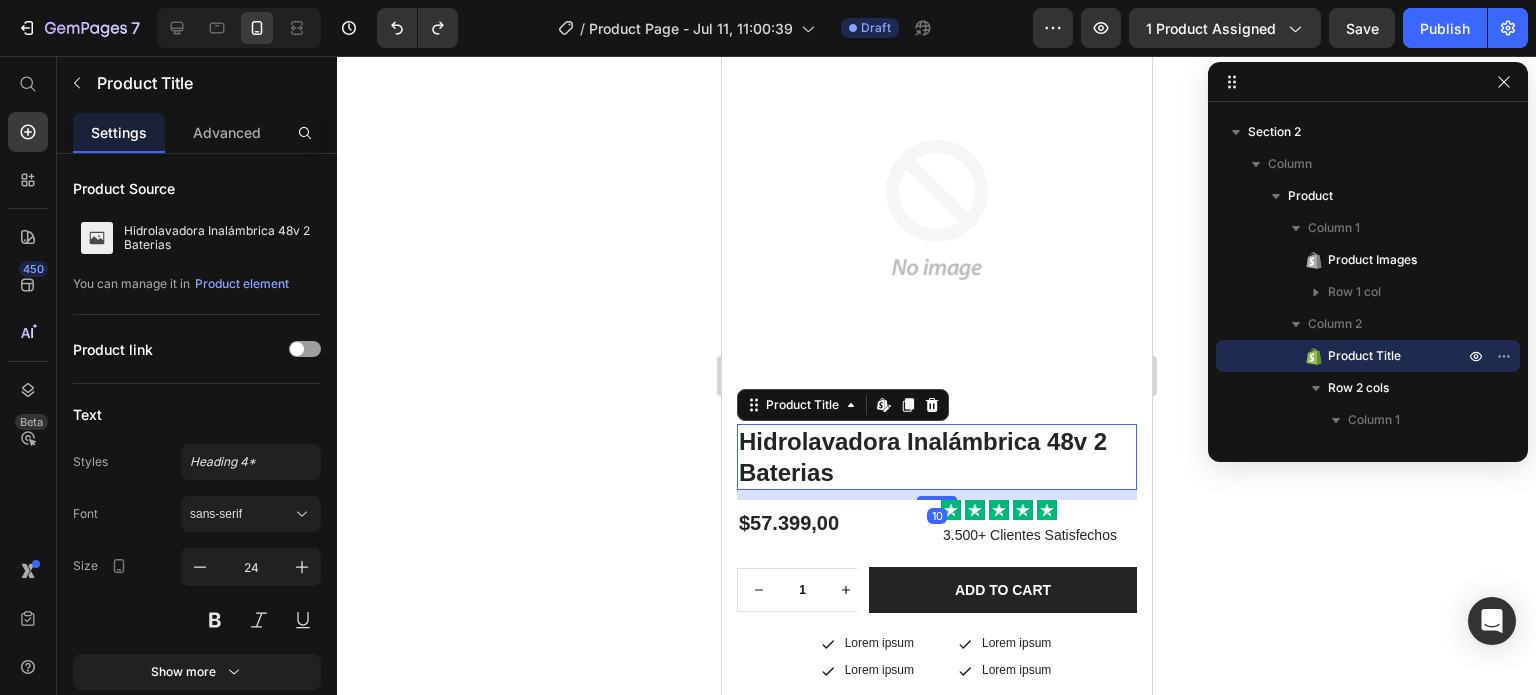 click on "Hidrolavadora Inalámbrica 48v 2 Baterias" at bounding box center [936, 457] 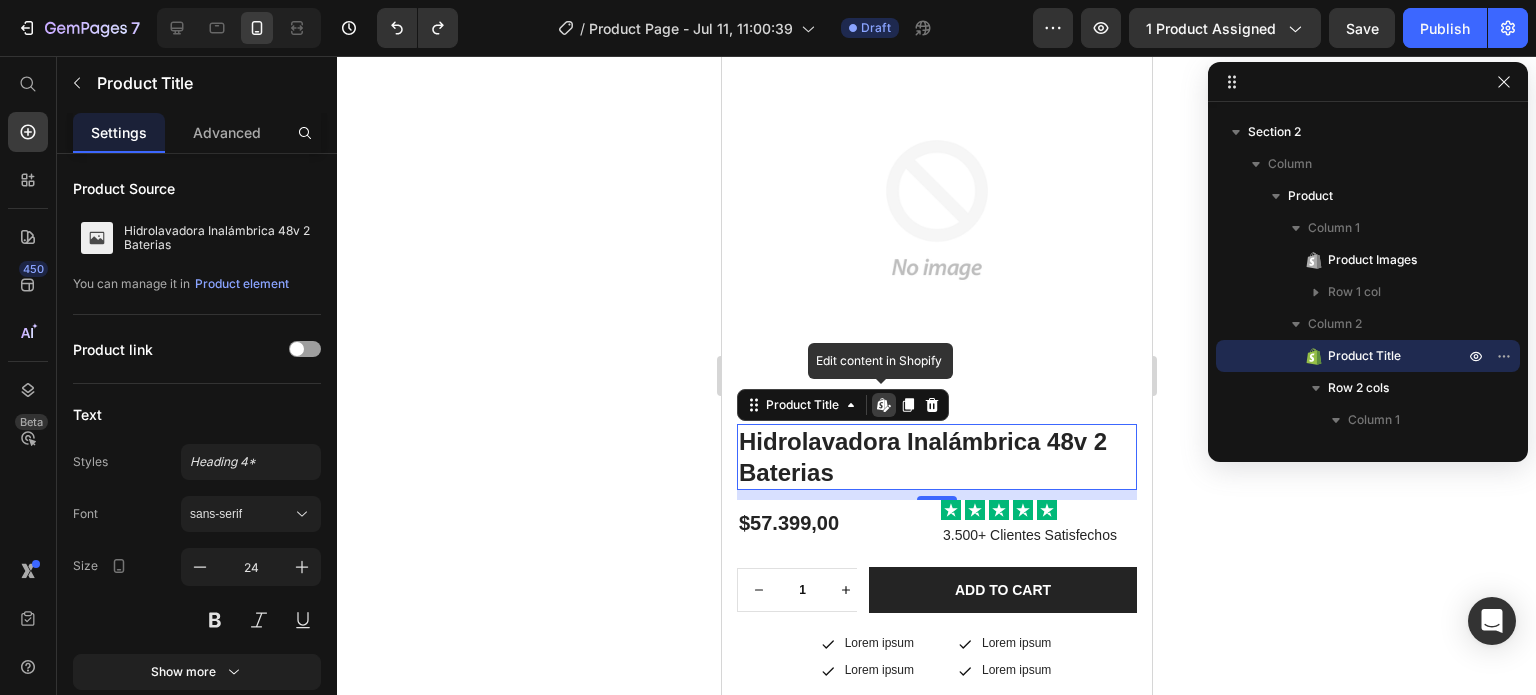 click on "Hidrolavadora Inalámbrica 48v 2 Baterias" at bounding box center (936, 457) 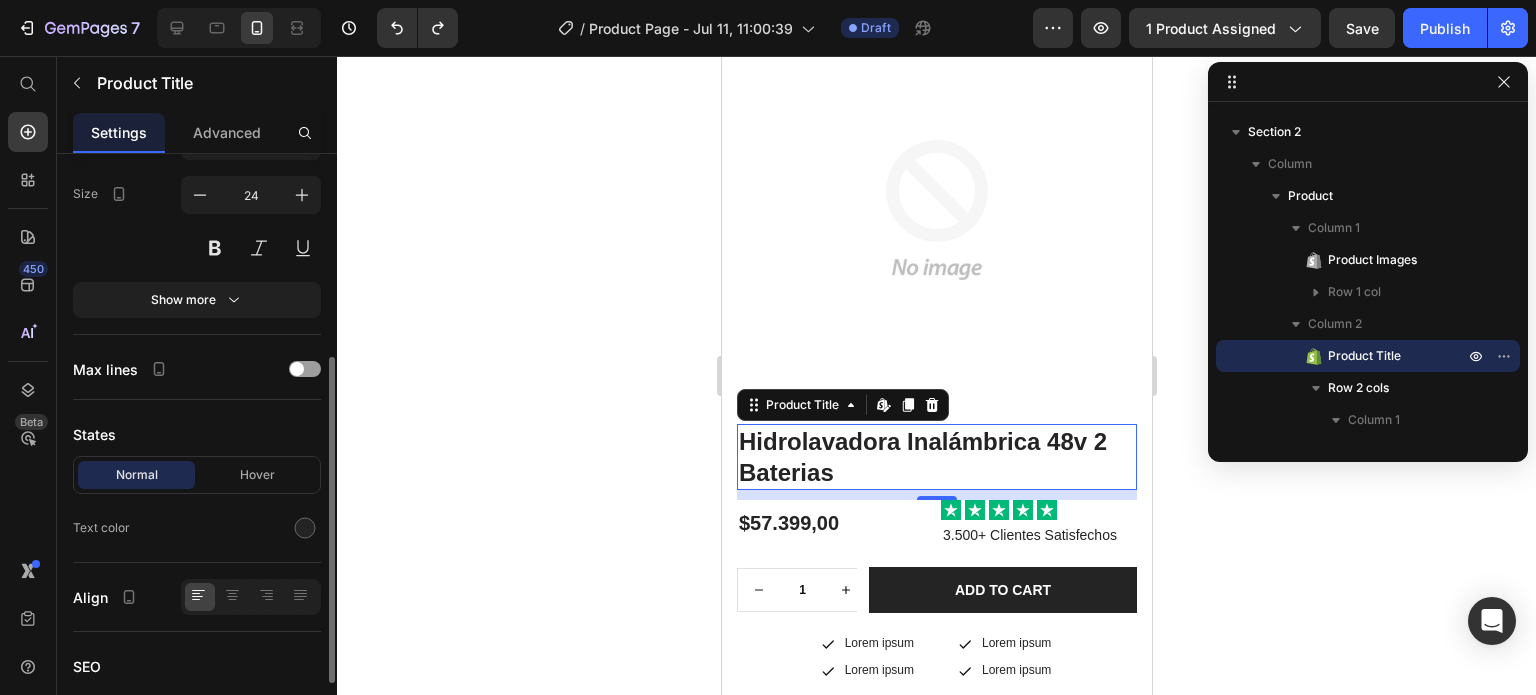 scroll, scrollTop: 497, scrollLeft: 0, axis: vertical 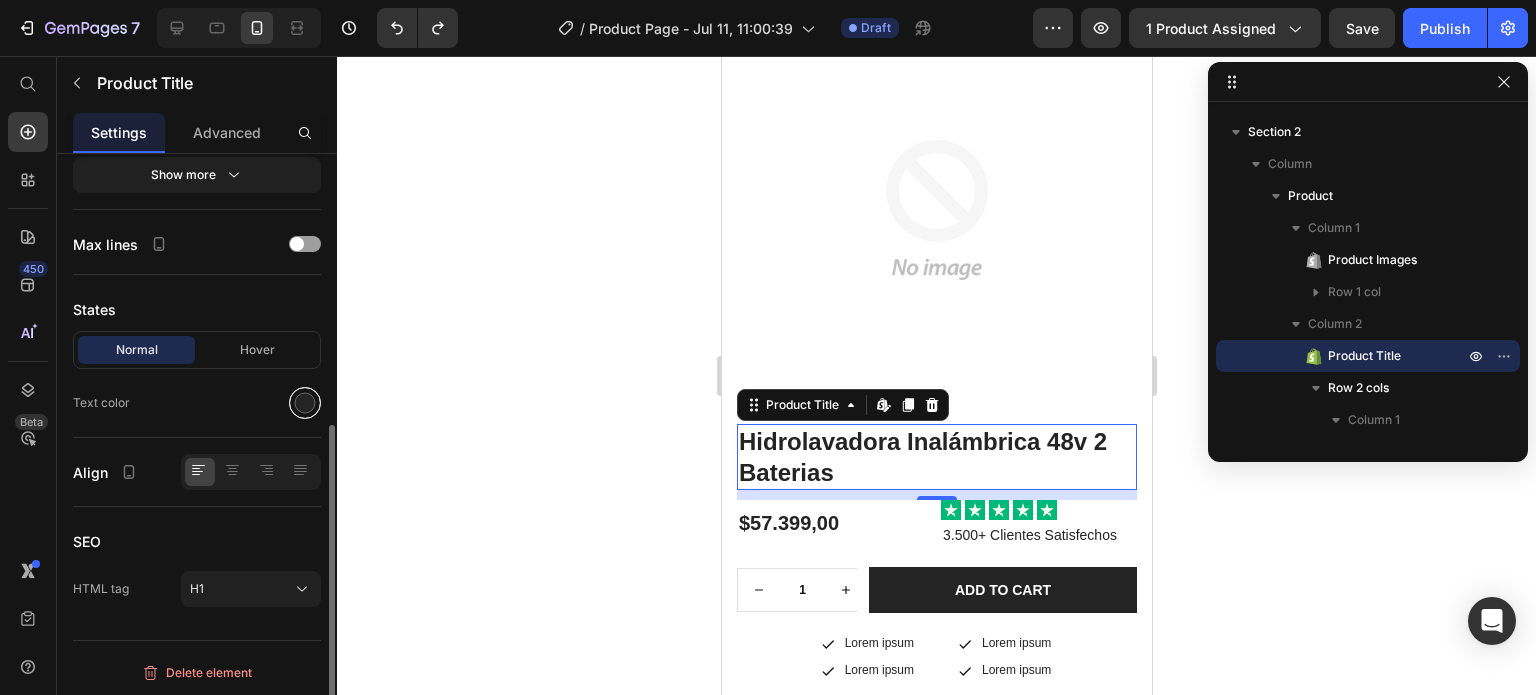 click at bounding box center [305, 403] 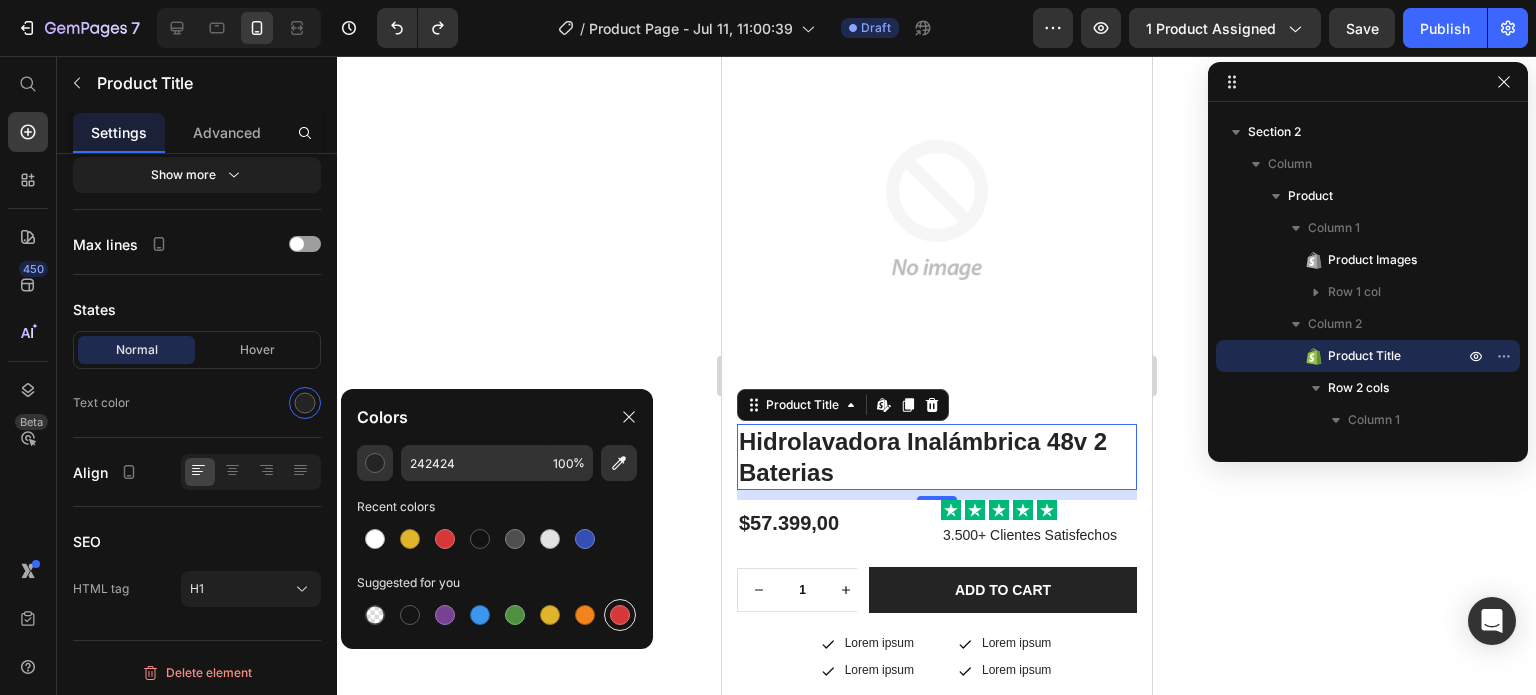 click at bounding box center [620, 615] 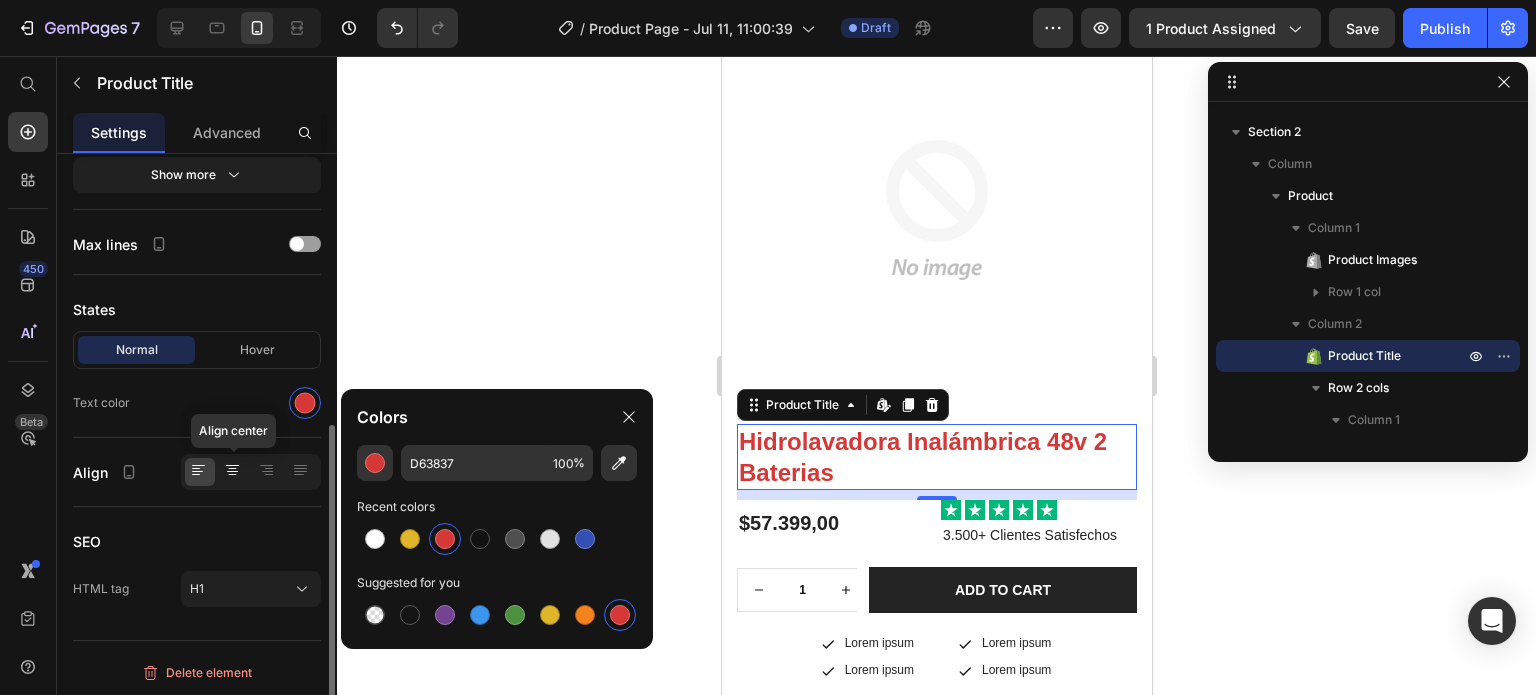 click 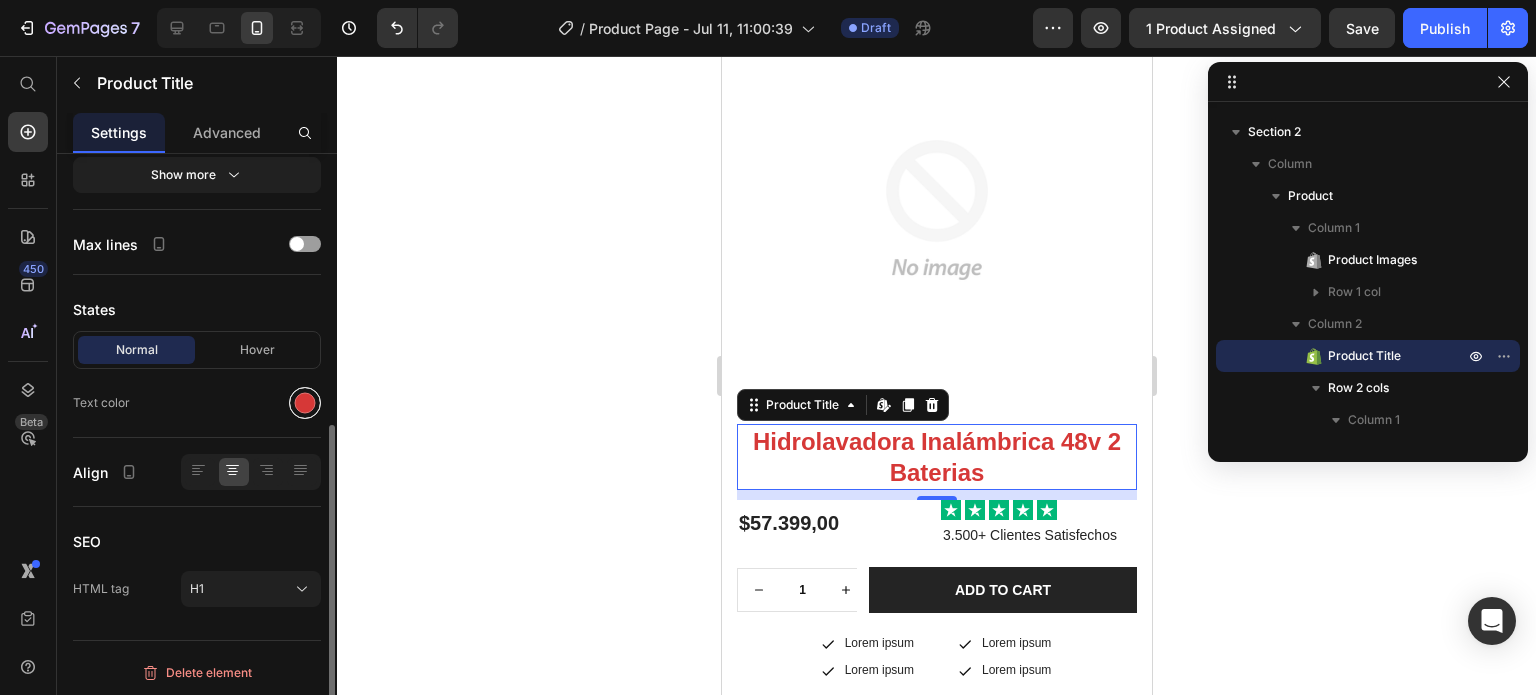click at bounding box center (305, 403) 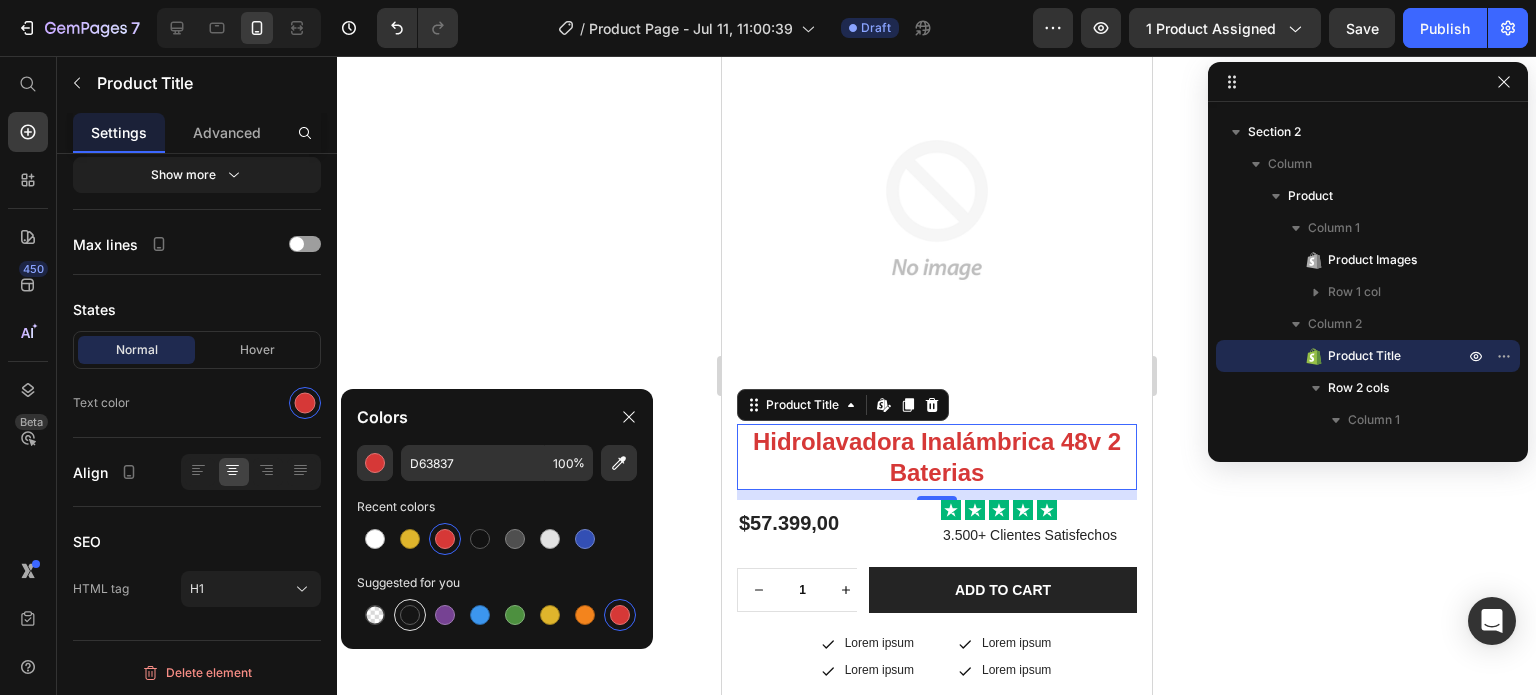 click at bounding box center [410, 615] 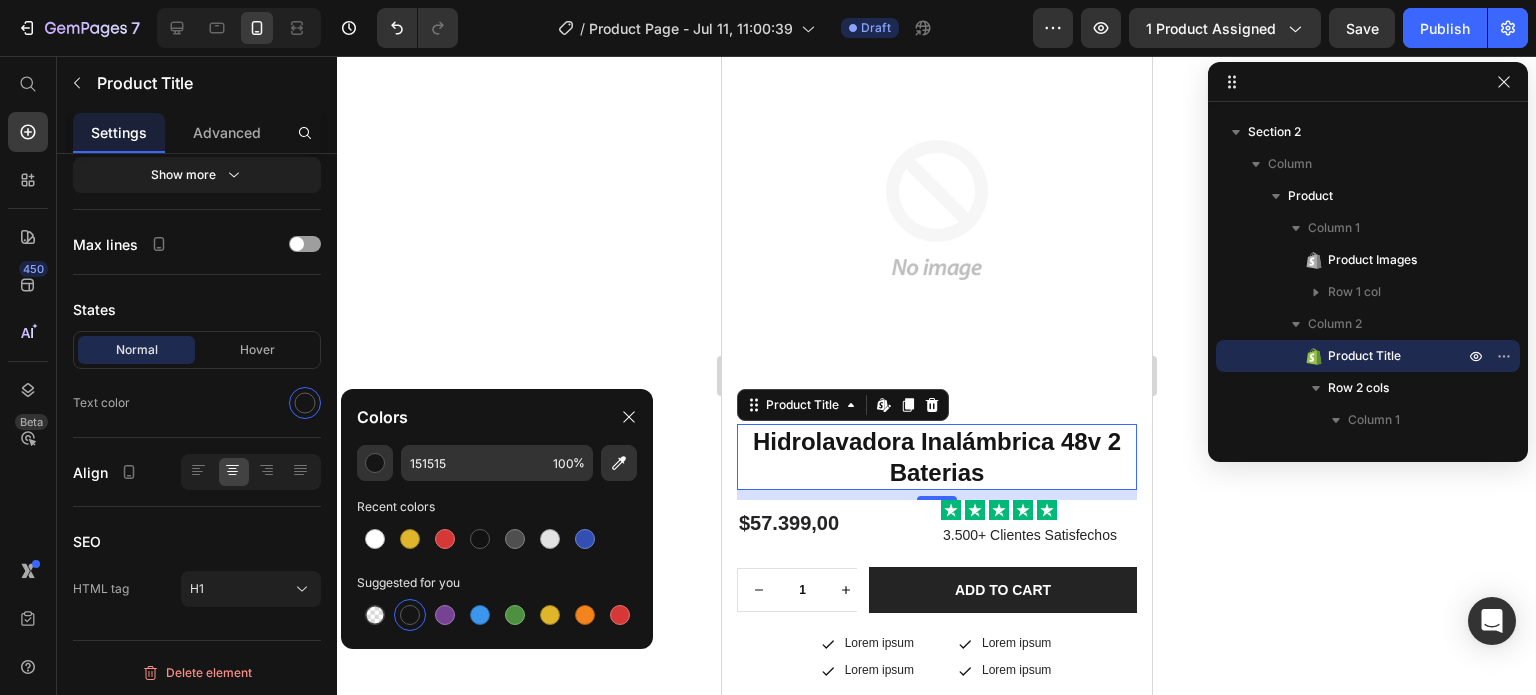 click 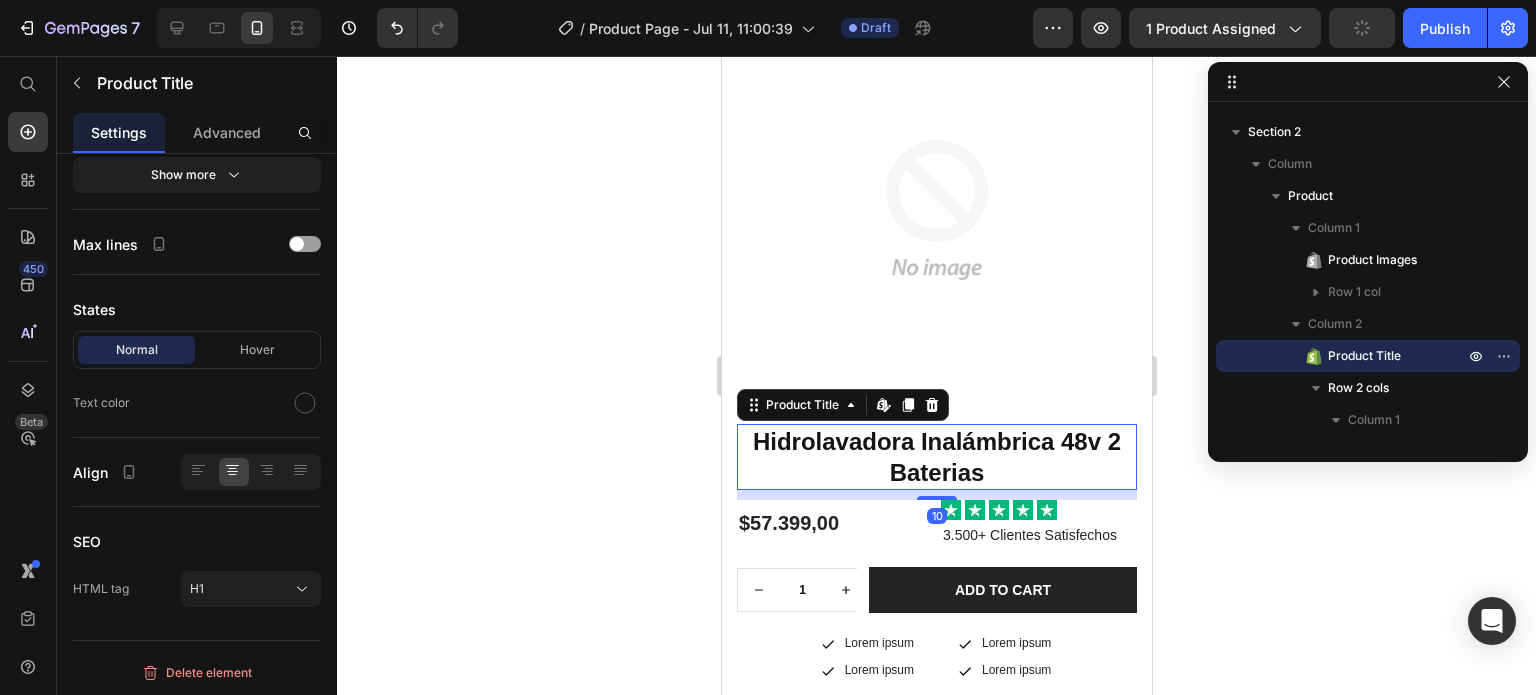 click on "Hidrolavadora Inalámbrica 48v 2 Baterias" at bounding box center (936, 457) 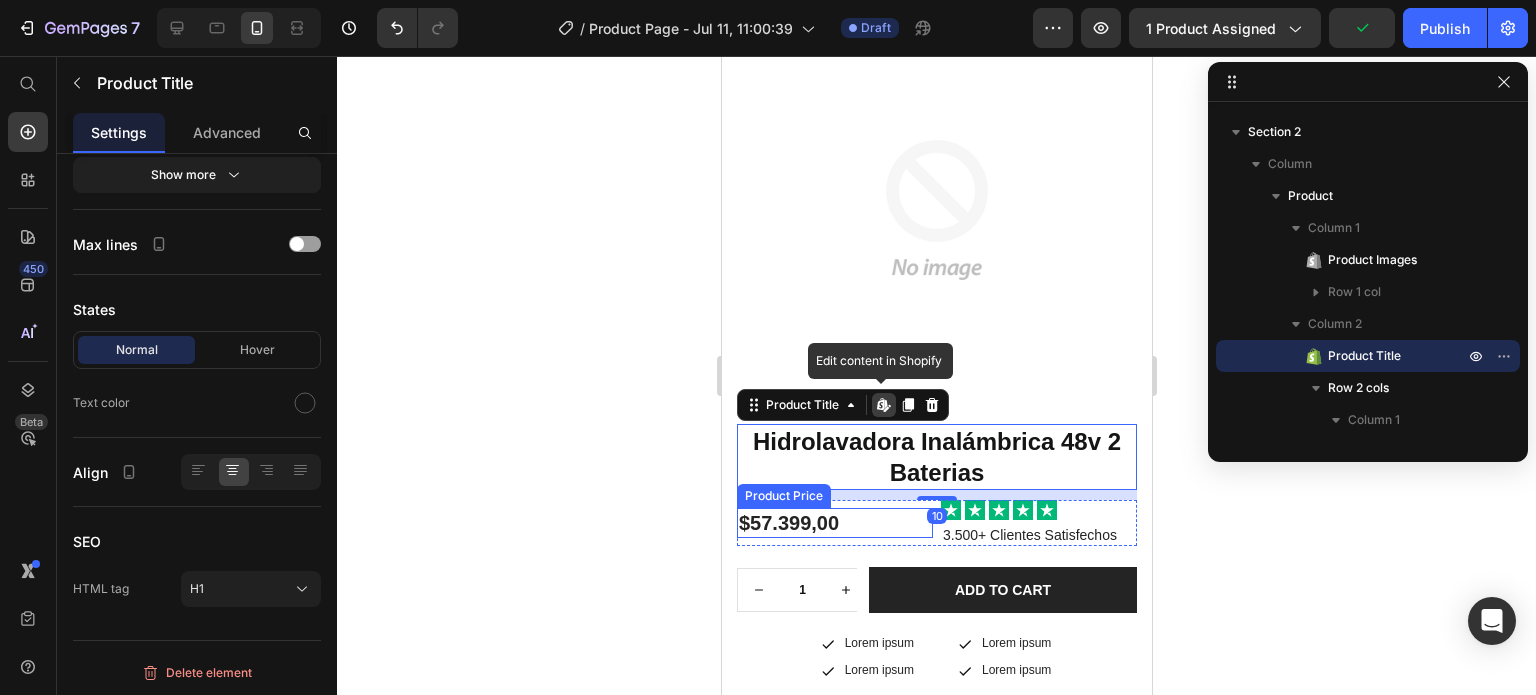 scroll, scrollTop: 346, scrollLeft: 0, axis: vertical 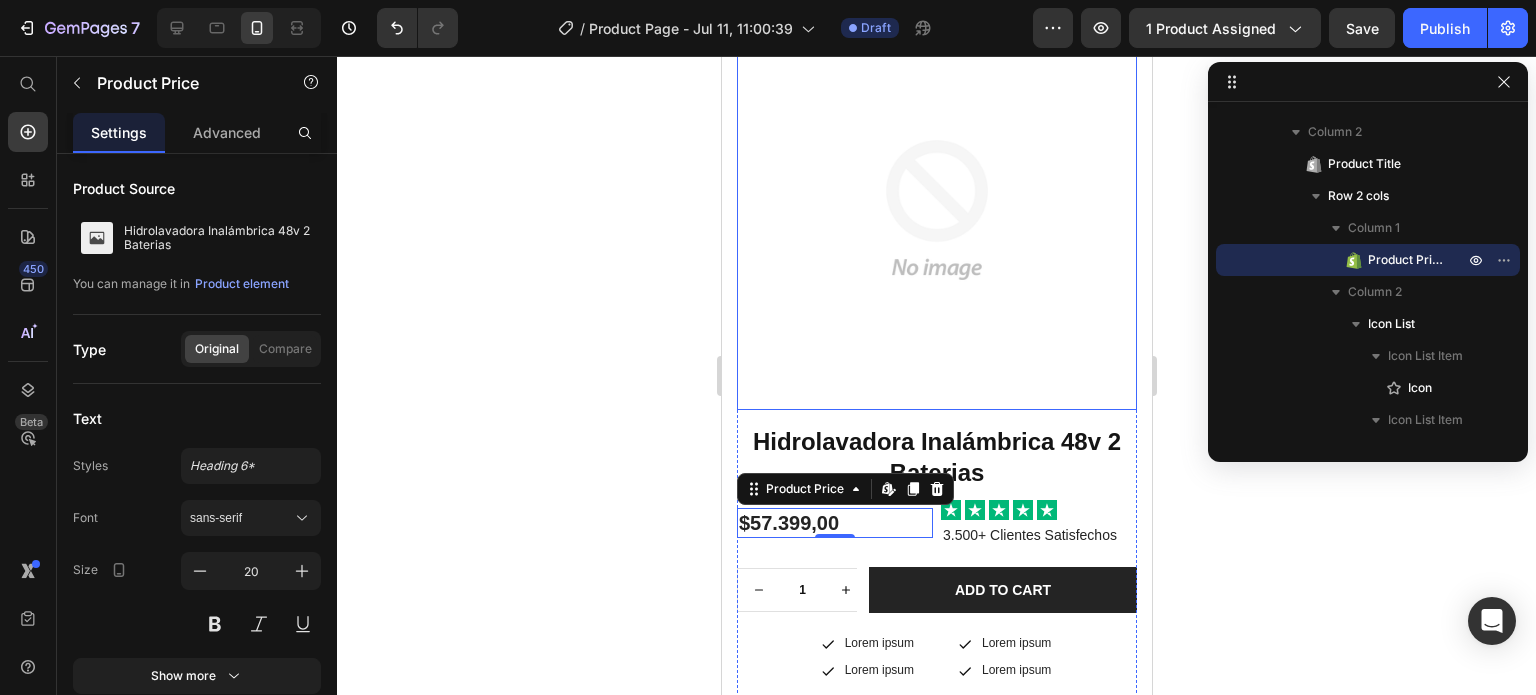 click at bounding box center [936, 210] 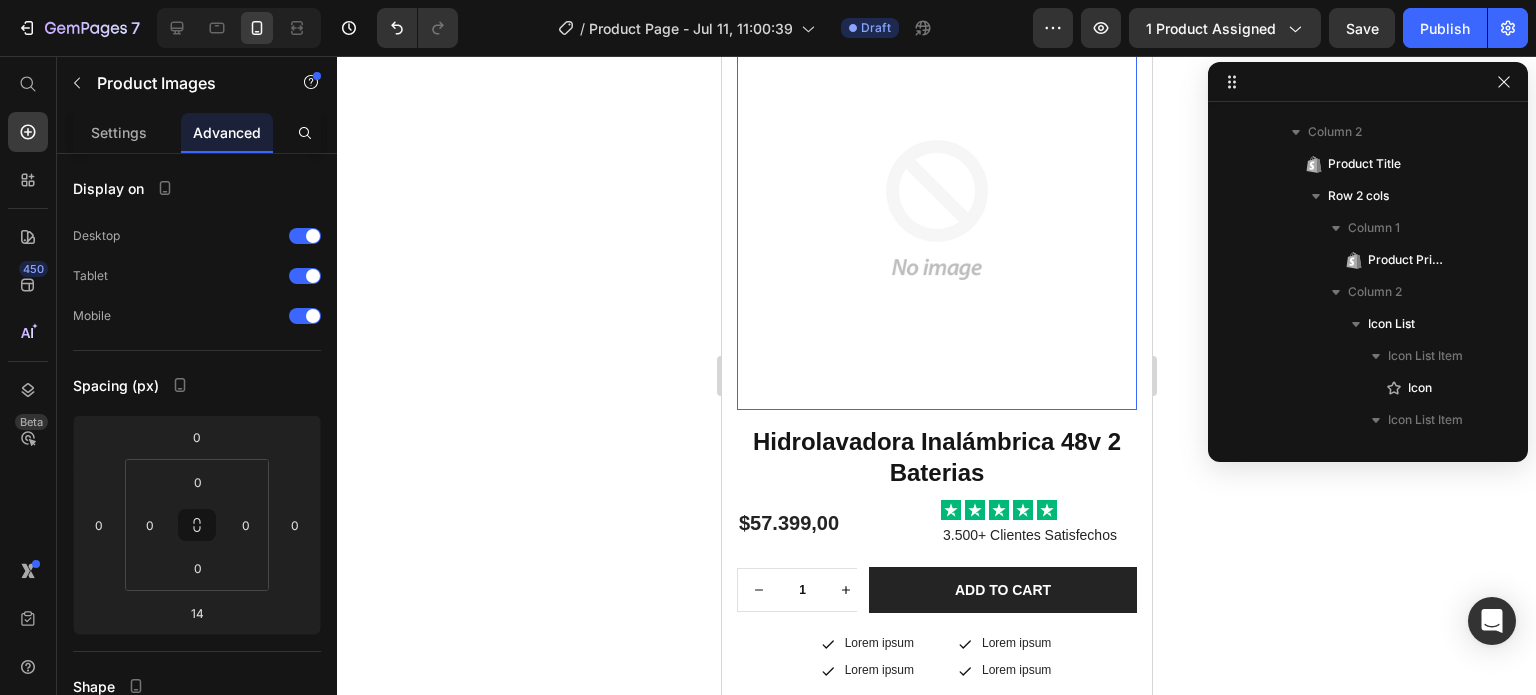 scroll, scrollTop: 154, scrollLeft: 0, axis: vertical 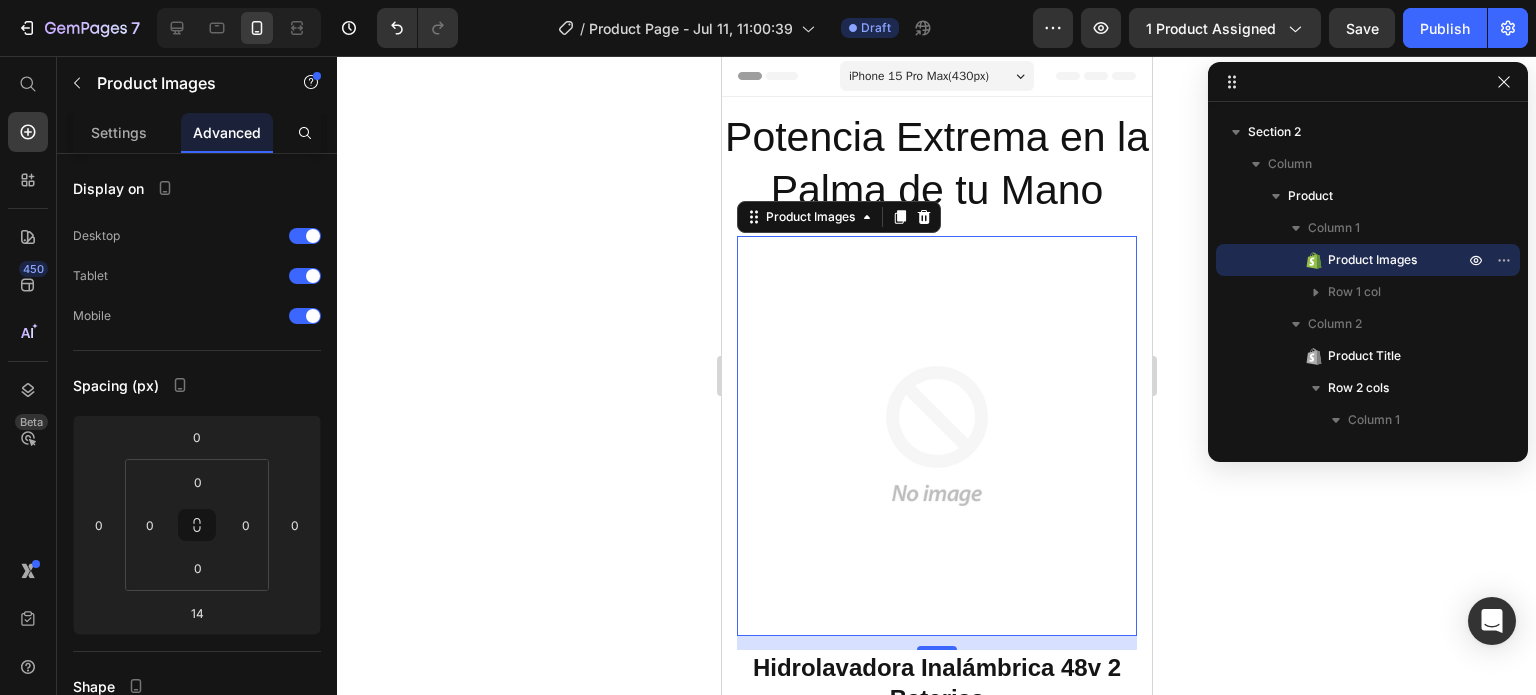 click at bounding box center (936, 436) 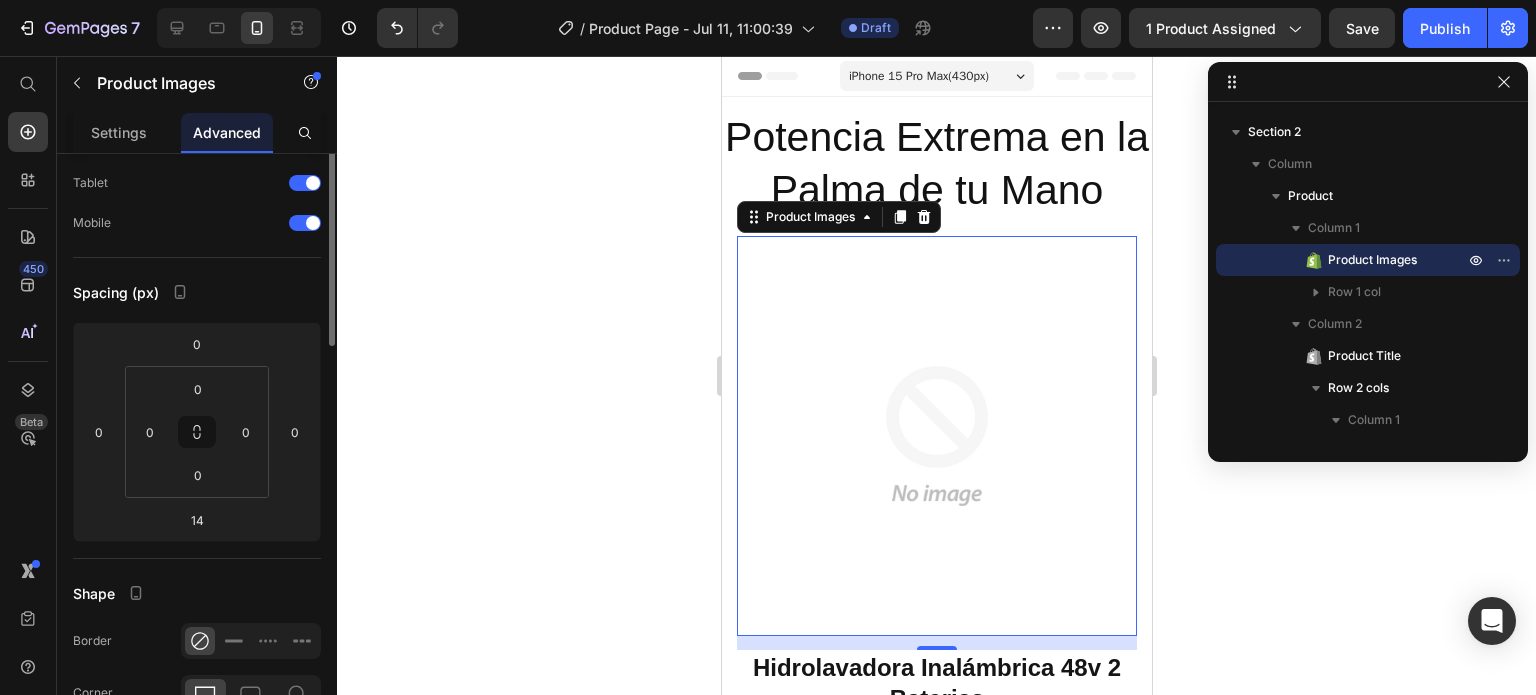 scroll, scrollTop: 0, scrollLeft: 0, axis: both 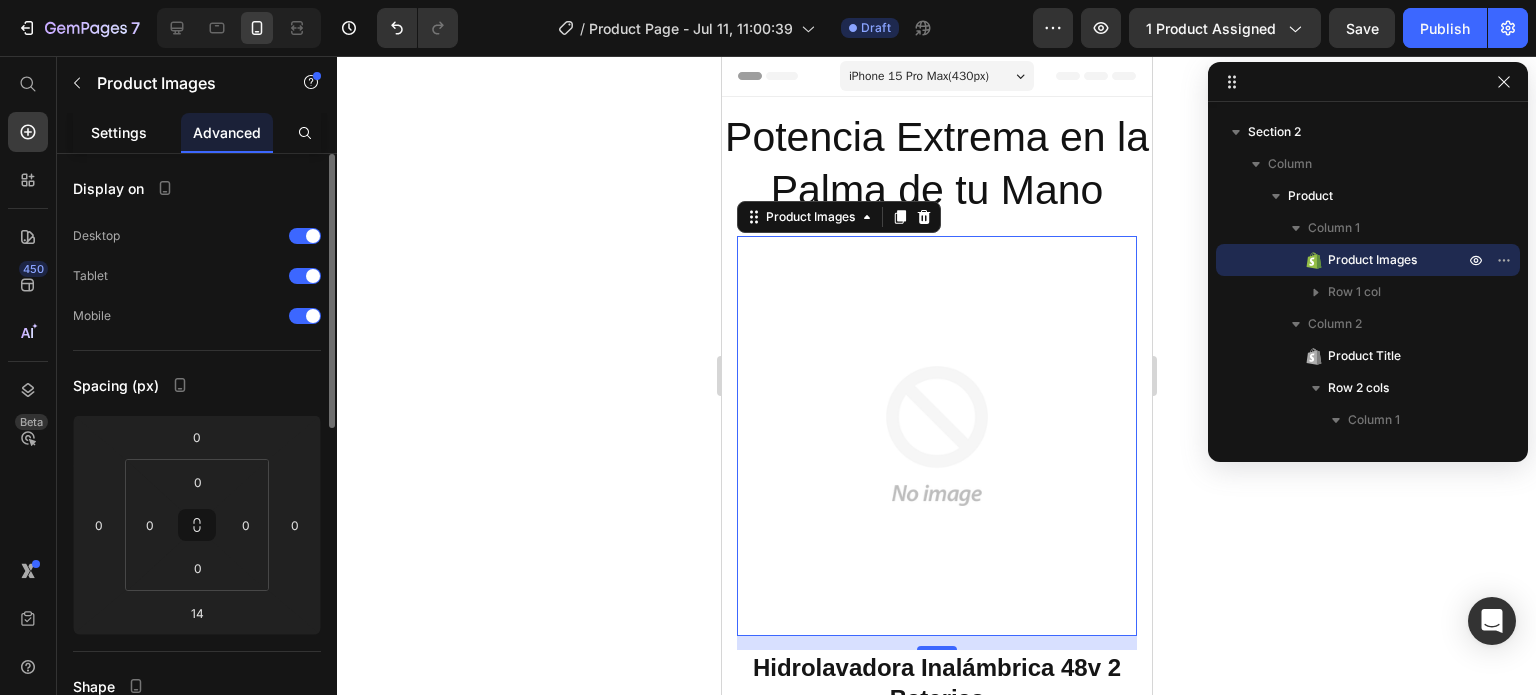 click on "Settings" at bounding box center (119, 132) 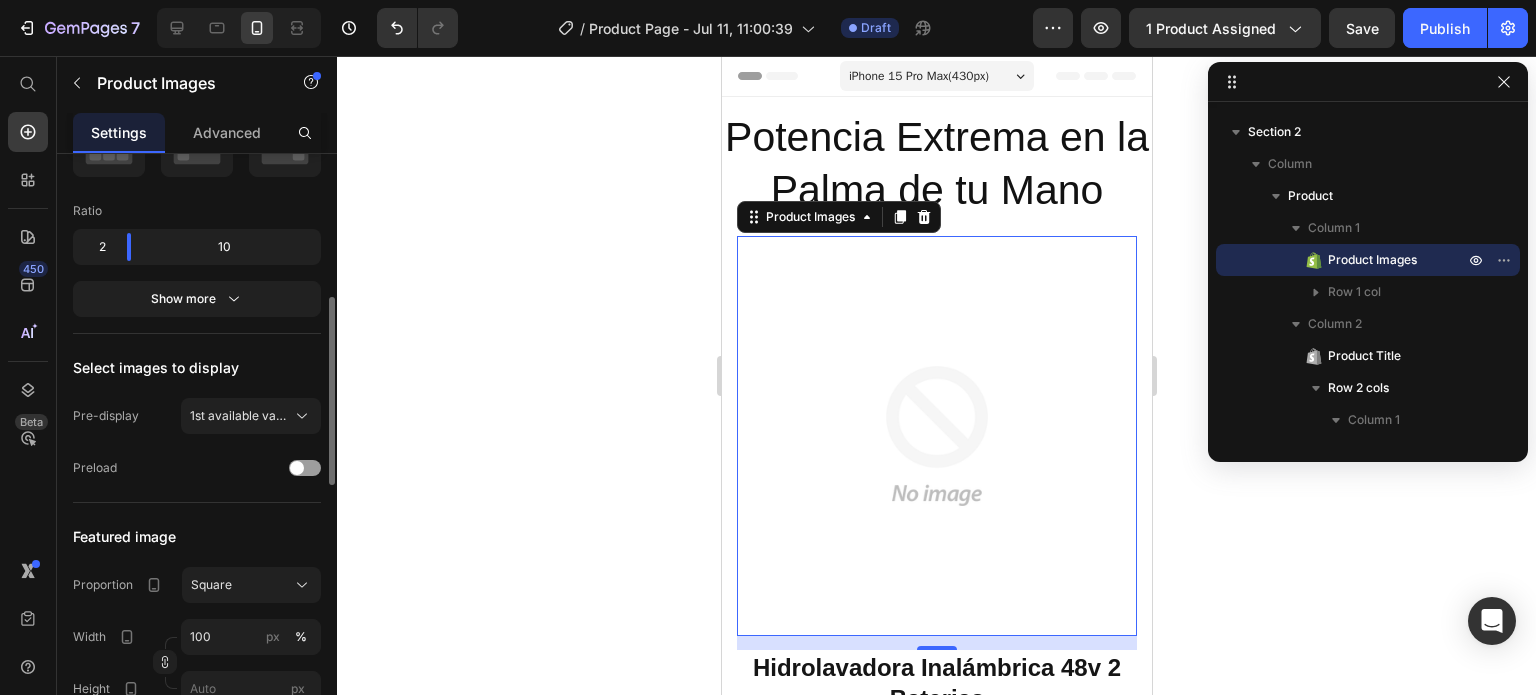 scroll, scrollTop: 451, scrollLeft: 0, axis: vertical 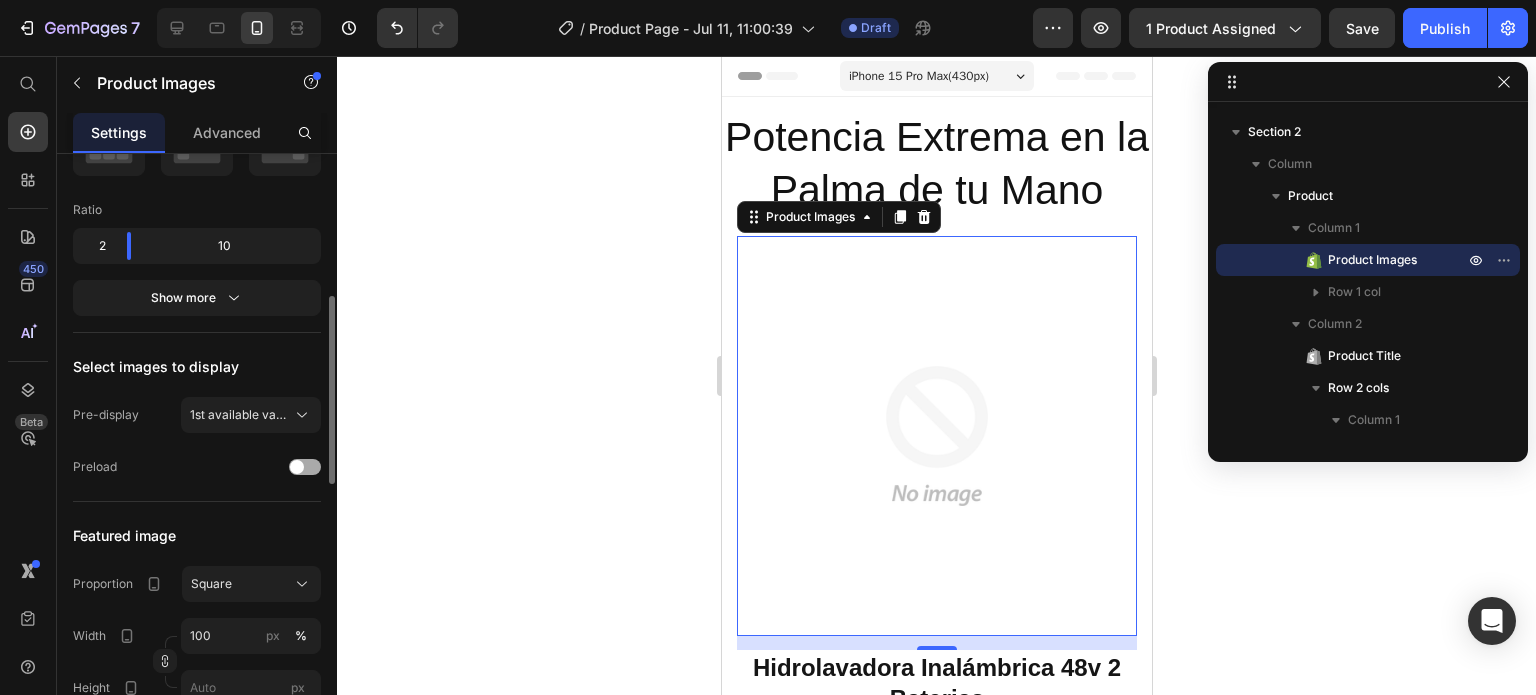 click at bounding box center (297, 467) 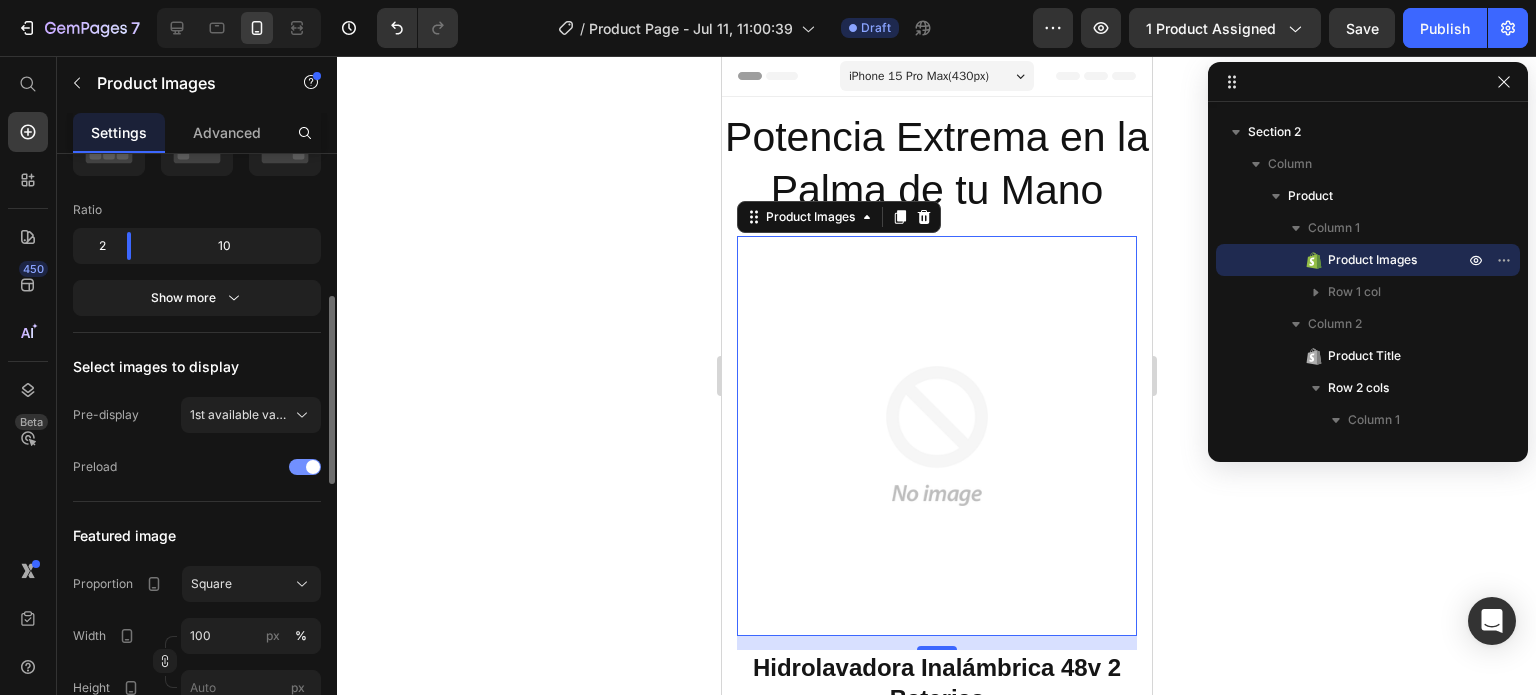 click at bounding box center [305, 467] 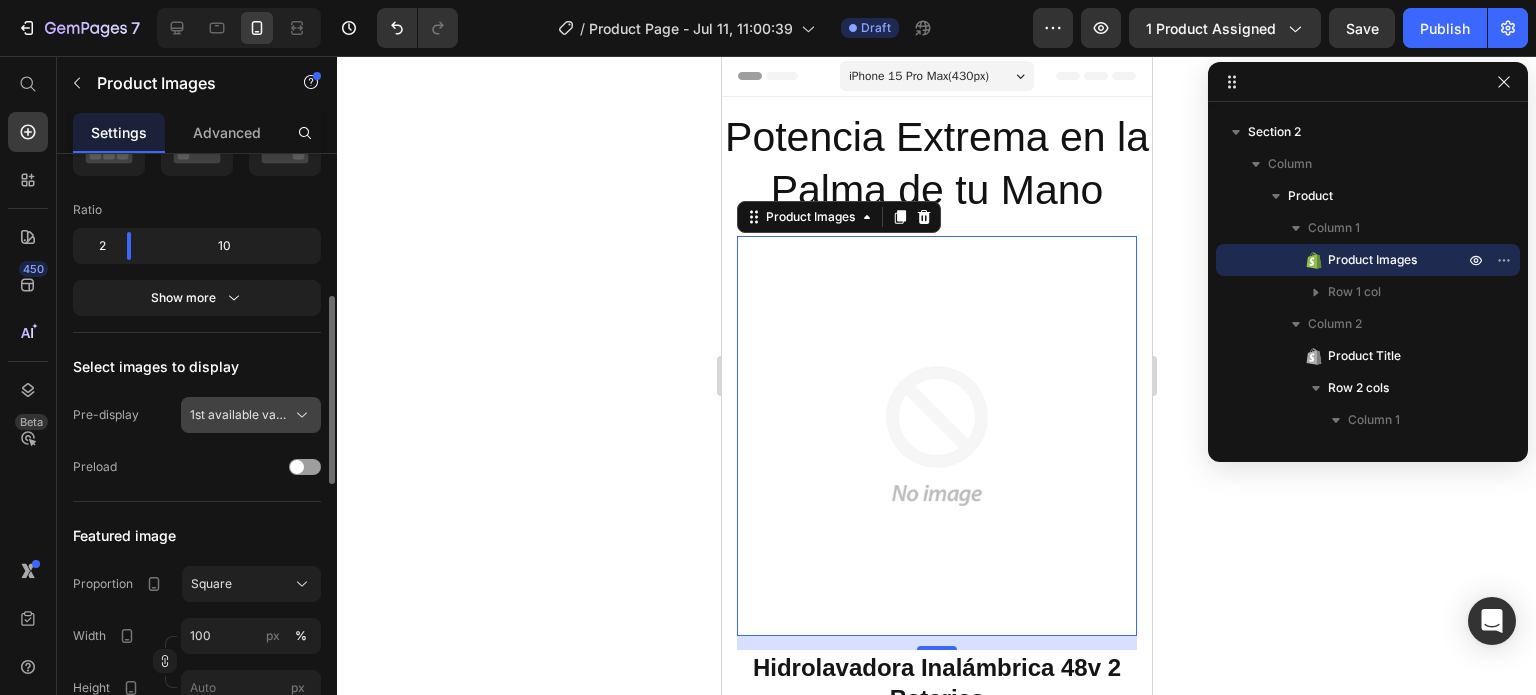 click on "1st available variant" at bounding box center (239, 415) 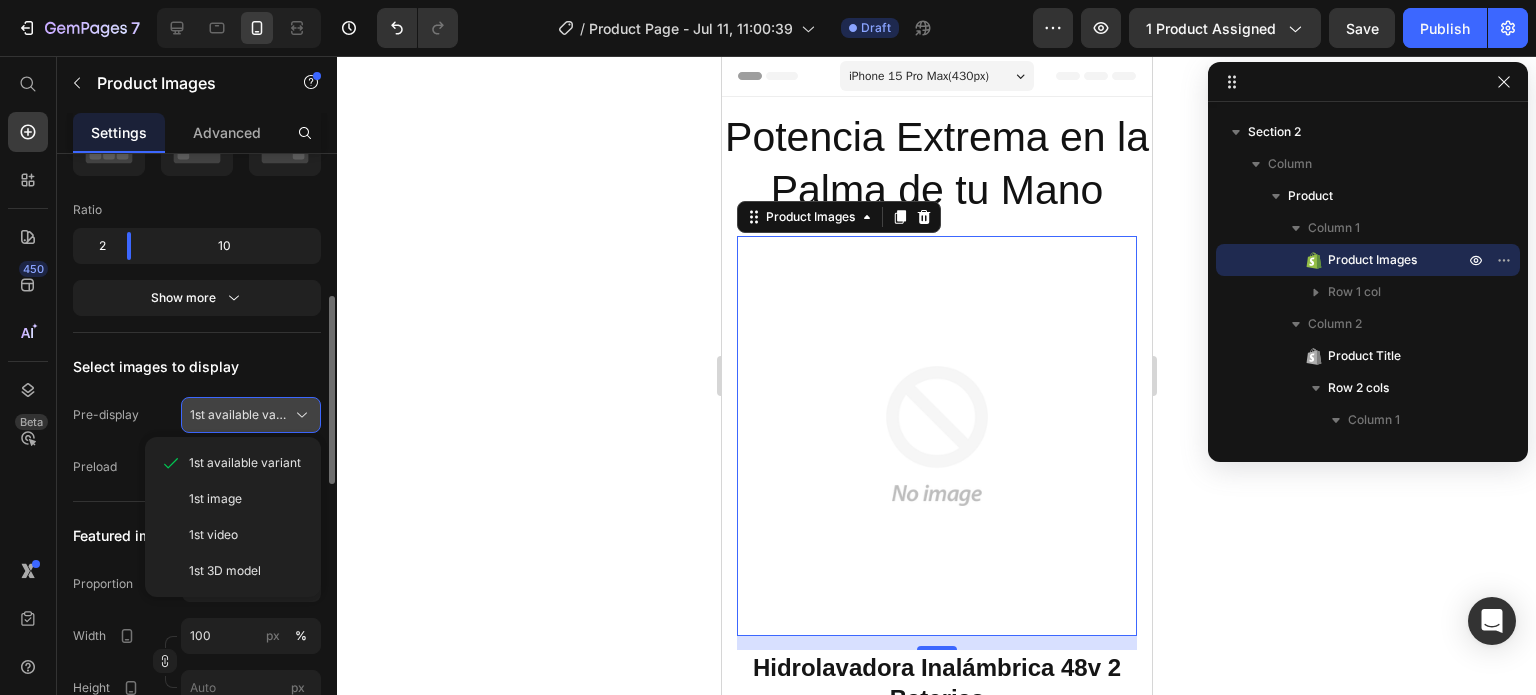 click on "1st available variant" at bounding box center [239, 415] 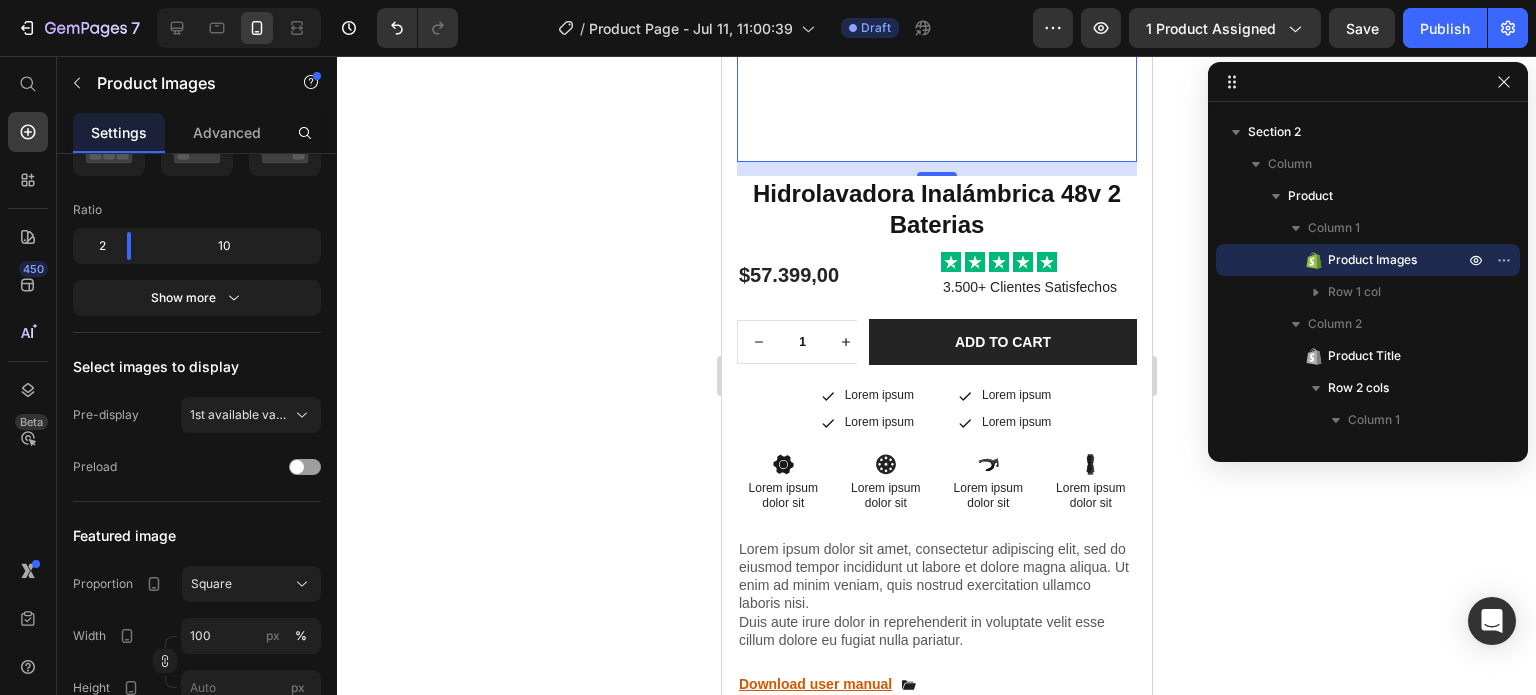 scroll, scrollTop: 348, scrollLeft: 0, axis: vertical 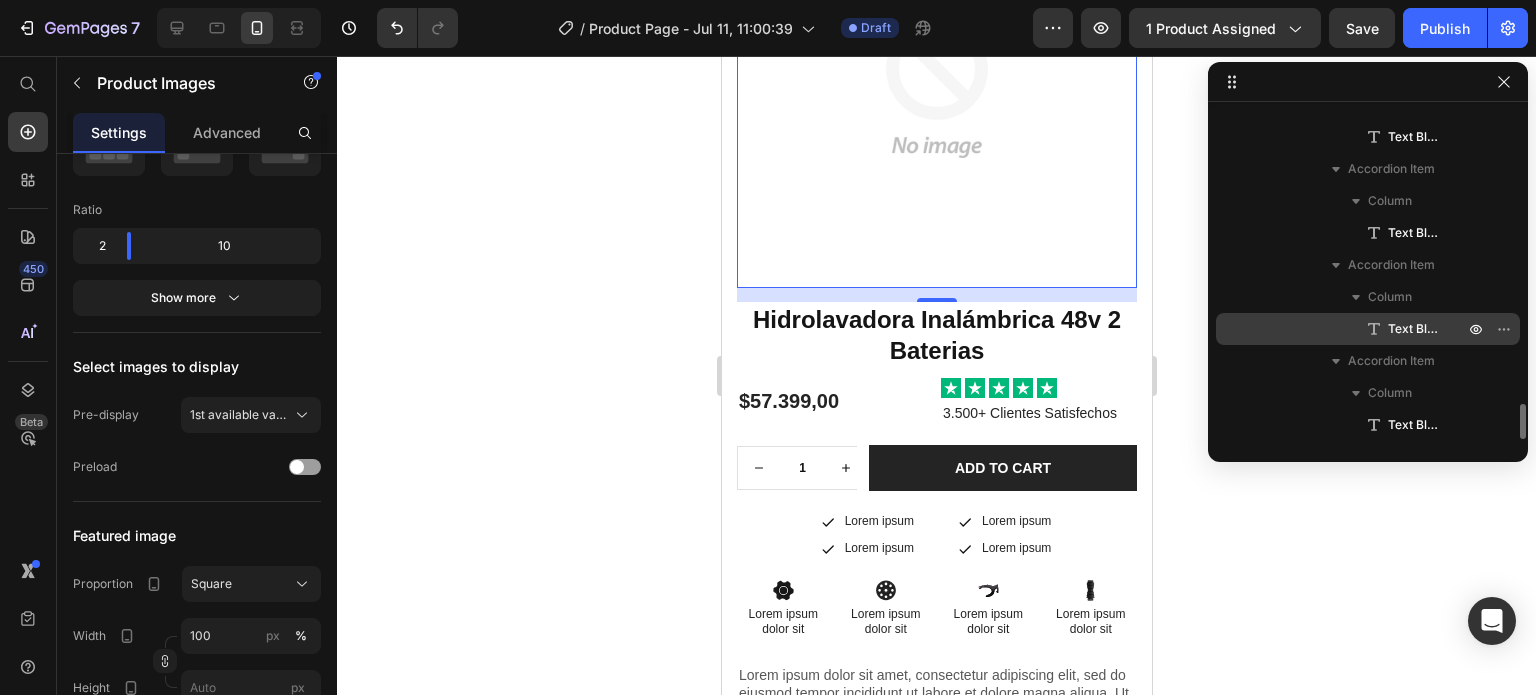 click on "Text Block" at bounding box center [1416, 329] 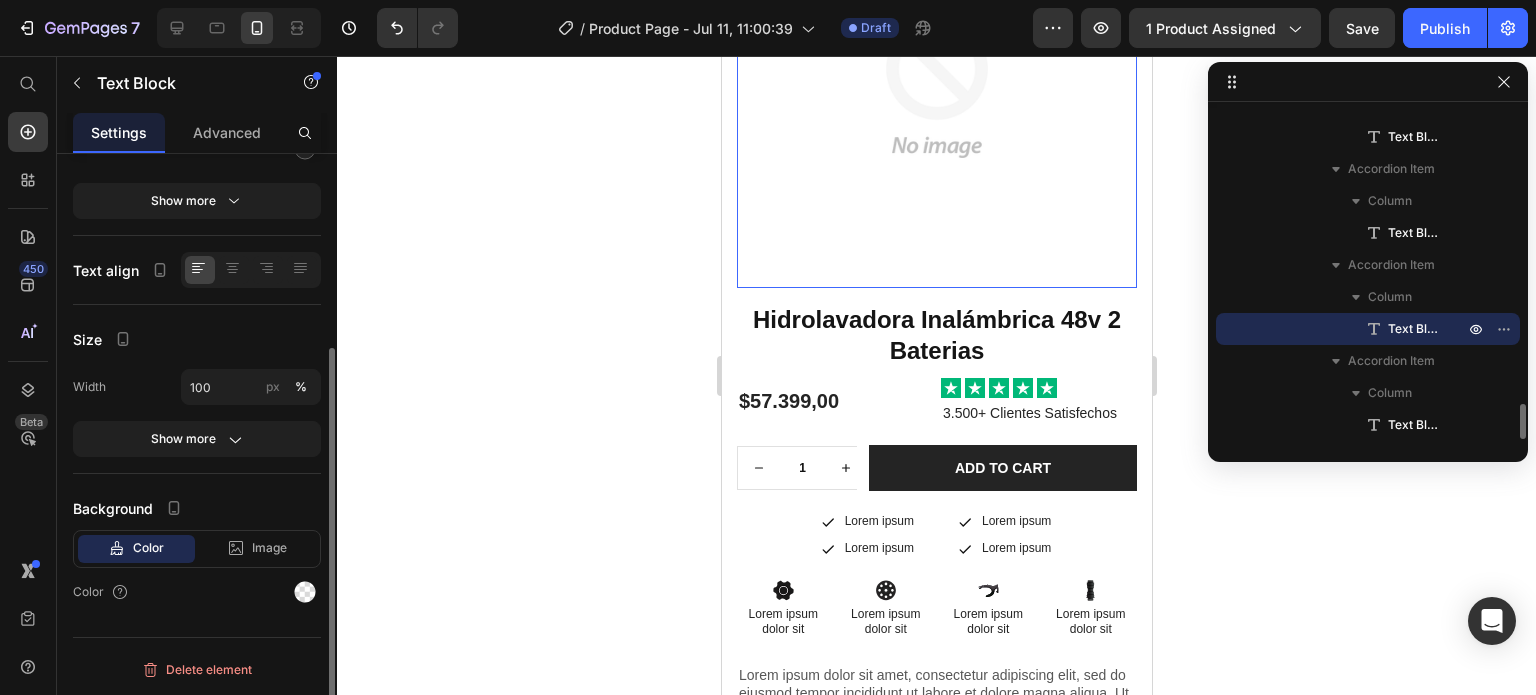 scroll, scrollTop: 0, scrollLeft: 0, axis: both 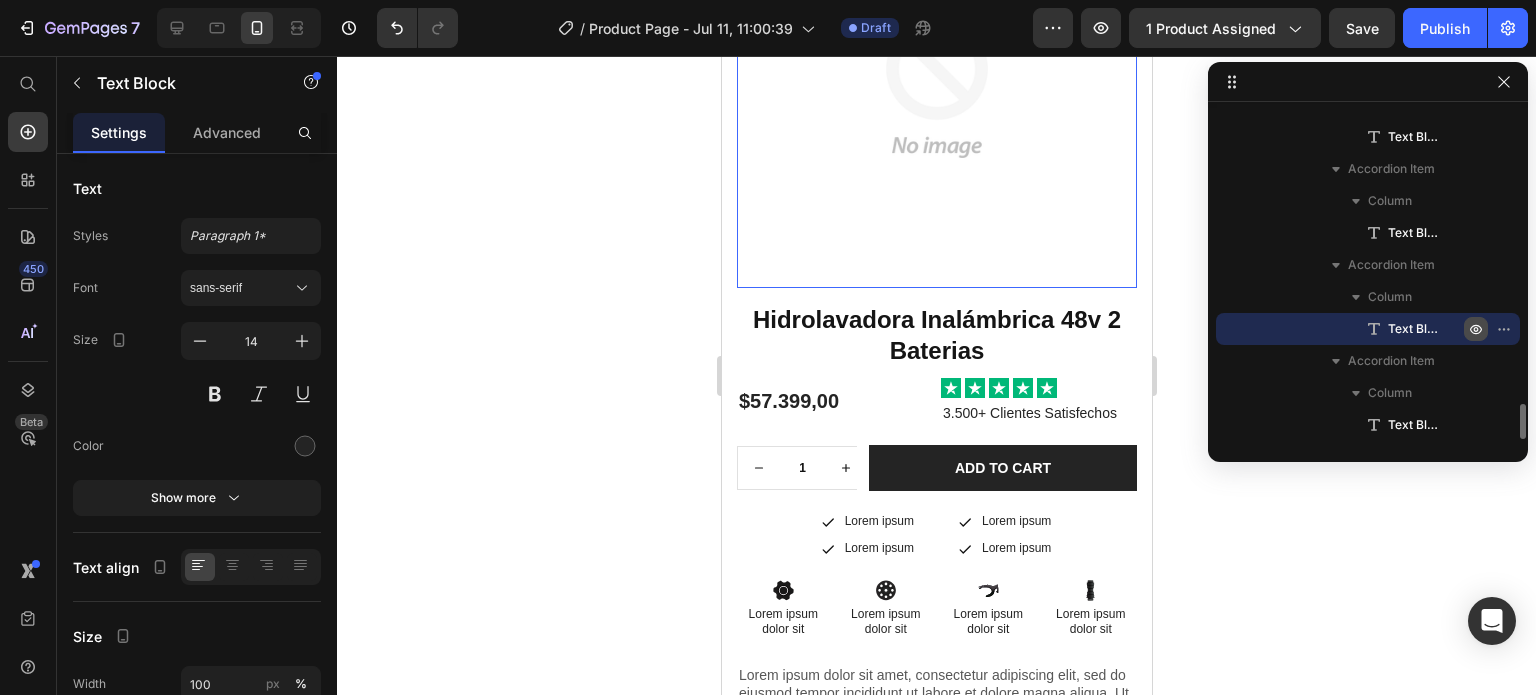 click 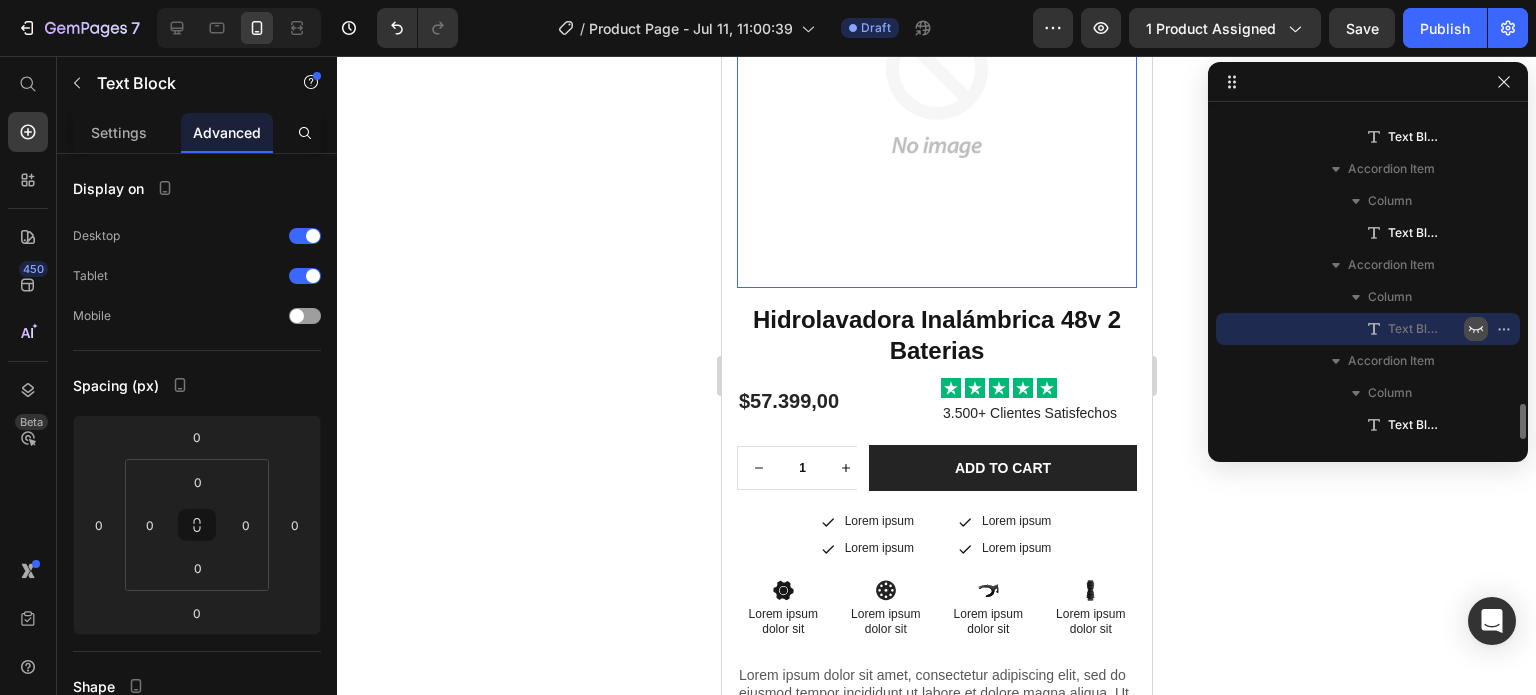 click 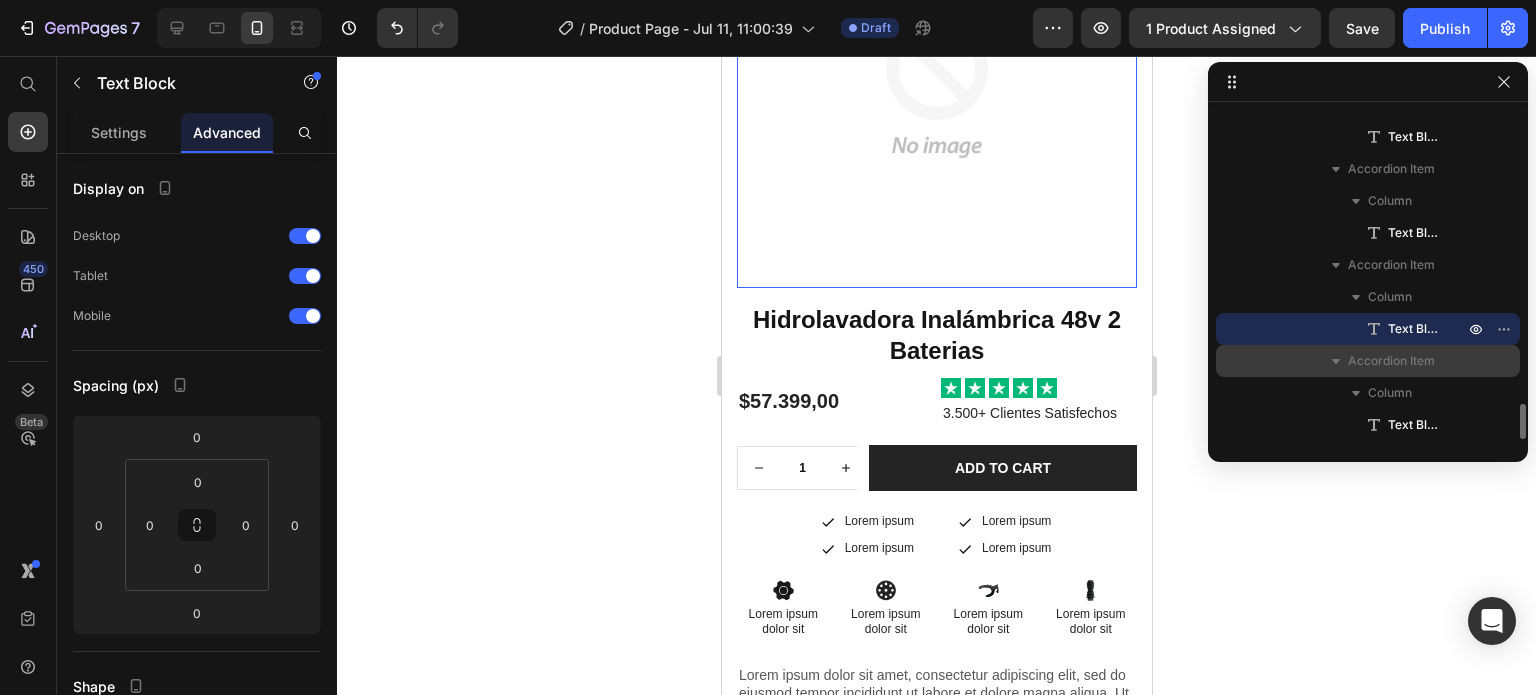 click on "Accordion Item" at bounding box center [1391, 361] 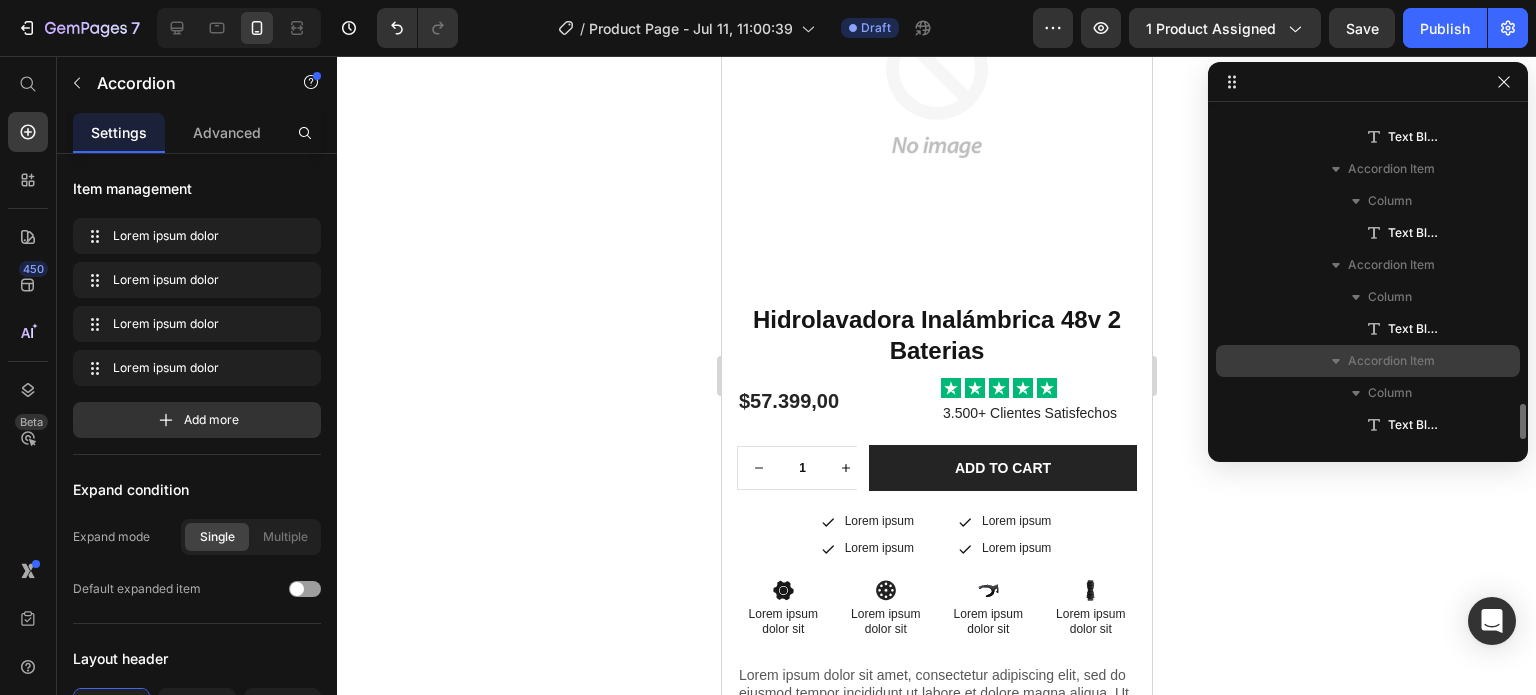 click 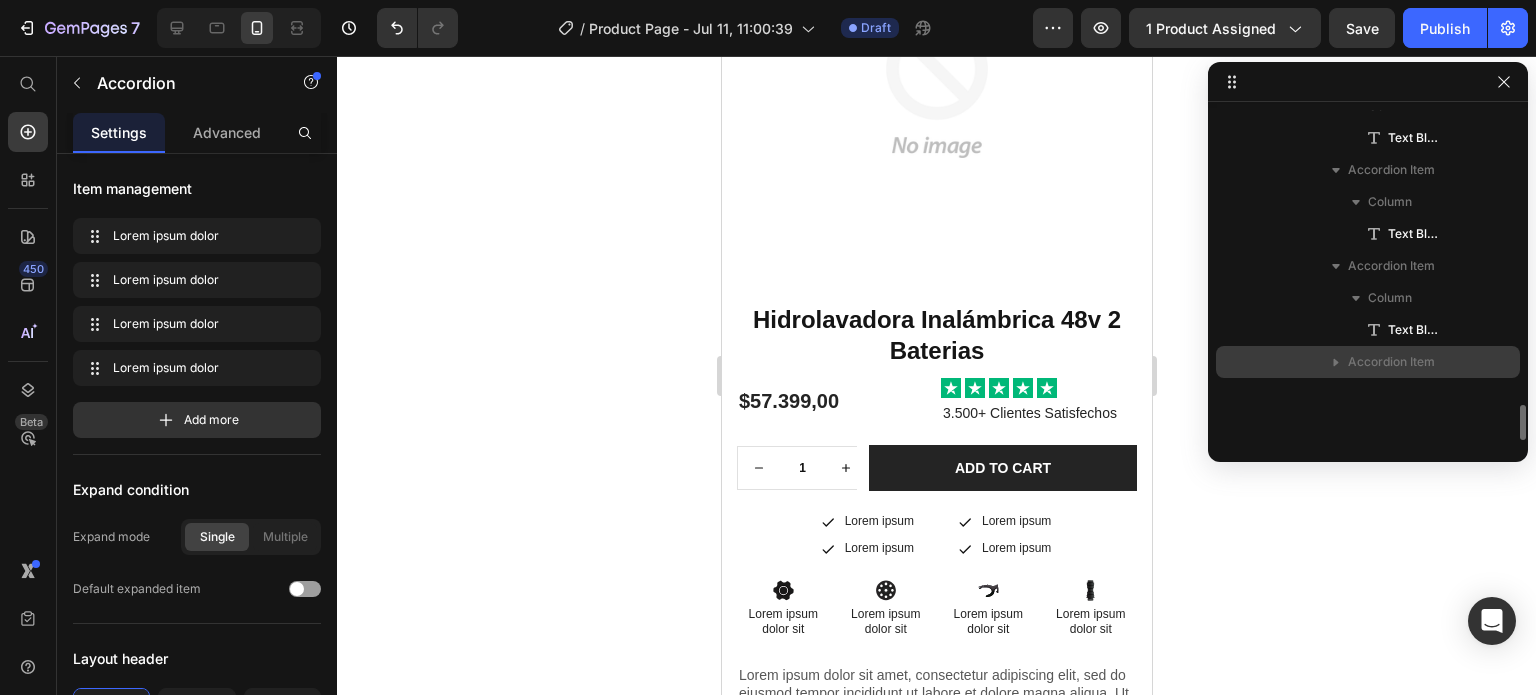 click 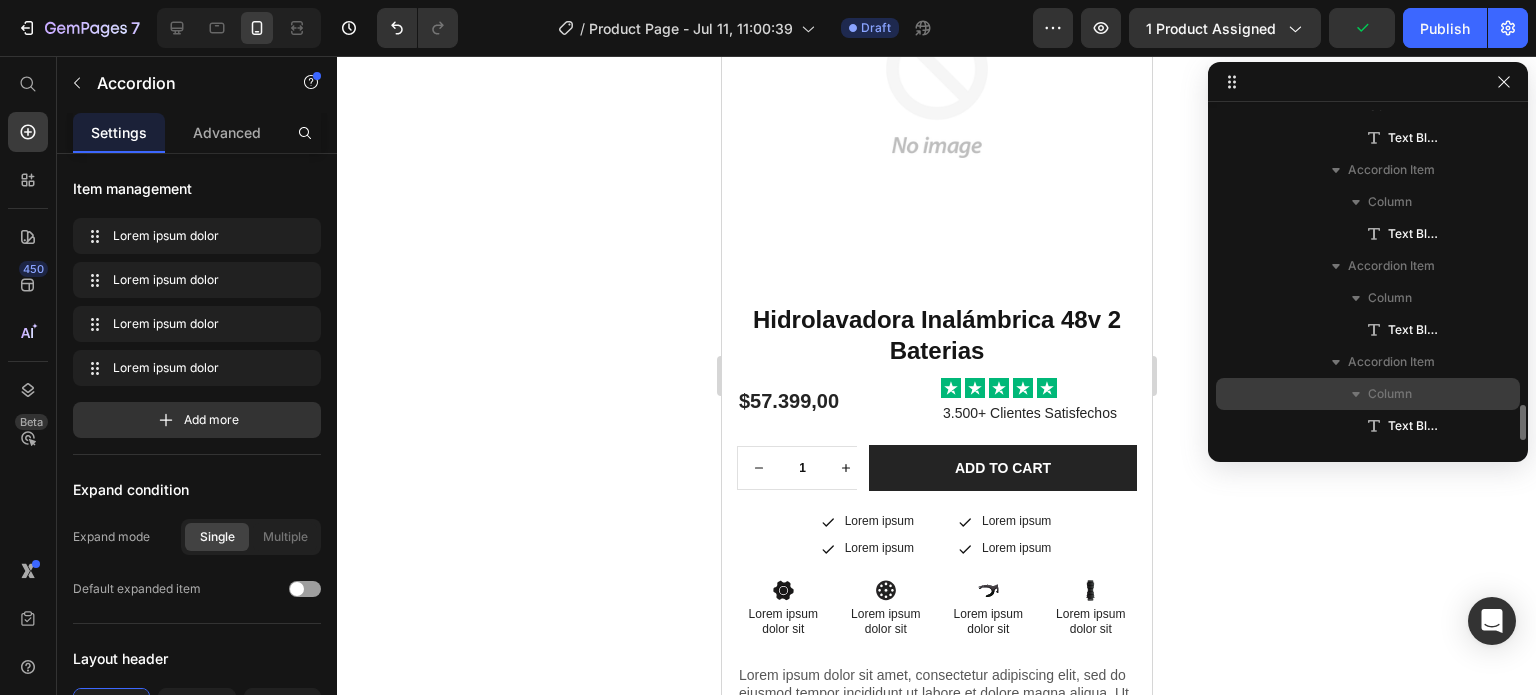 click on "Column" at bounding box center (1390, 394) 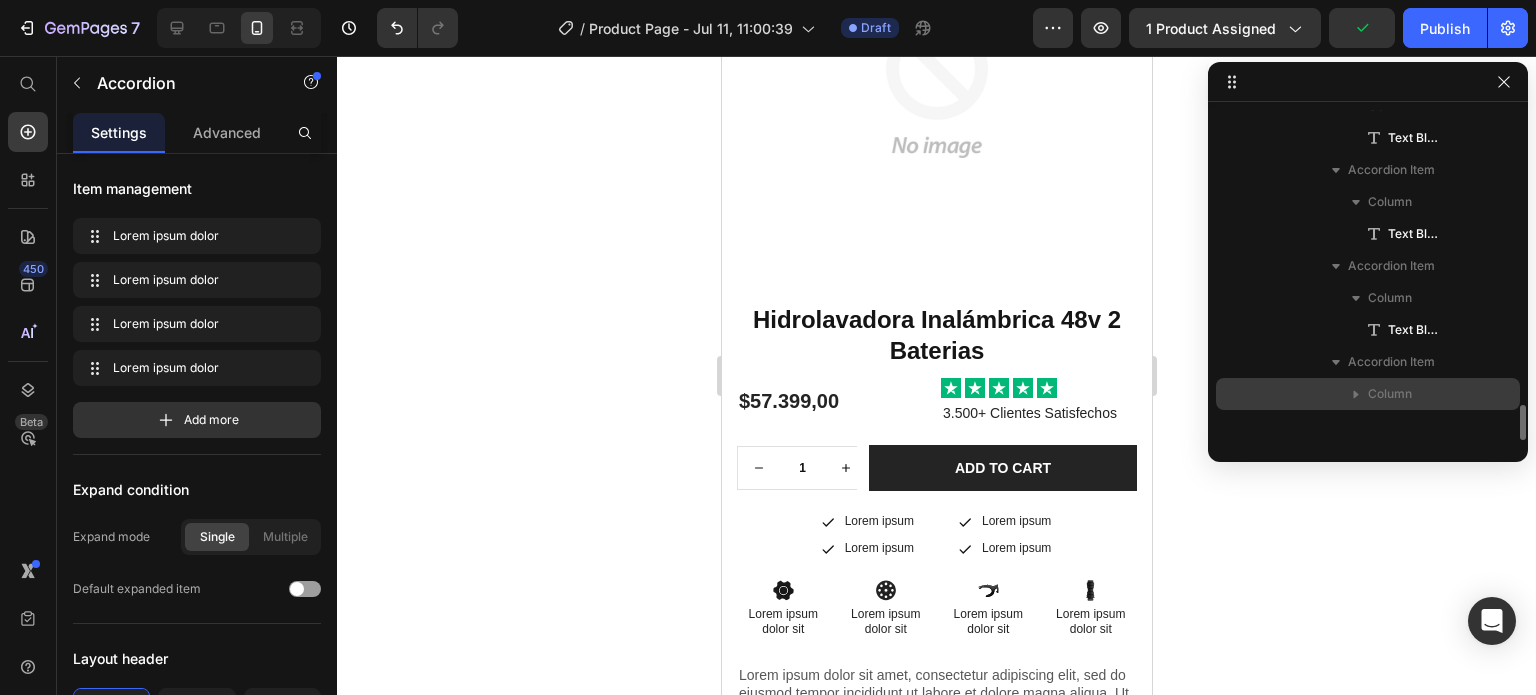 click on "Column" at bounding box center (1390, 394) 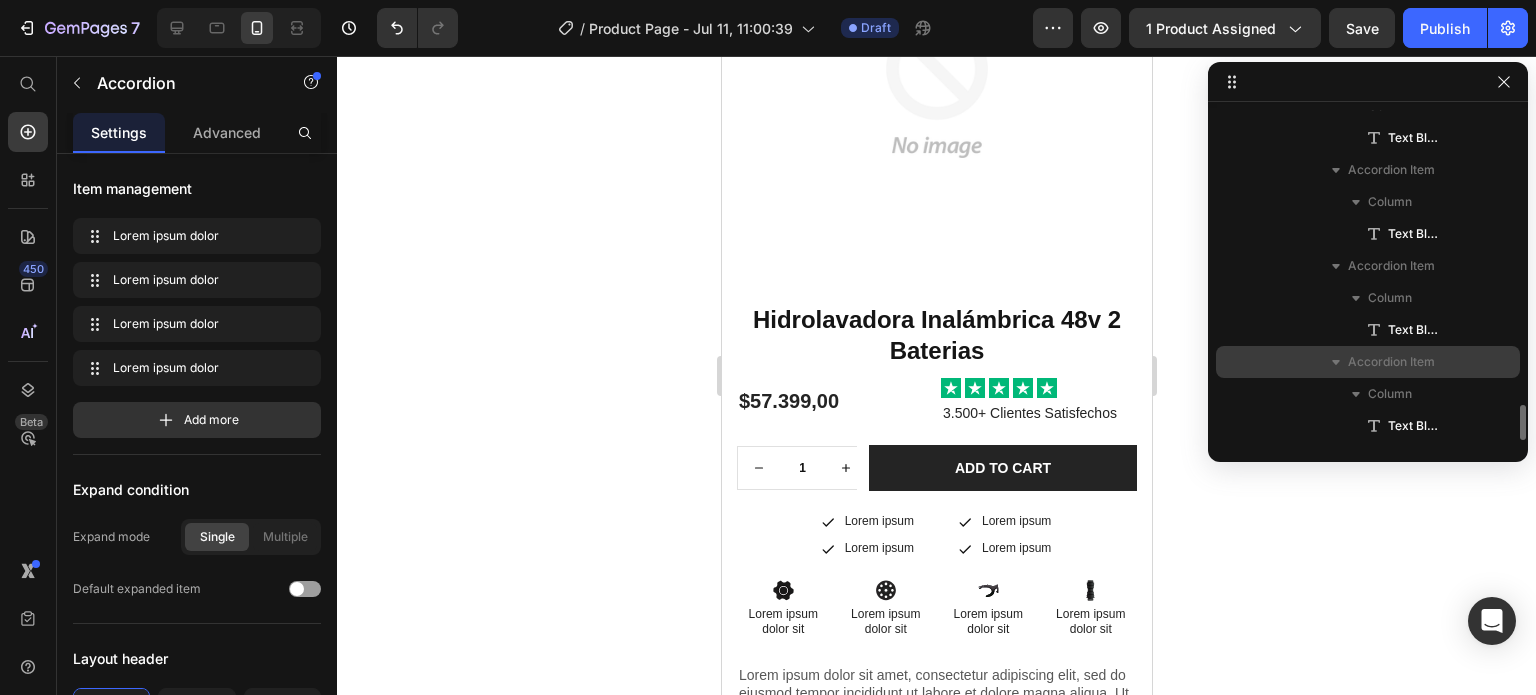 click on "Accordion Item" at bounding box center [1391, 362] 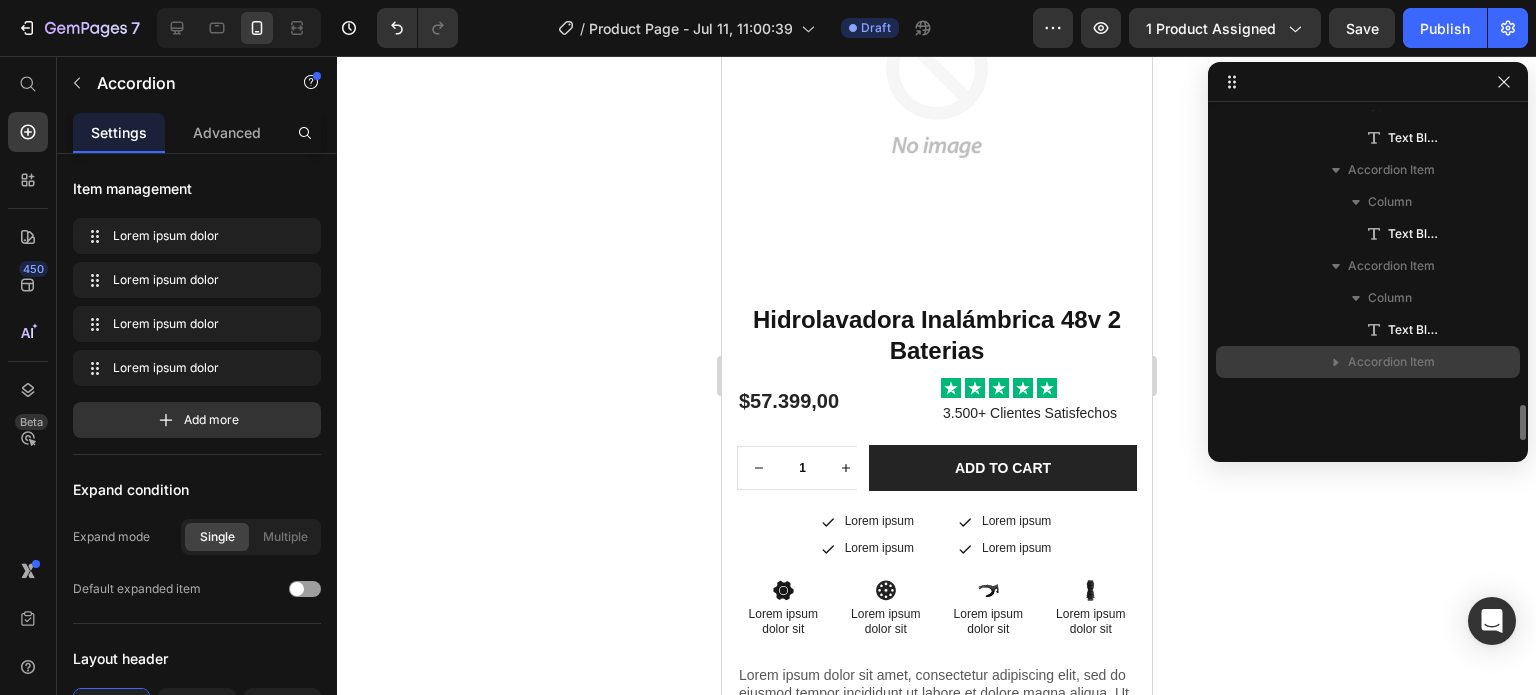 click on "Accordion Item" at bounding box center [1391, 362] 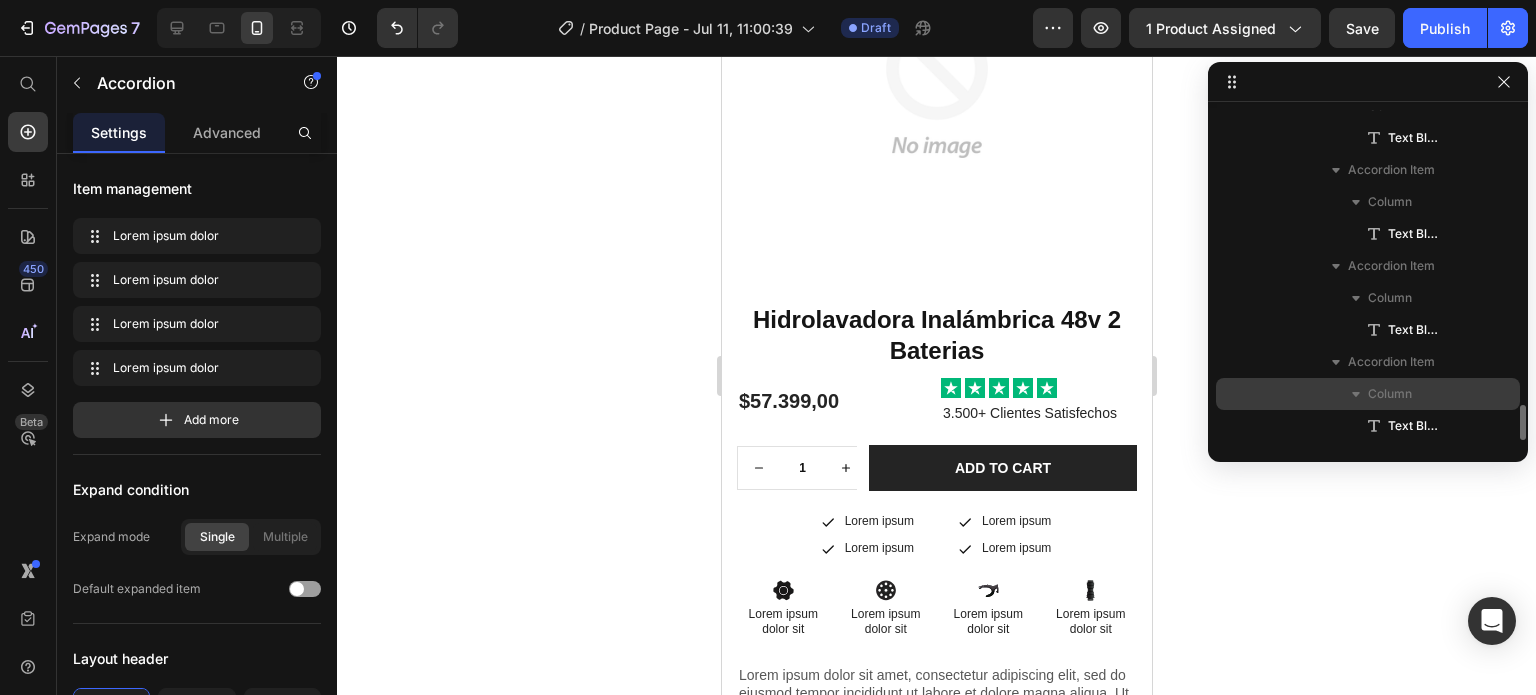 click on "Column" at bounding box center (1368, 394) 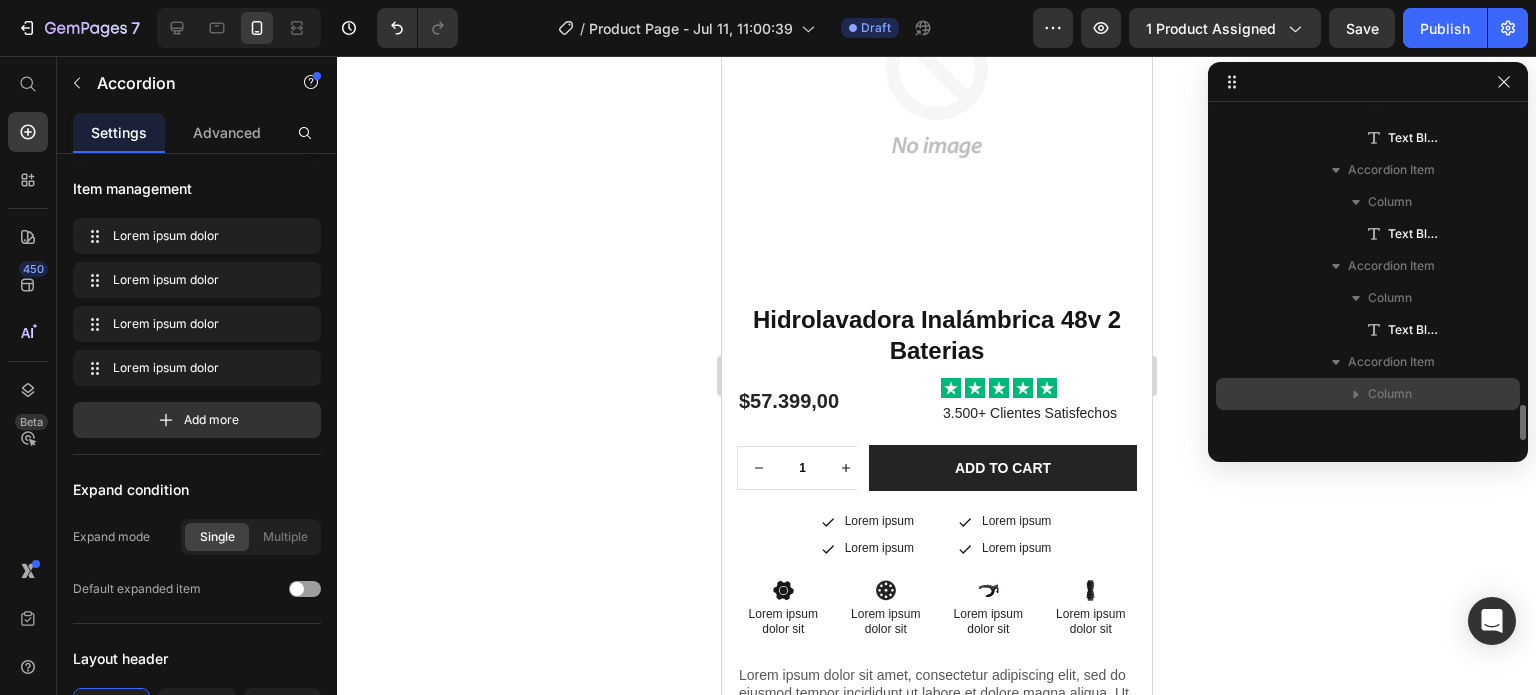 click on "Column" at bounding box center (1368, 394) 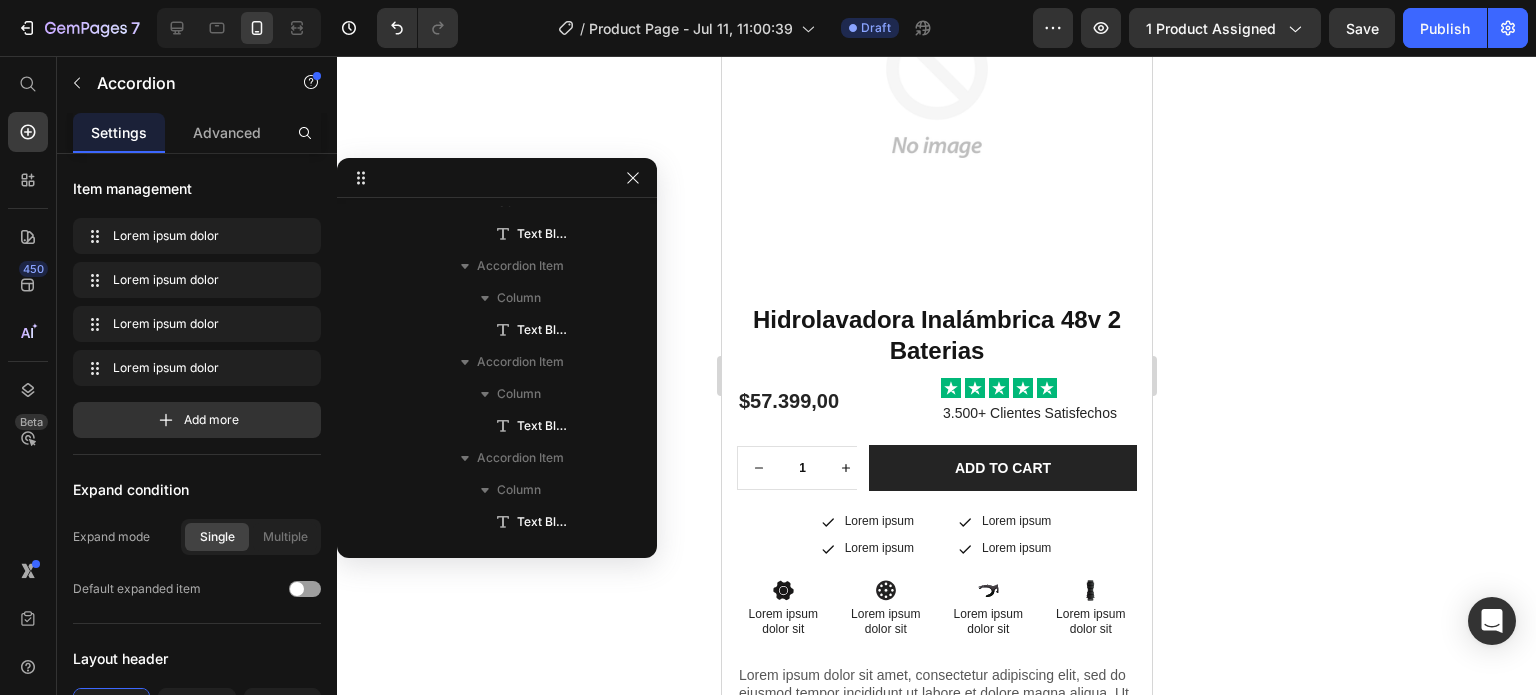 drag, startPoint x: 1237, startPoint y: 85, endPoint x: 384, endPoint y: 183, distance: 858.6111 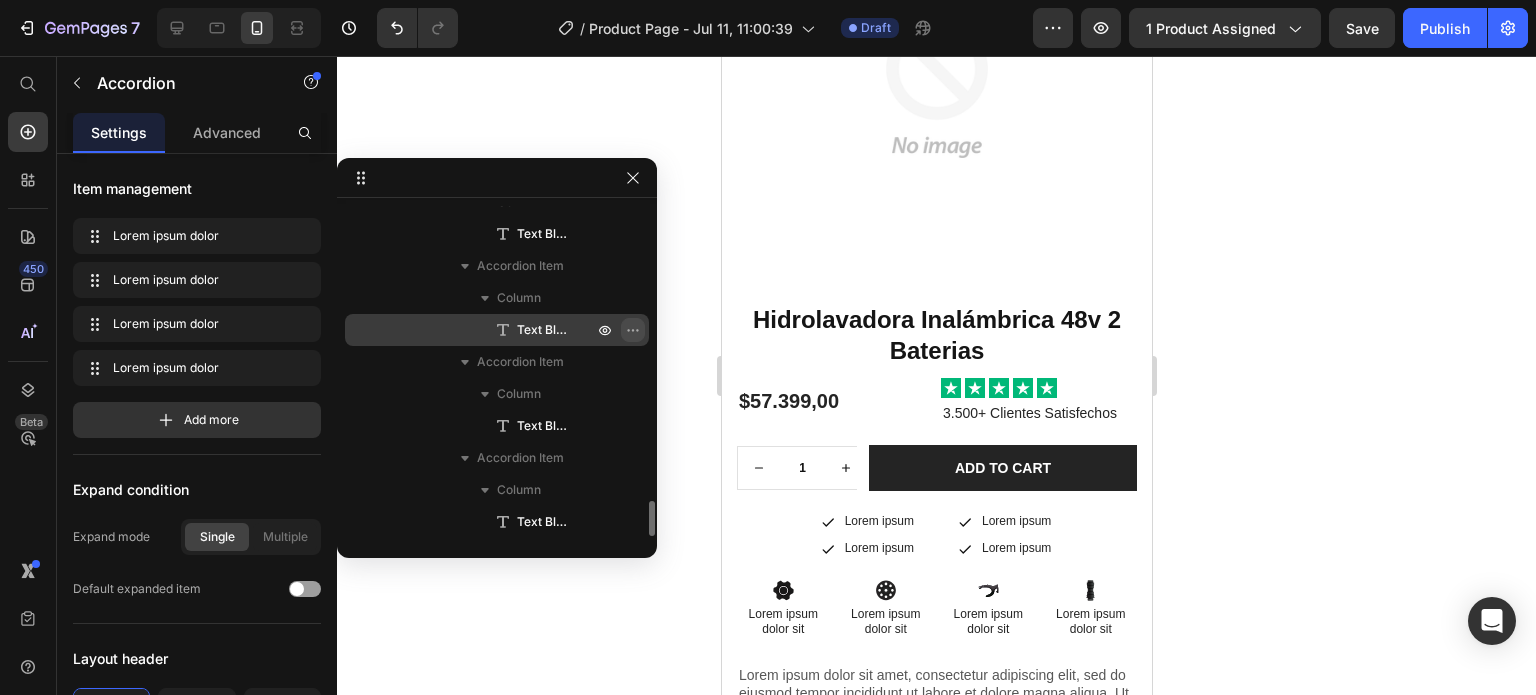 click 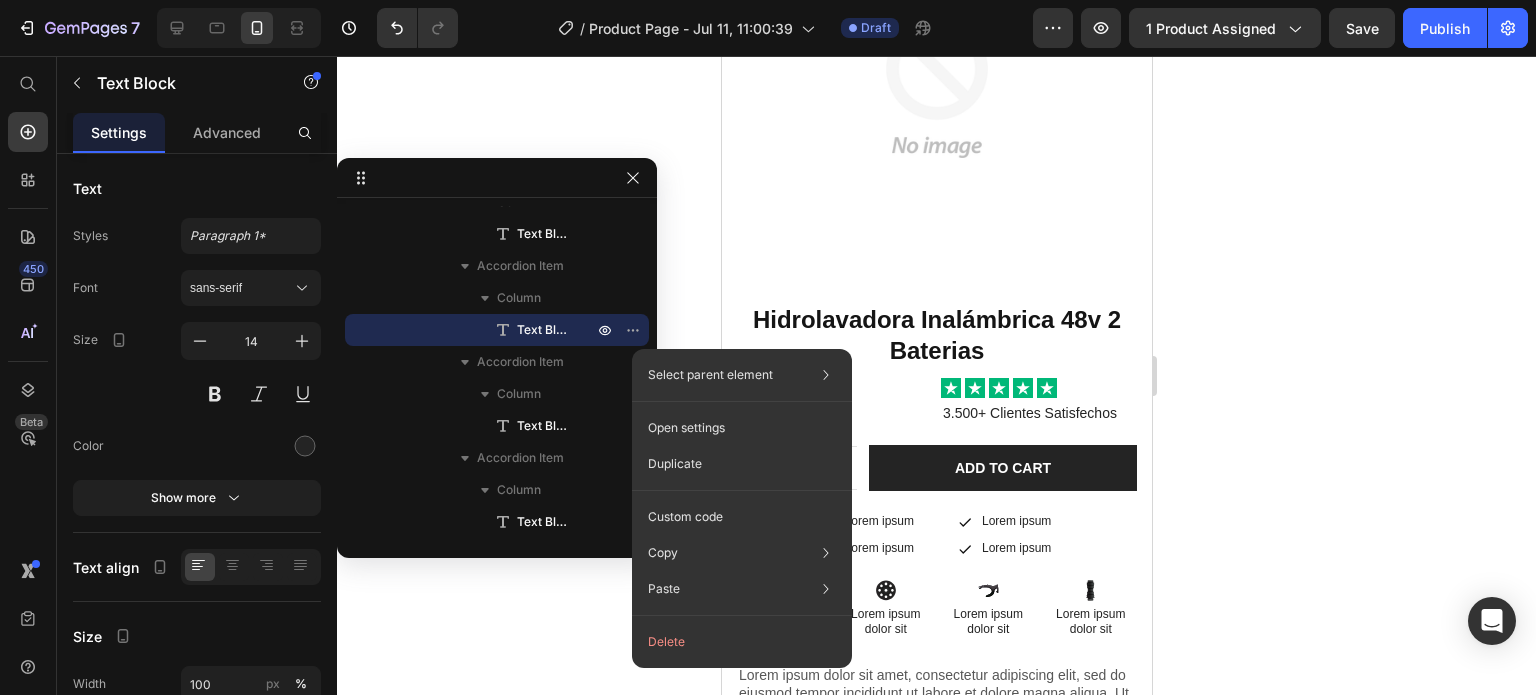 drag, startPoint x: 362, startPoint y: 323, endPoint x: 376, endPoint y: 336, distance: 19.104973 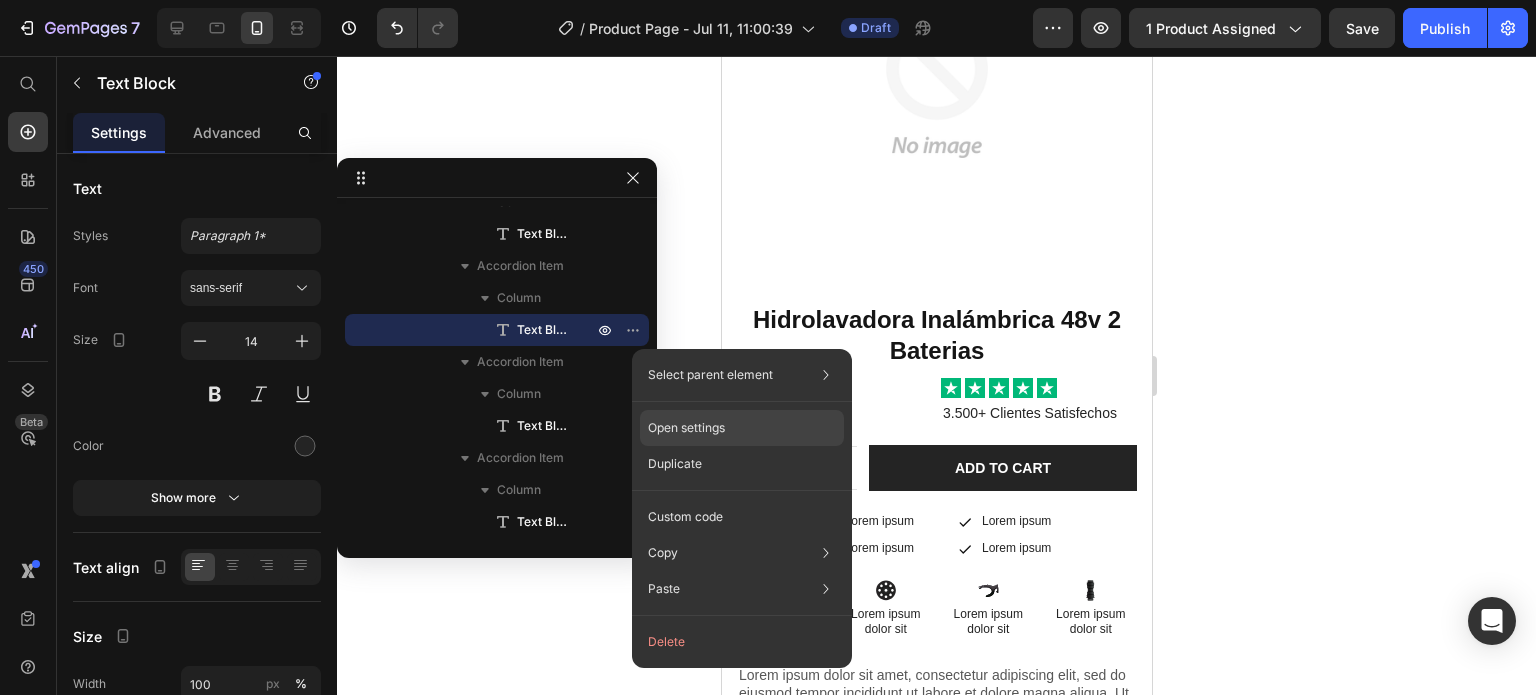 click on "Open settings" at bounding box center (686, 428) 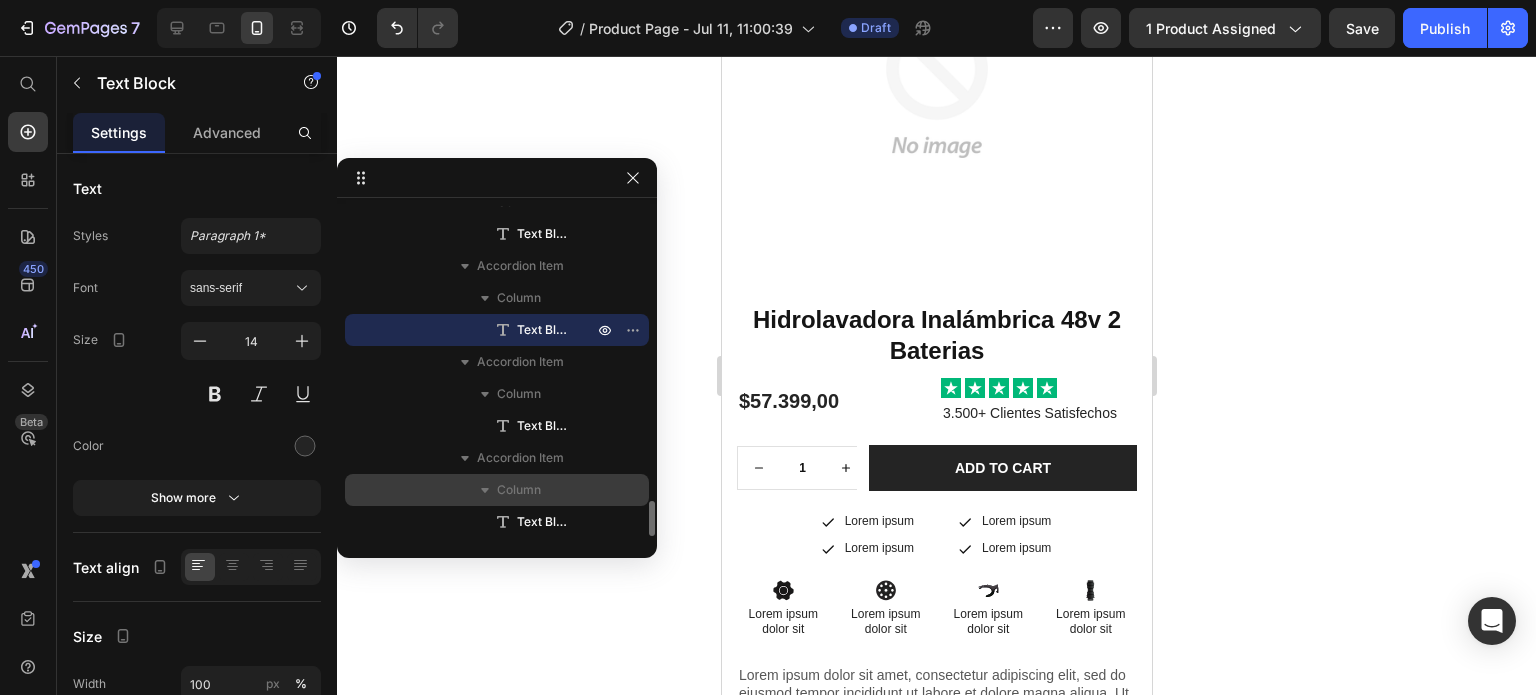 scroll, scrollTop: 2773, scrollLeft: 0, axis: vertical 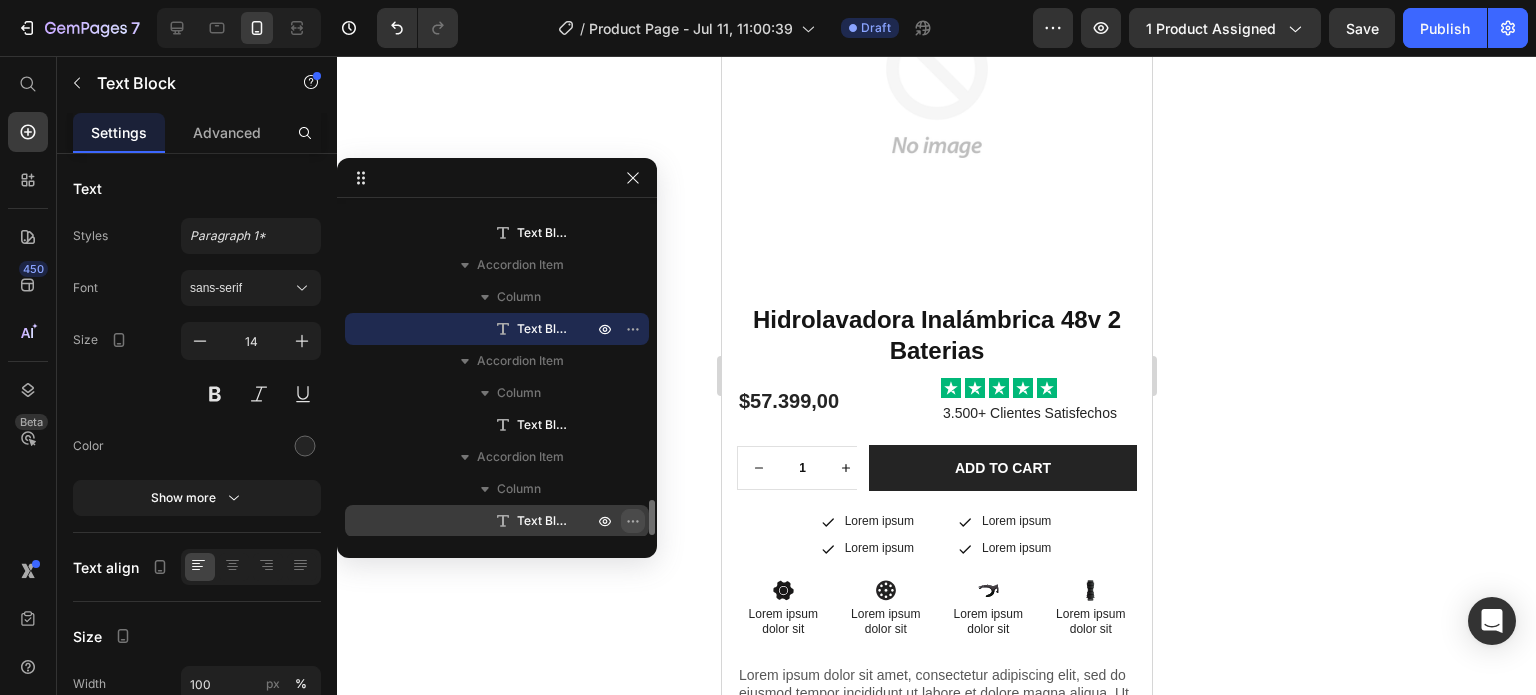 click 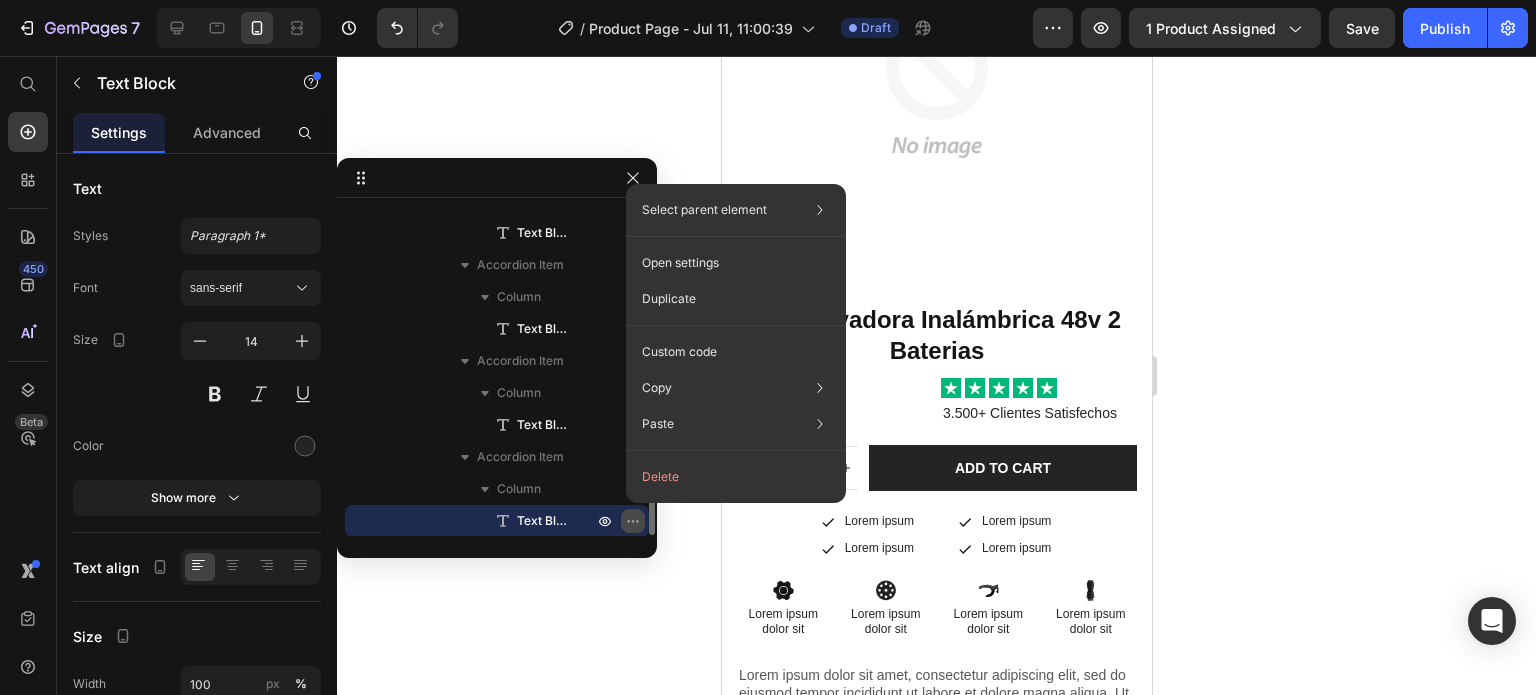 click 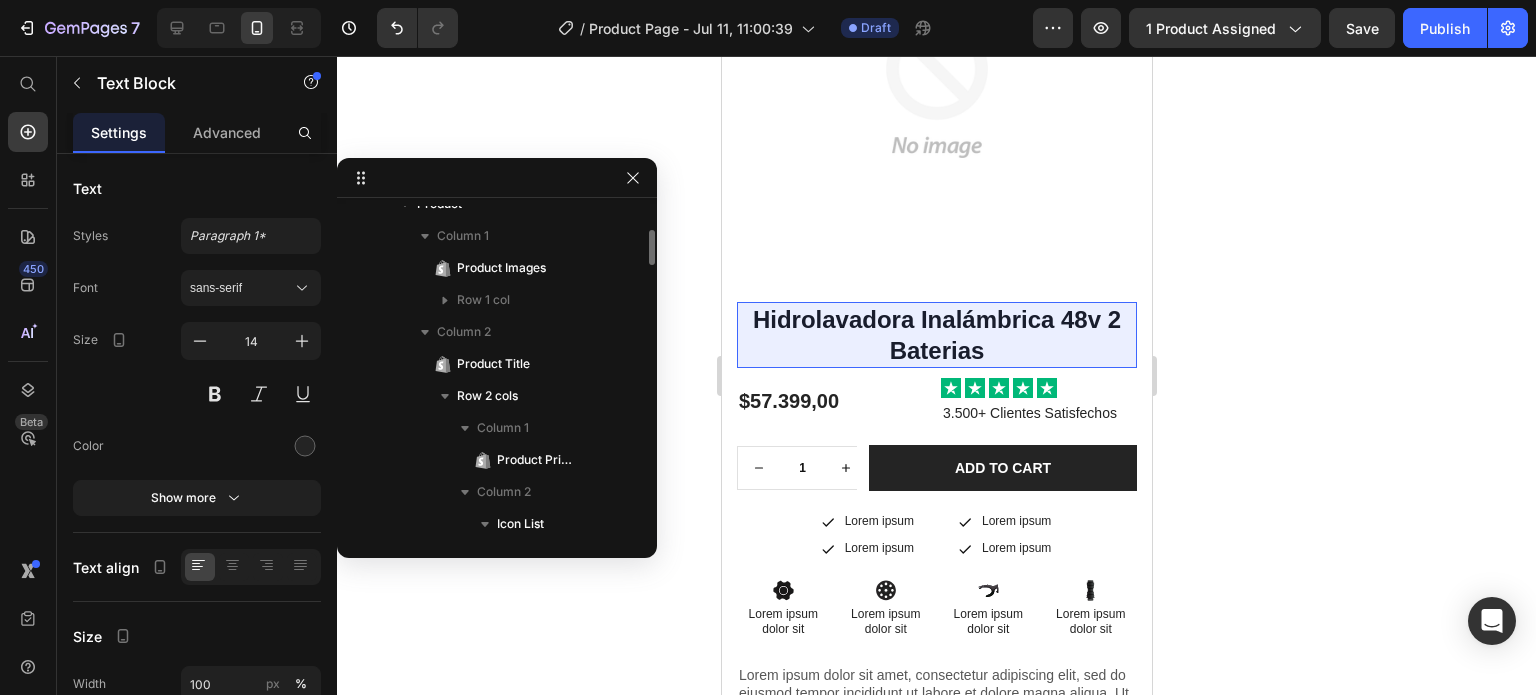 scroll, scrollTop: 243, scrollLeft: 0, axis: vertical 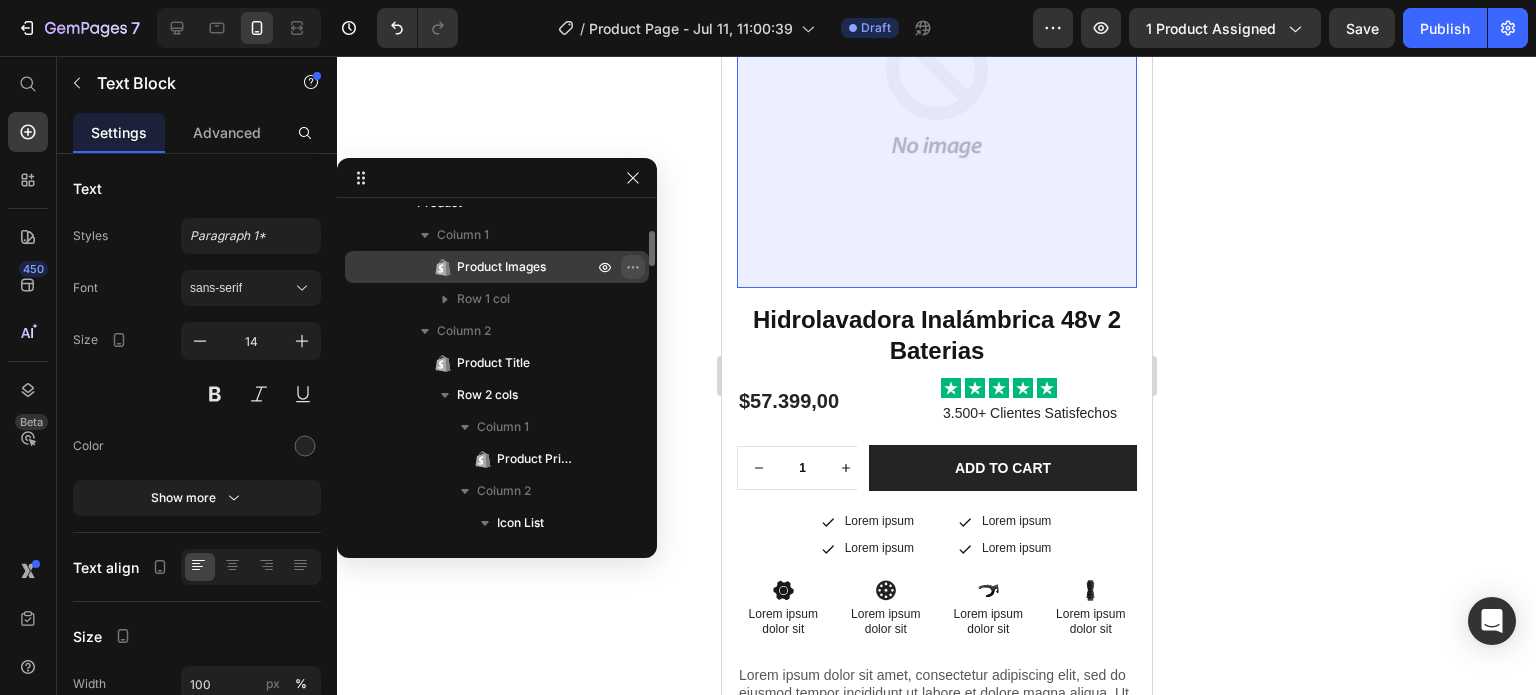 click 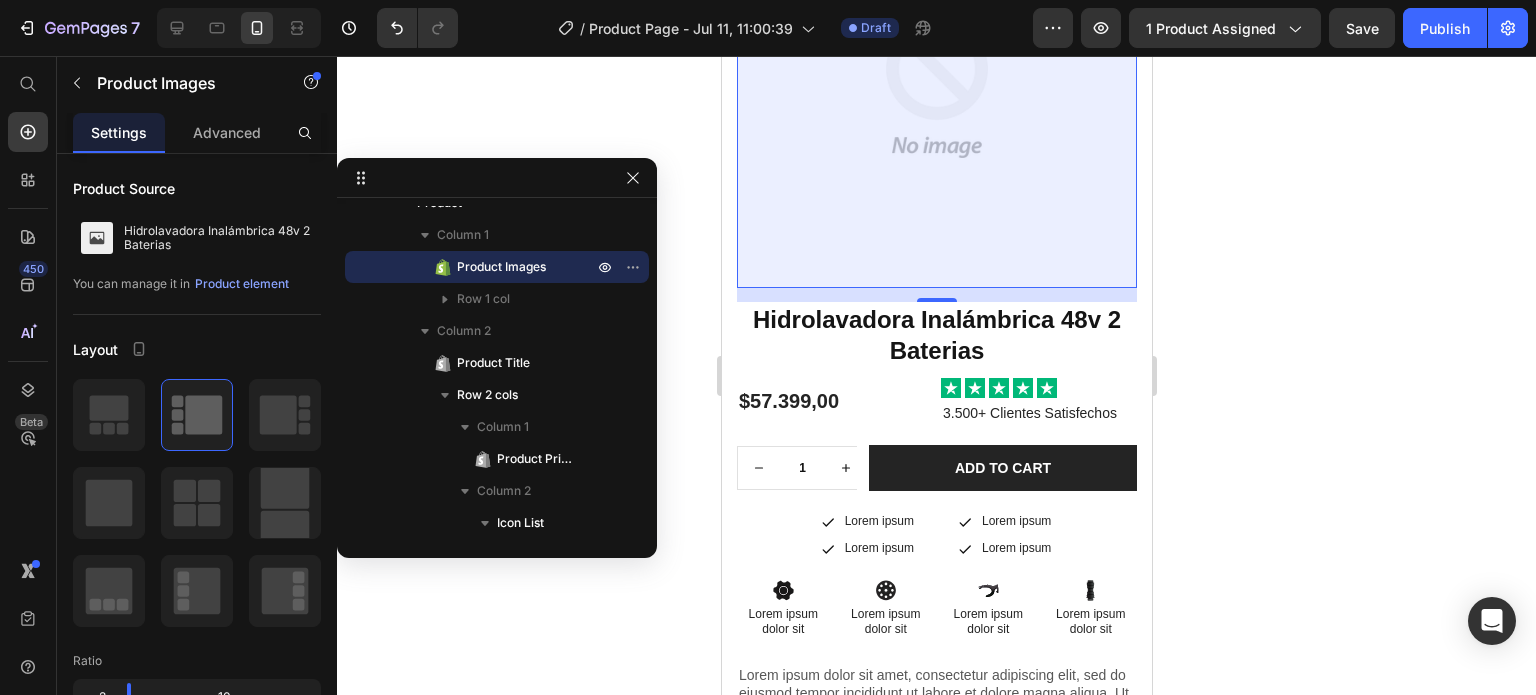 click 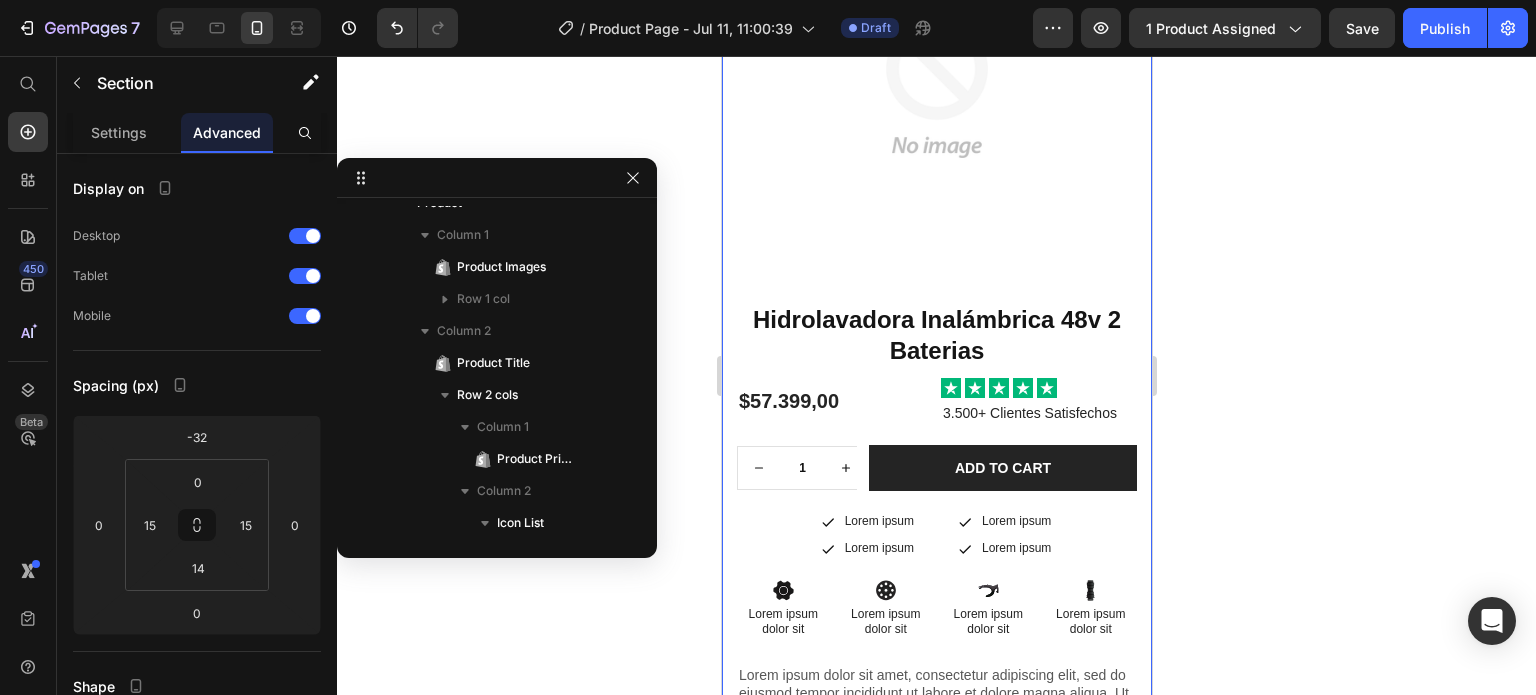 scroll, scrollTop: 26, scrollLeft: 0, axis: vertical 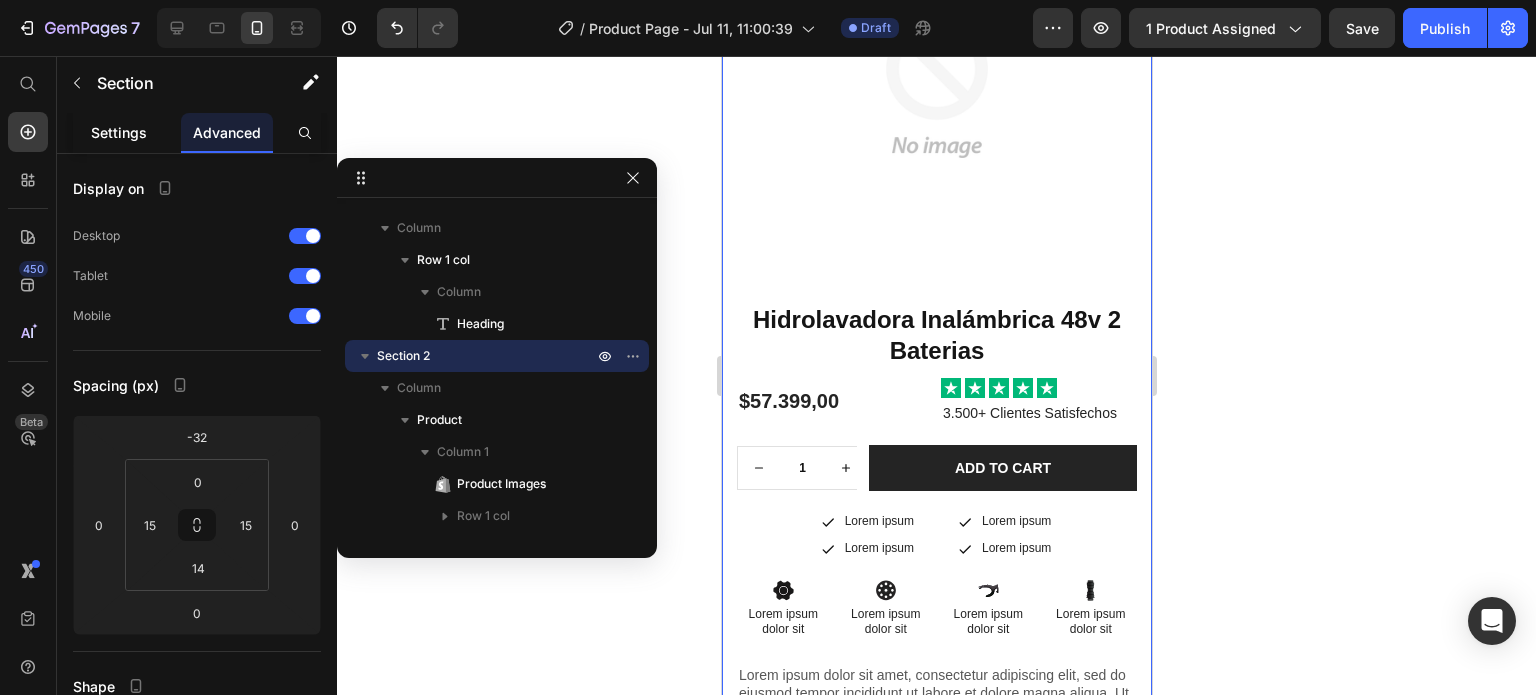 click on "Settings" at bounding box center (119, 132) 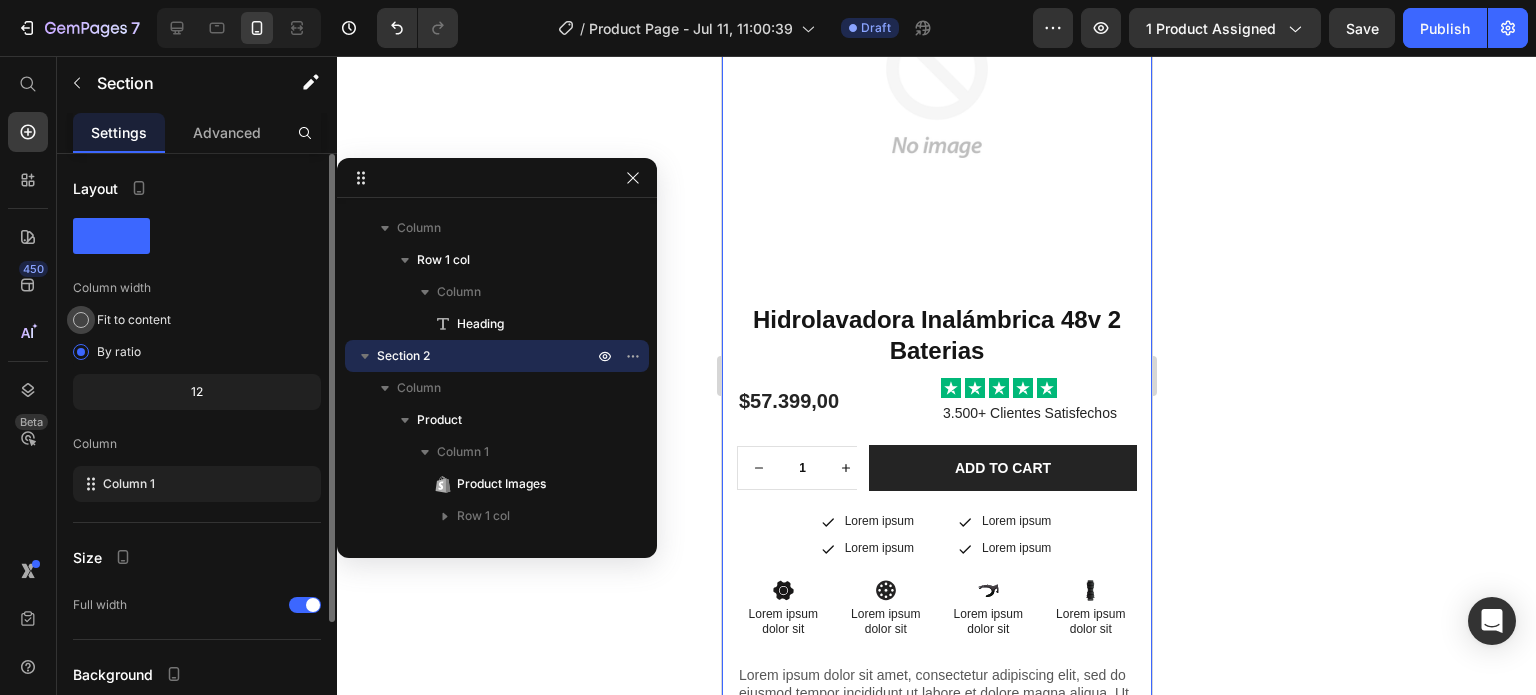 scroll, scrollTop: 164, scrollLeft: 0, axis: vertical 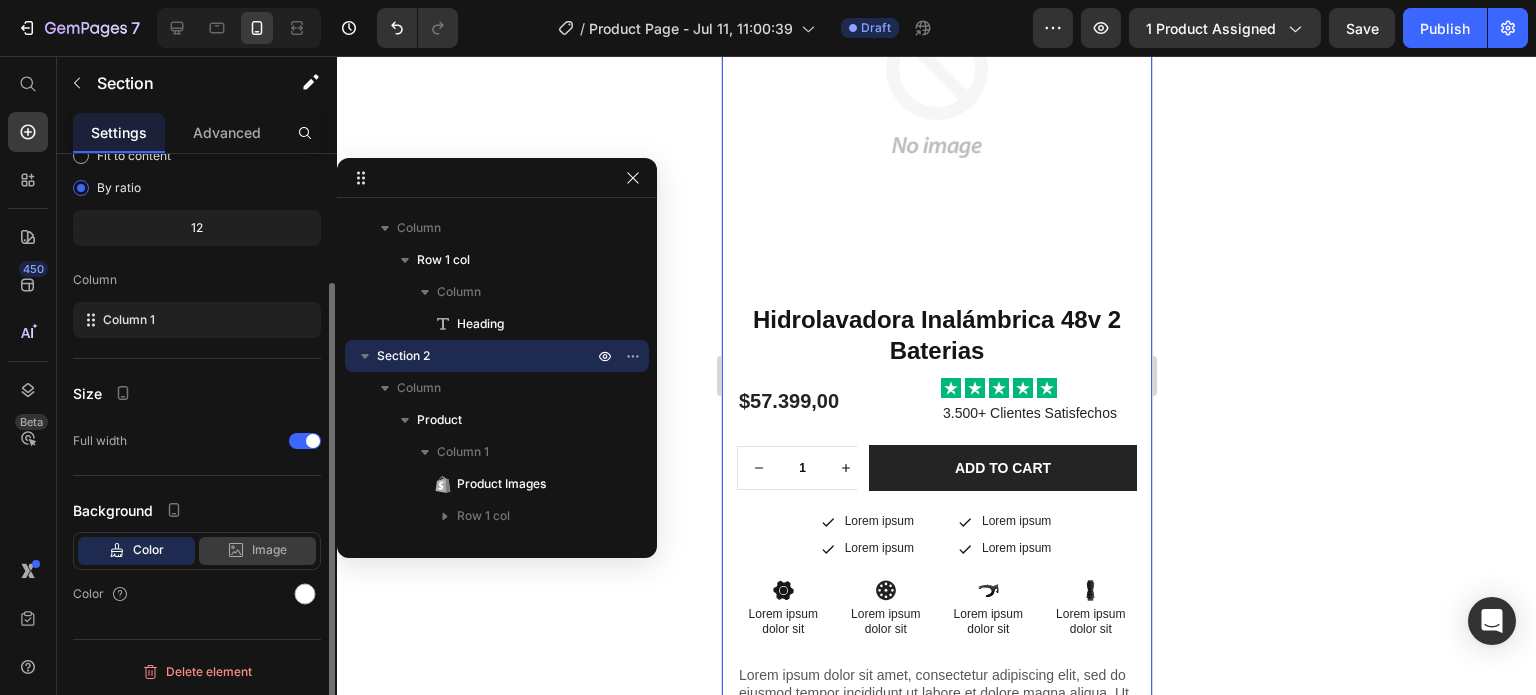 click on "Image" at bounding box center [269, 550] 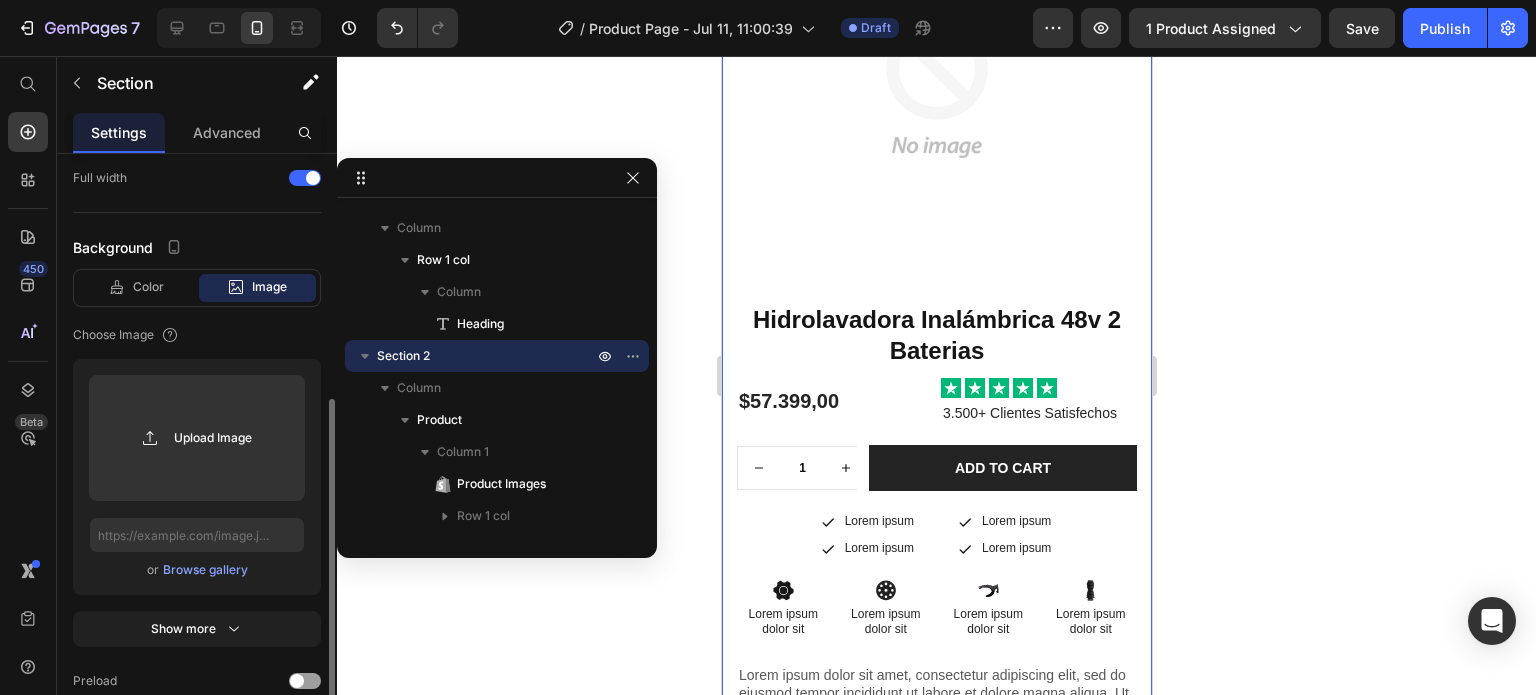 scroll, scrollTop: 442, scrollLeft: 0, axis: vertical 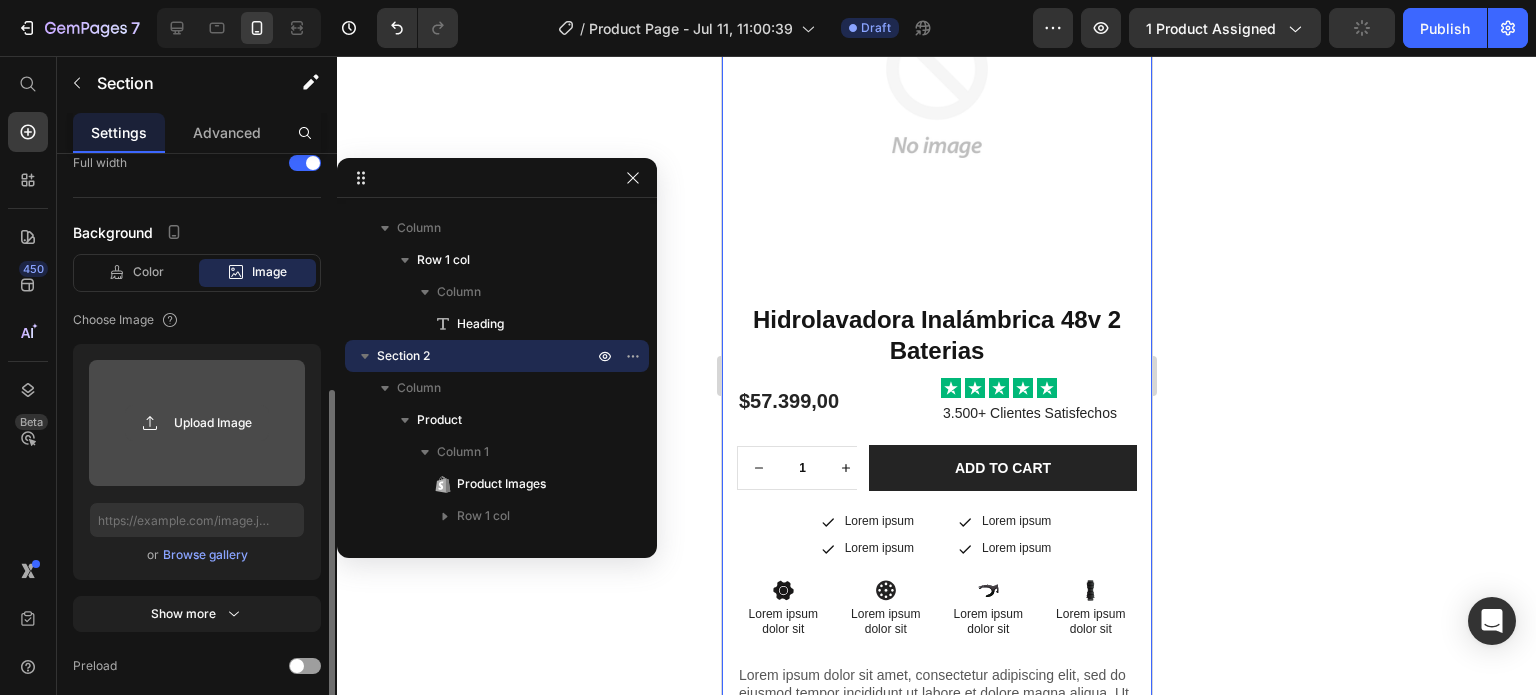 click 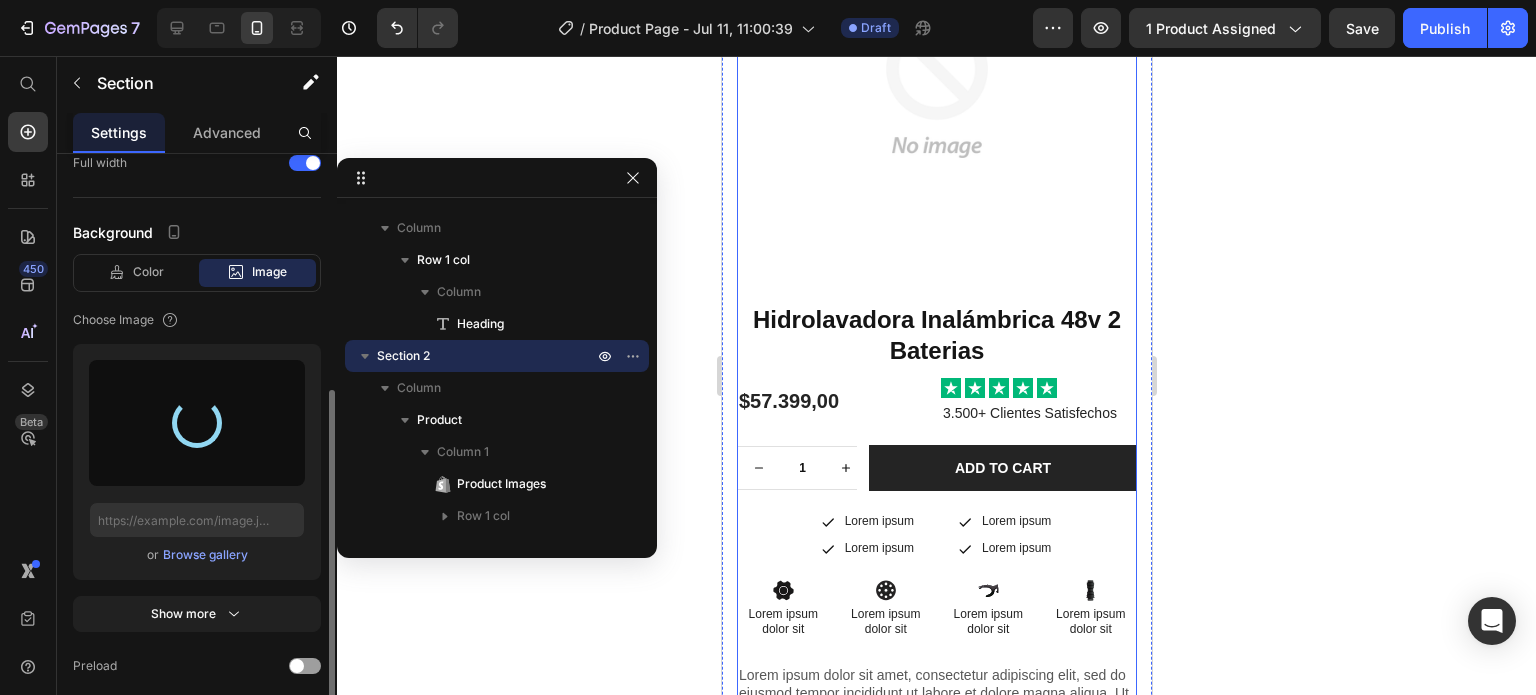 type on "https://cdn.shopify.com/s/files/1/0664/1847/5096/files/gempages_574621923191816991-ef36426c-98d4-4b68-a469-f20bc9084b2a.png" 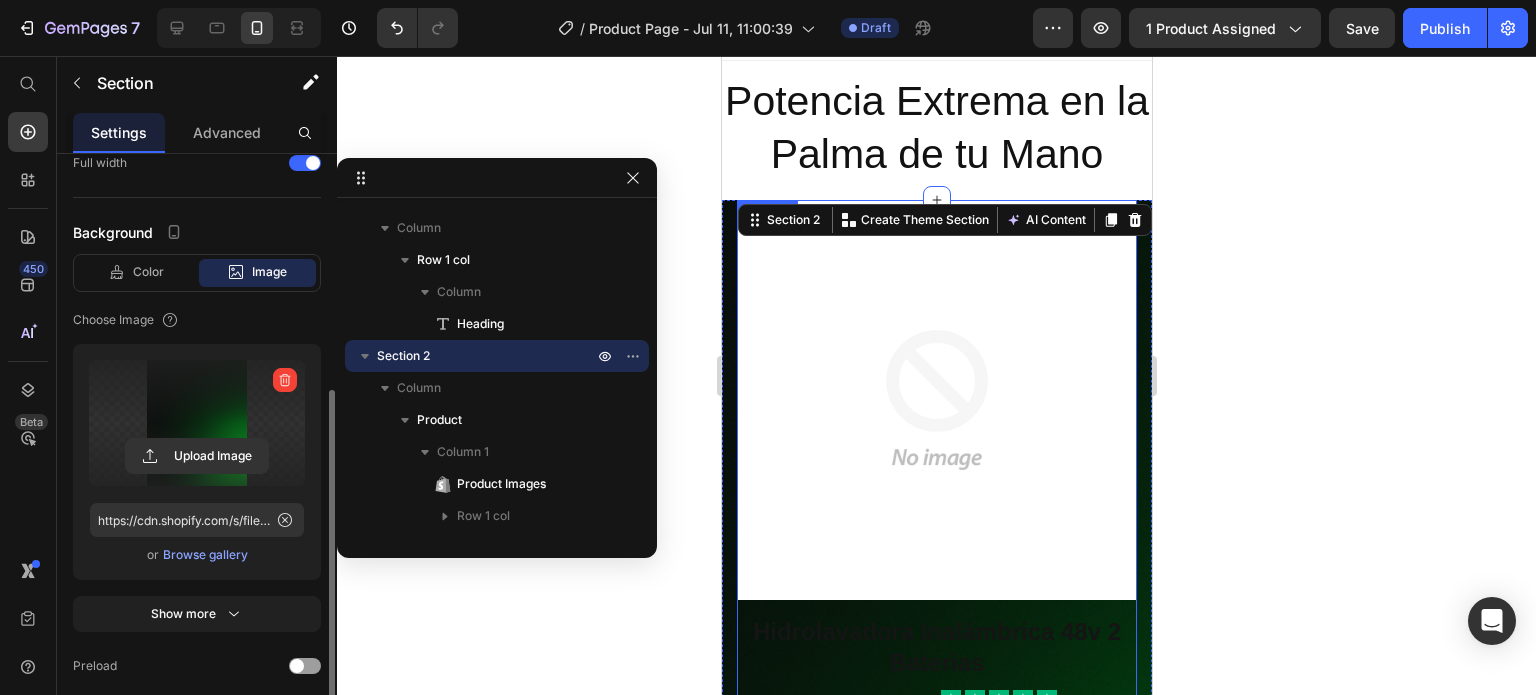 scroll, scrollTop: 0, scrollLeft: 0, axis: both 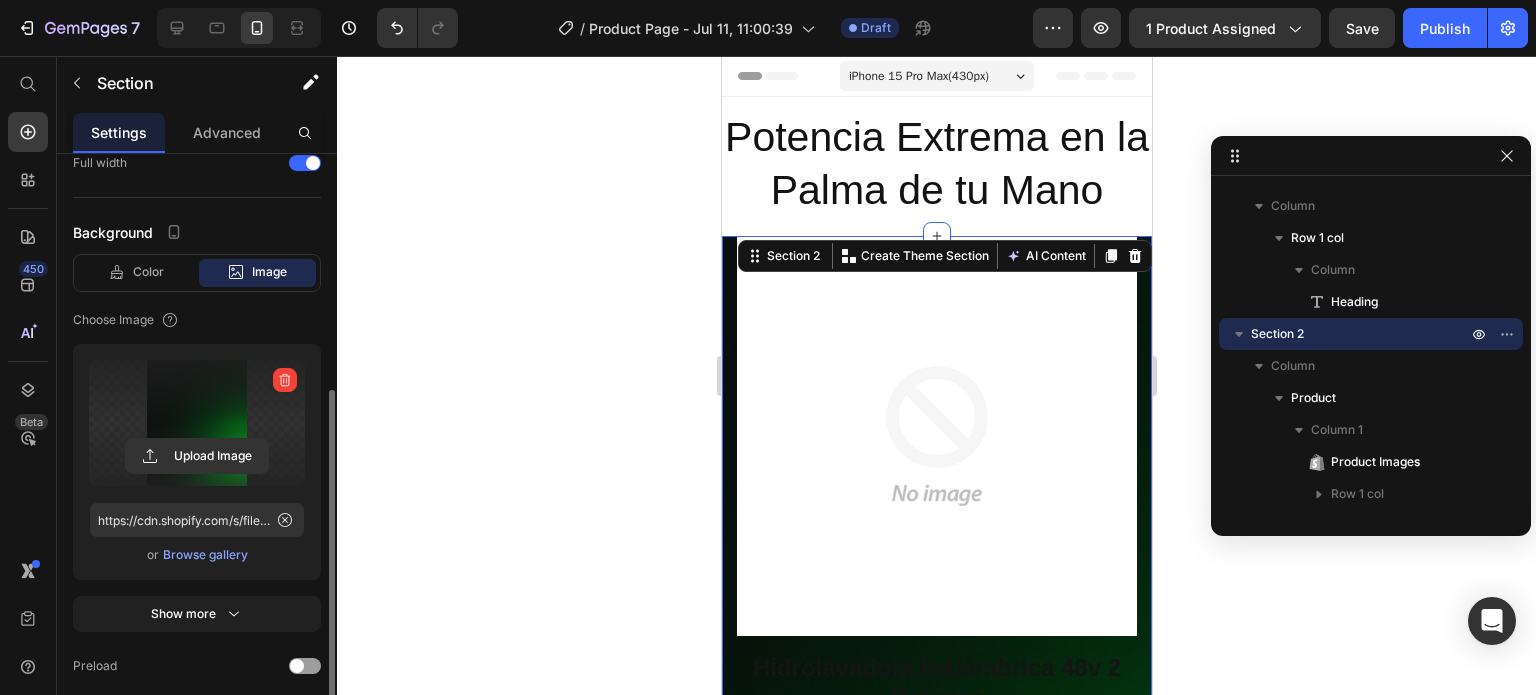 drag, startPoint x: 539, startPoint y: 183, endPoint x: 1411, endPoint y: 165, distance: 872.1857 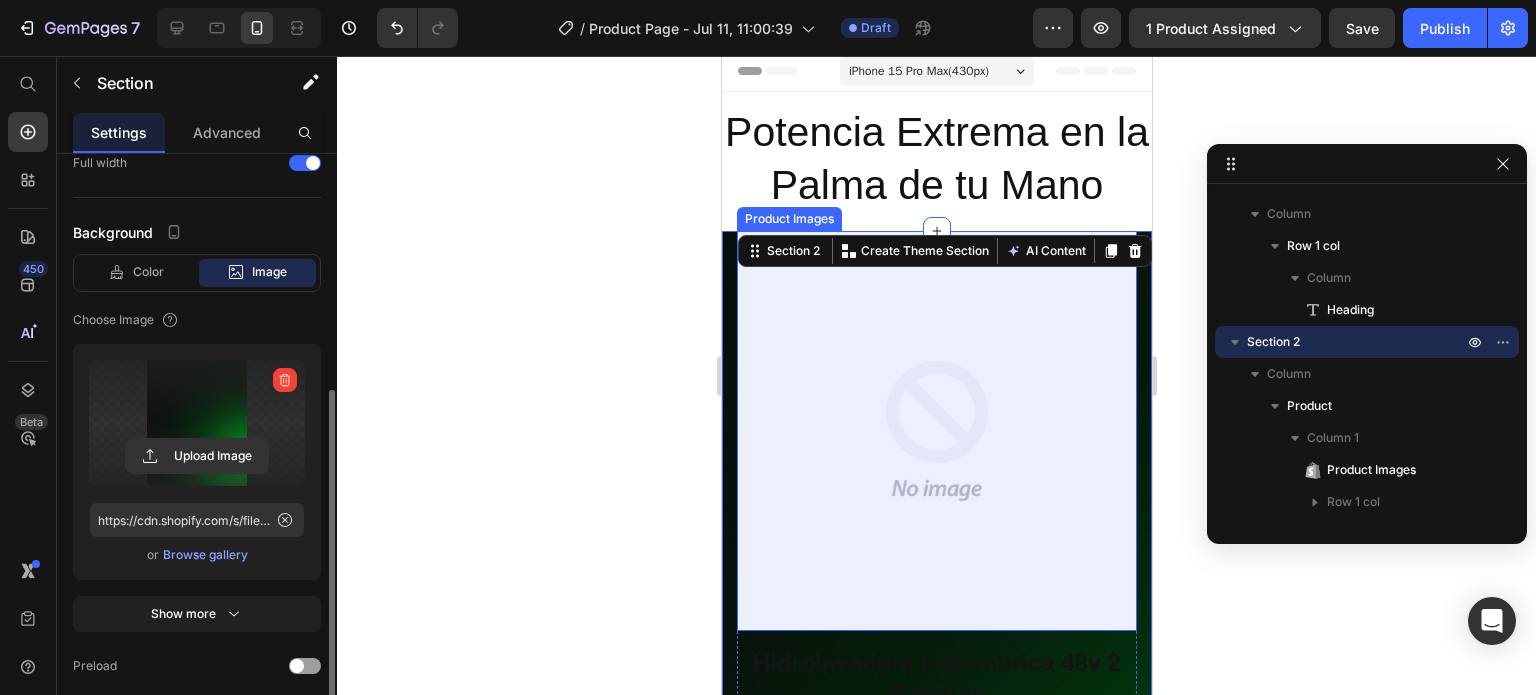 scroll, scrollTop: 0, scrollLeft: 0, axis: both 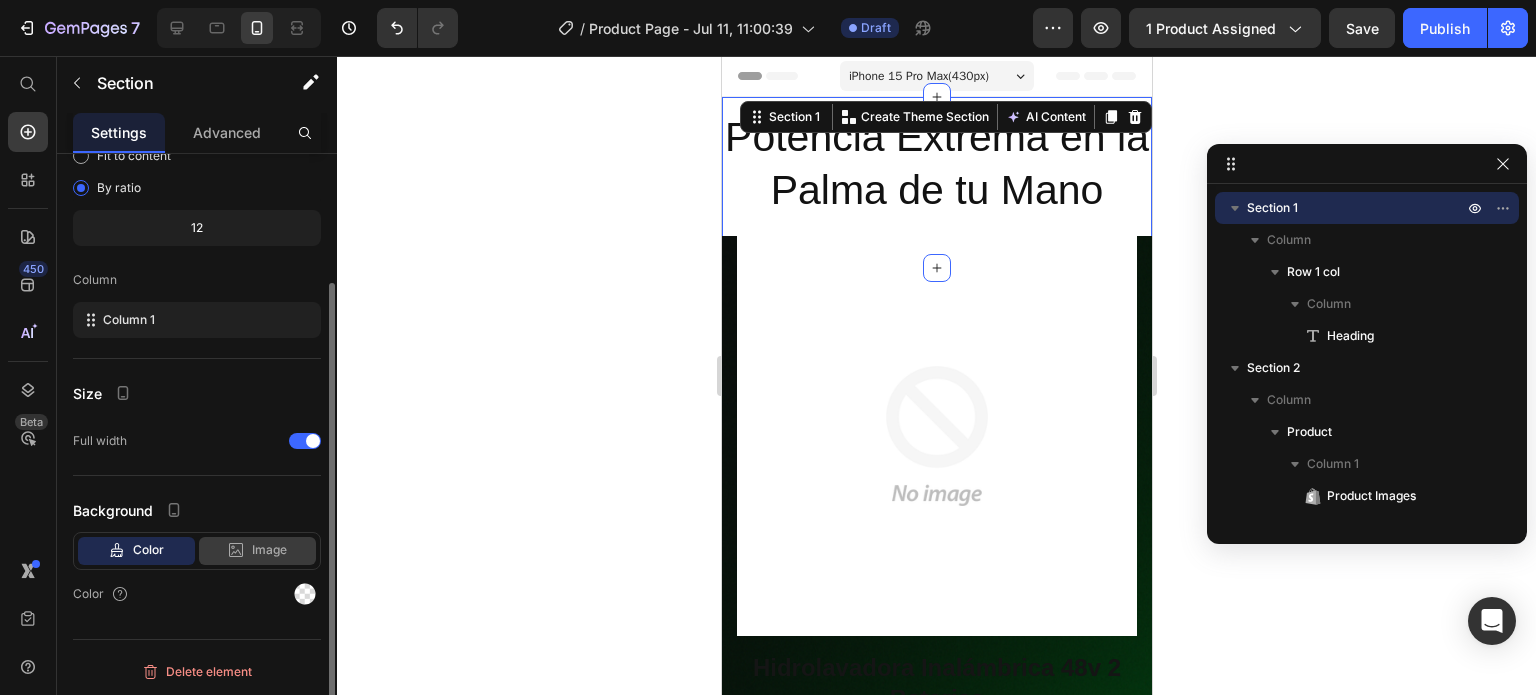 click 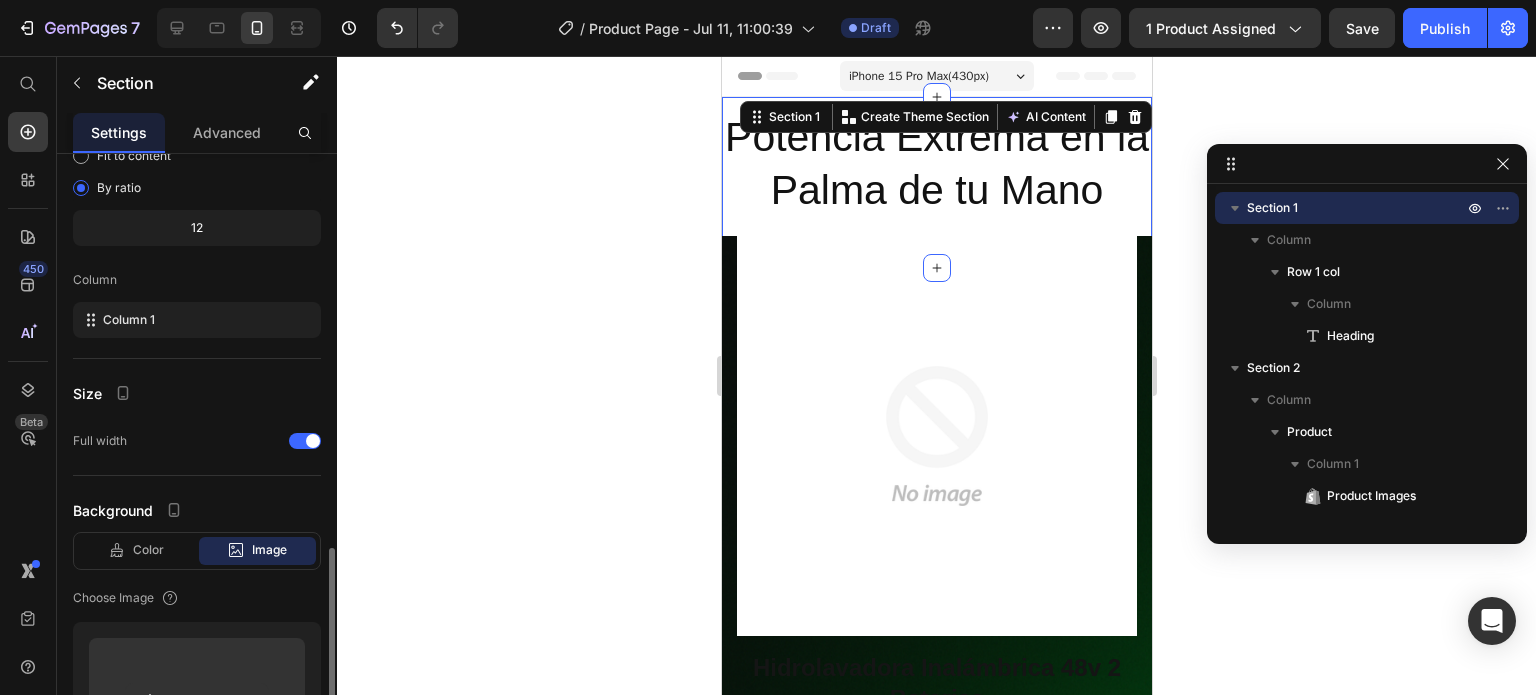 scroll, scrollTop: 449, scrollLeft: 0, axis: vertical 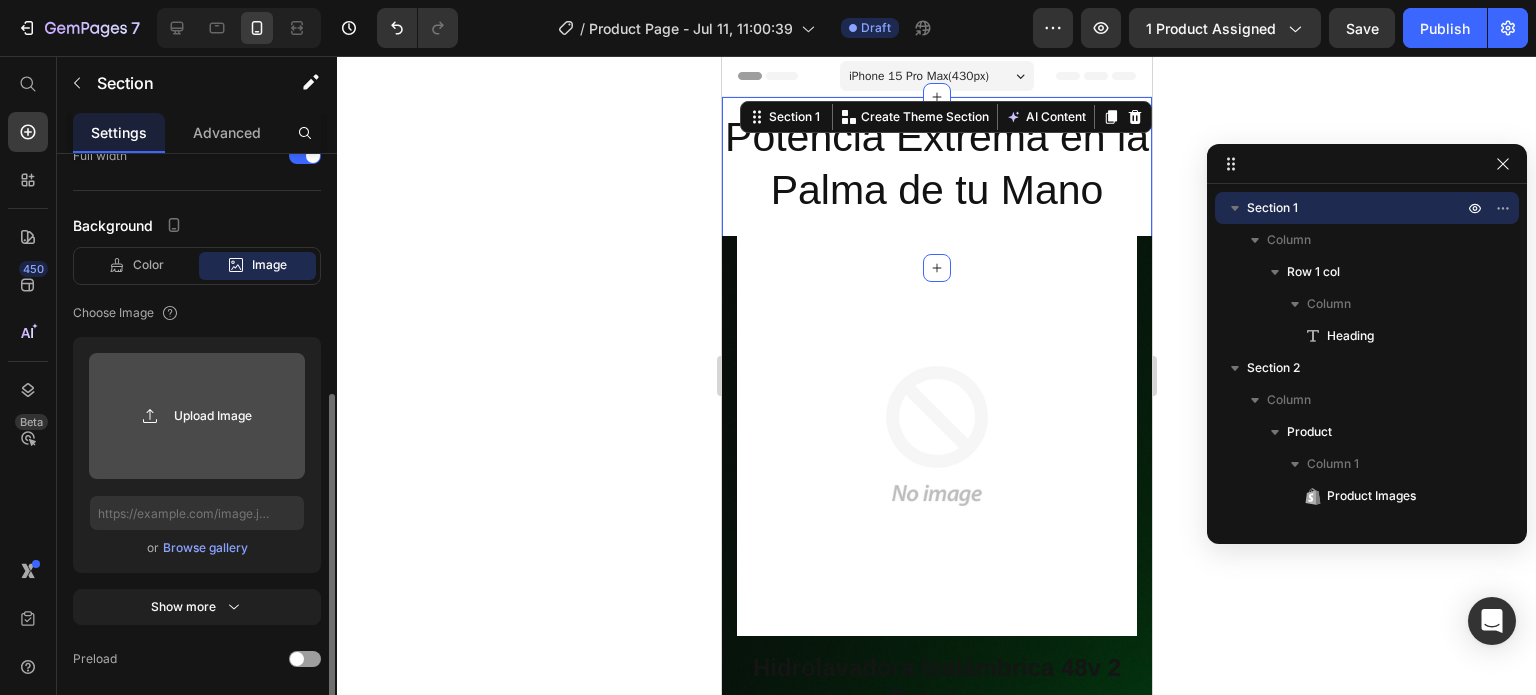 click 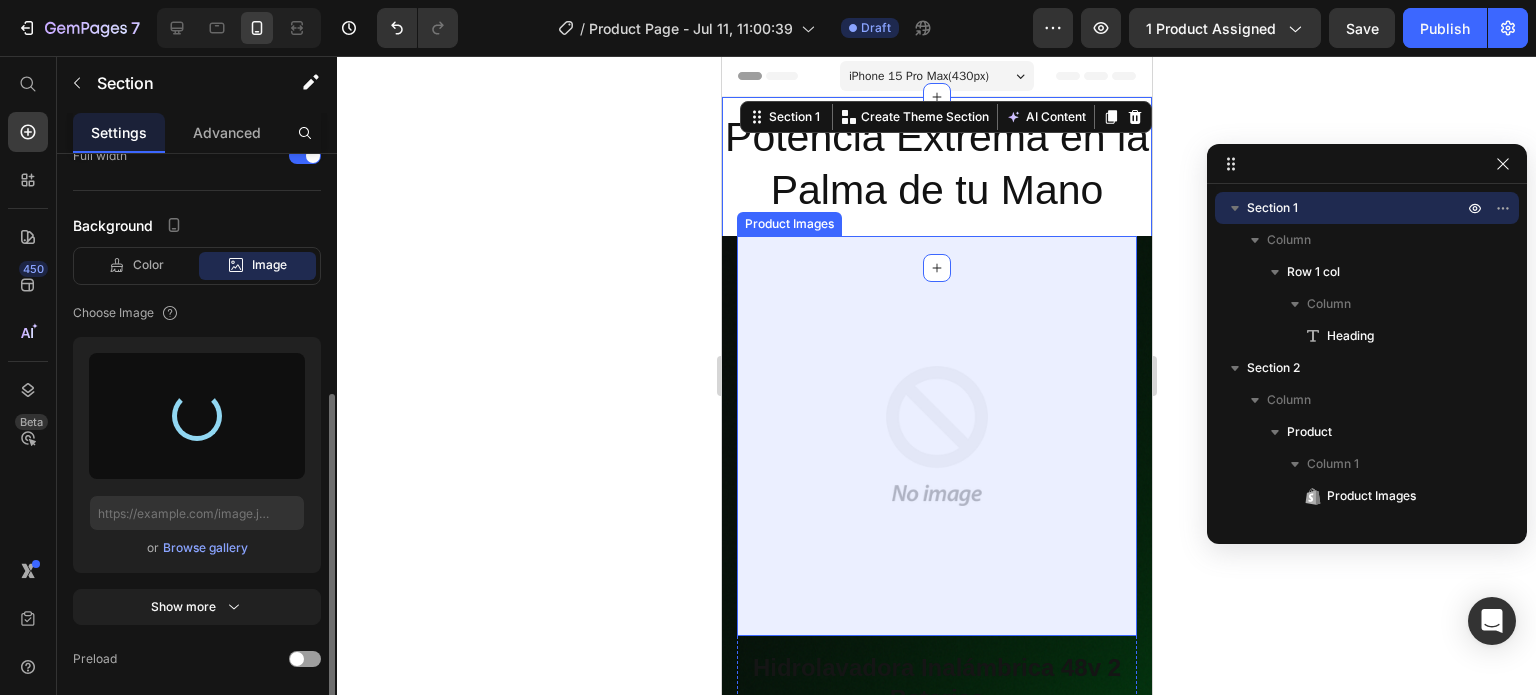 type on "https://cdn.shopify.com/s/files/1/0664/1847/5096/files/gempages_574621923191816991-ef36426c-98d4-4b68-a469-f20bc9084b2a.png" 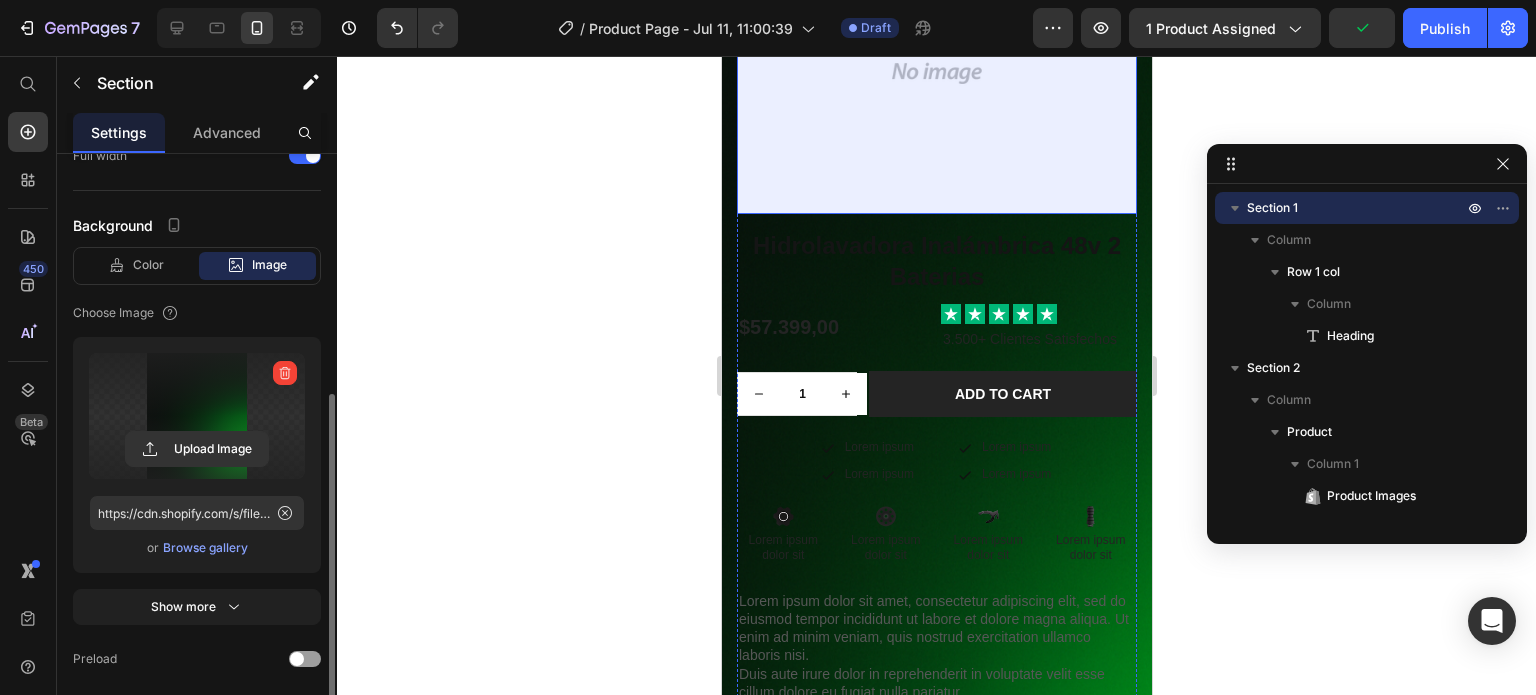 scroll, scrollTop: 344, scrollLeft: 0, axis: vertical 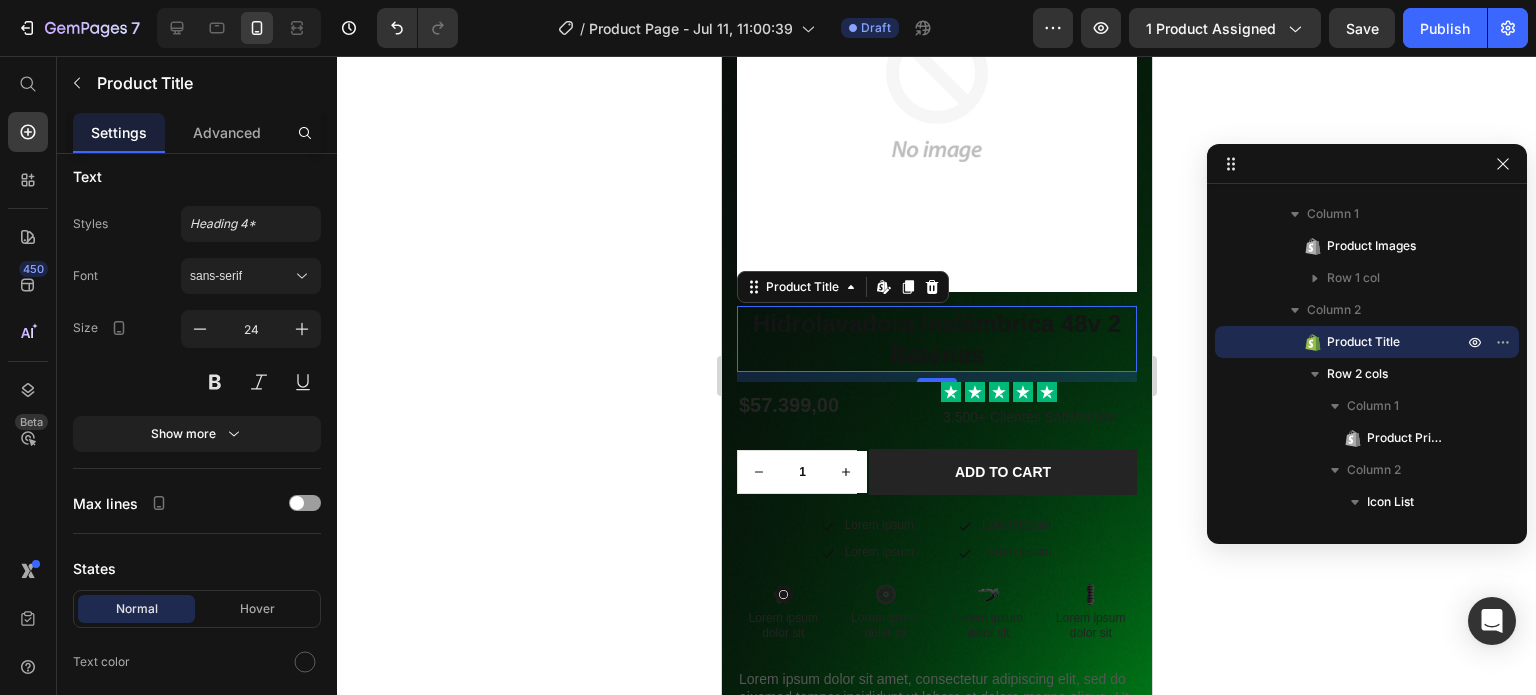 click on "Hidrolavadora Inalámbrica 48v 2 Baterias" at bounding box center (936, 339) 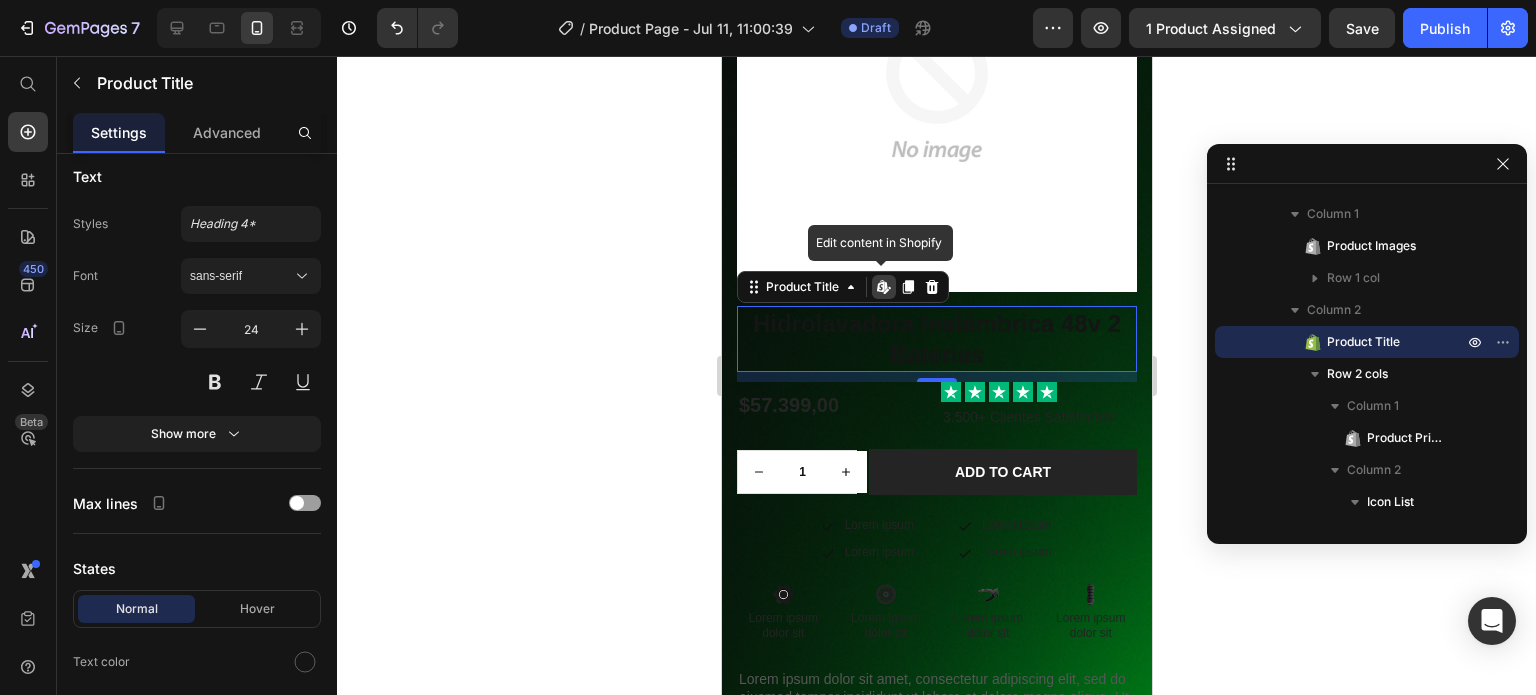 click on "Hidrolavadora Inalámbrica 48v 2 Baterias" at bounding box center [936, 339] 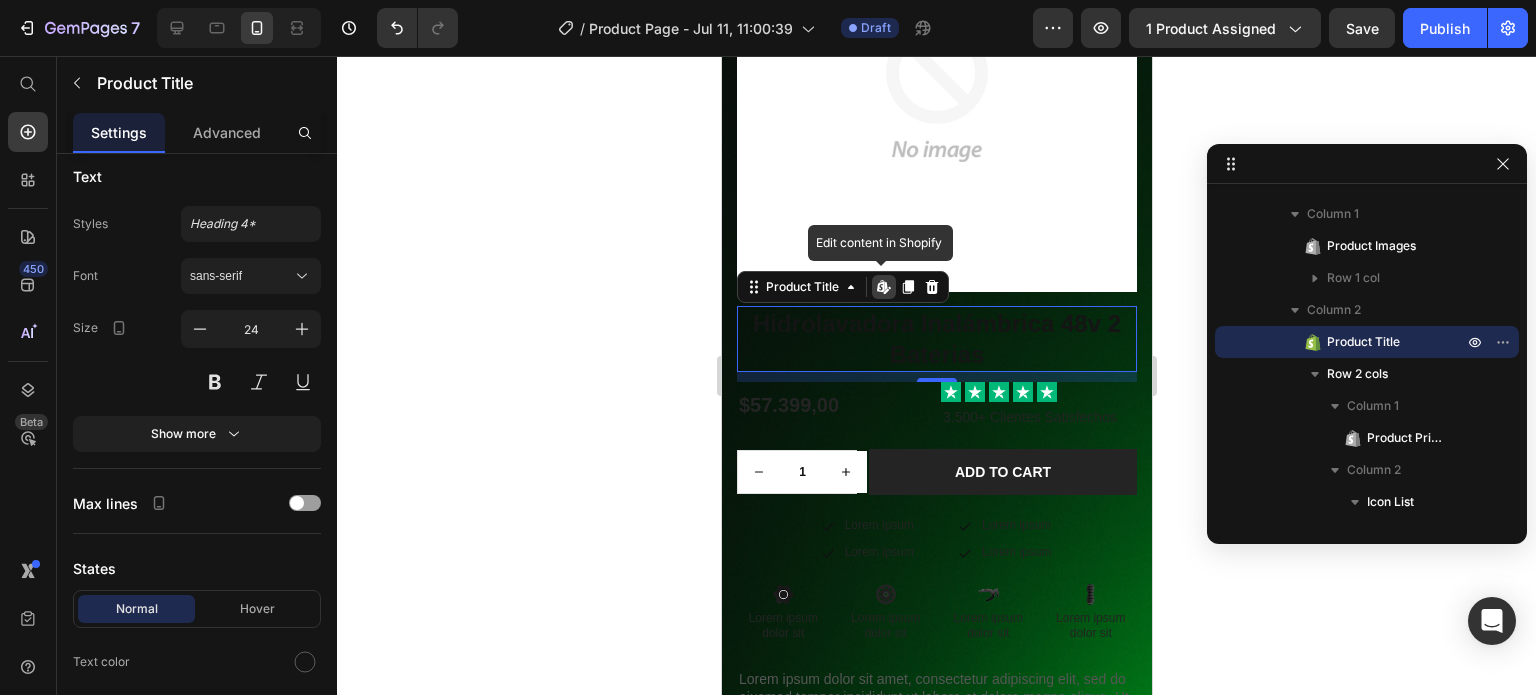 click on "Hidrolavadora Inalámbrica 48v 2 Baterias" at bounding box center (936, 339) 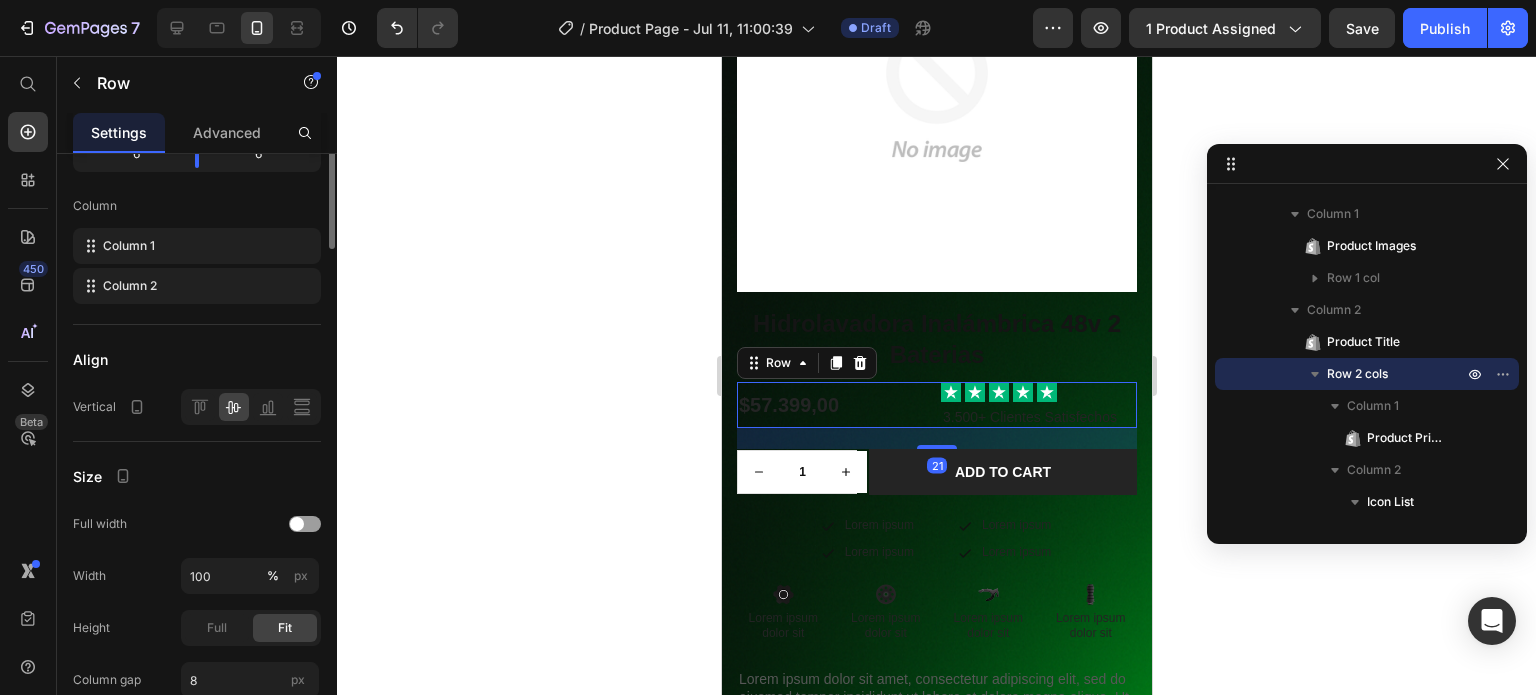 scroll, scrollTop: 0, scrollLeft: 0, axis: both 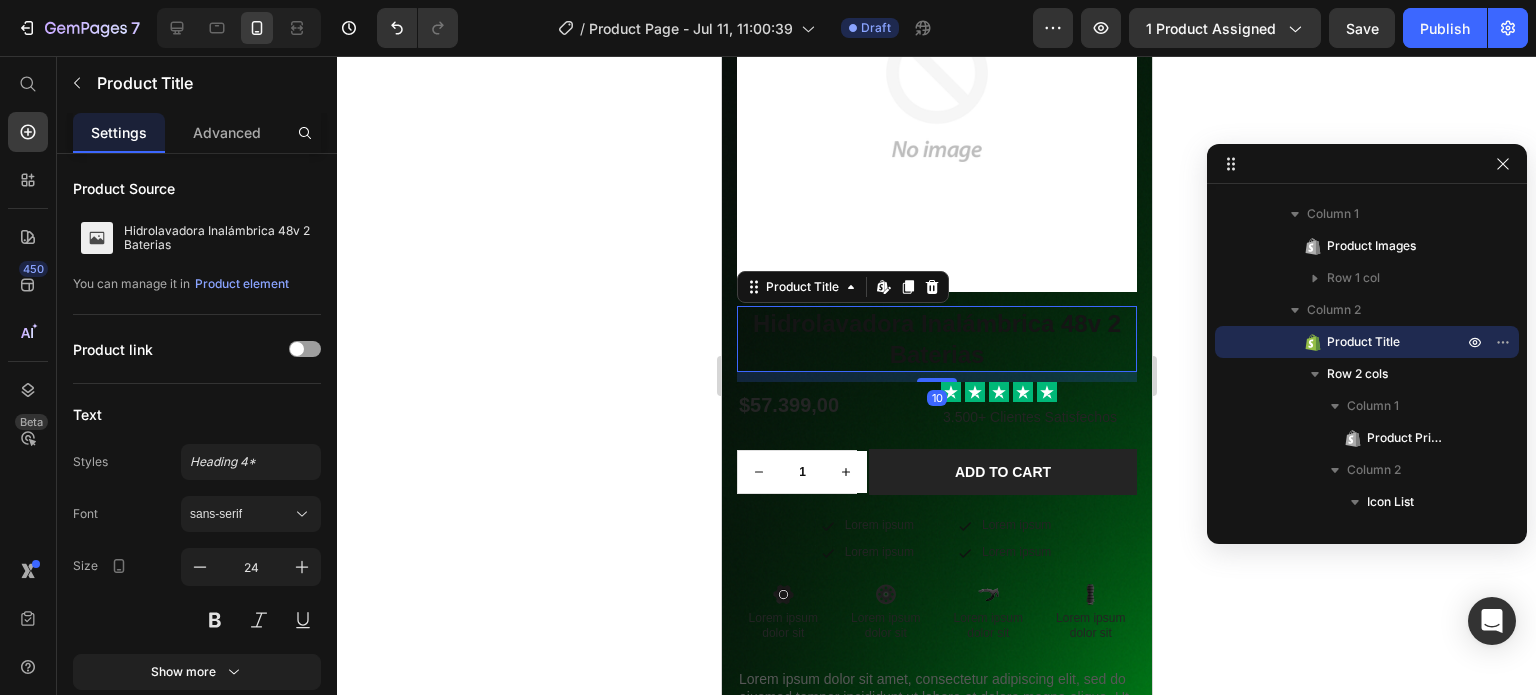 click on "Hidrolavadora Inalámbrica 48v 2 Baterias" at bounding box center (936, 339) 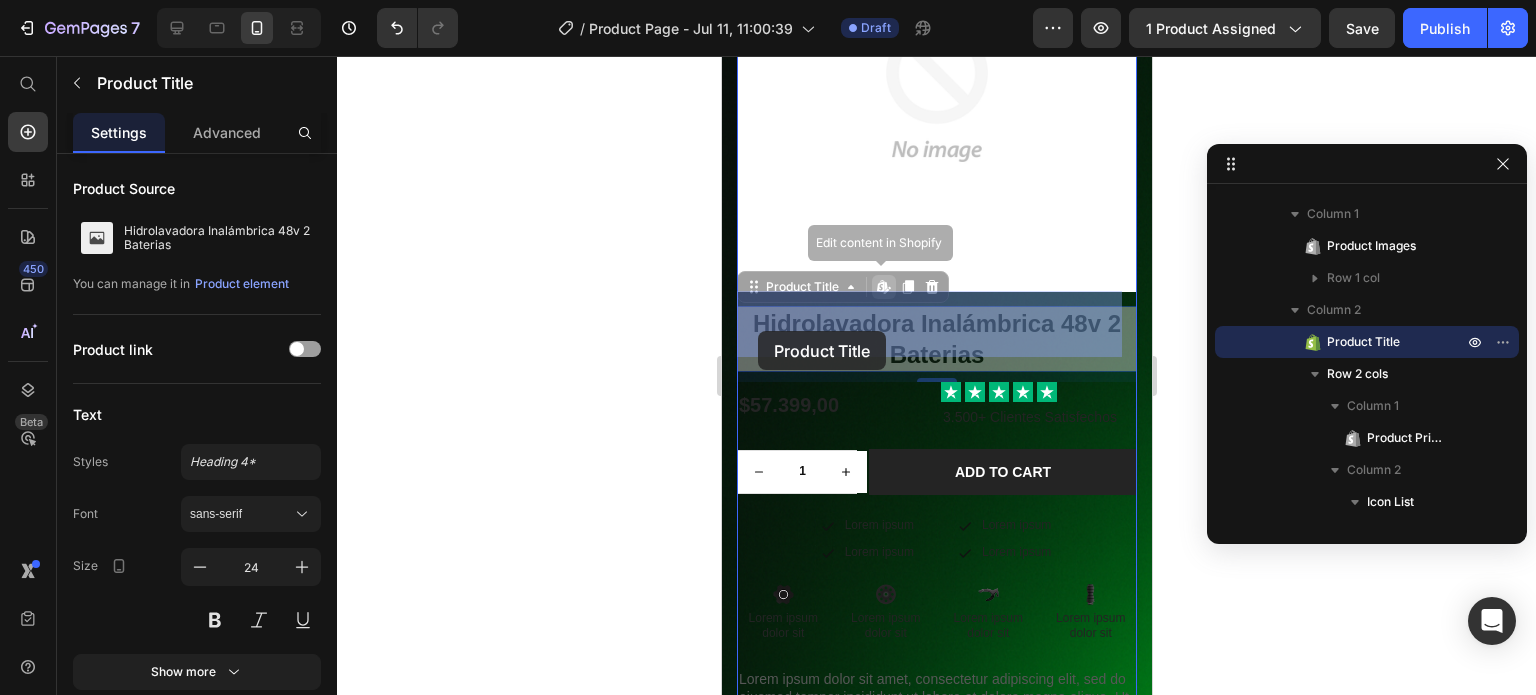 drag, startPoint x: 965, startPoint y: 334, endPoint x: 757, endPoint y: 331, distance: 208.02164 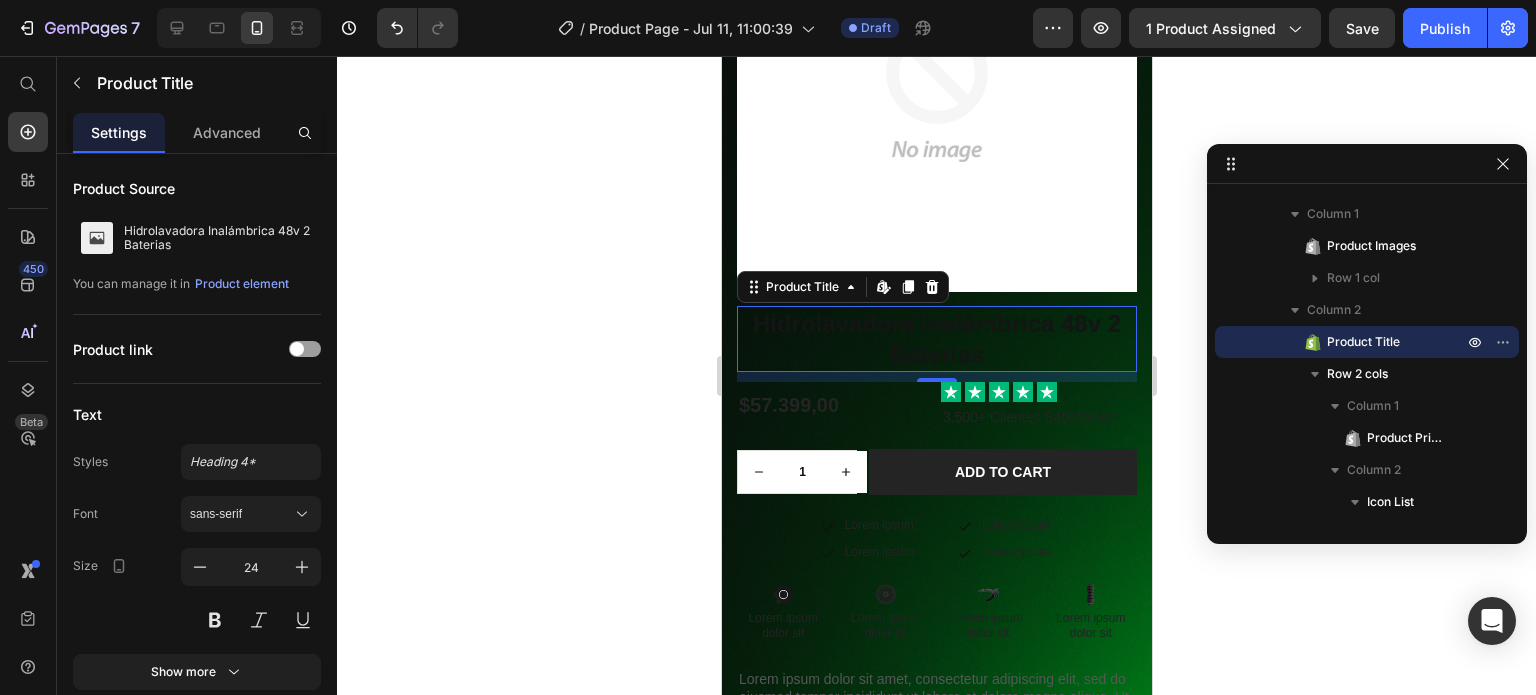click on "Hidrolavadora Inalámbrica 48v 2 Baterias" at bounding box center (936, 339) 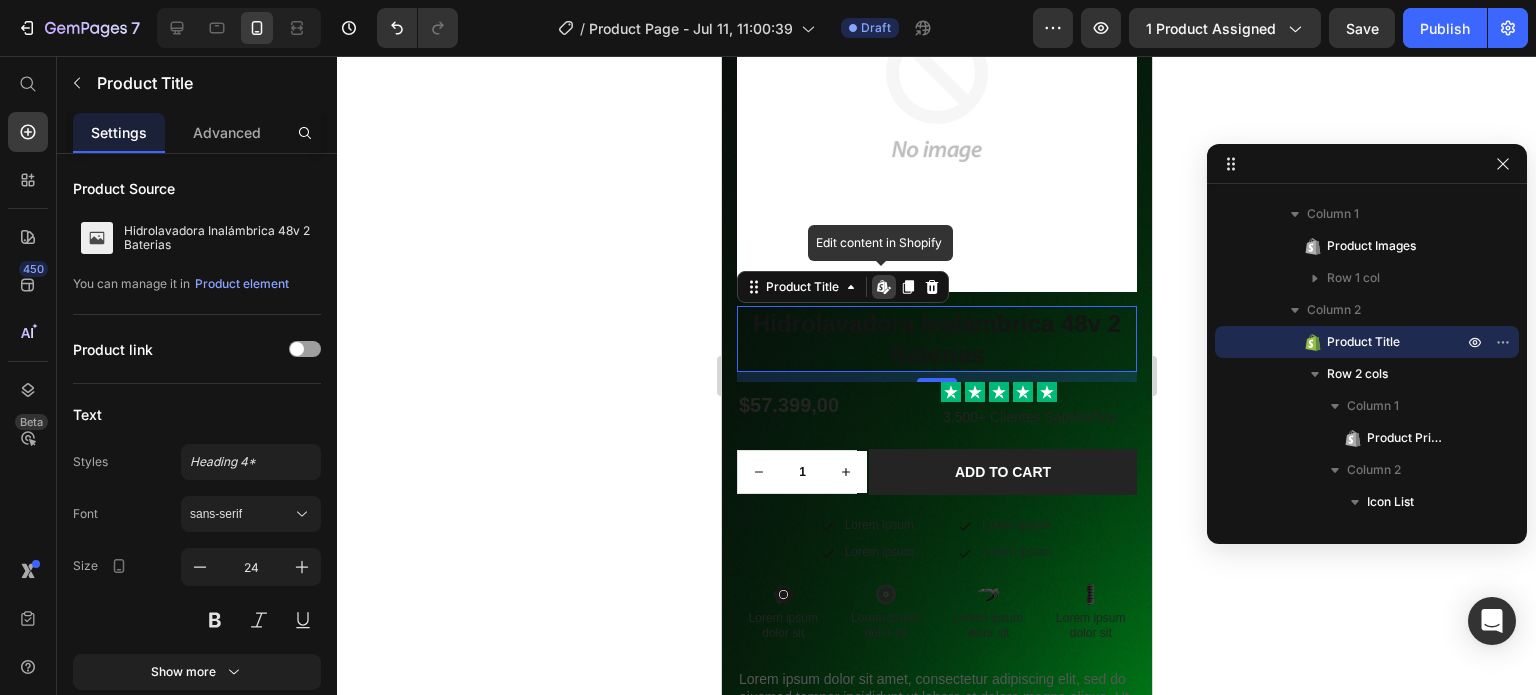 click on "Hidrolavadora Inalámbrica 48v 2 Baterias" at bounding box center (936, 339) 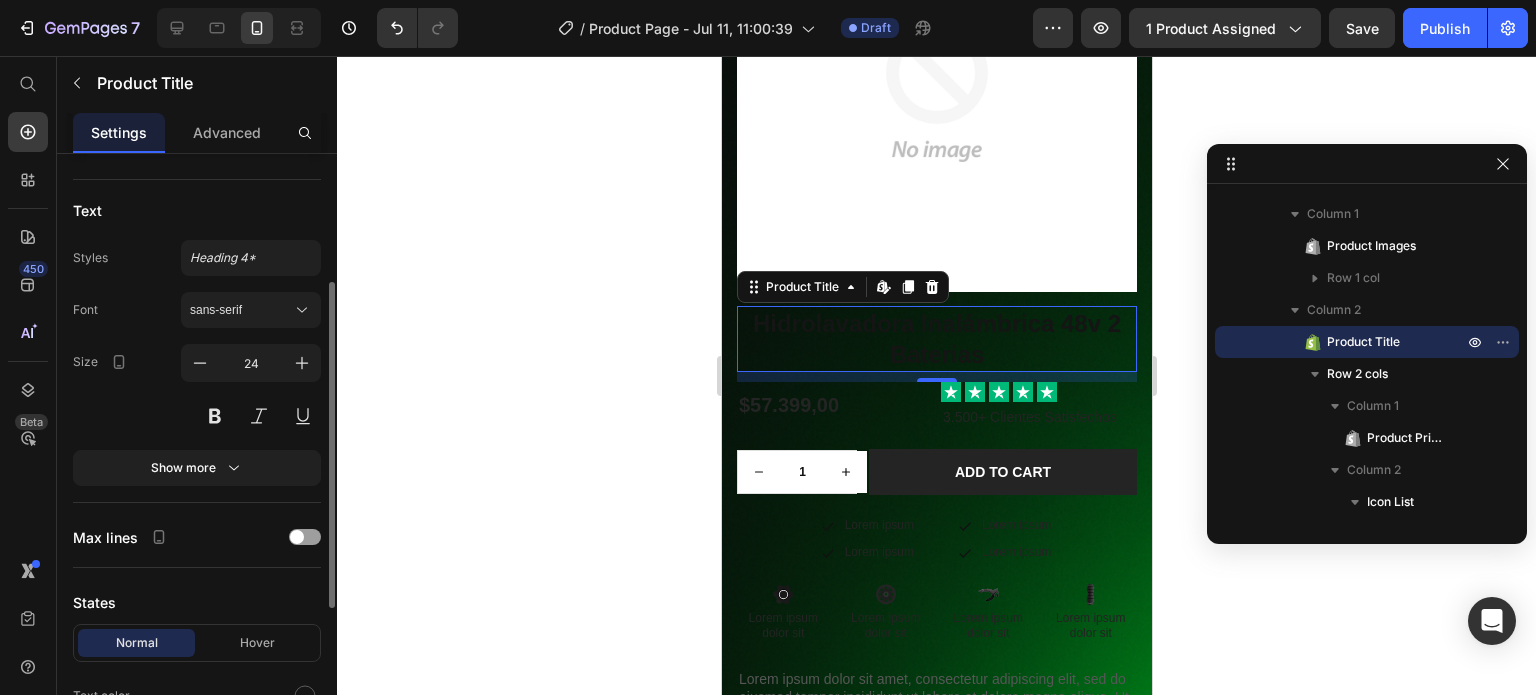 scroll, scrollTop: 288, scrollLeft: 0, axis: vertical 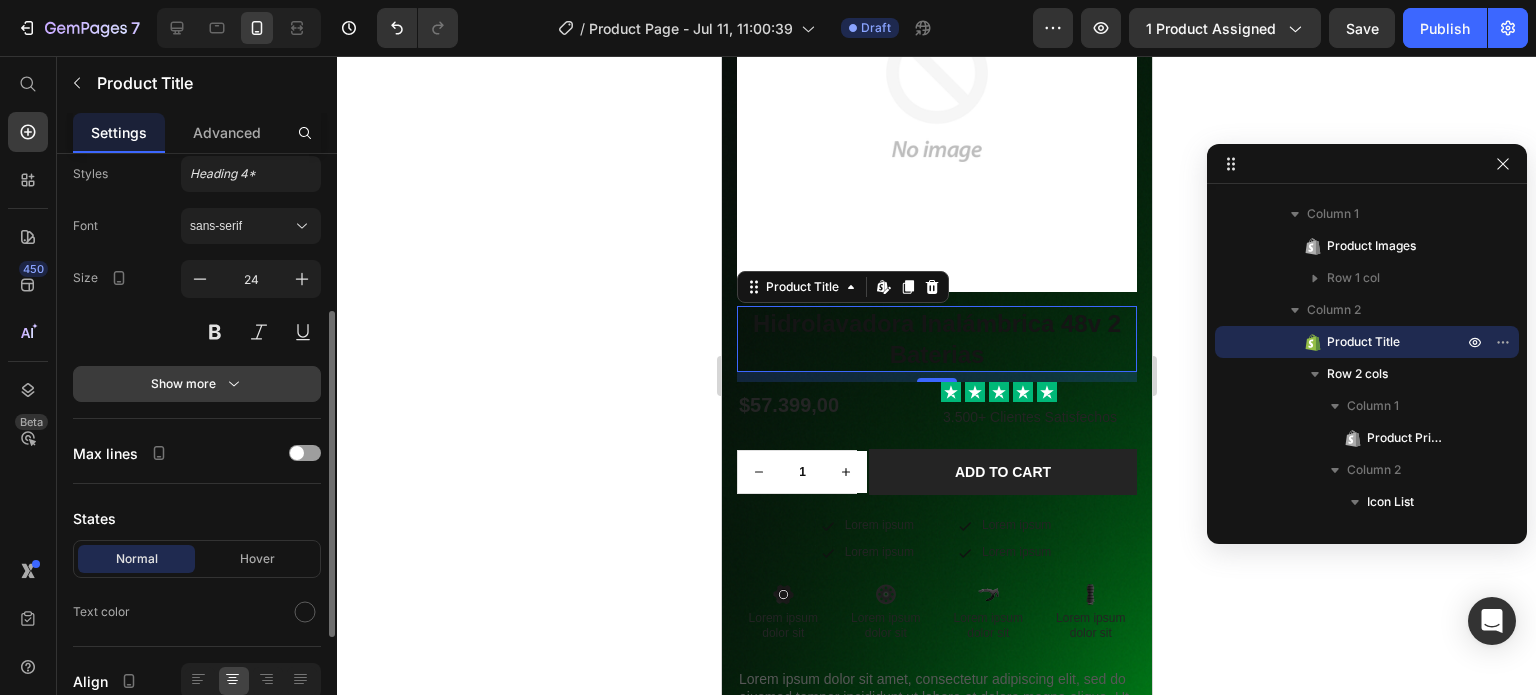 click on "Show more" at bounding box center (197, 384) 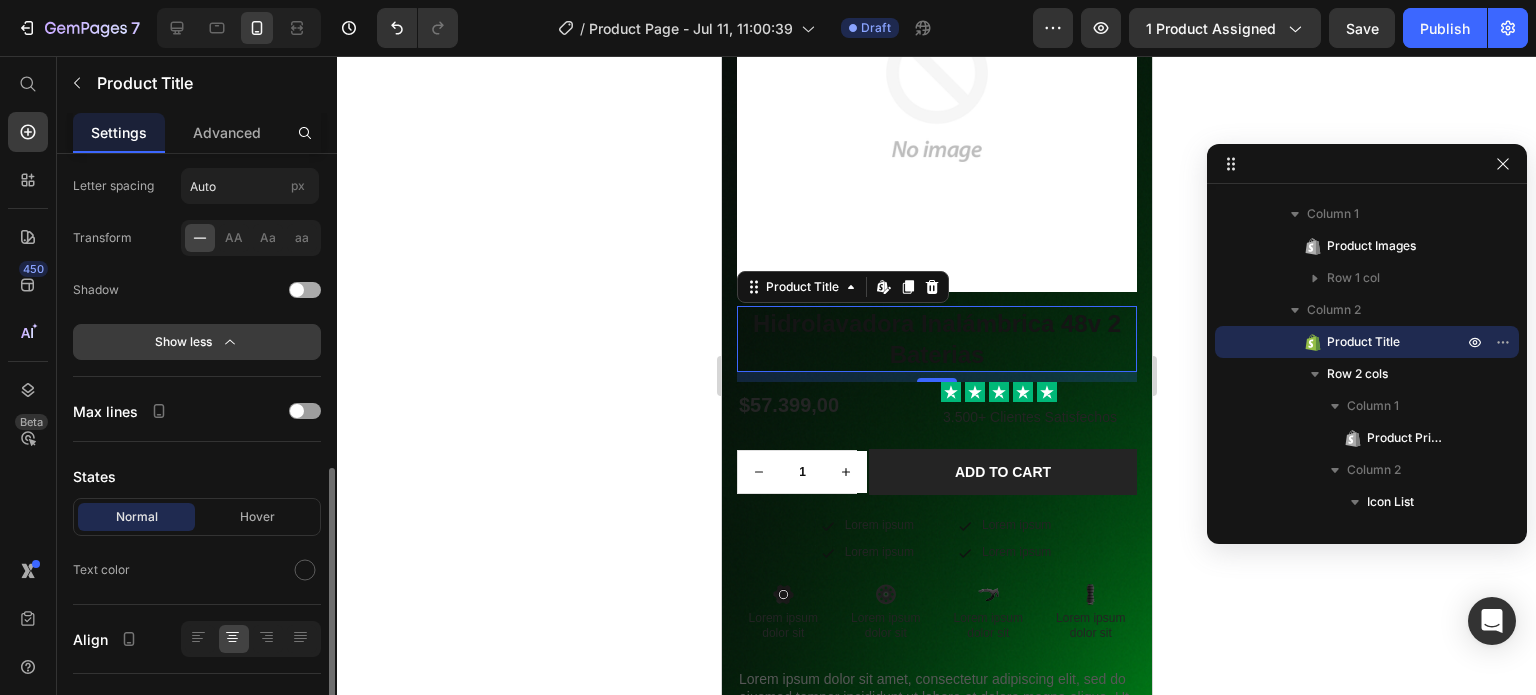 scroll, scrollTop: 655, scrollLeft: 0, axis: vertical 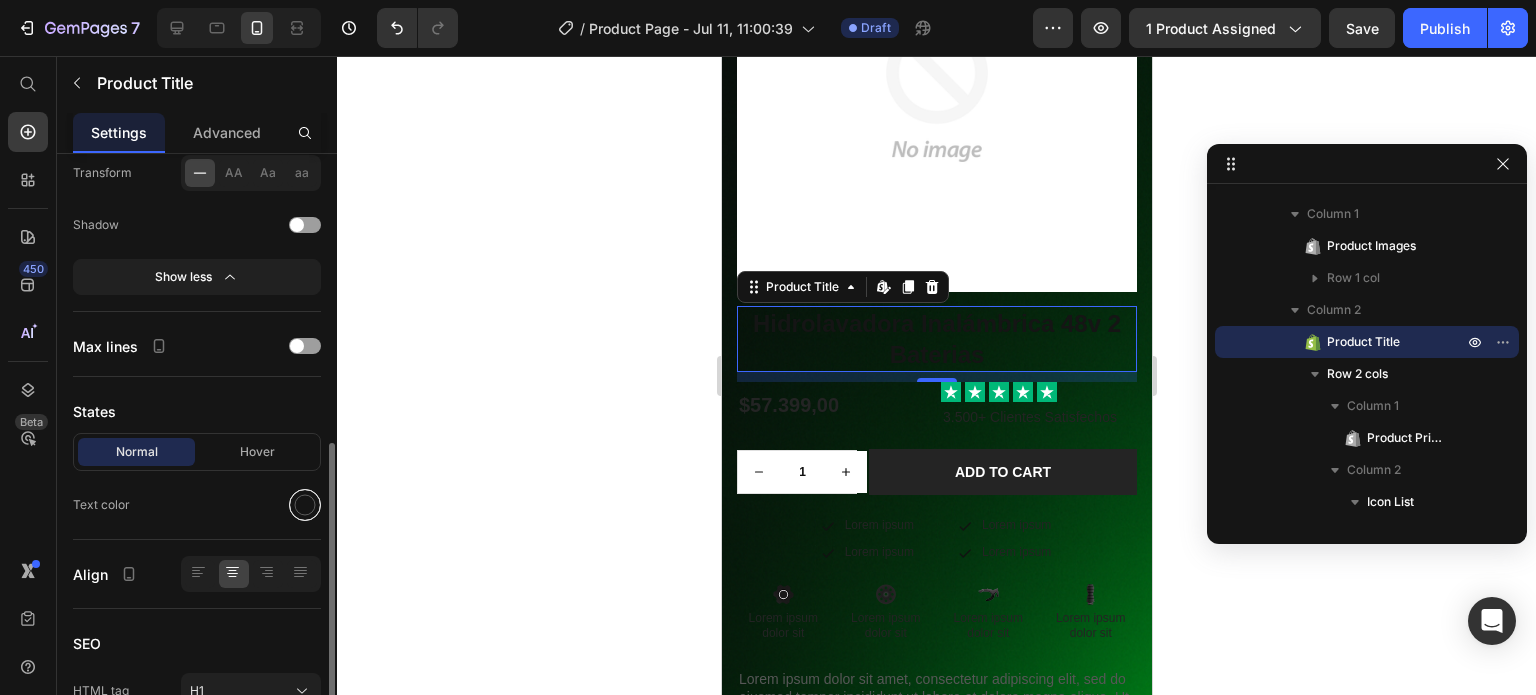 click at bounding box center (305, 505) 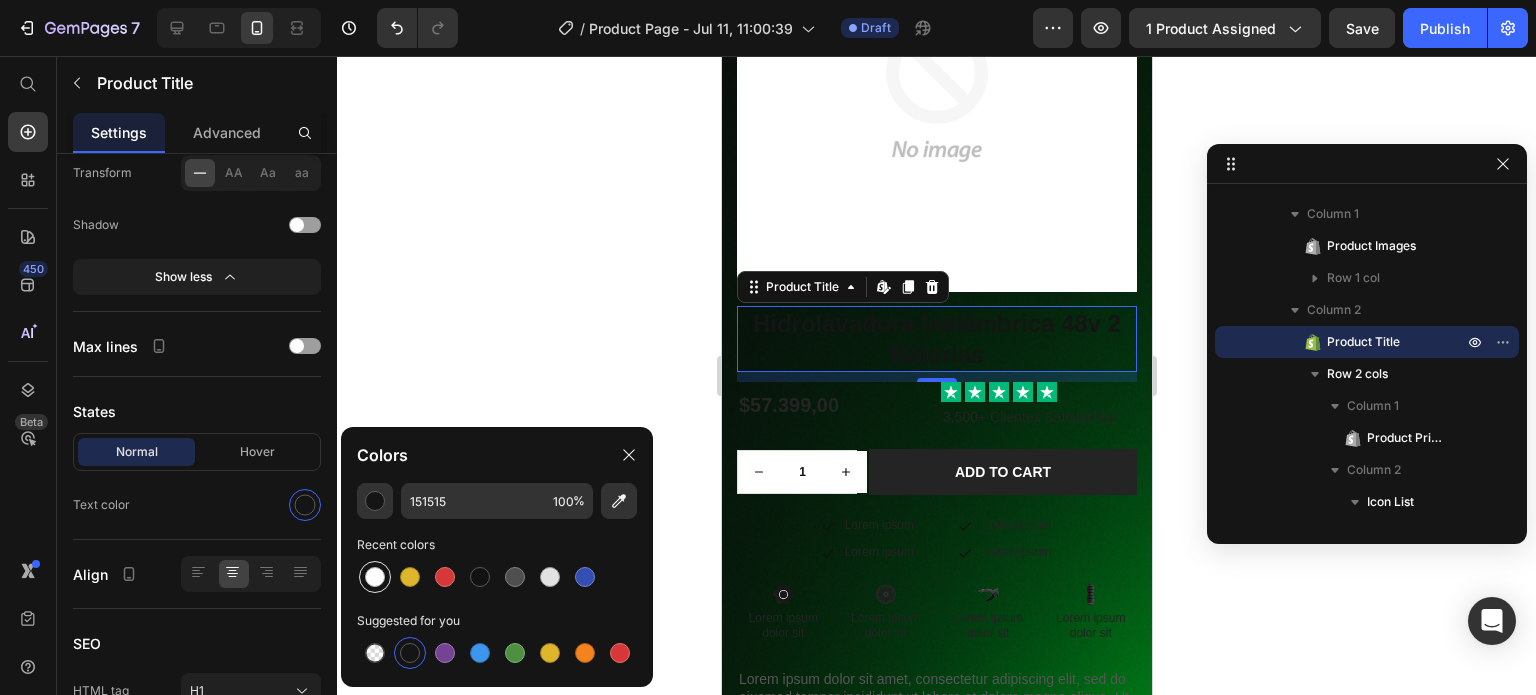 click at bounding box center [375, 577] 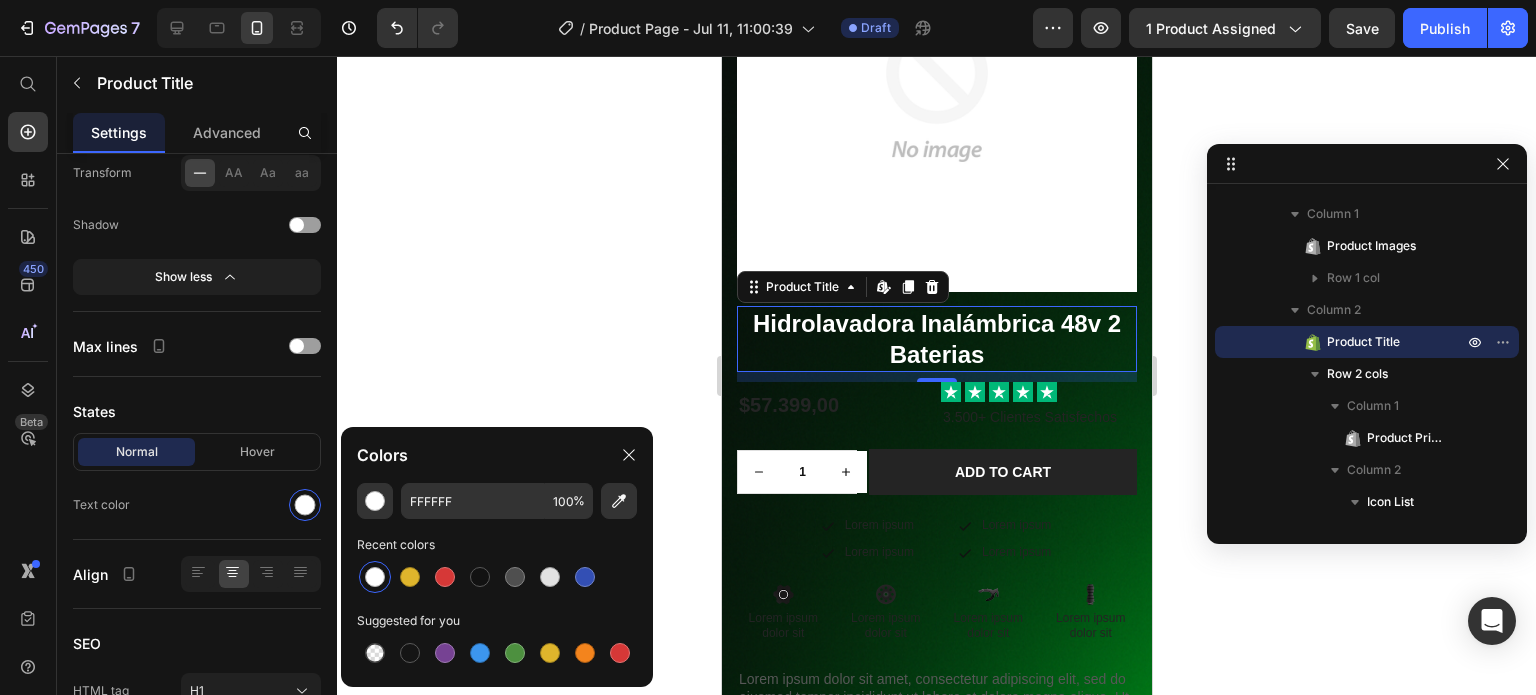 click 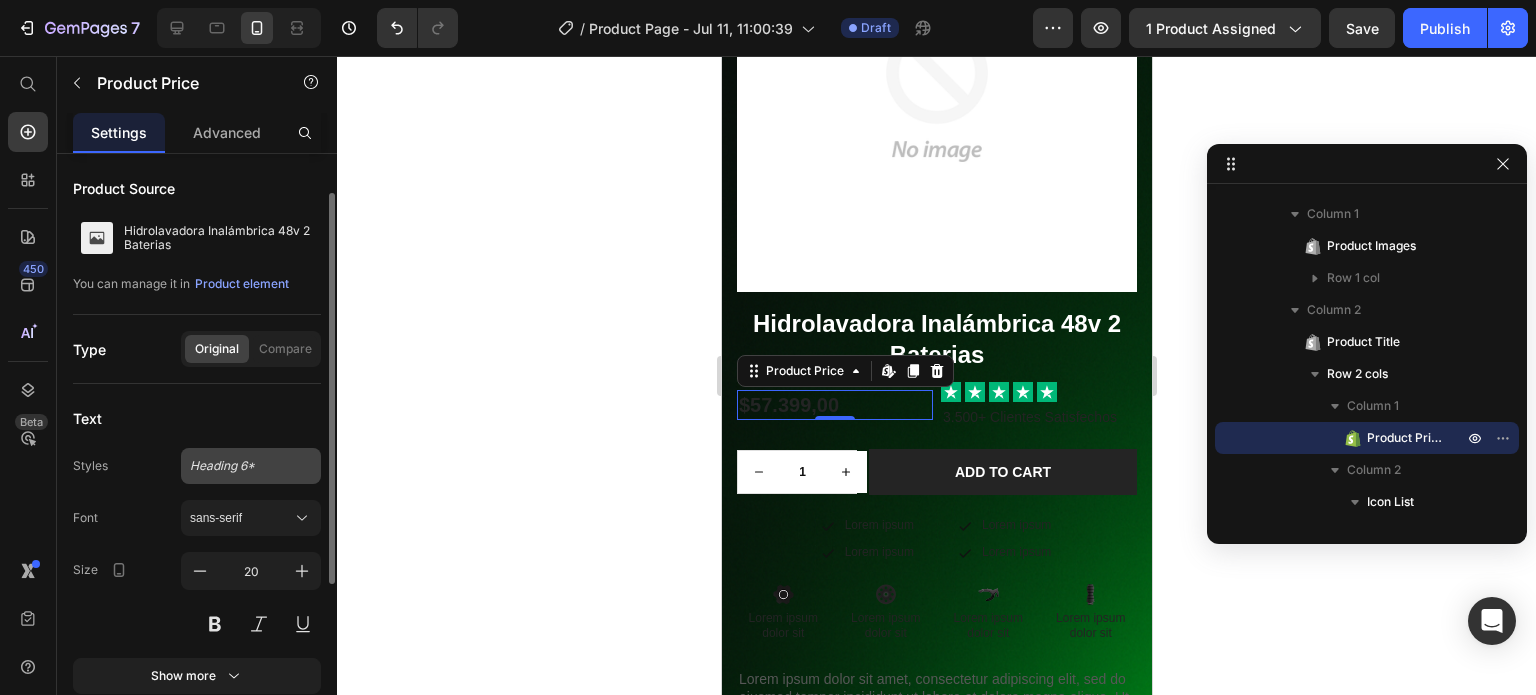 scroll, scrollTop: 194, scrollLeft: 0, axis: vertical 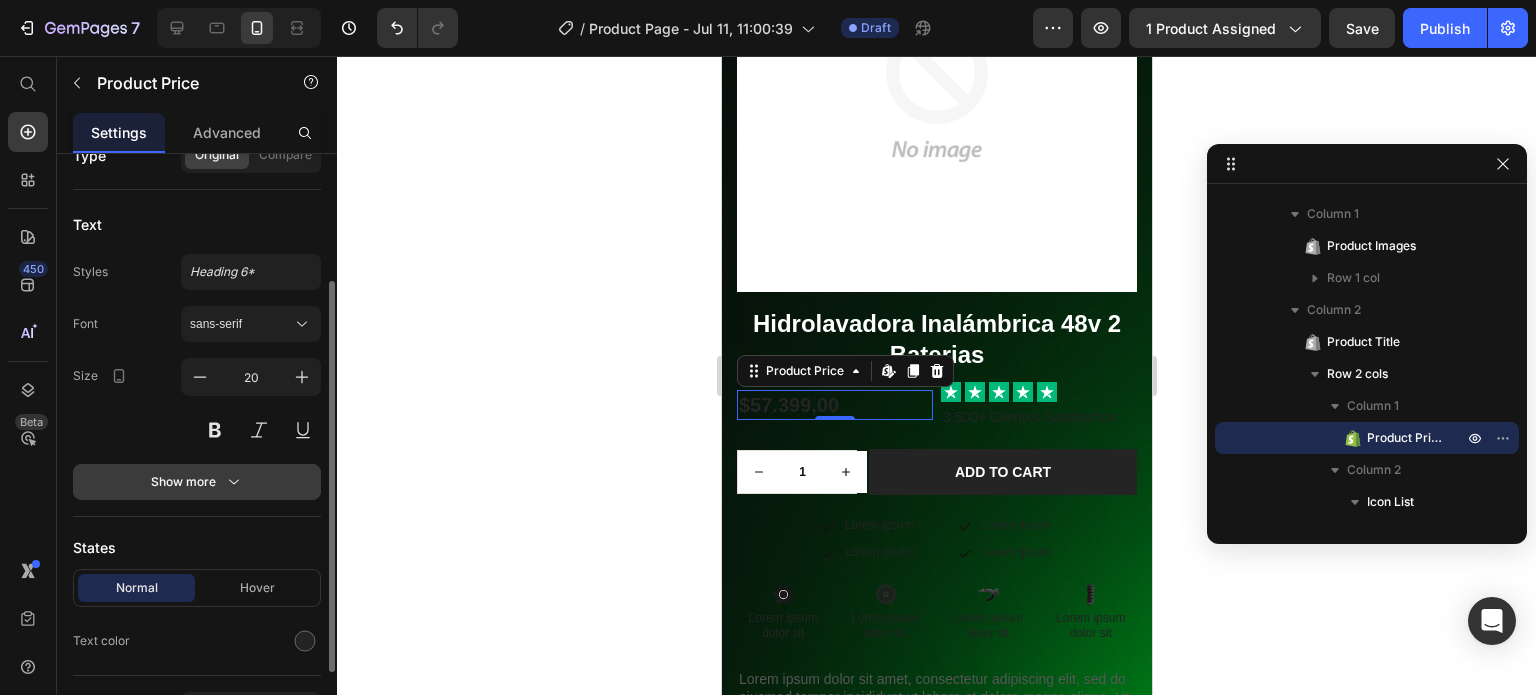click on "Show more" at bounding box center (197, 482) 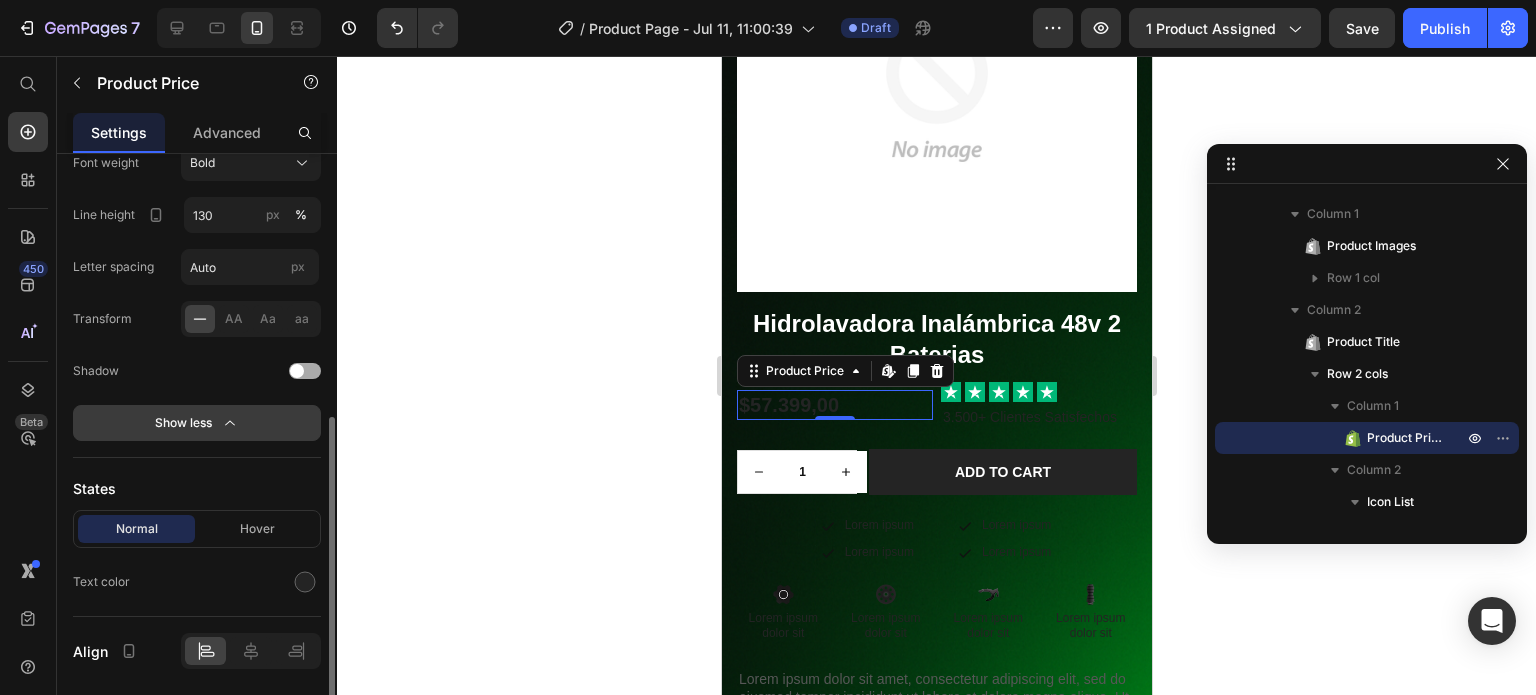 scroll, scrollTop: 551, scrollLeft: 0, axis: vertical 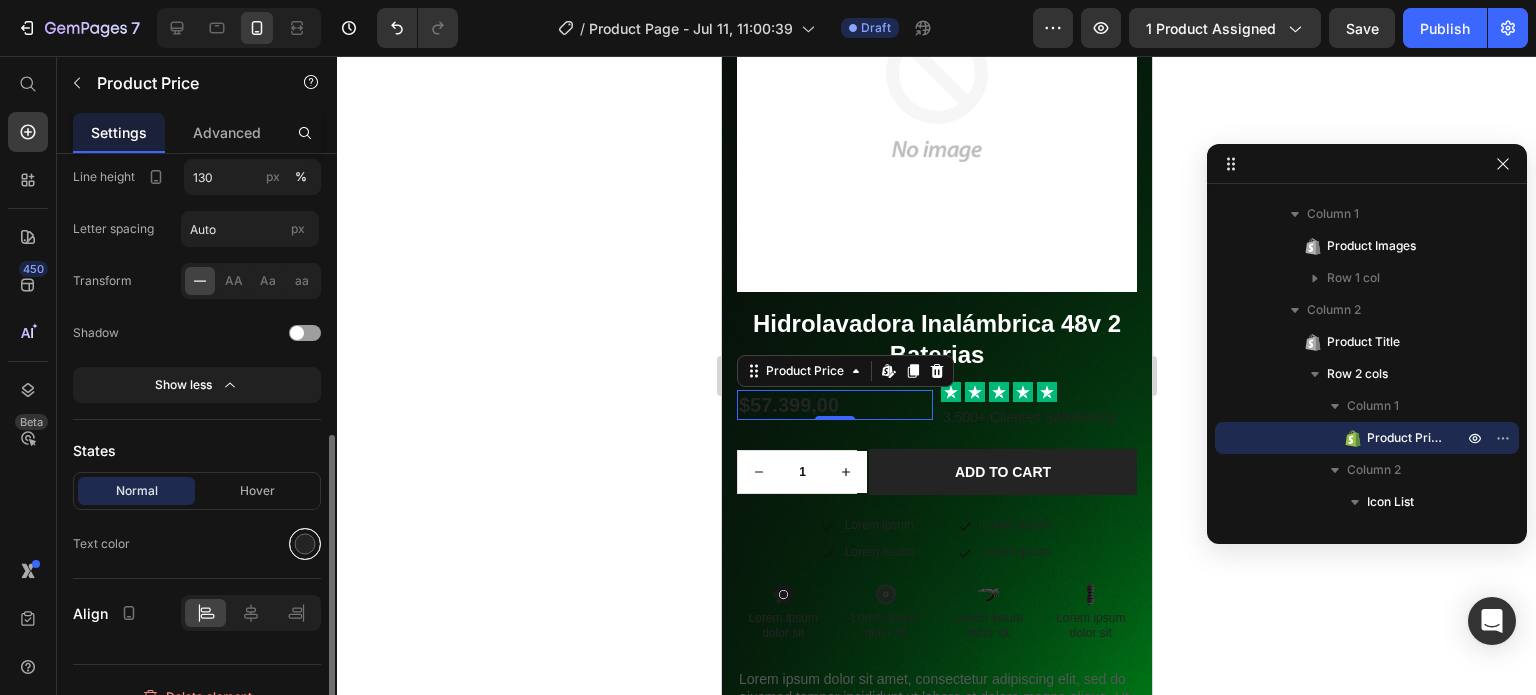 click at bounding box center [305, 544] 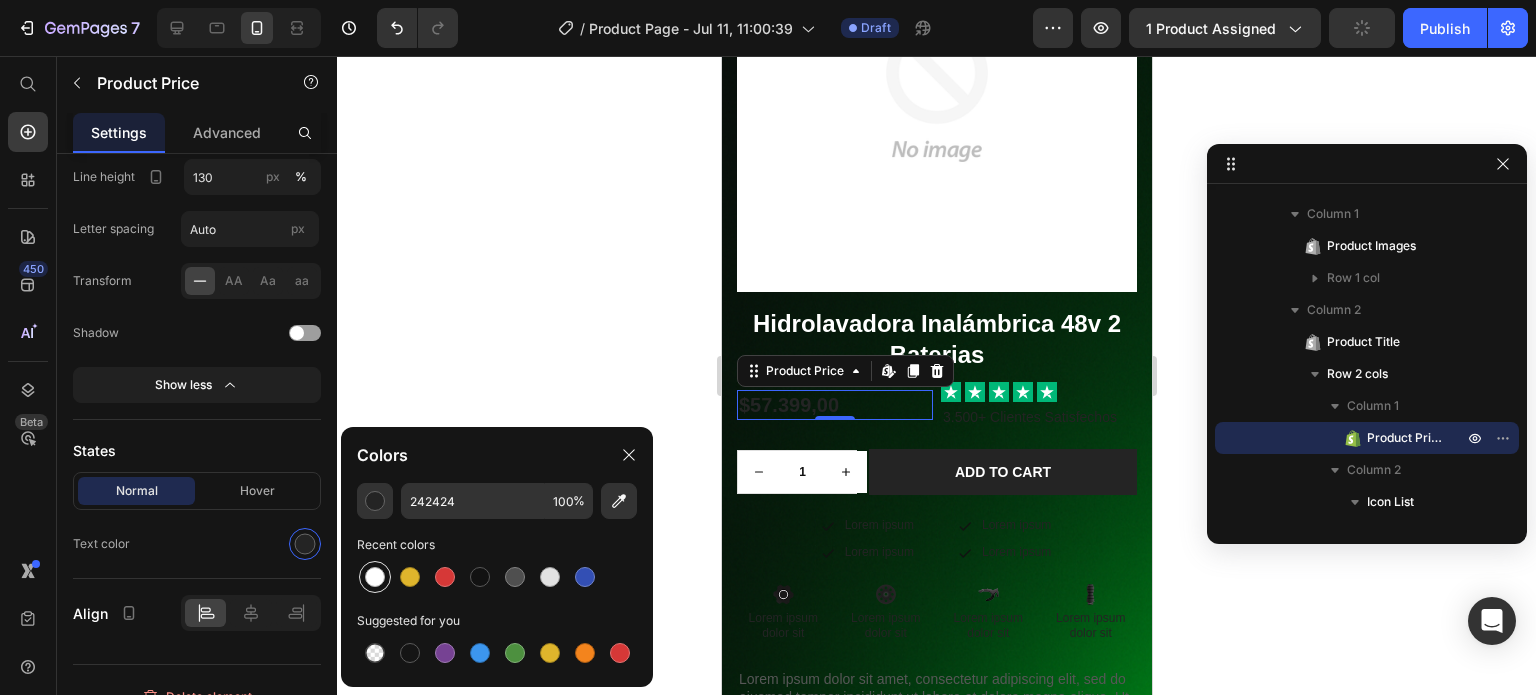 click at bounding box center (375, 577) 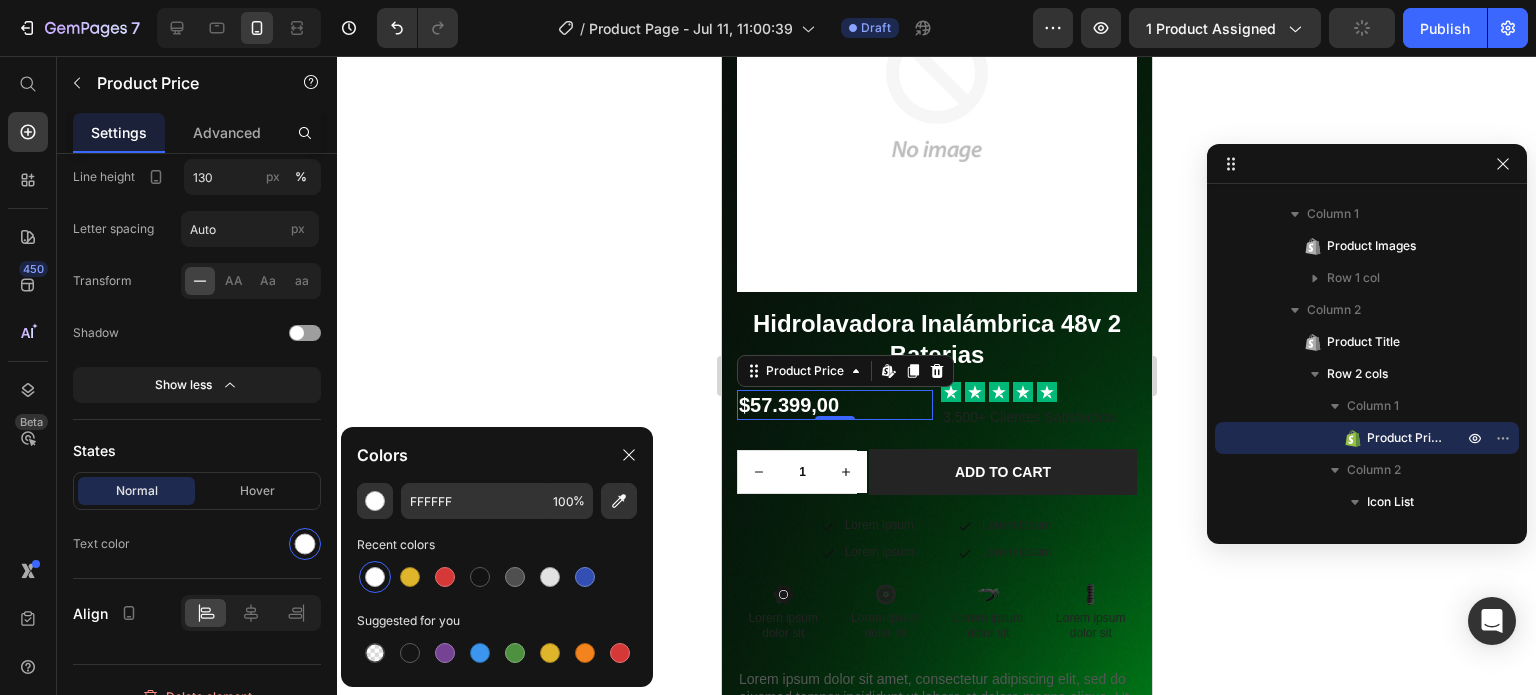click 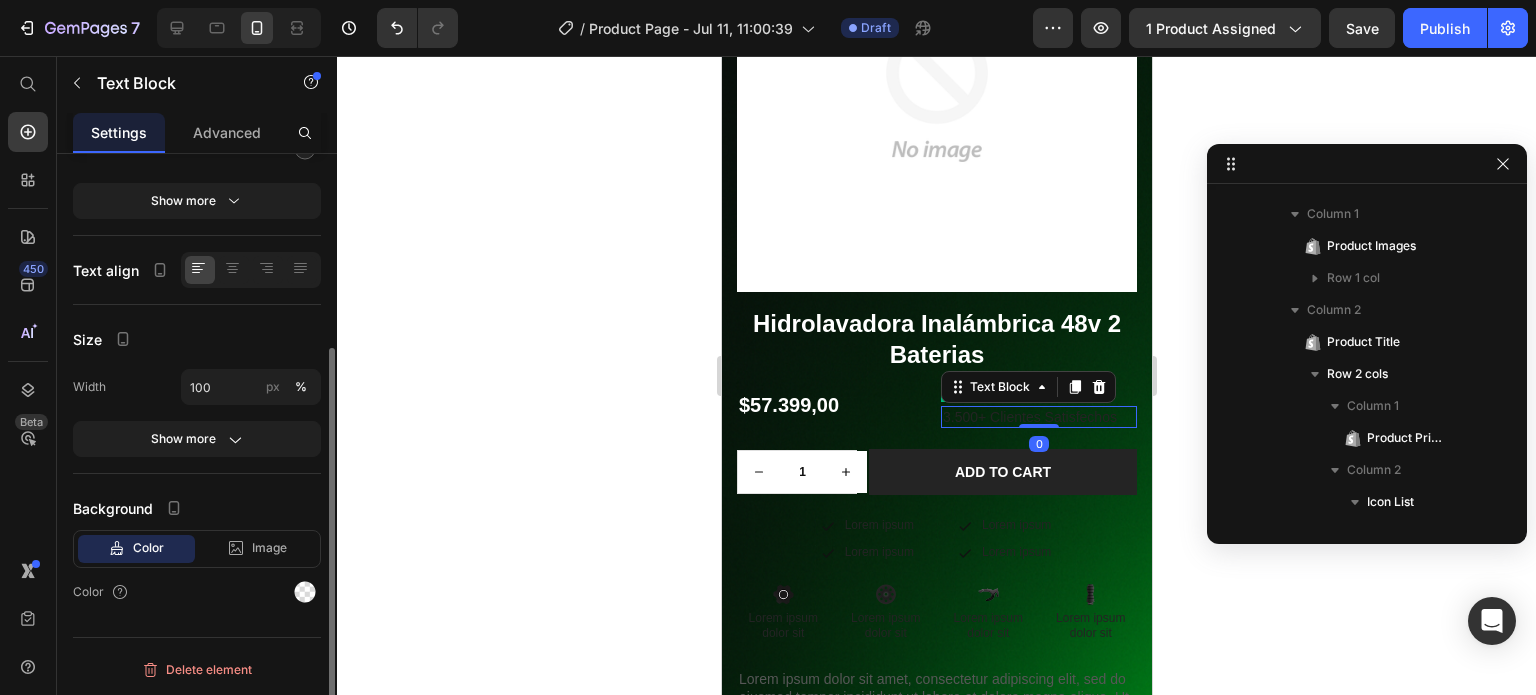 scroll, scrollTop: 762, scrollLeft: 0, axis: vertical 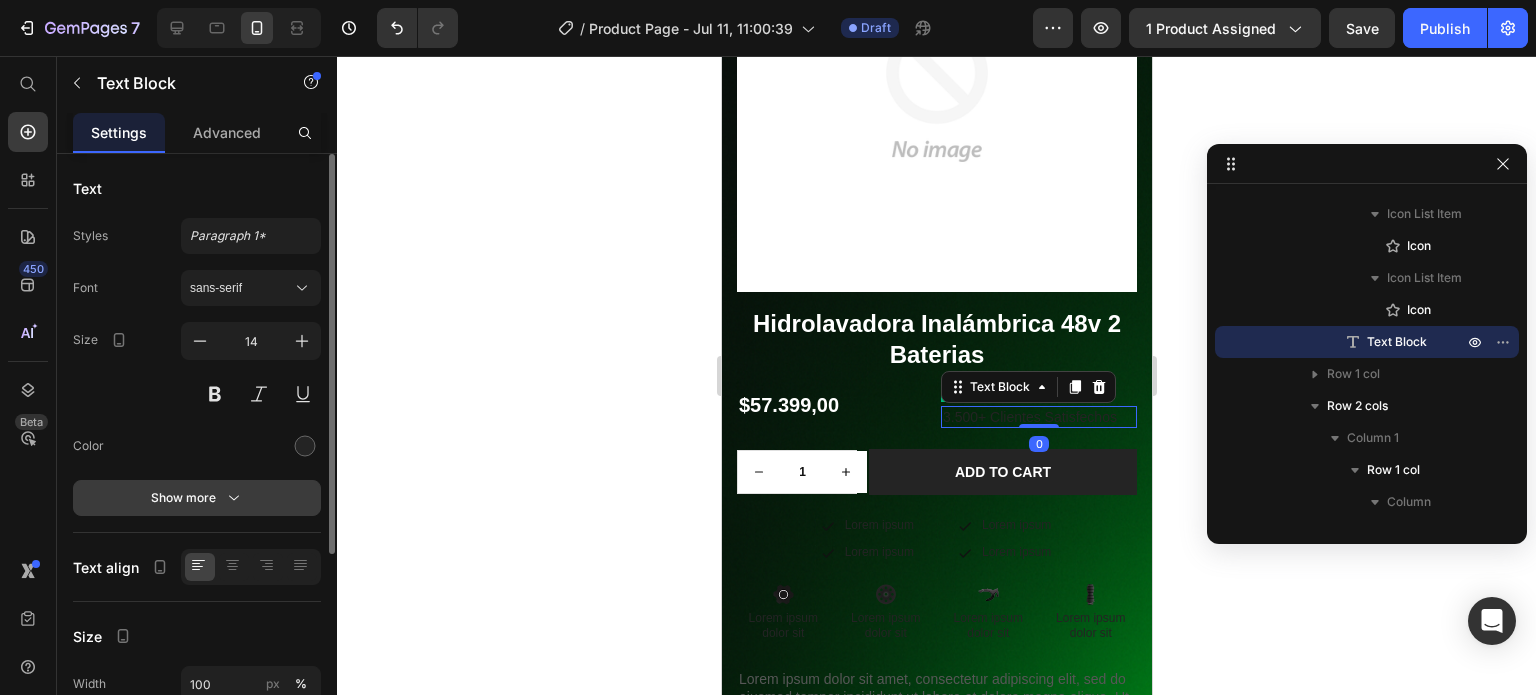 click on "Show more" at bounding box center [197, 498] 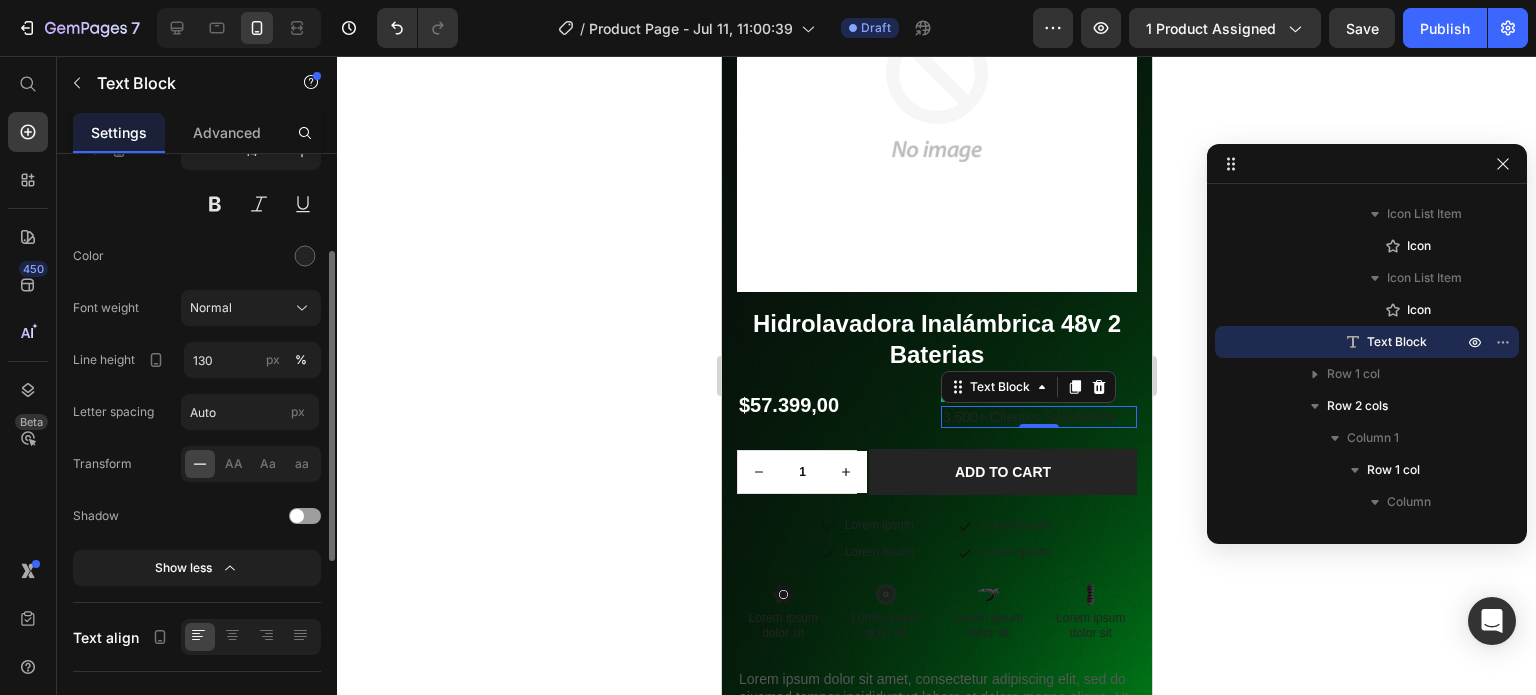 scroll, scrollTop: 189, scrollLeft: 0, axis: vertical 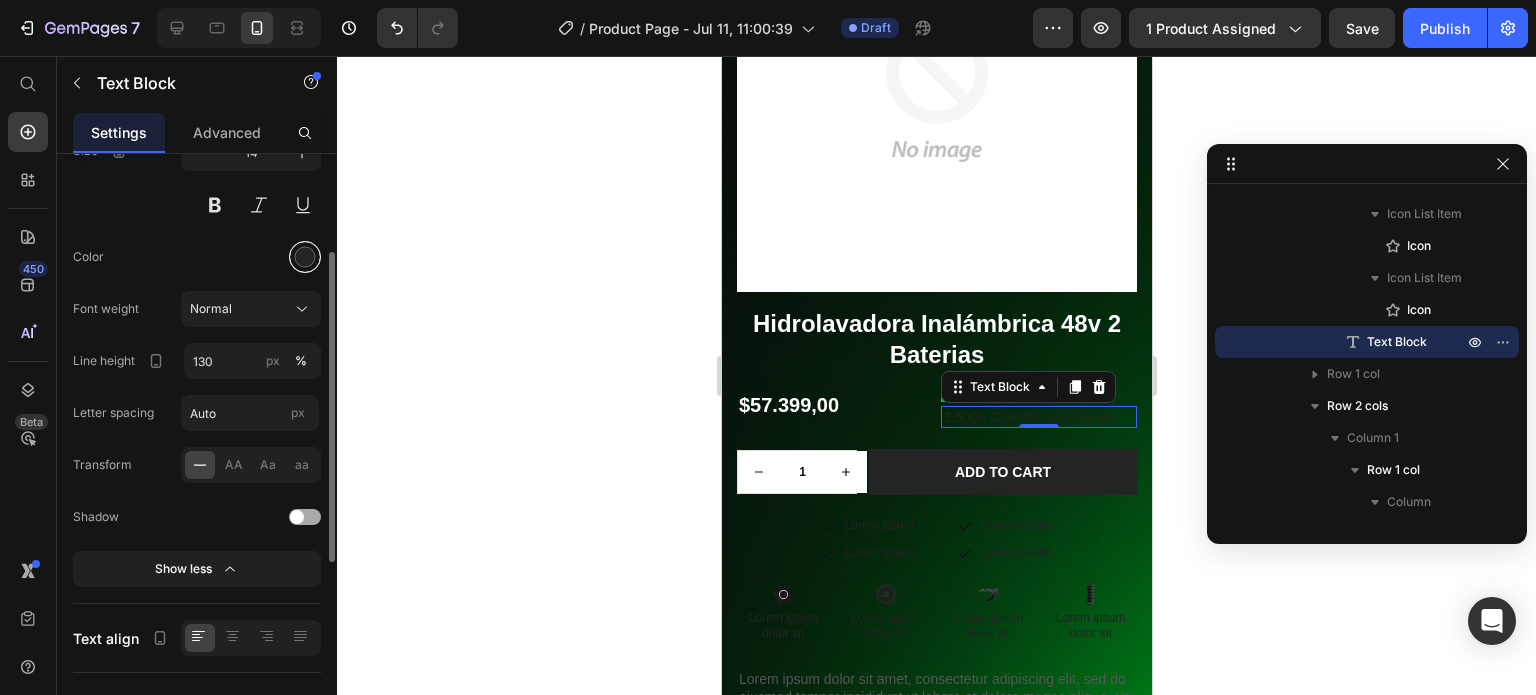 click at bounding box center [305, 257] 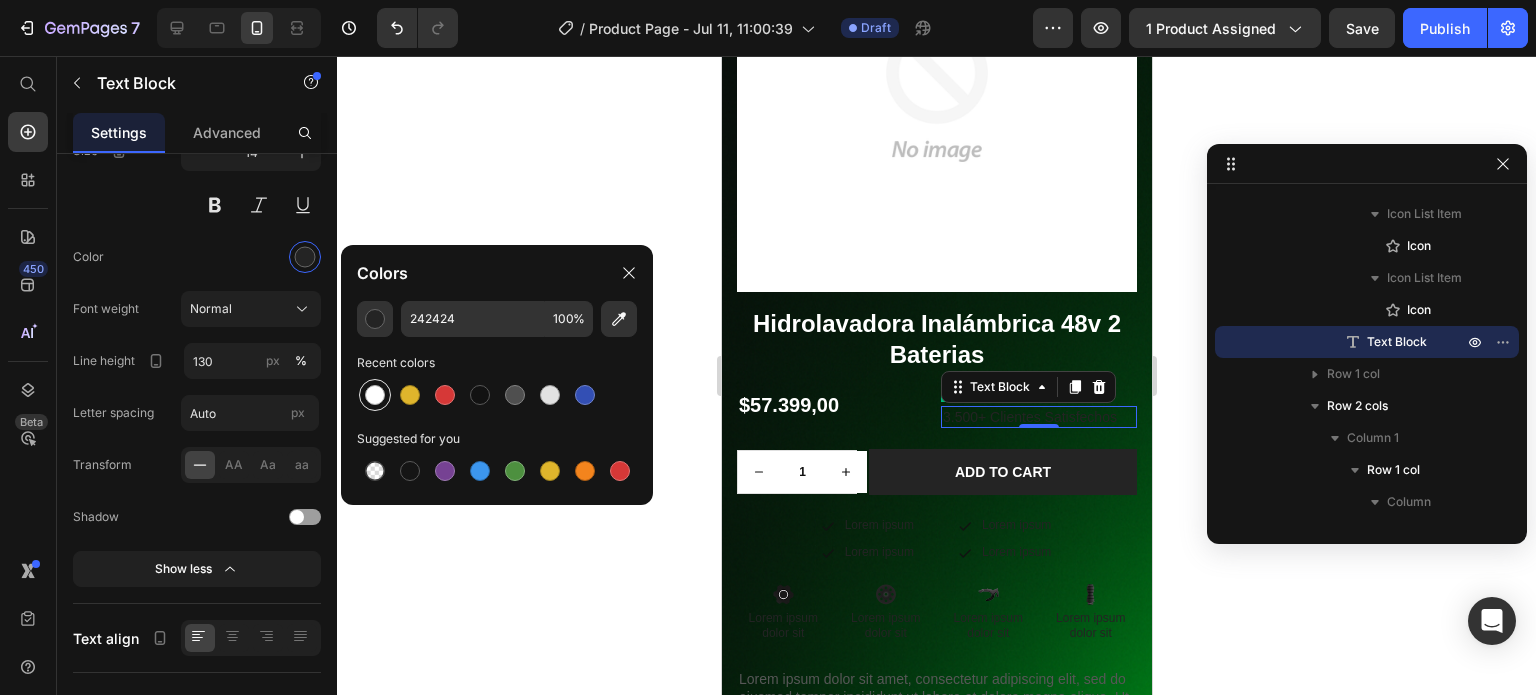 click at bounding box center (375, 395) 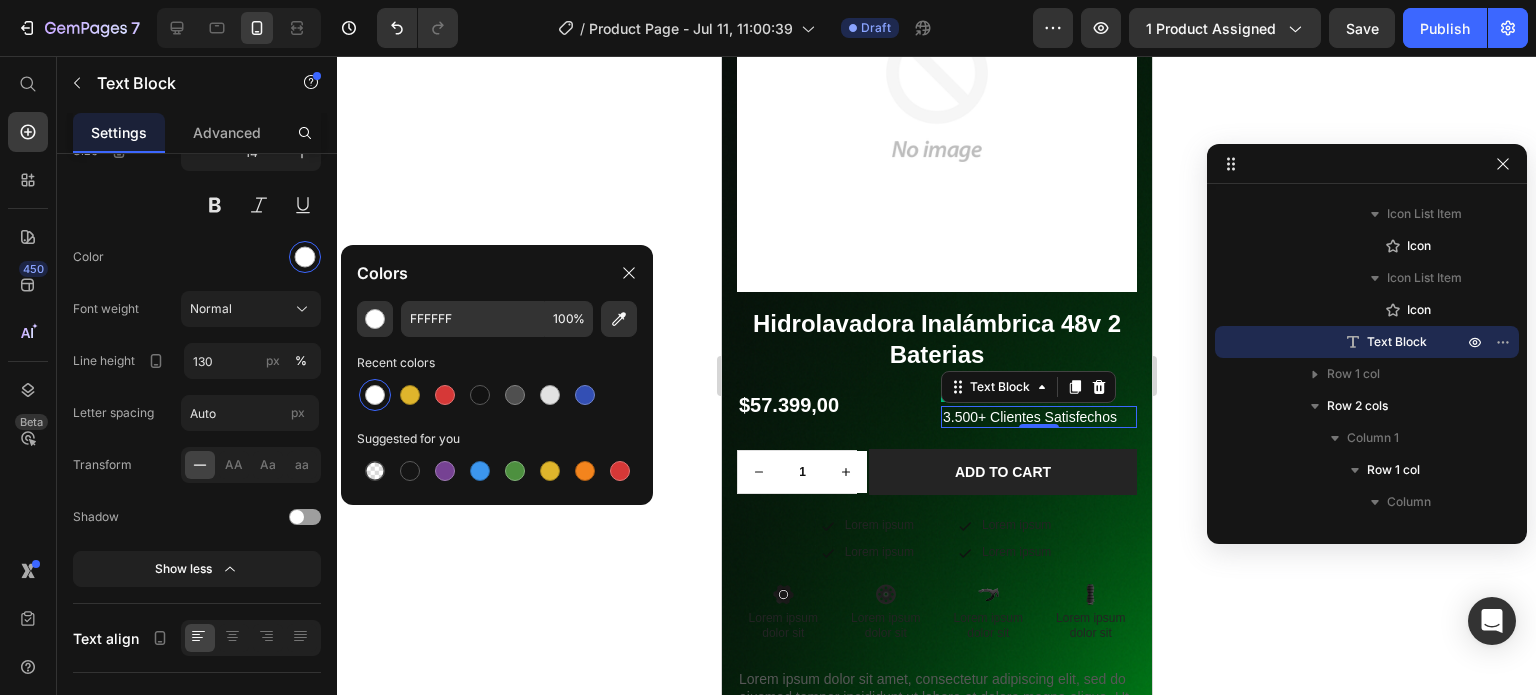 click 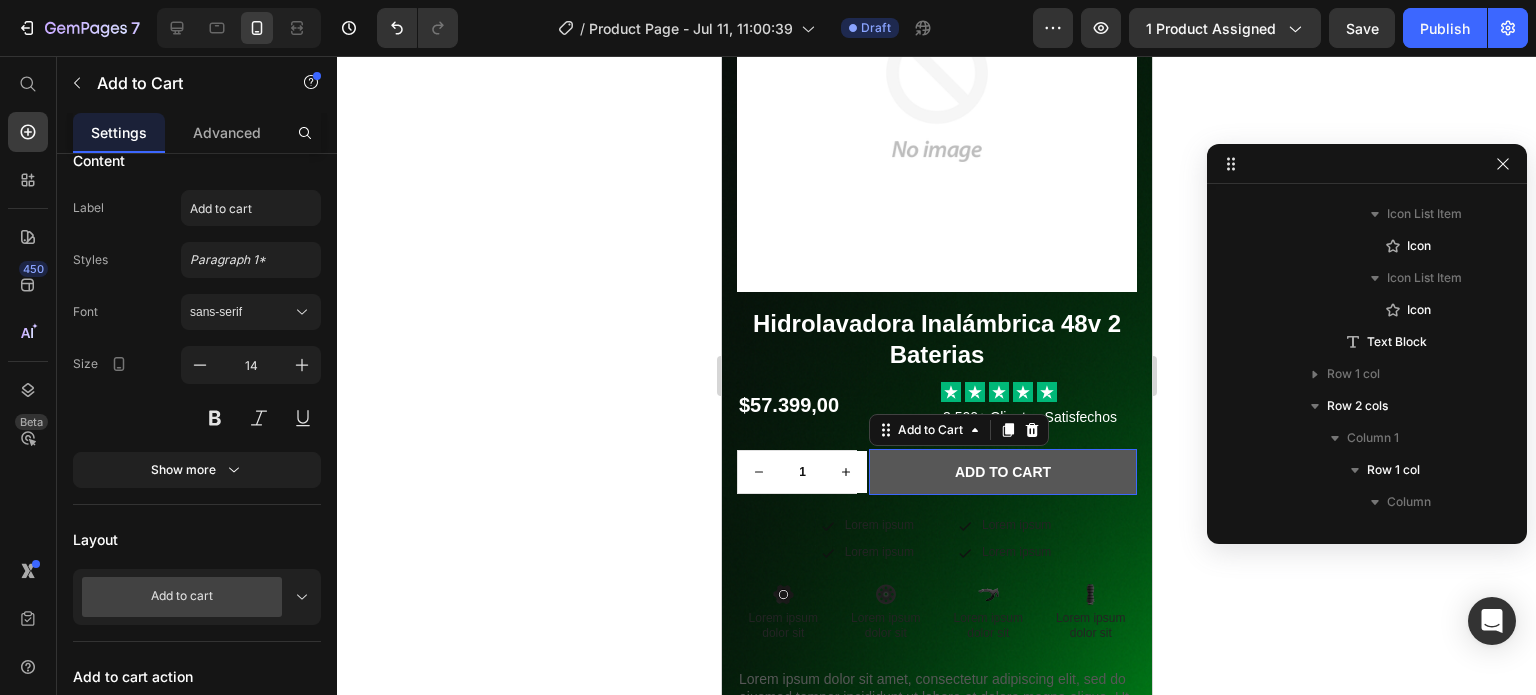 scroll, scrollTop: 1018, scrollLeft: 0, axis: vertical 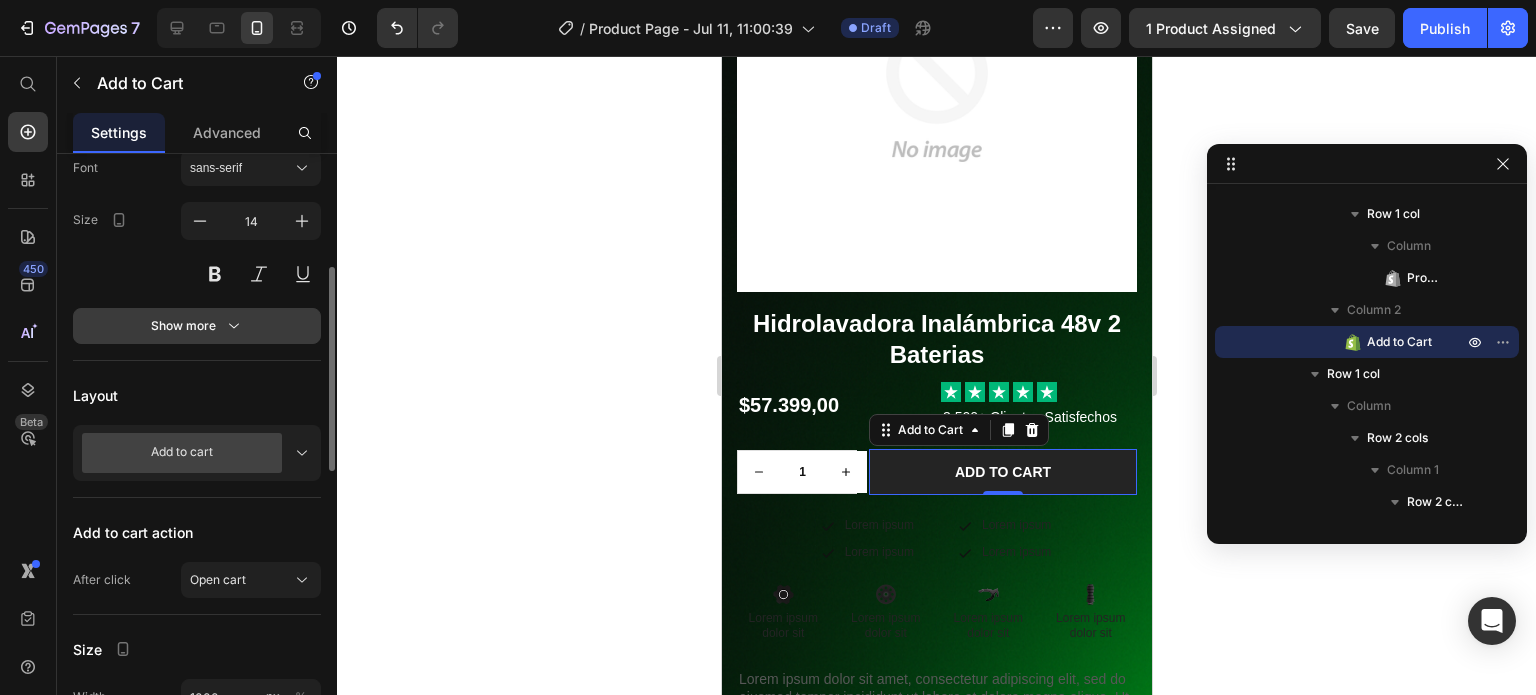 click on "Show more" at bounding box center (197, 326) 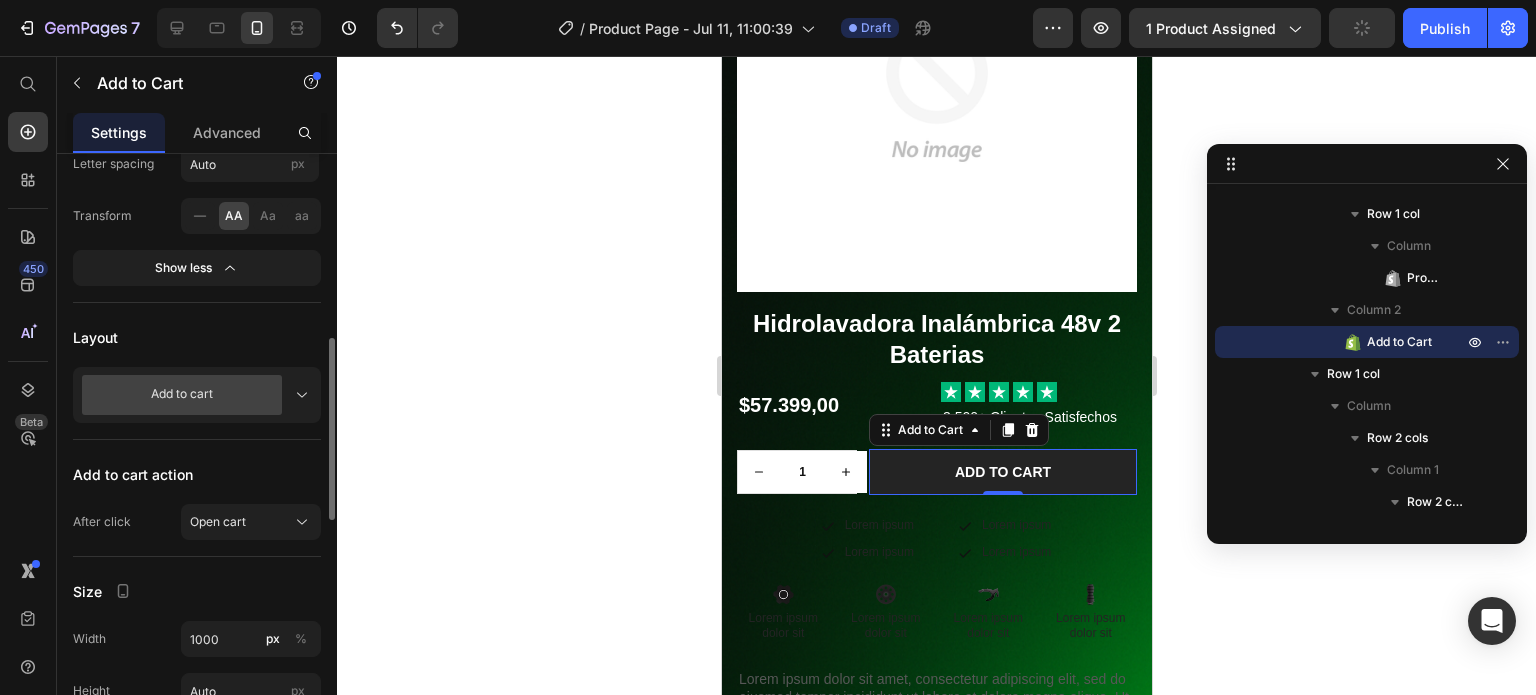 scroll, scrollTop: 602, scrollLeft: 0, axis: vertical 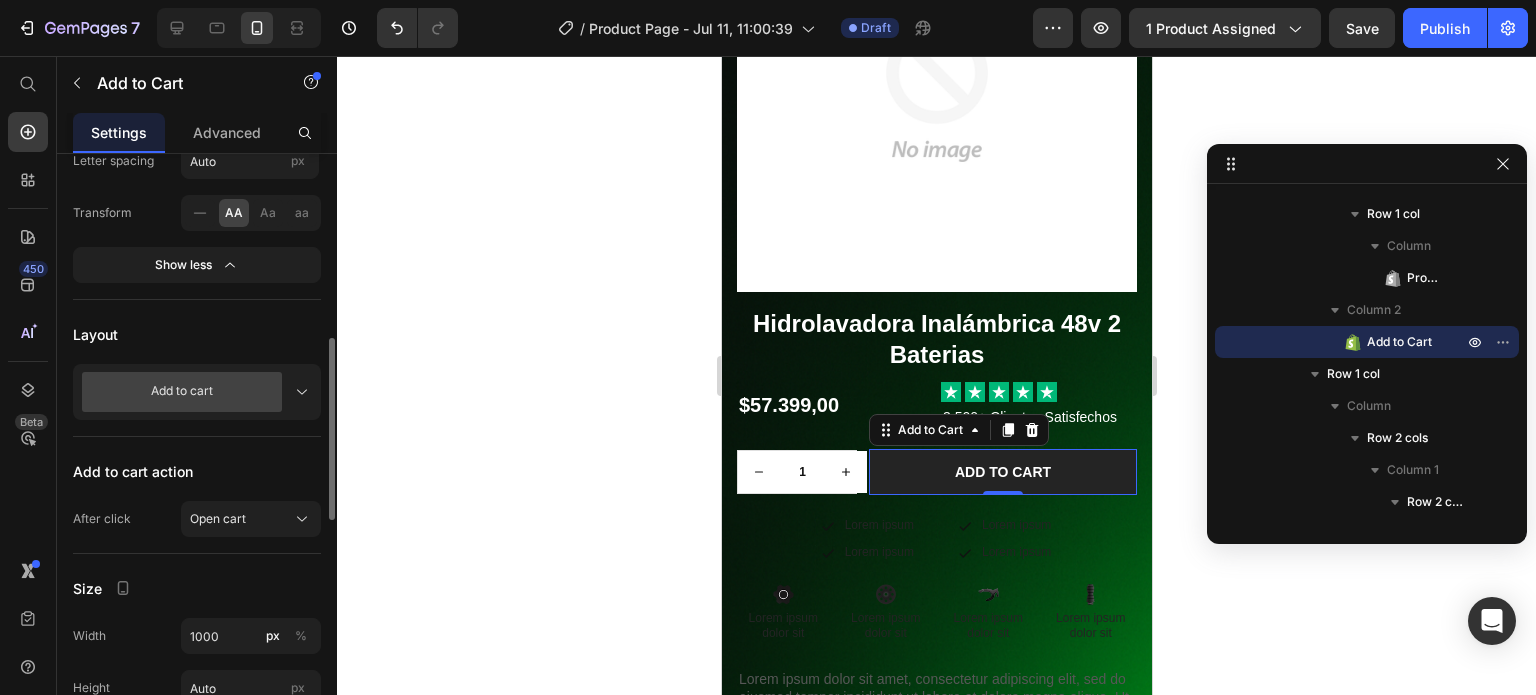 click 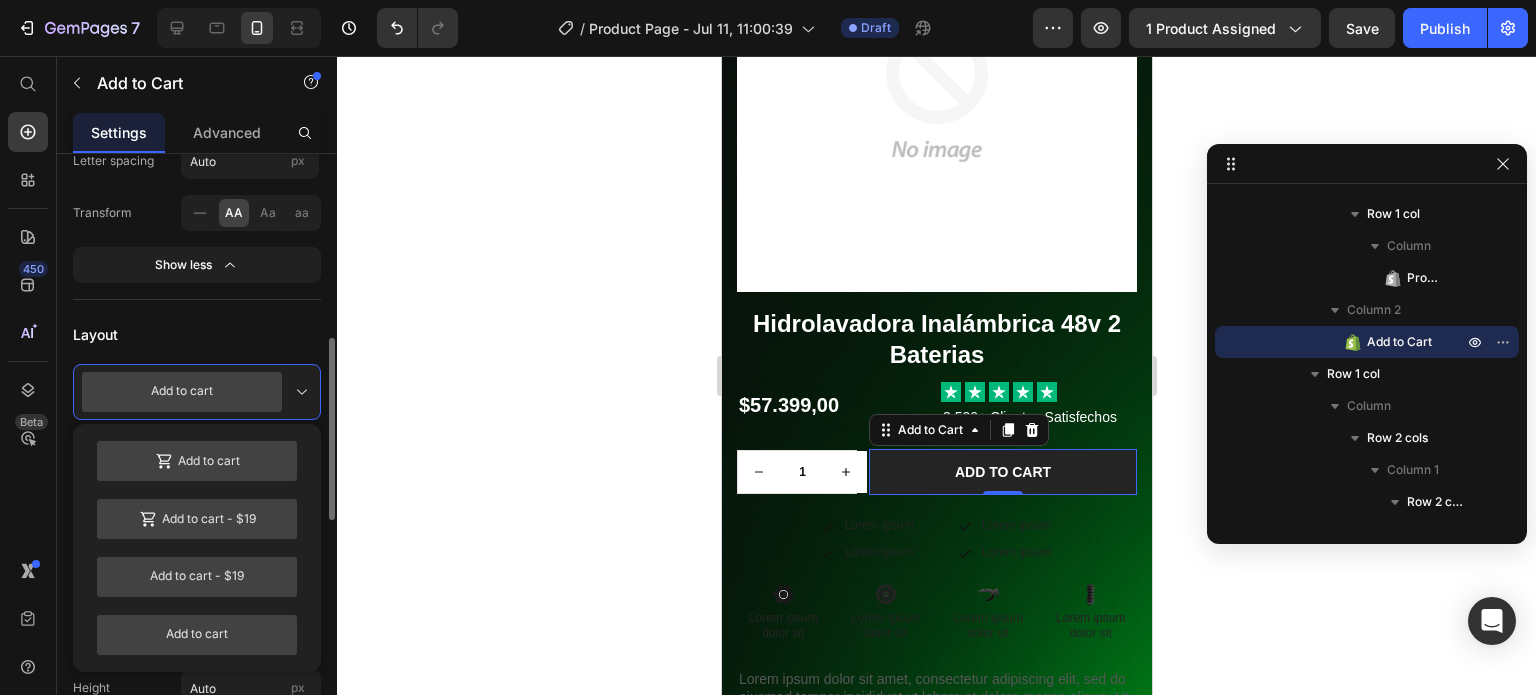 click 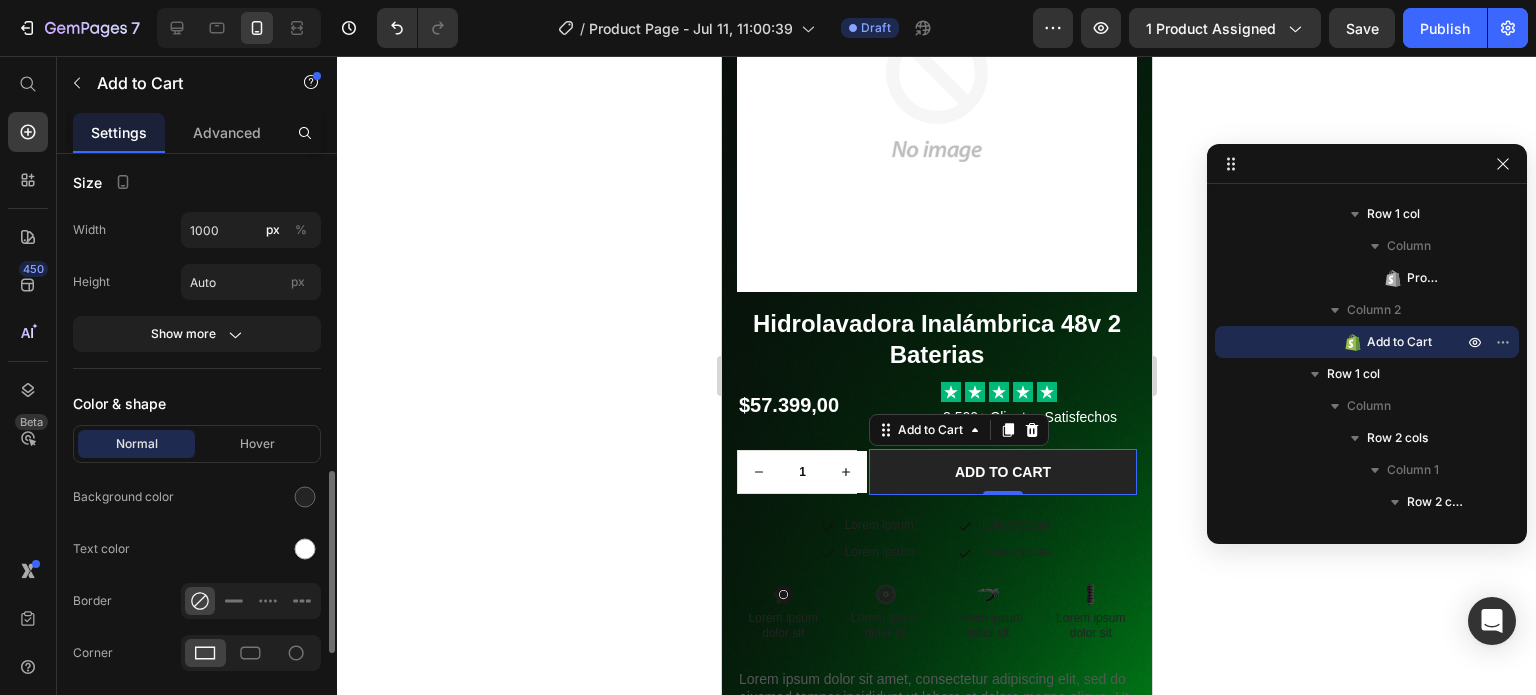 scroll, scrollTop: 1017, scrollLeft: 0, axis: vertical 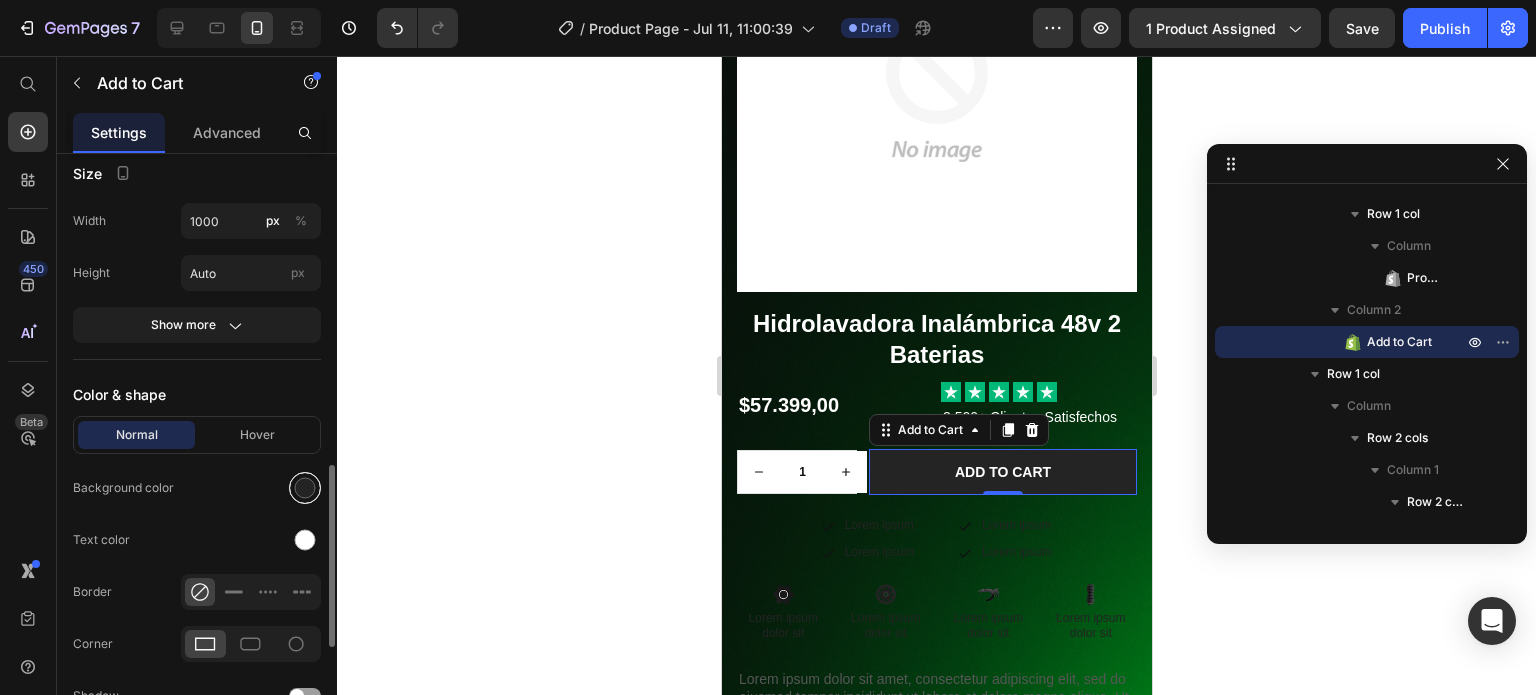 click at bounding box center (305, 488) 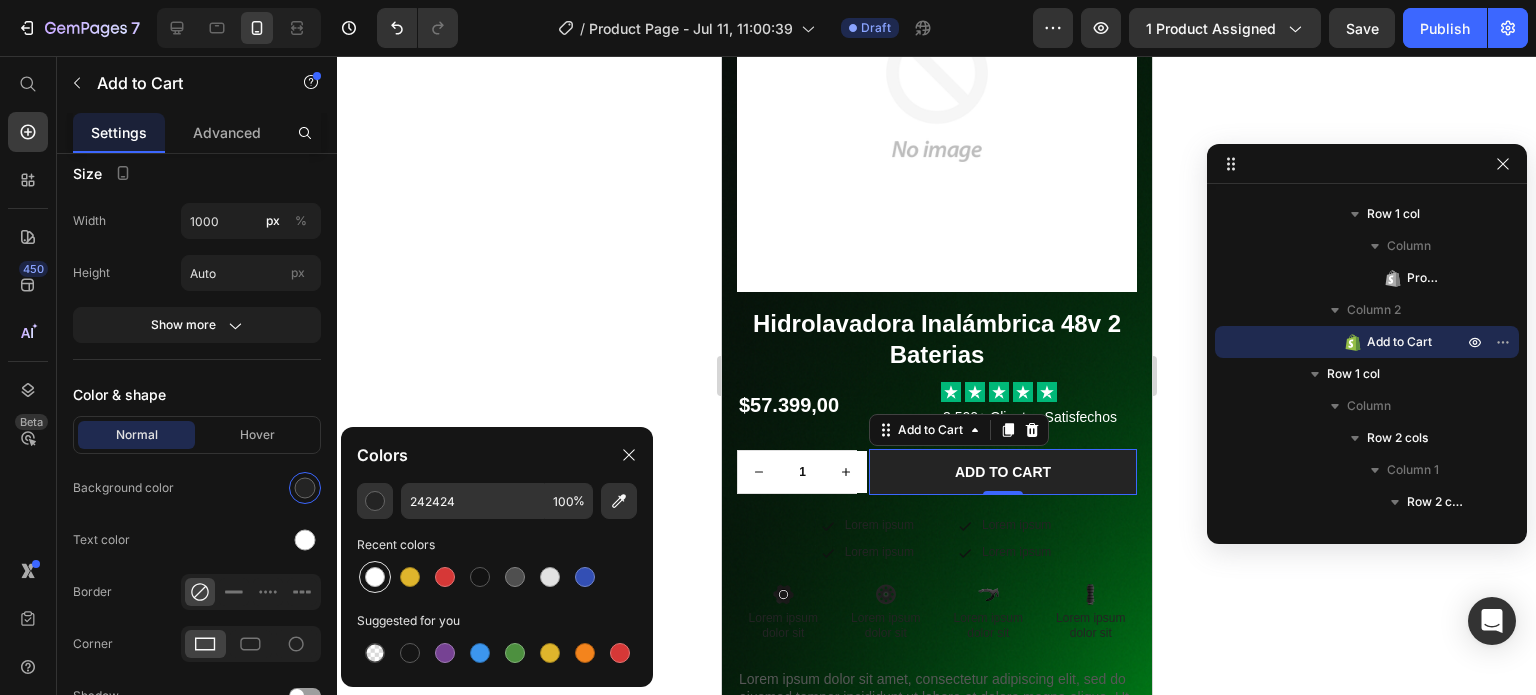 click at bounding box center (375, 577) 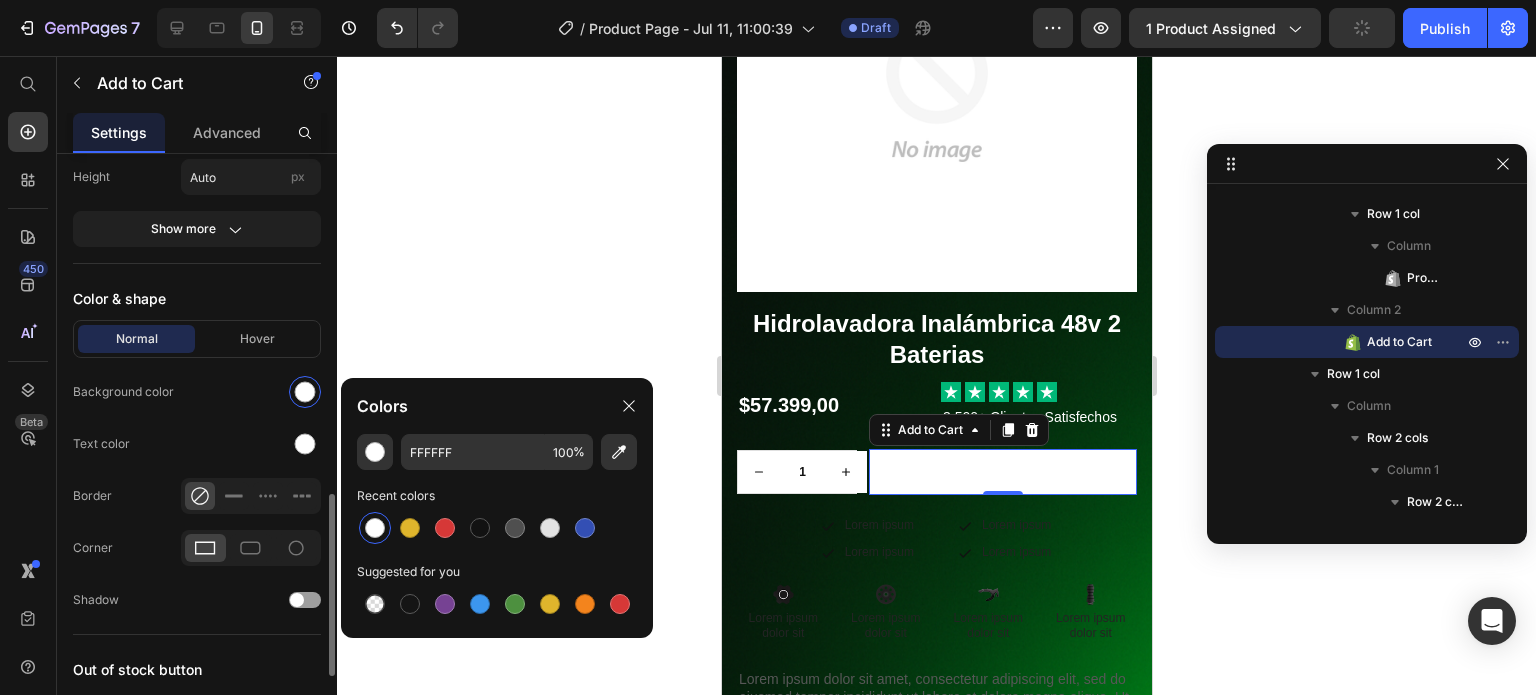 scroll, scrollTop: 1116, scrollLeft: 0, axis: vertical 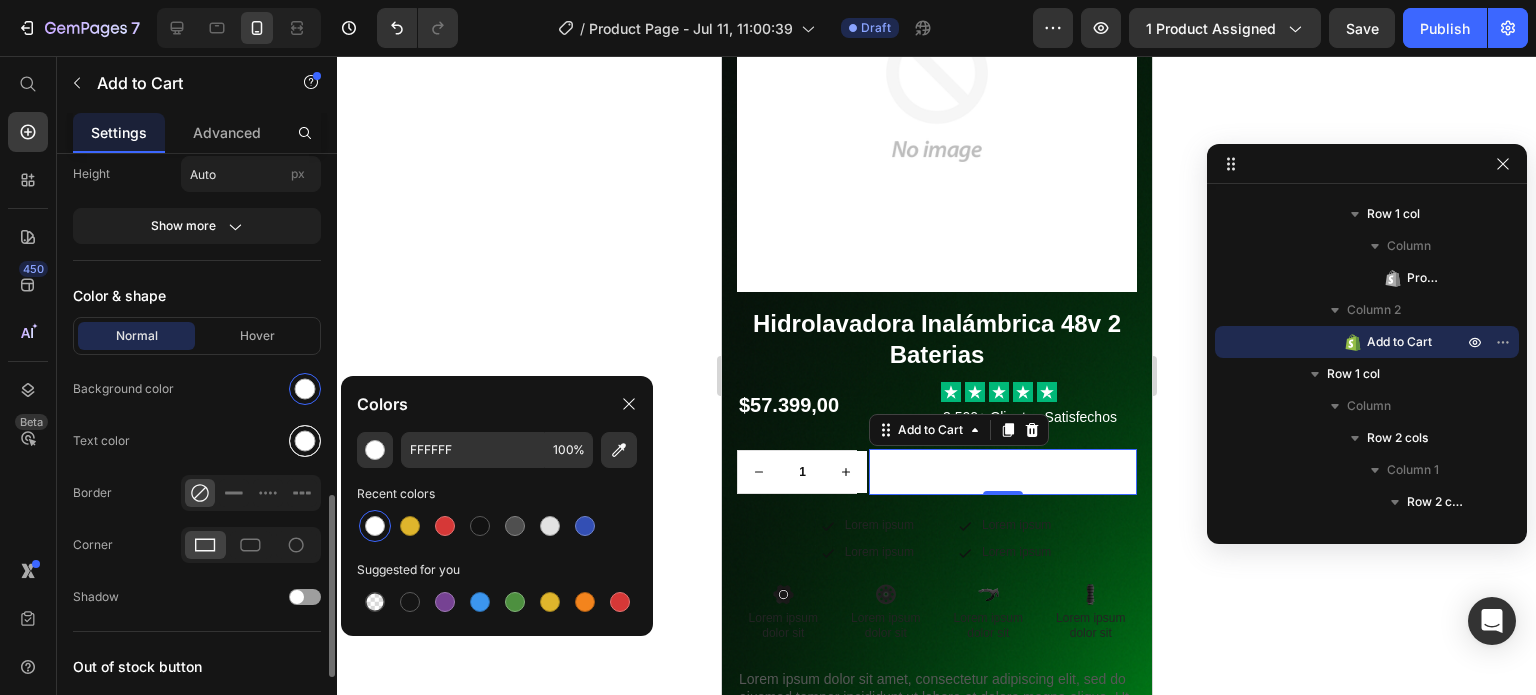click at bounding box center [305, 441] 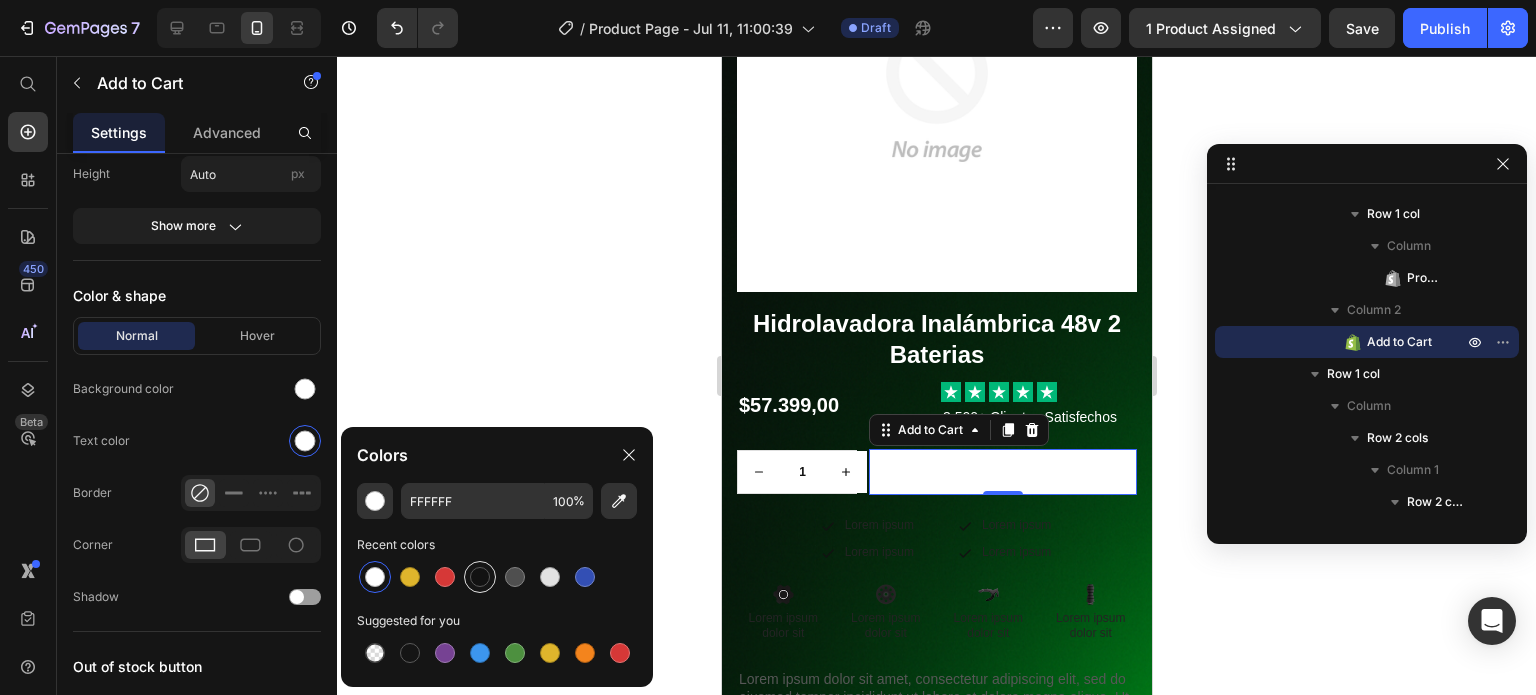 click at bounding box center (480, 577) 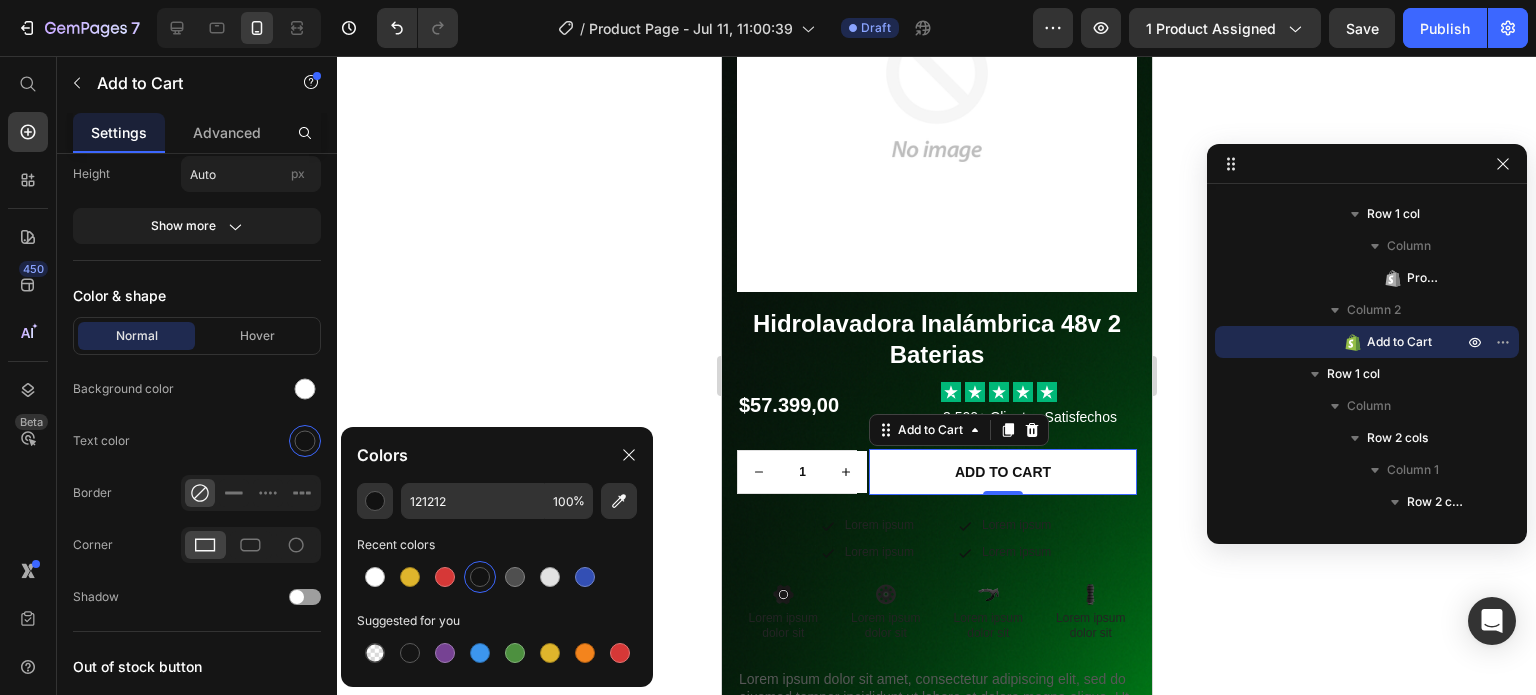 click 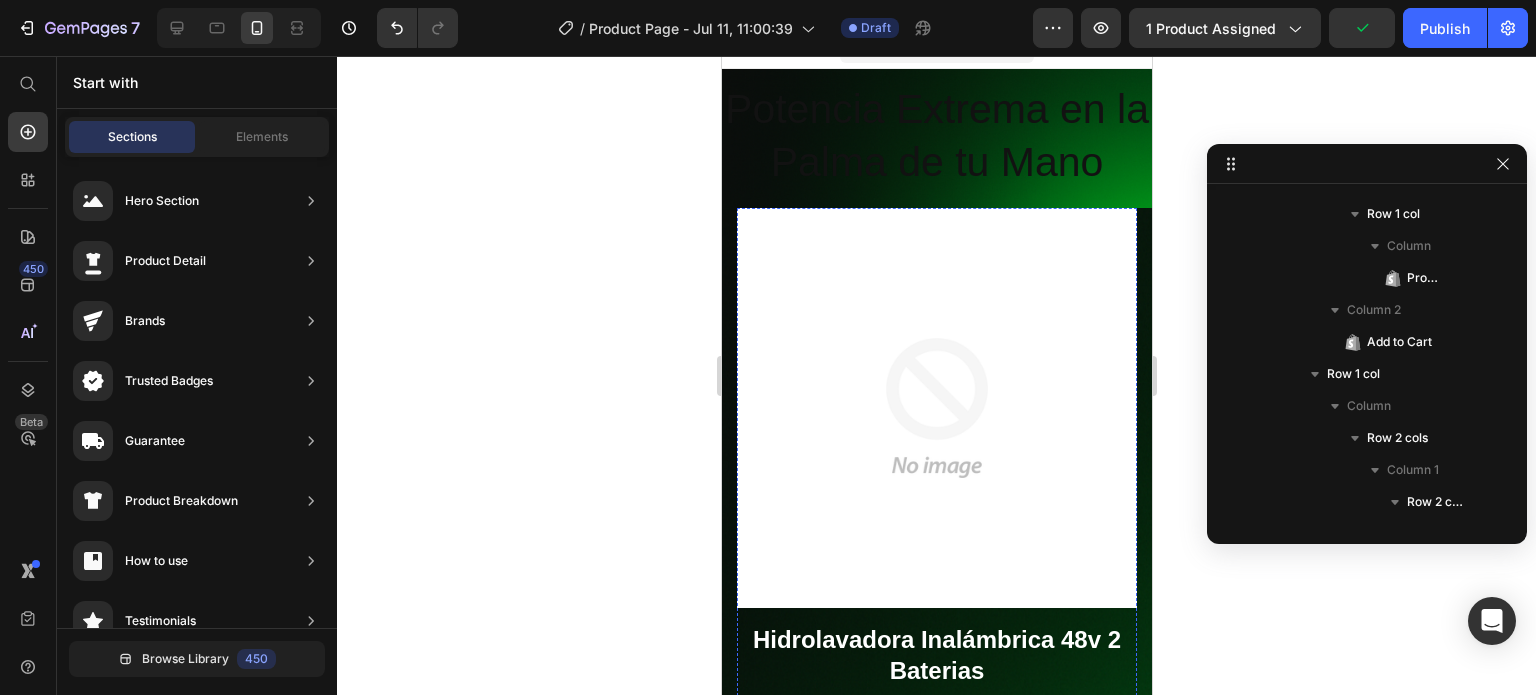 scroll, scrollTop: 0, scrollLeft: 0, axis: both 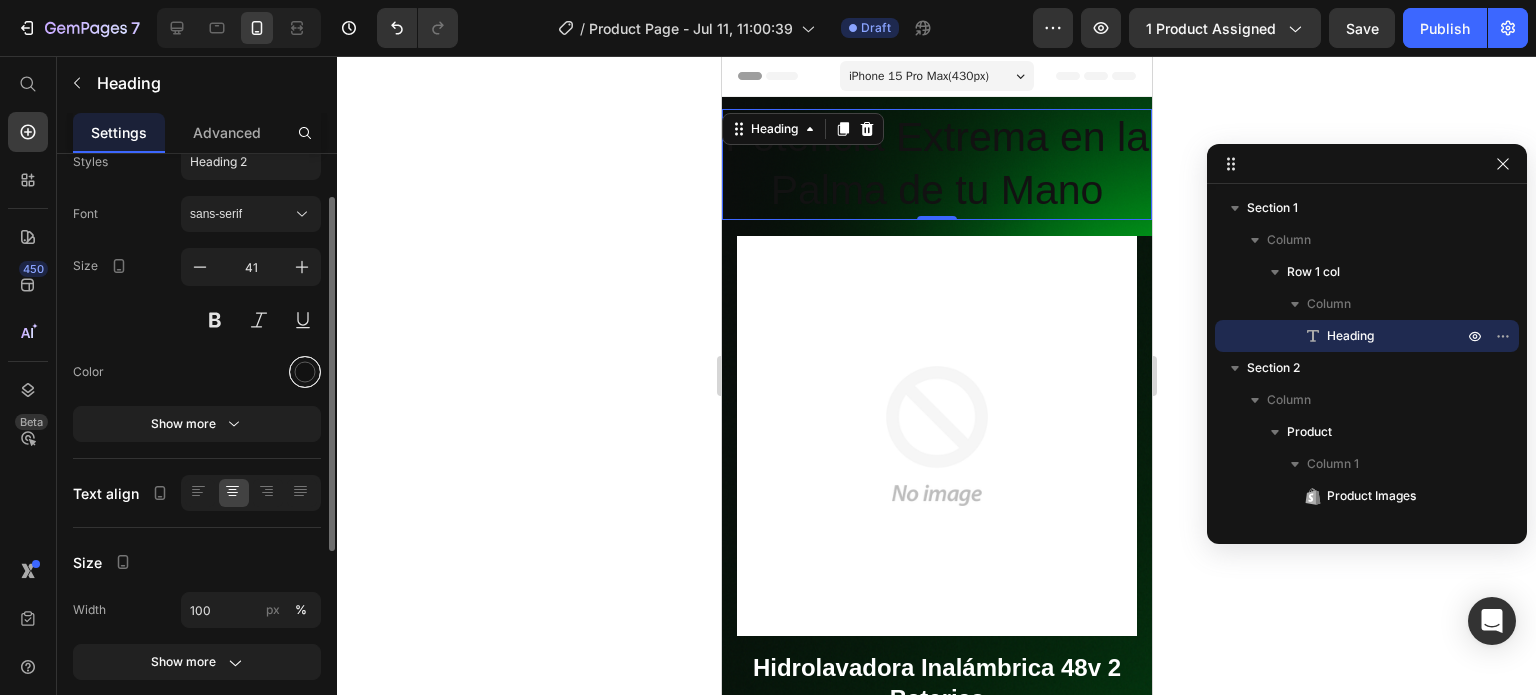 click at bounding box center (305, 372) 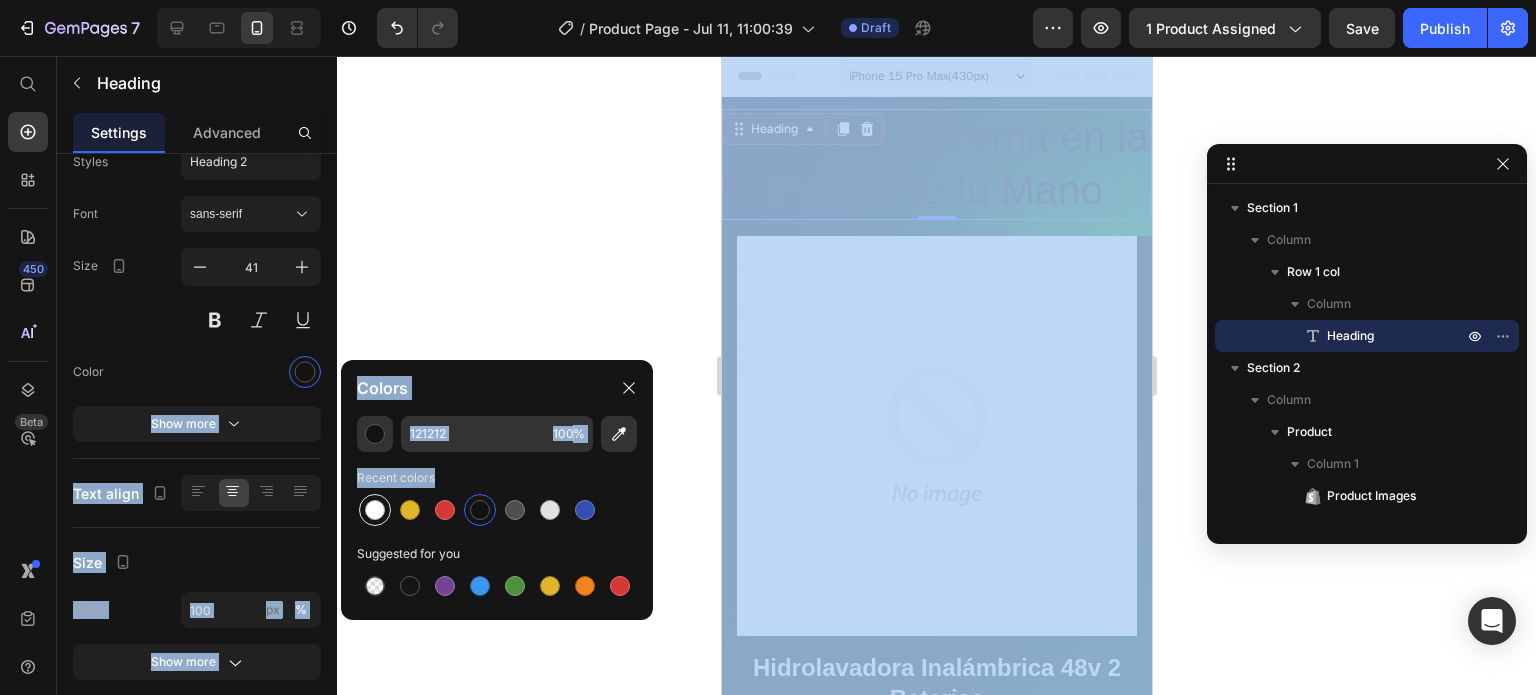 drag, startPoint x: 305, startPoint y: 379, endPoint x: 380, endPoint y: 503, distance: 144.91722 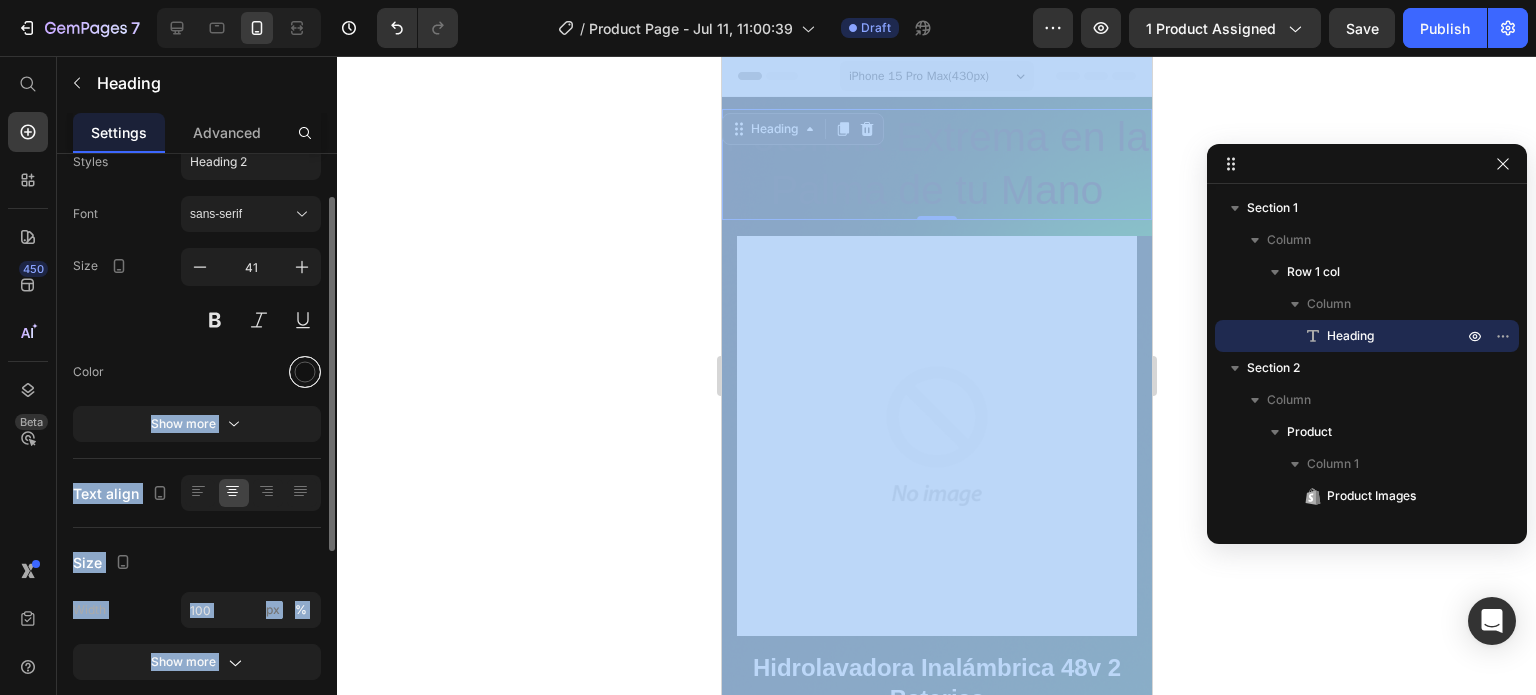 click at bounding box center (305, 372) 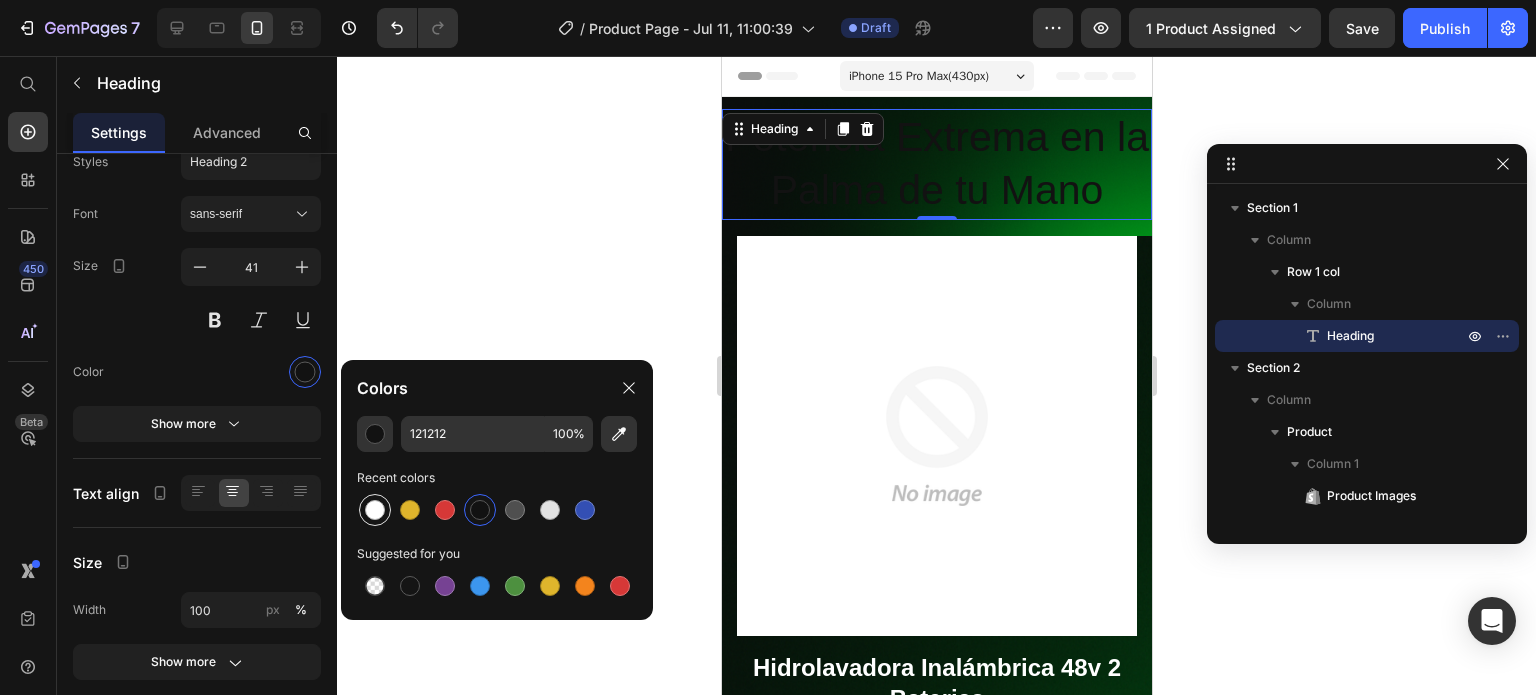 click at bounding box center (375, 510) 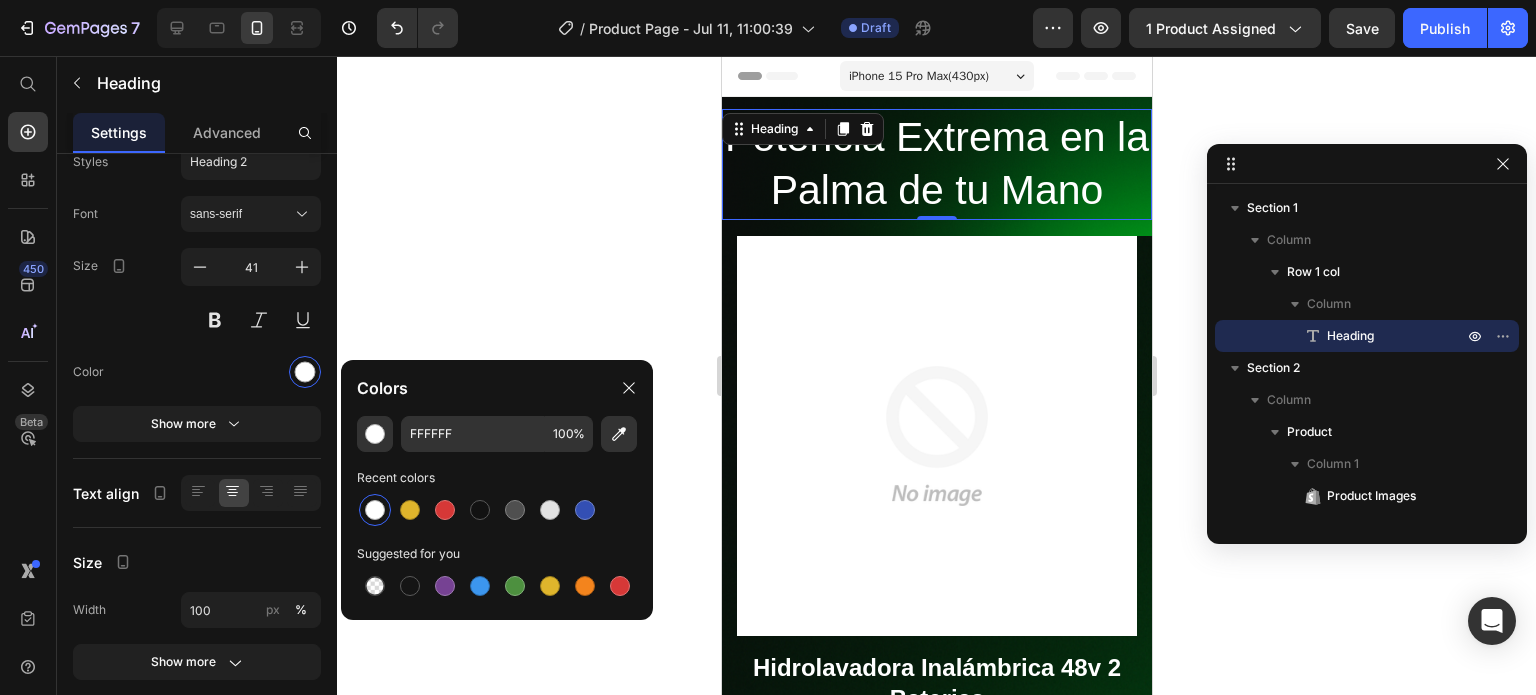 click 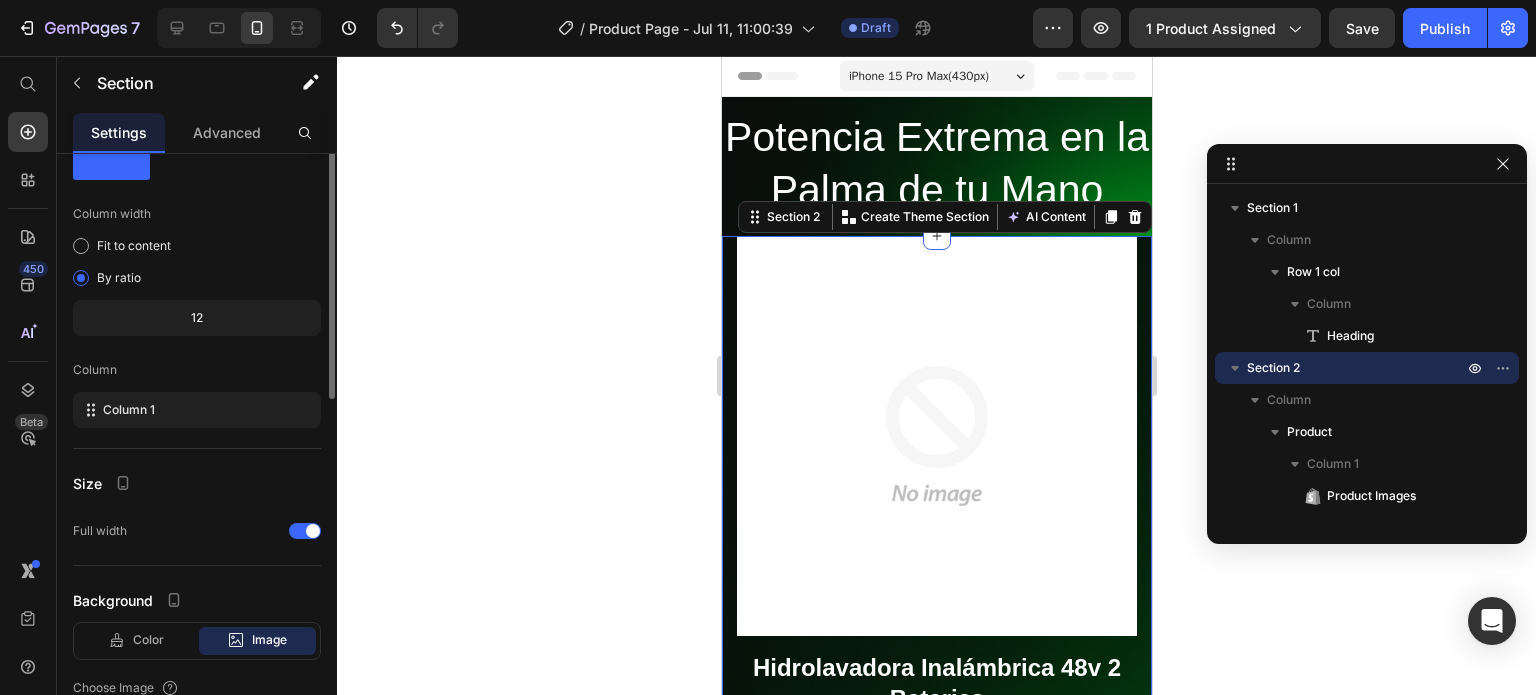 scroll, scrollTop: 0, scrollLeft: 0, axis: both 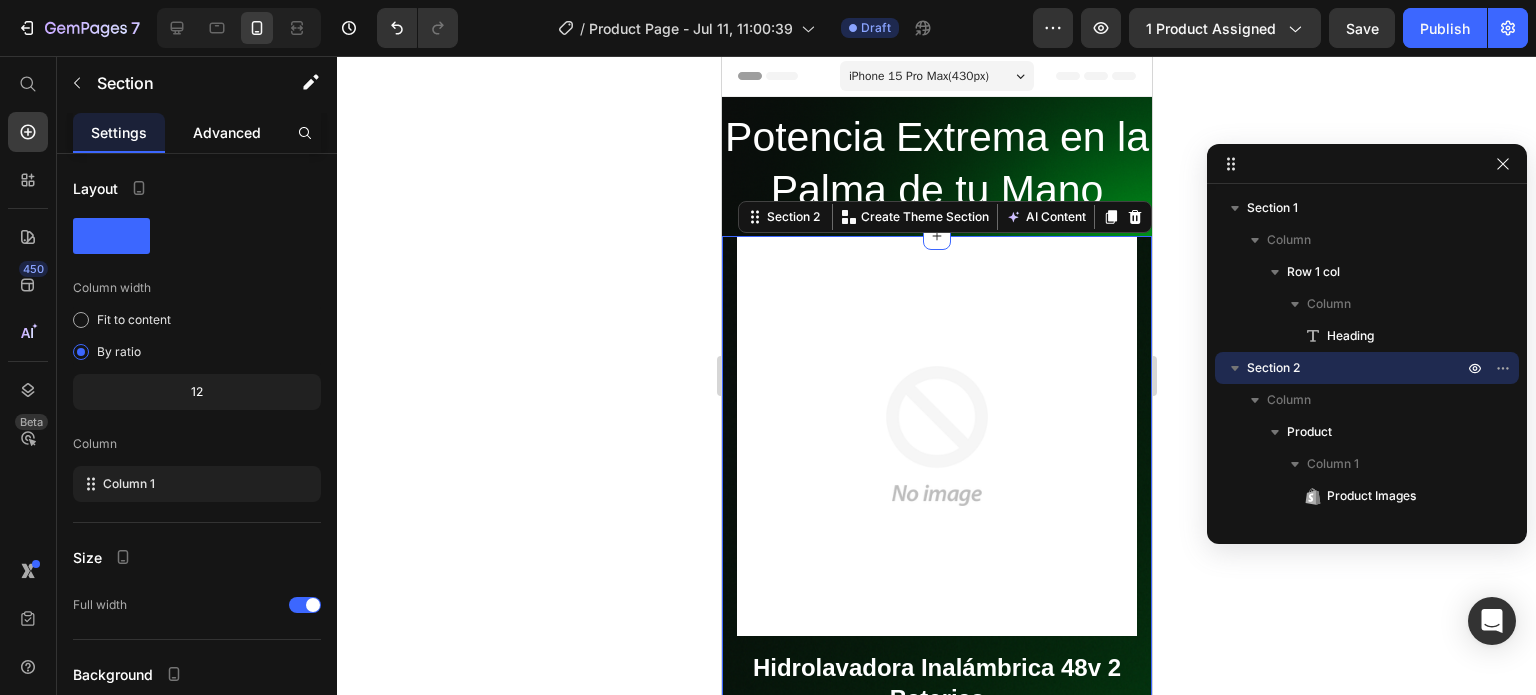 click on "Advanced" at bounding box center [227, 132] 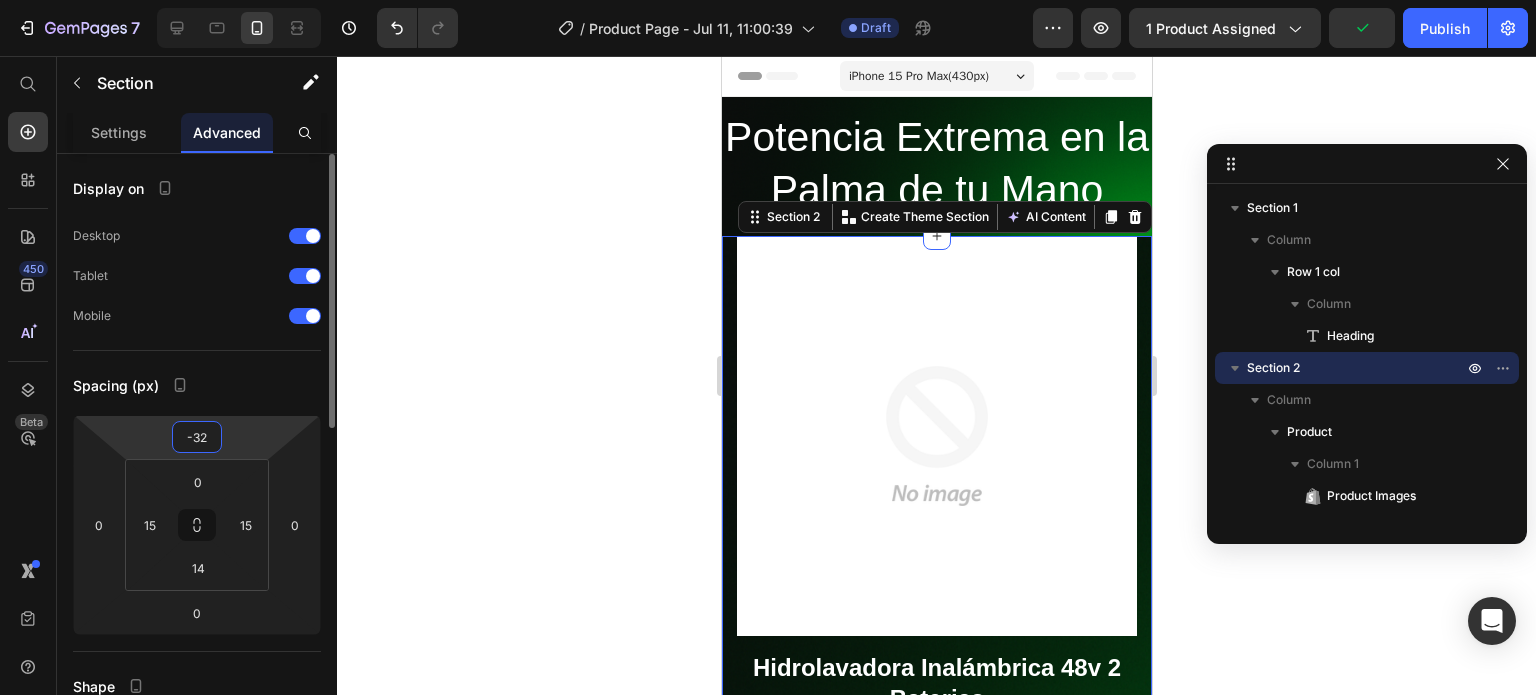 click on "-32" at bounding box center [197, 437] 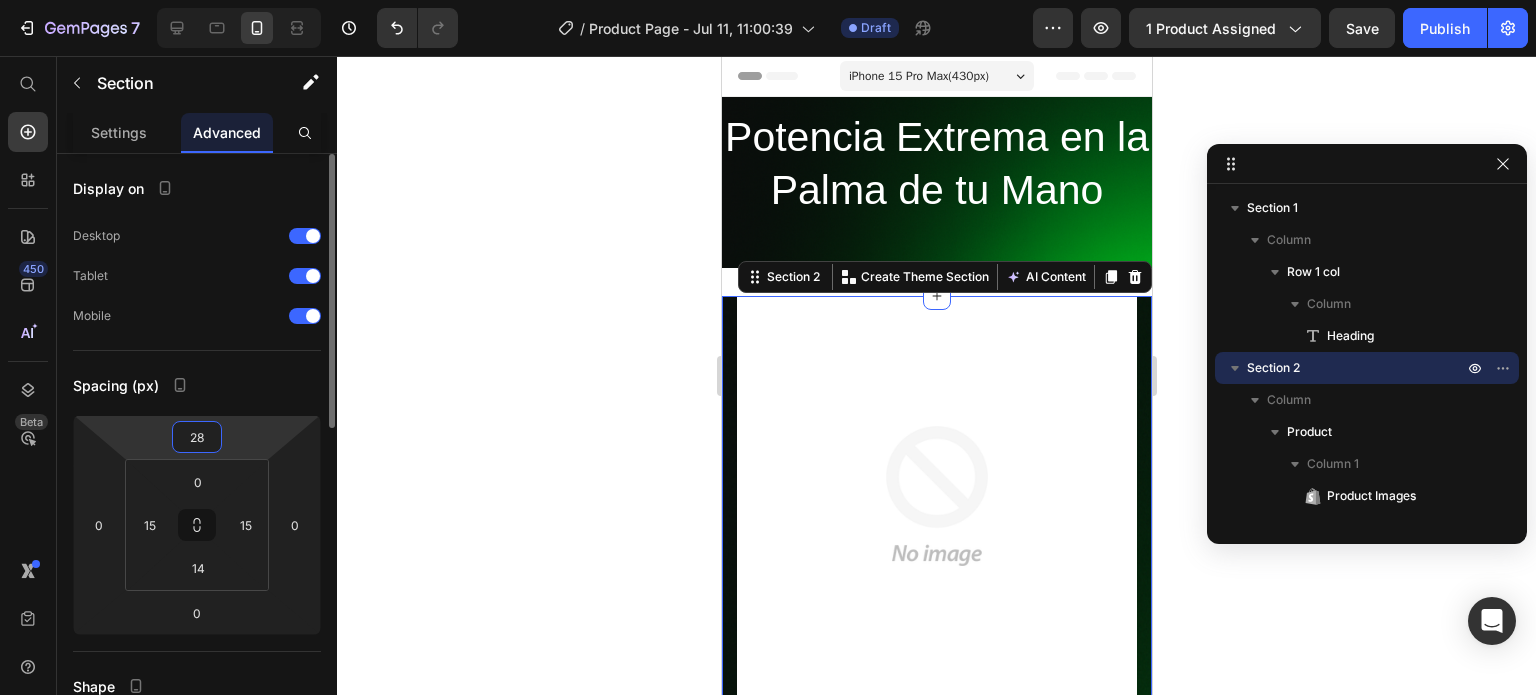 type on "2" 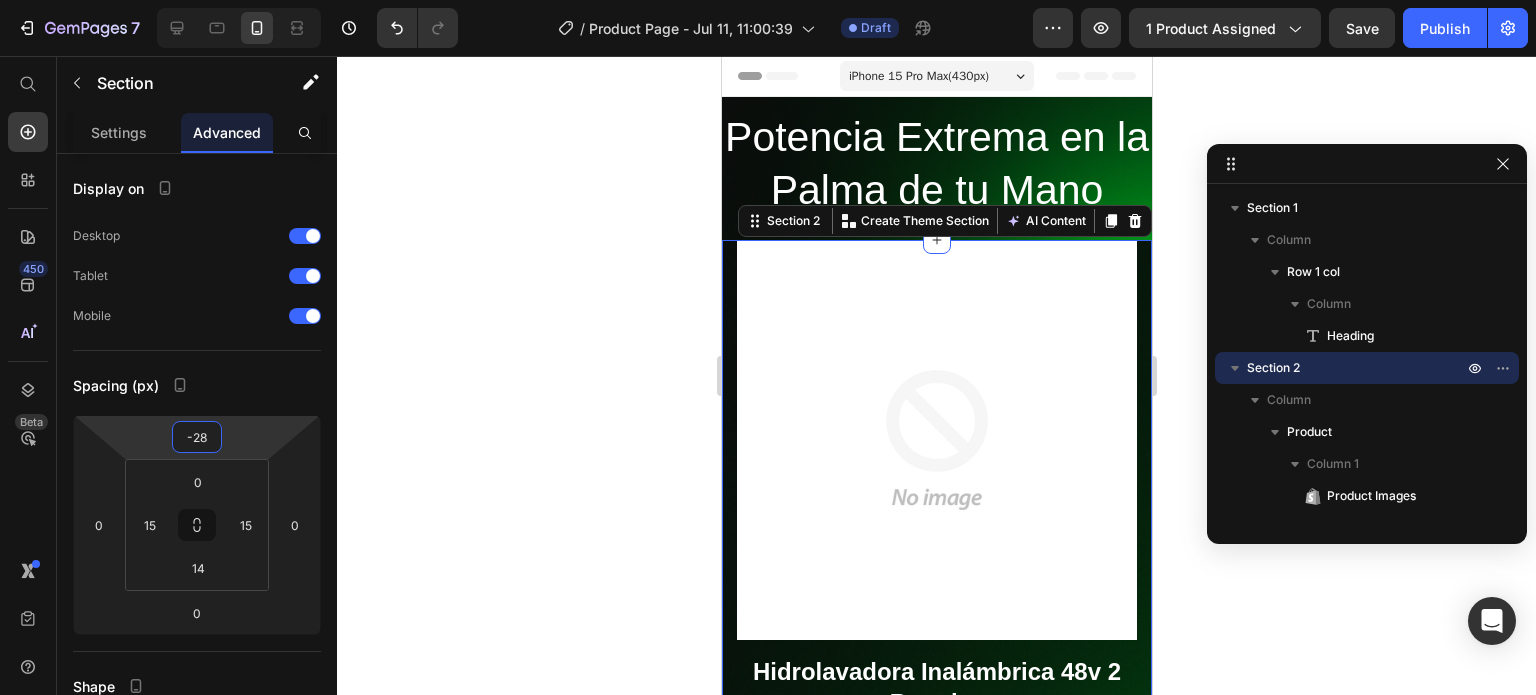 type on "-28" 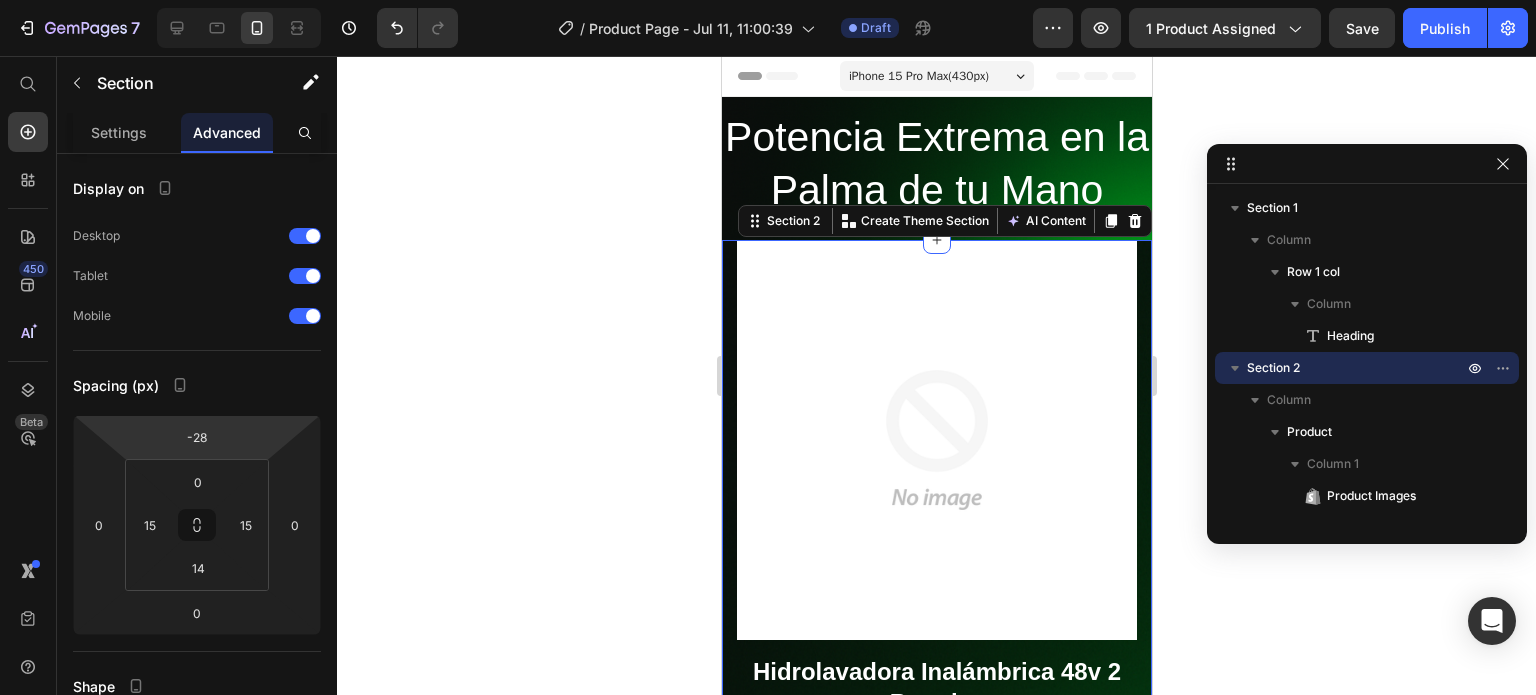 click 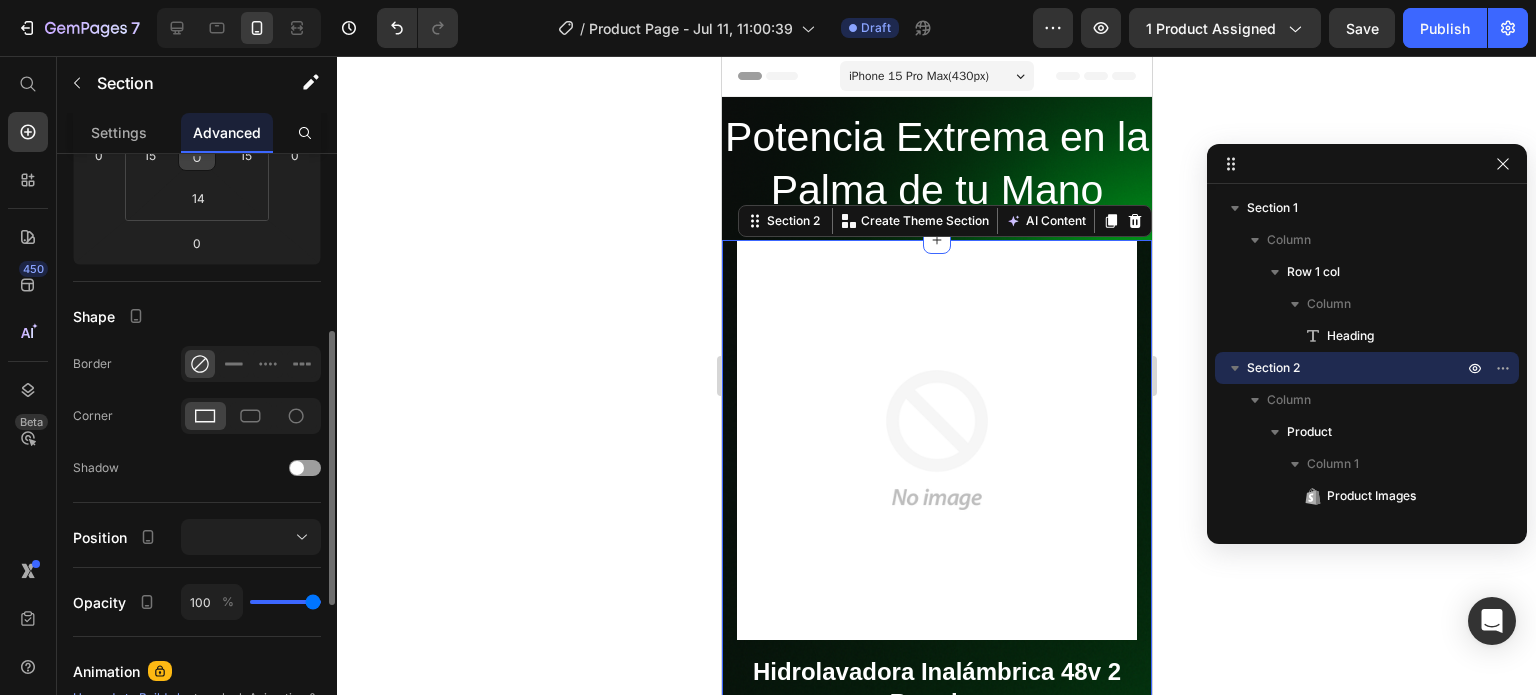 scroll, scrollTop: 369, scrollLeft: 0, axis: vertical 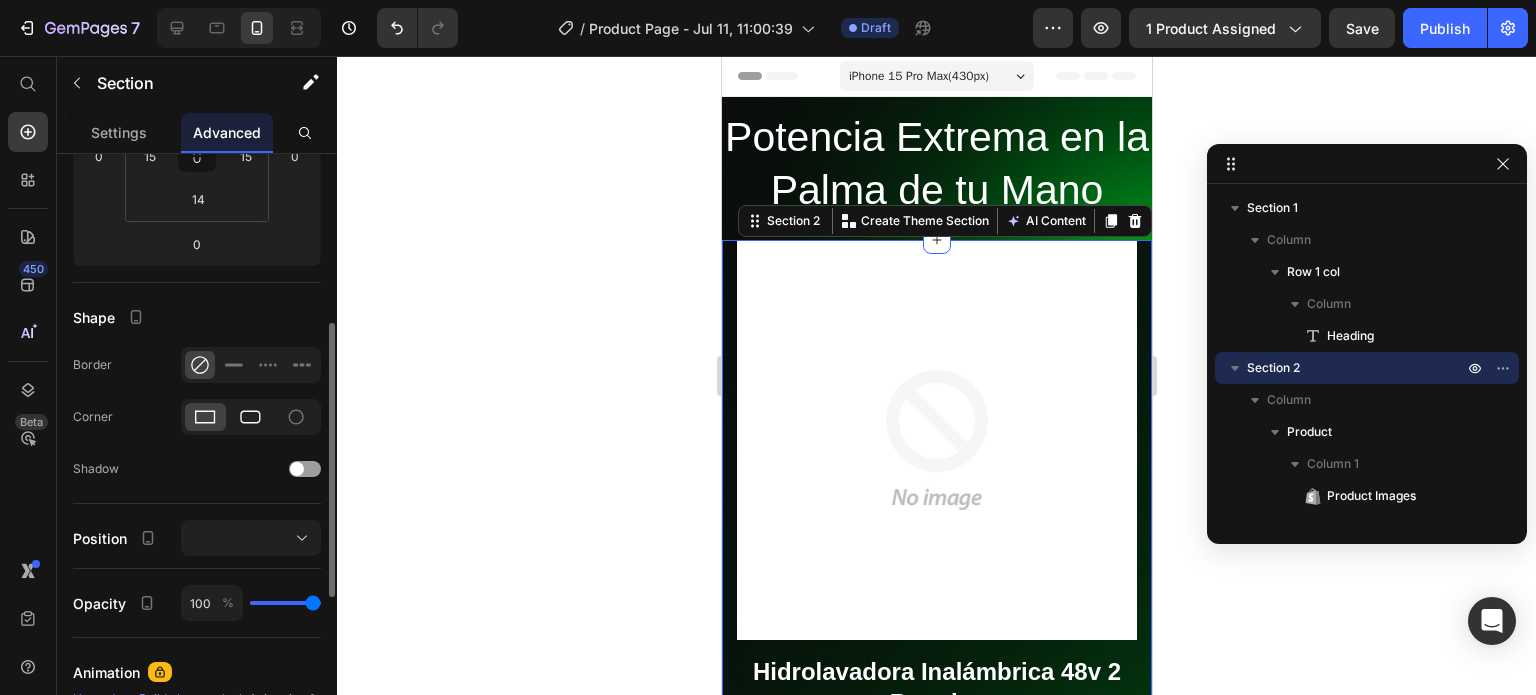 click 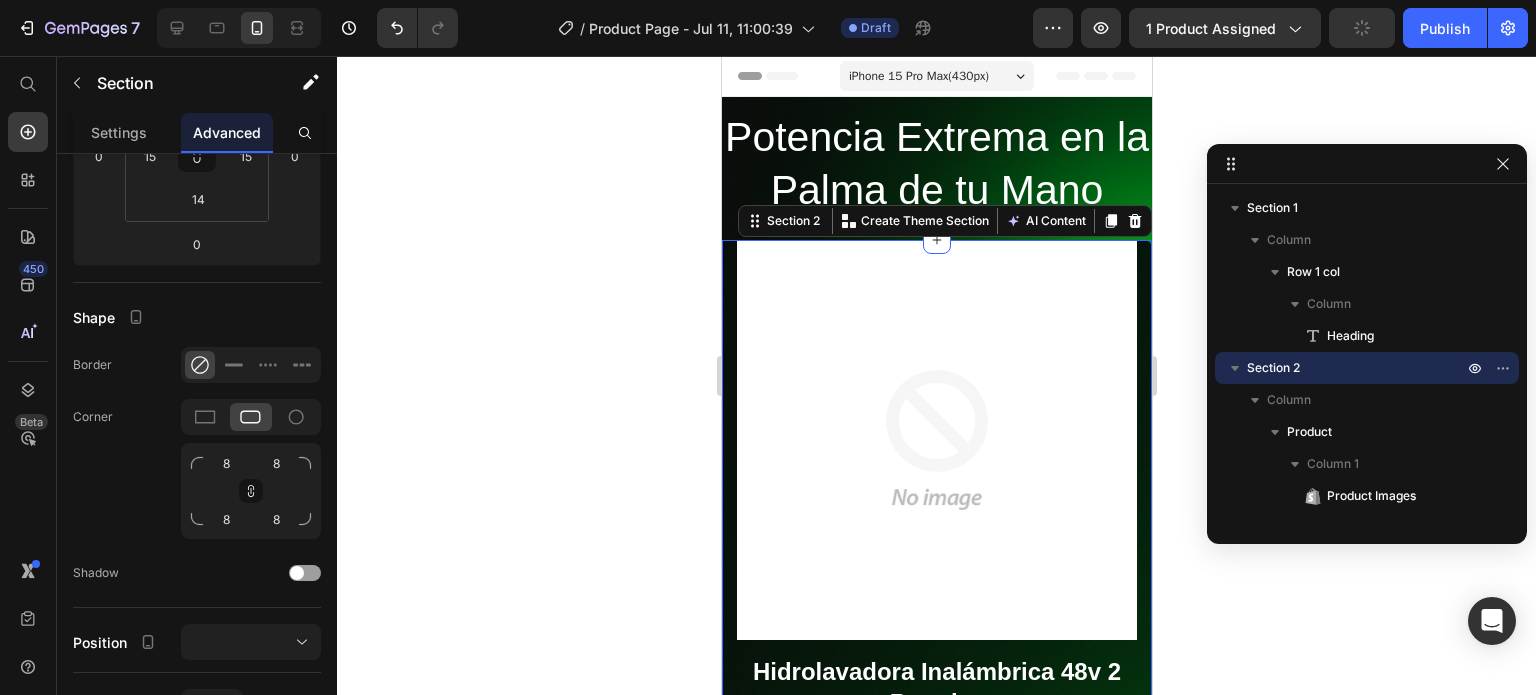 click 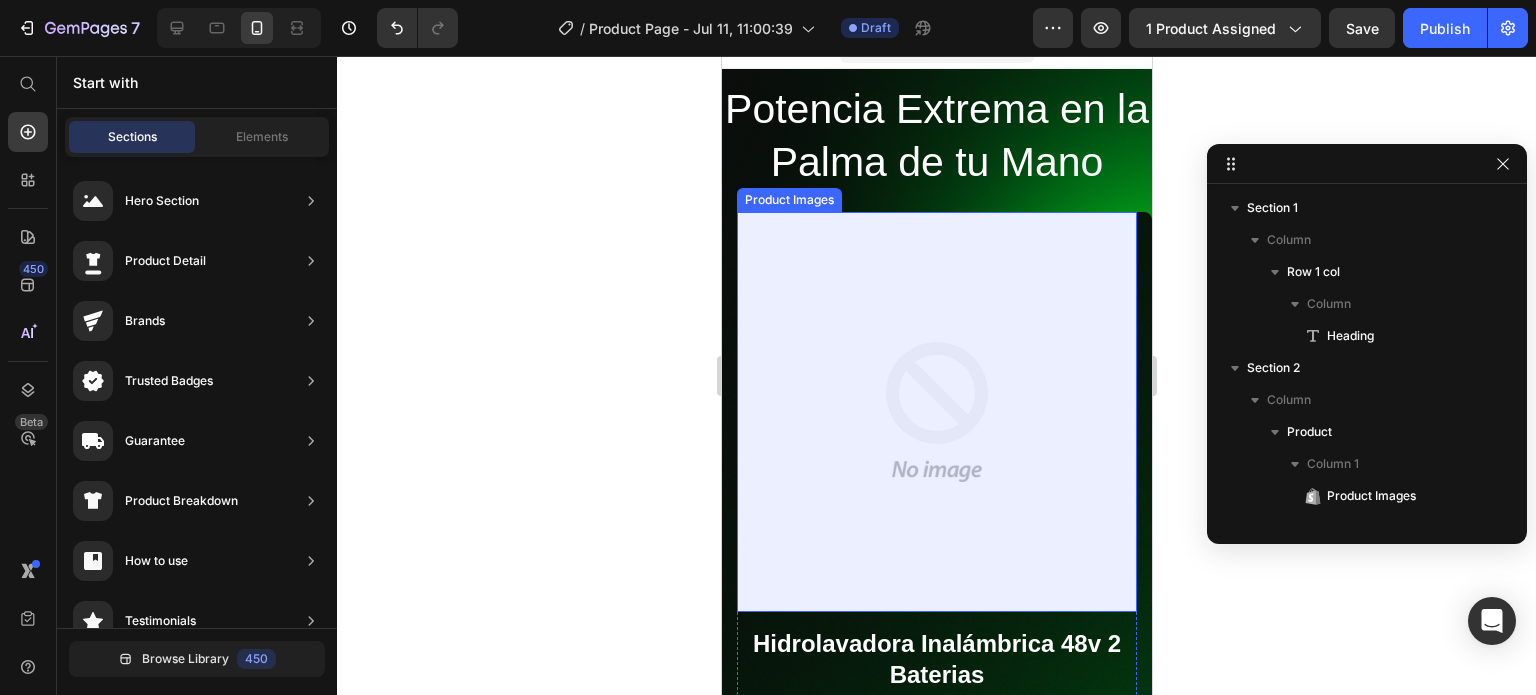 scroll, scrollTop: 28, scrollLeft: 0, axis: vertical 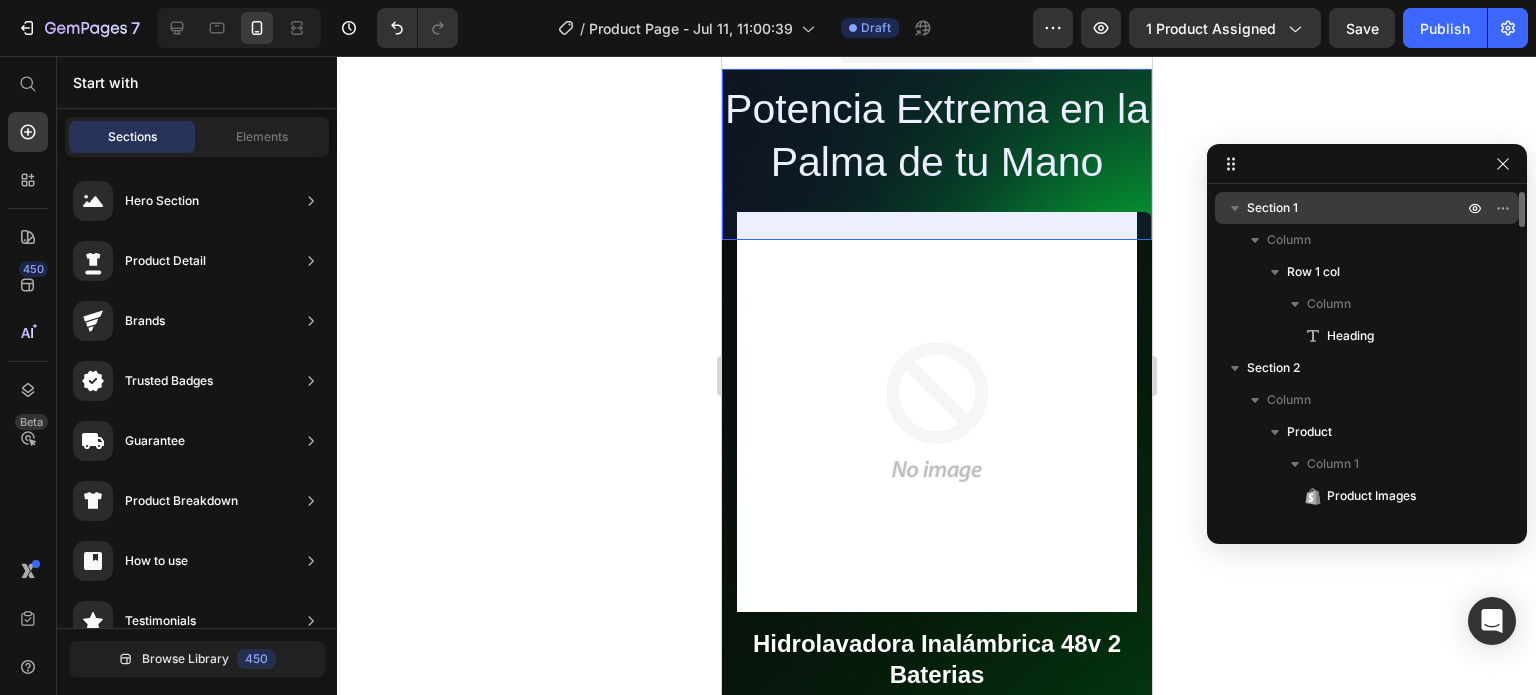 click 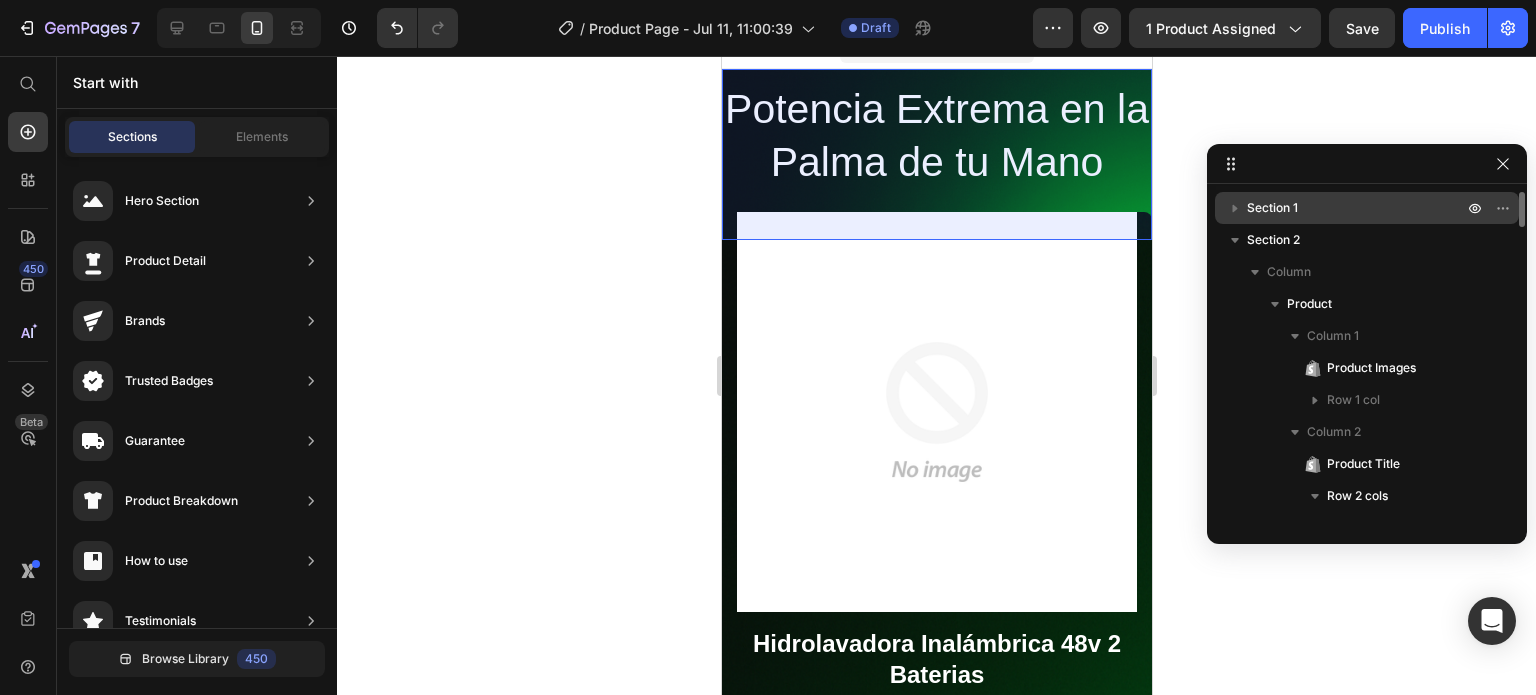 click 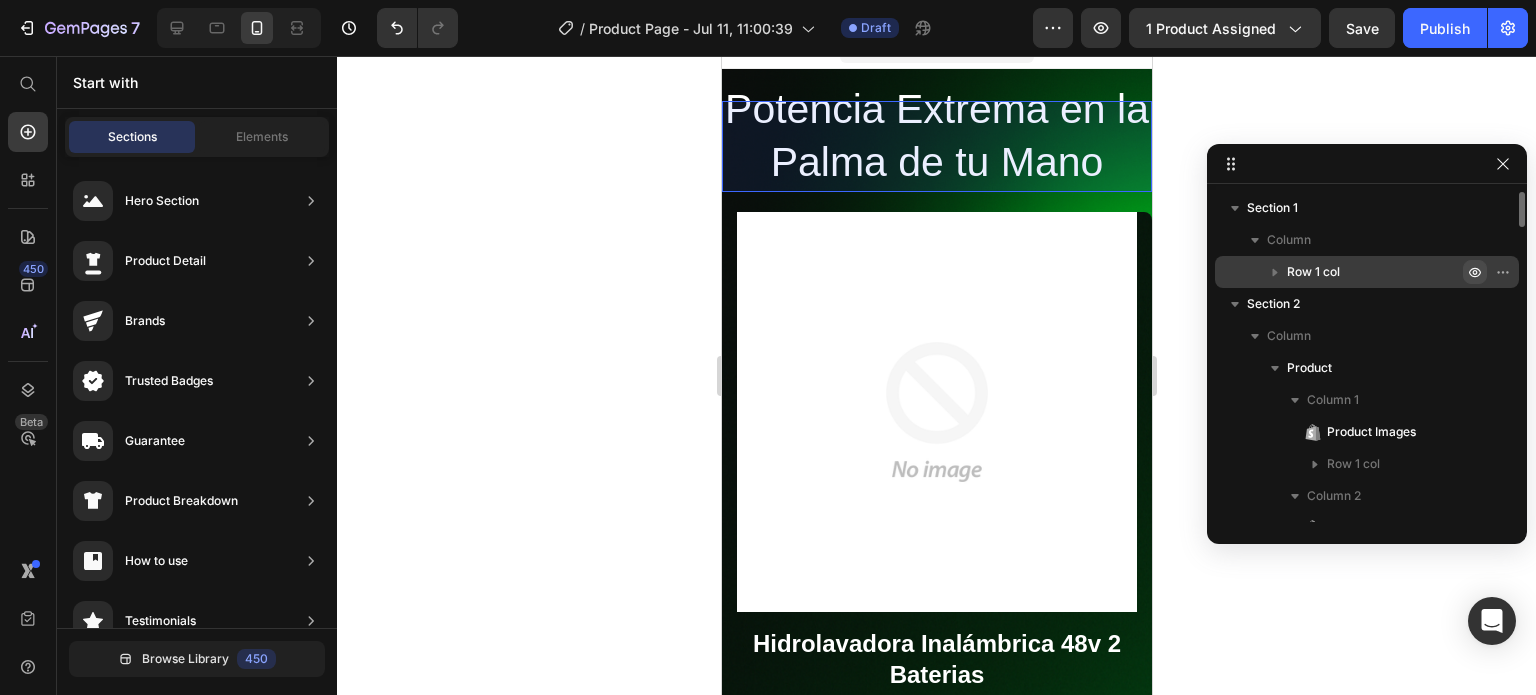 click at bounding box center (1475, 272) 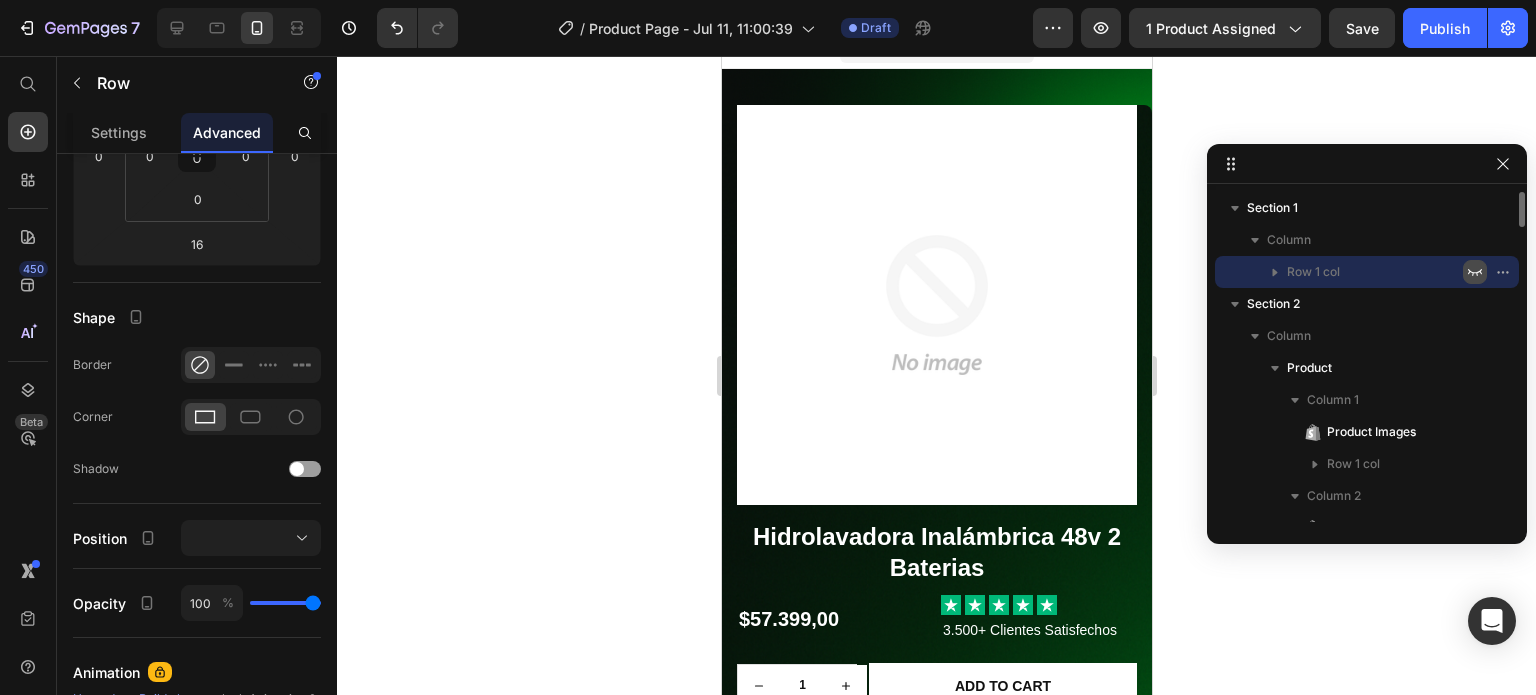 scroll, scrollTop: 0, scrollLeft: 0, axis: both 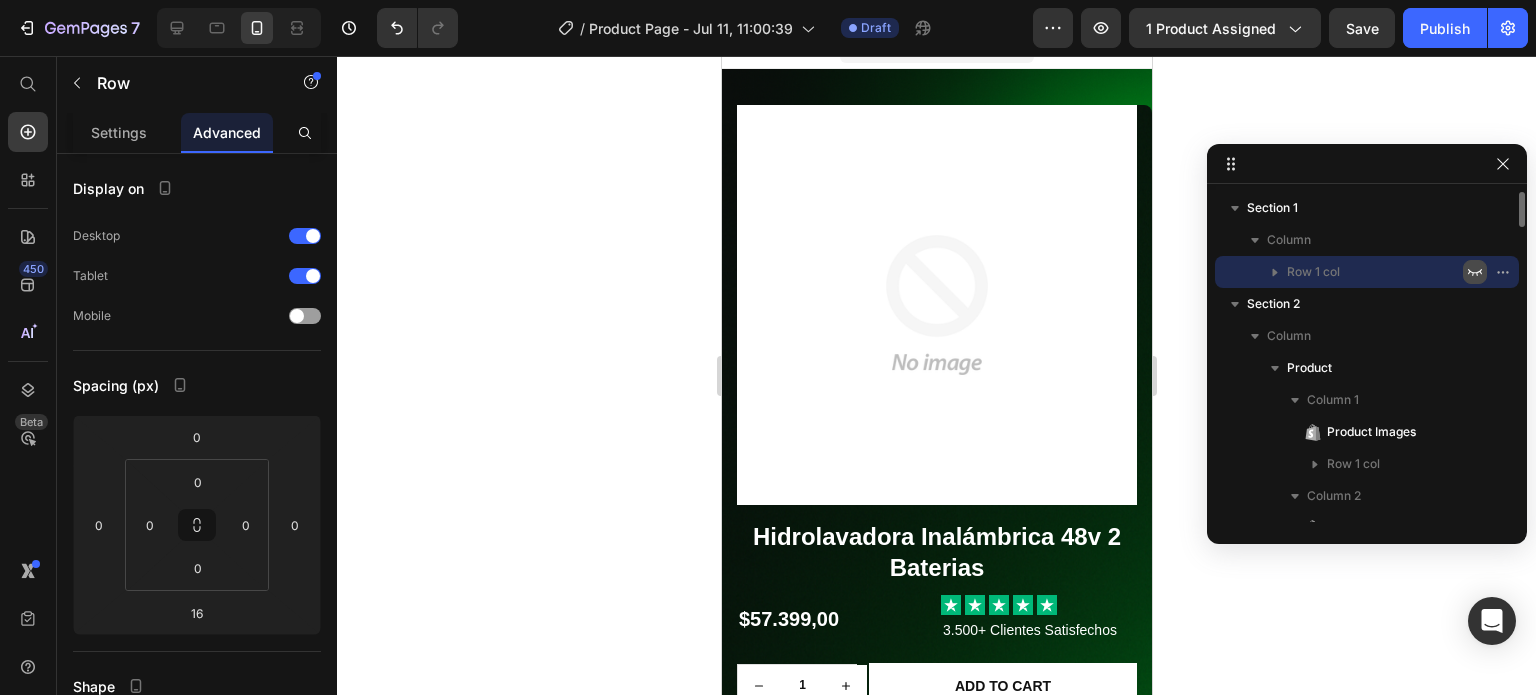 click at bounding box center [1475, 272] 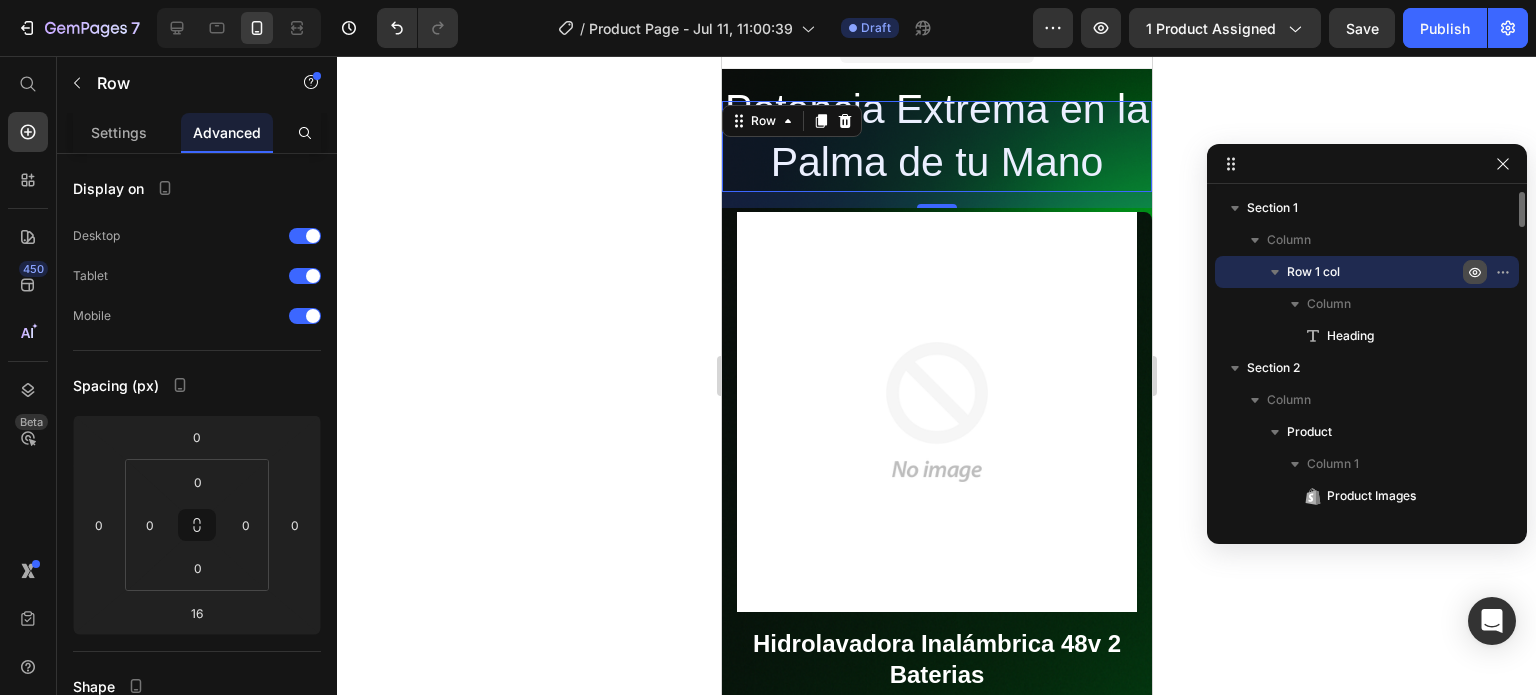click at bounding box center (1475, 272) 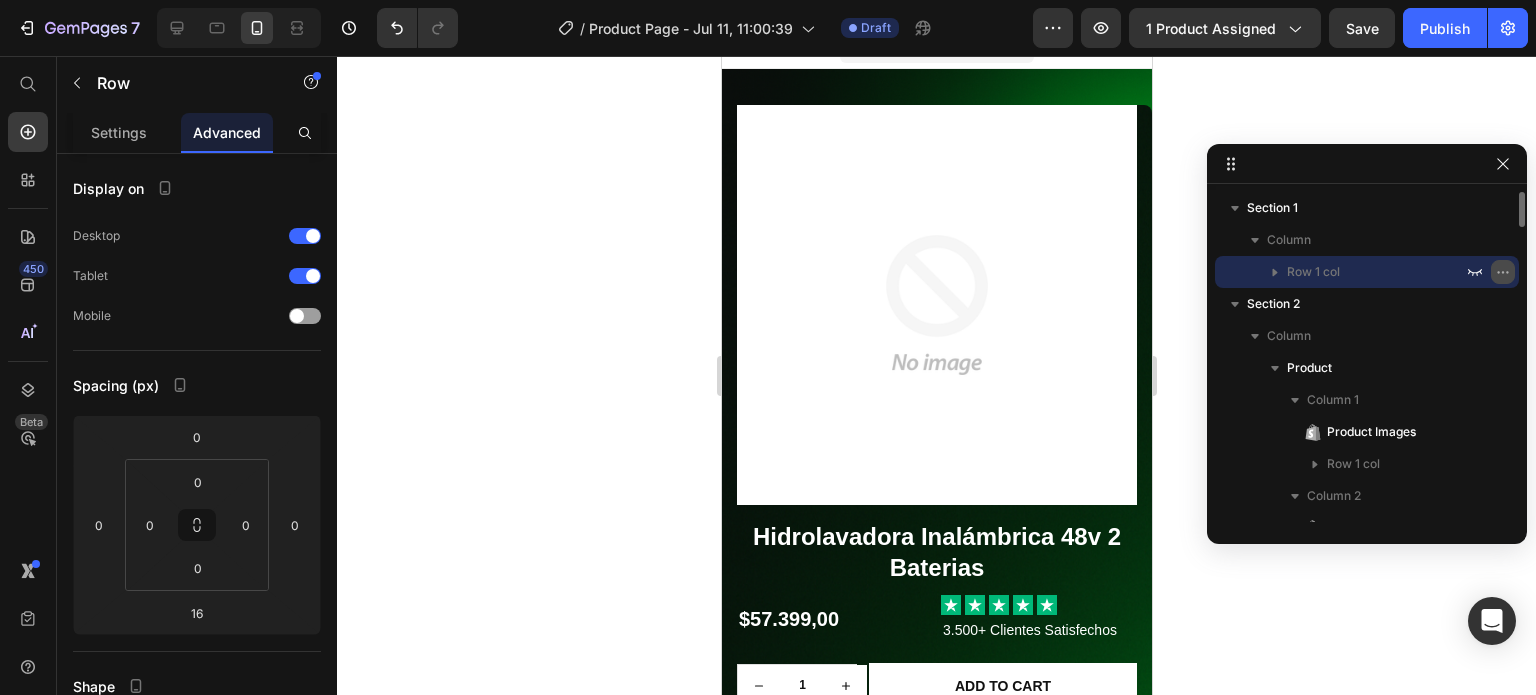 click 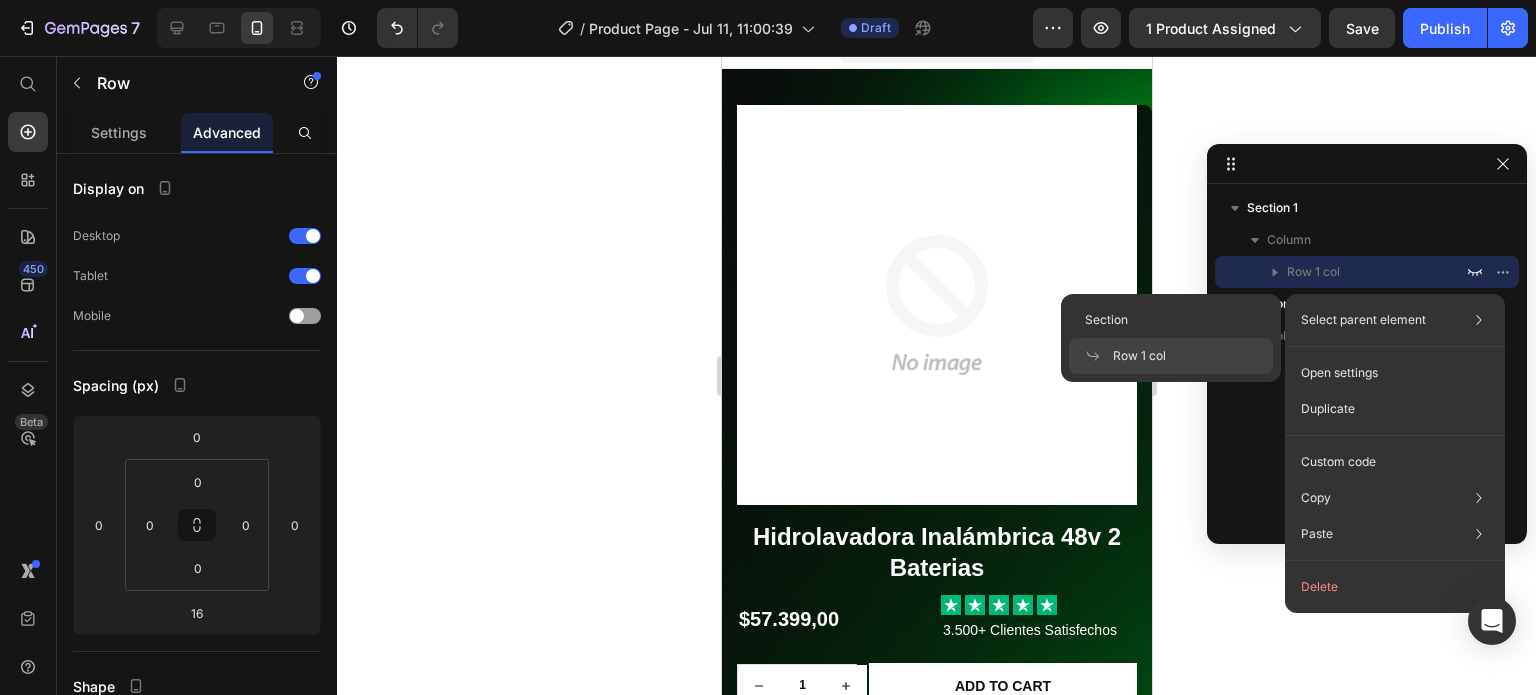 click 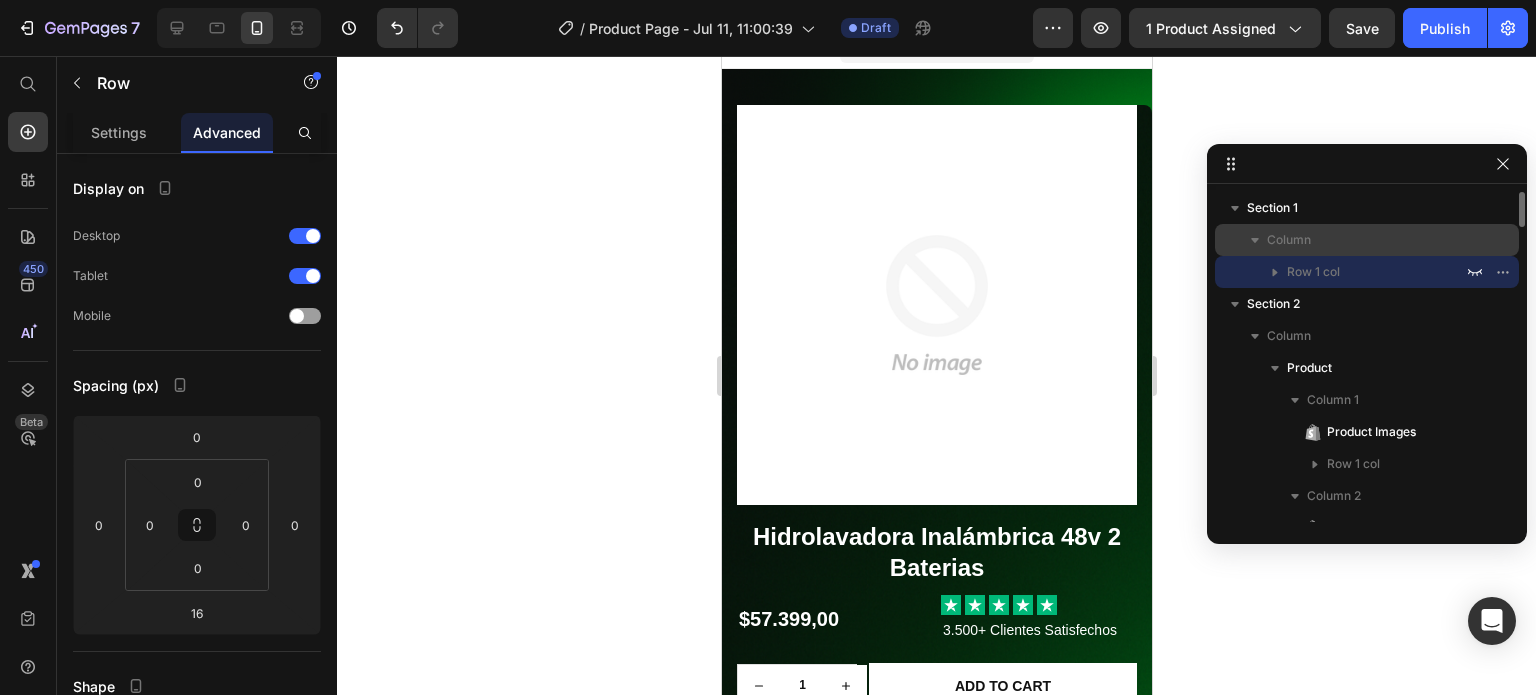 click on "Column" at bounding box center (1367, 240) 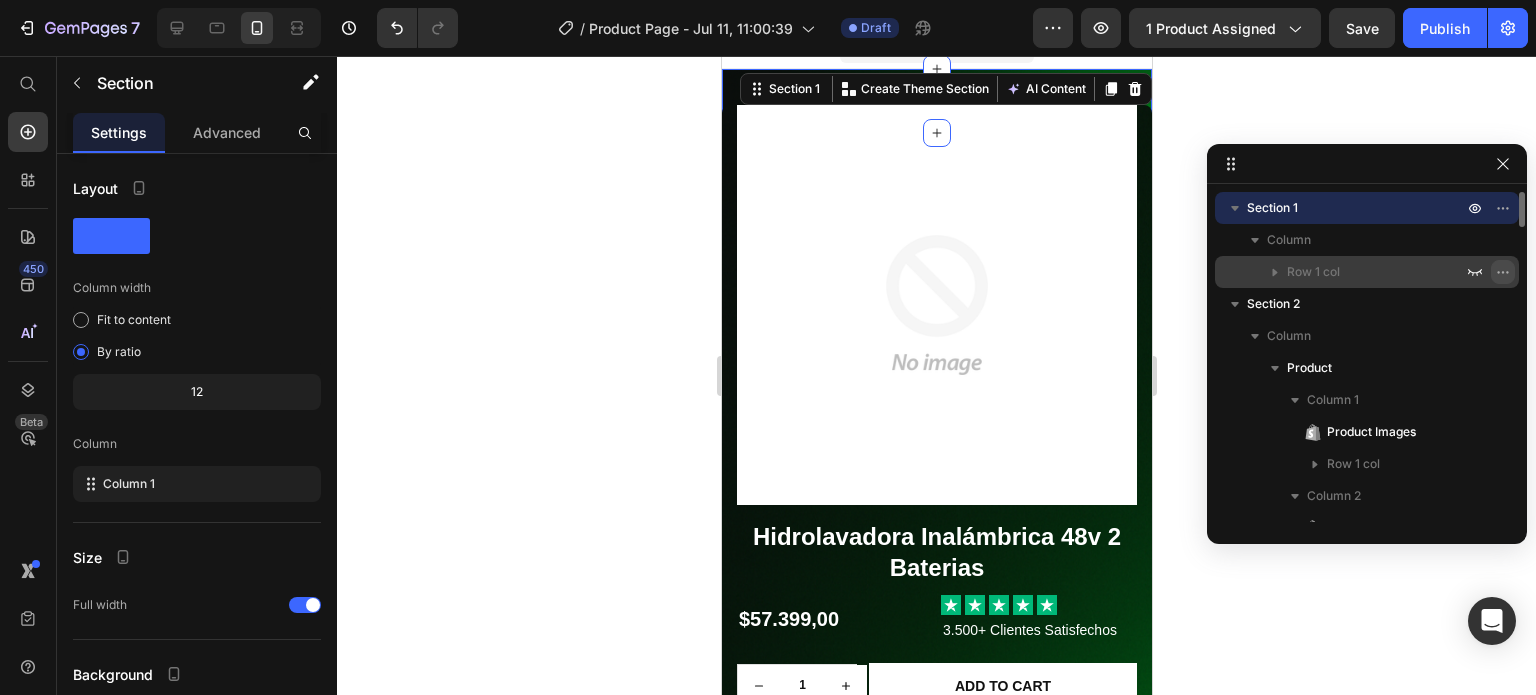 click 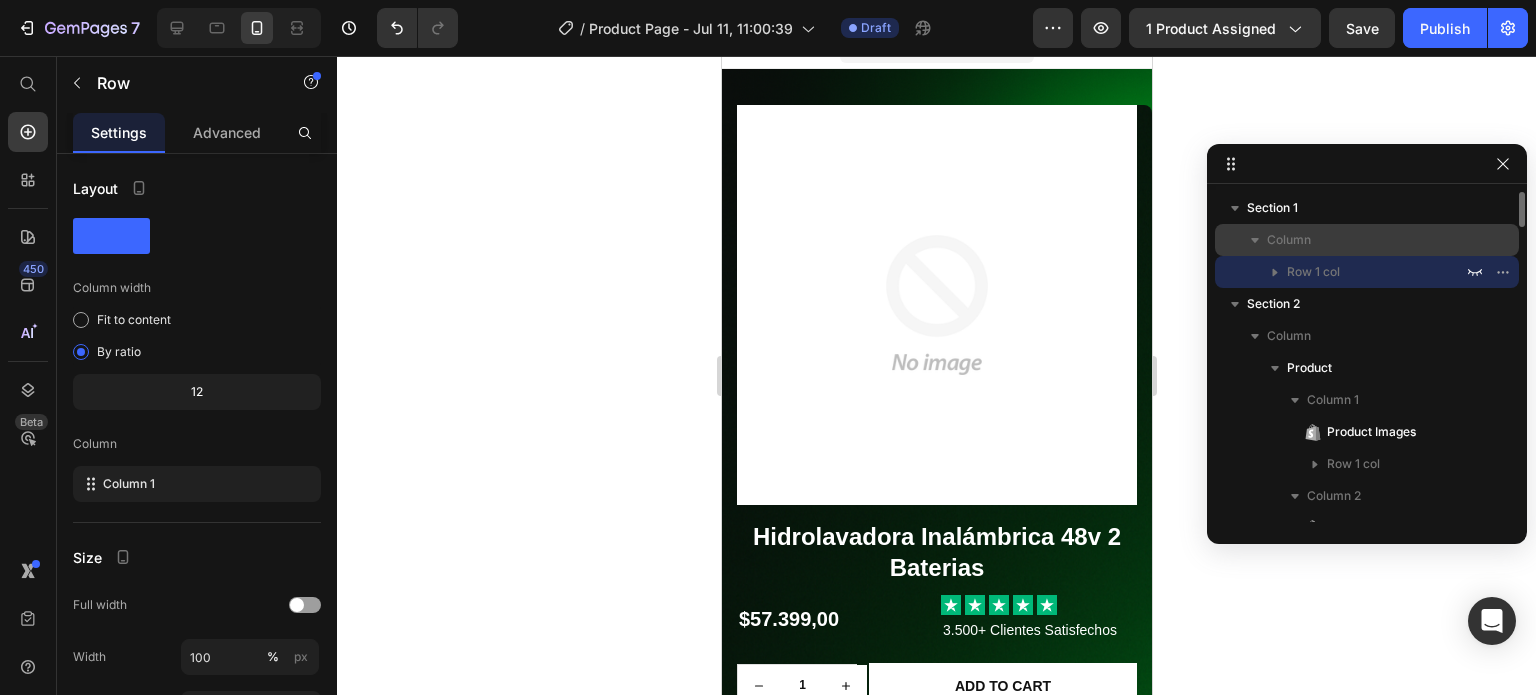 click on "Column" at bounding box center [1367, 240] 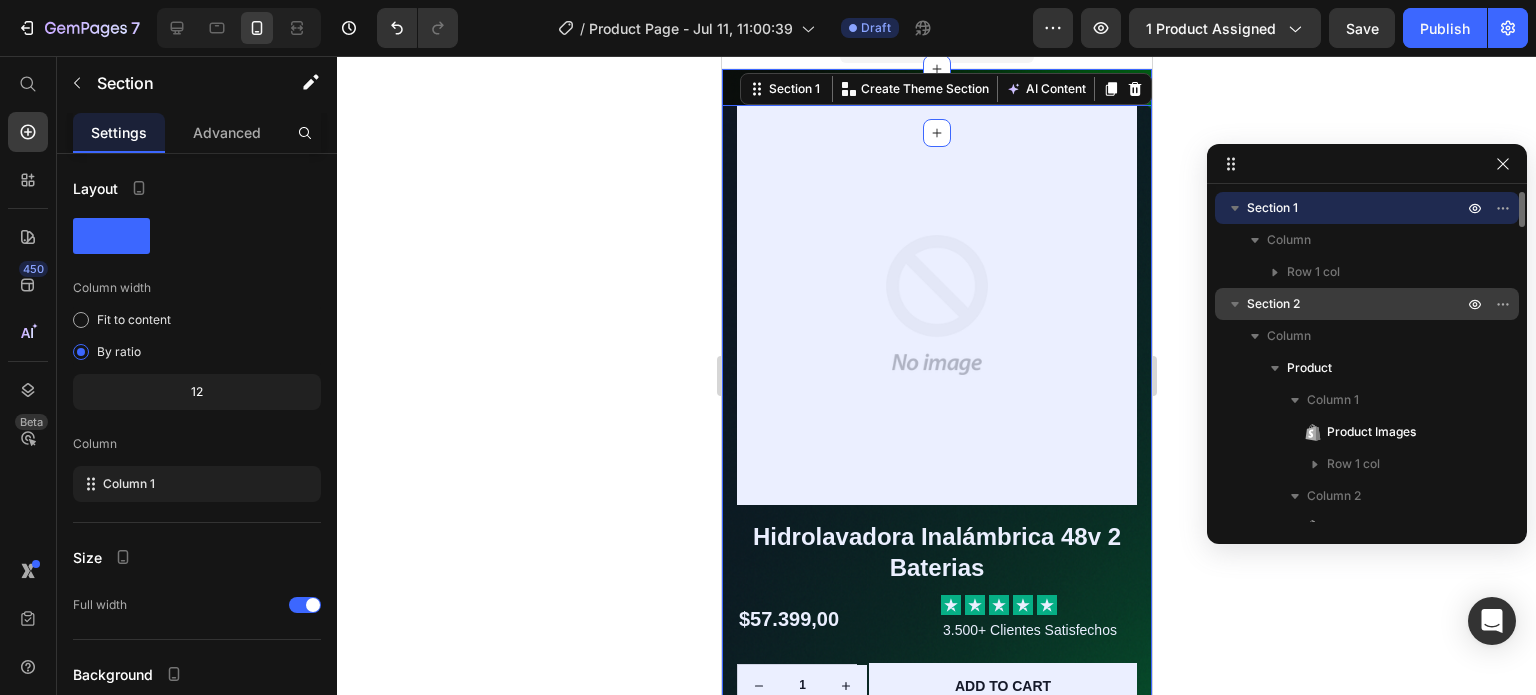 click on "Section 2" at bounding box center [1357, 304] 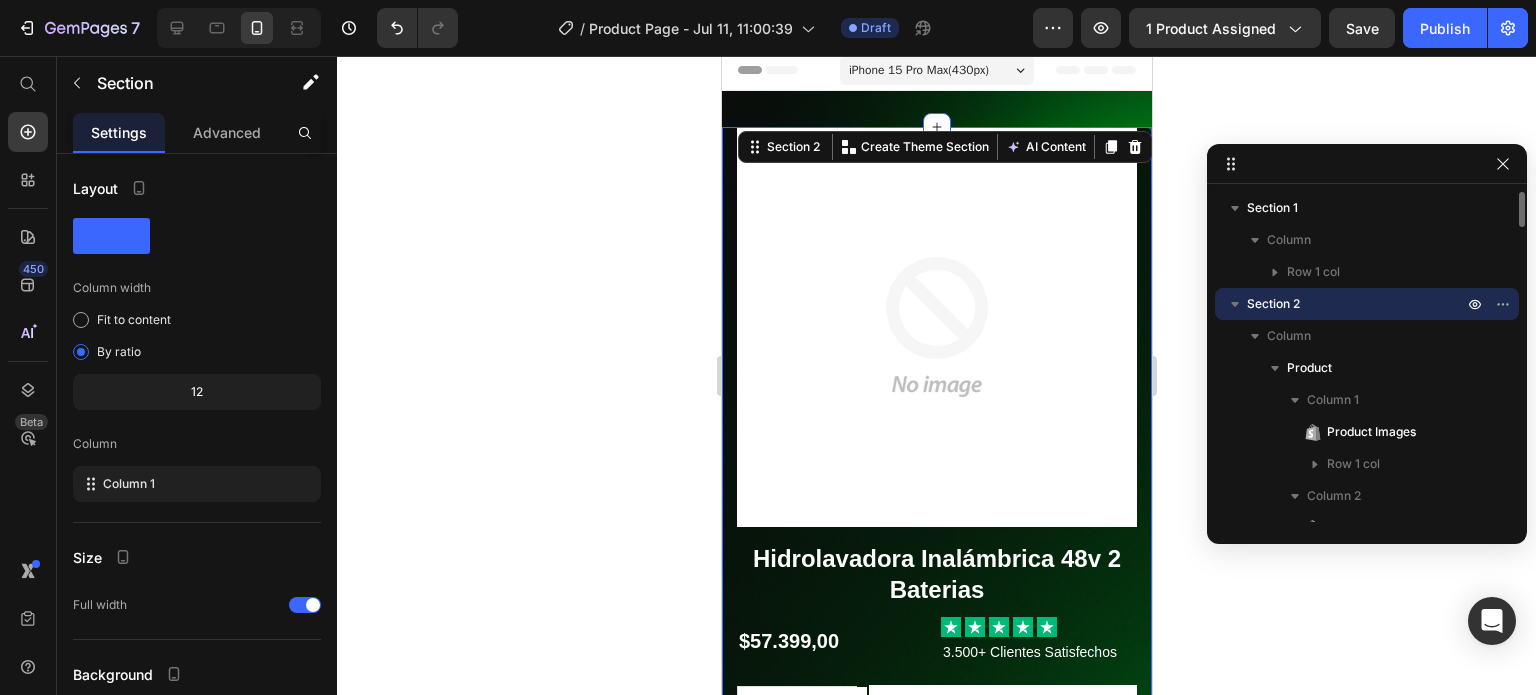 click on "Section 2" at bounding box center [1357, 304] 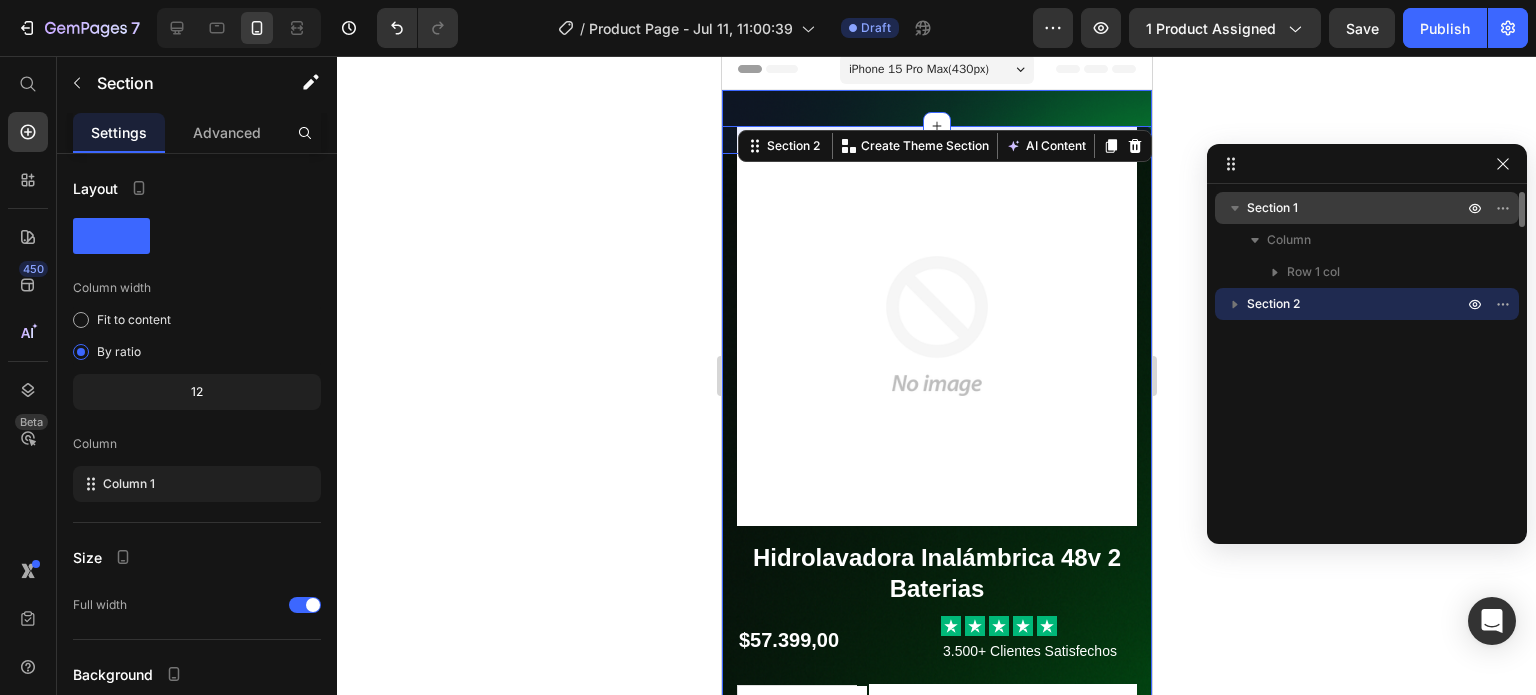 click on "Section 1" at bounding box center [1367, 208] 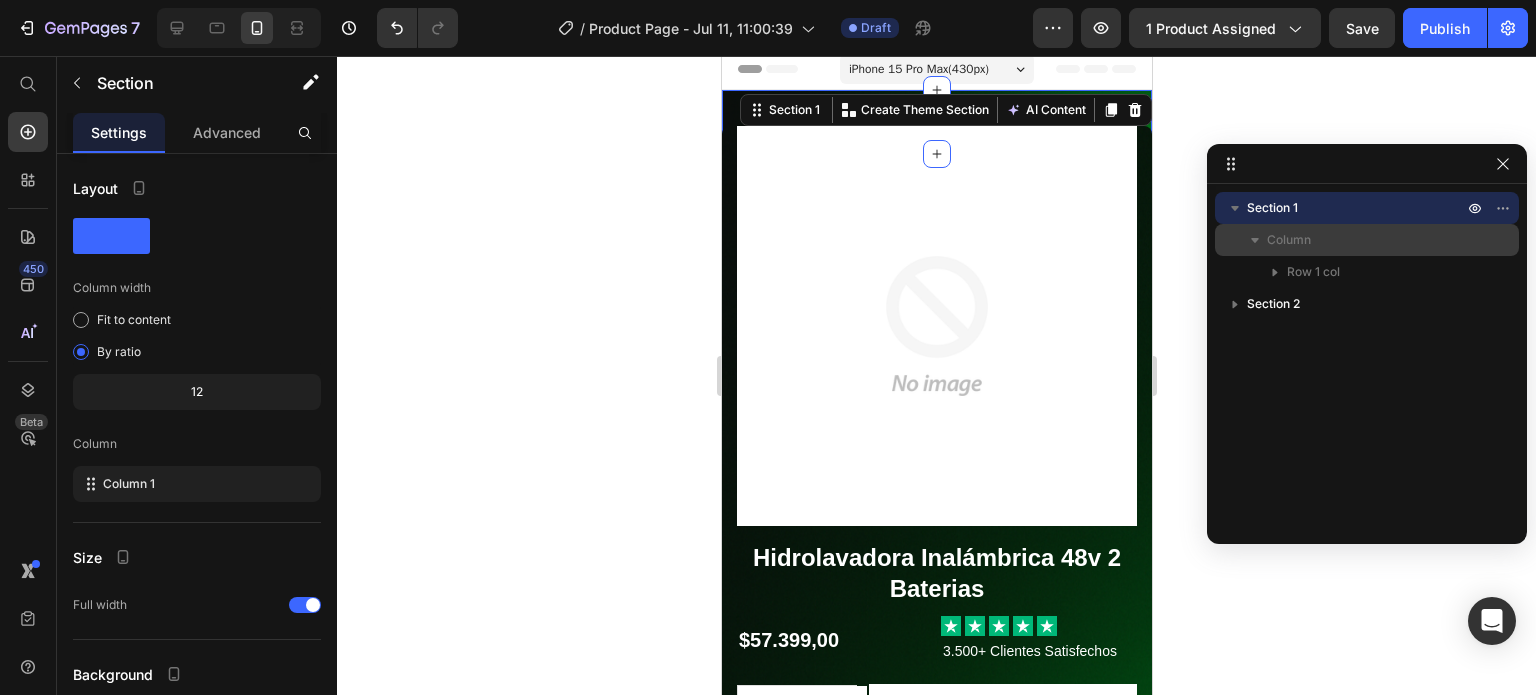 click on "Column" at bounding box center [1367, 240] 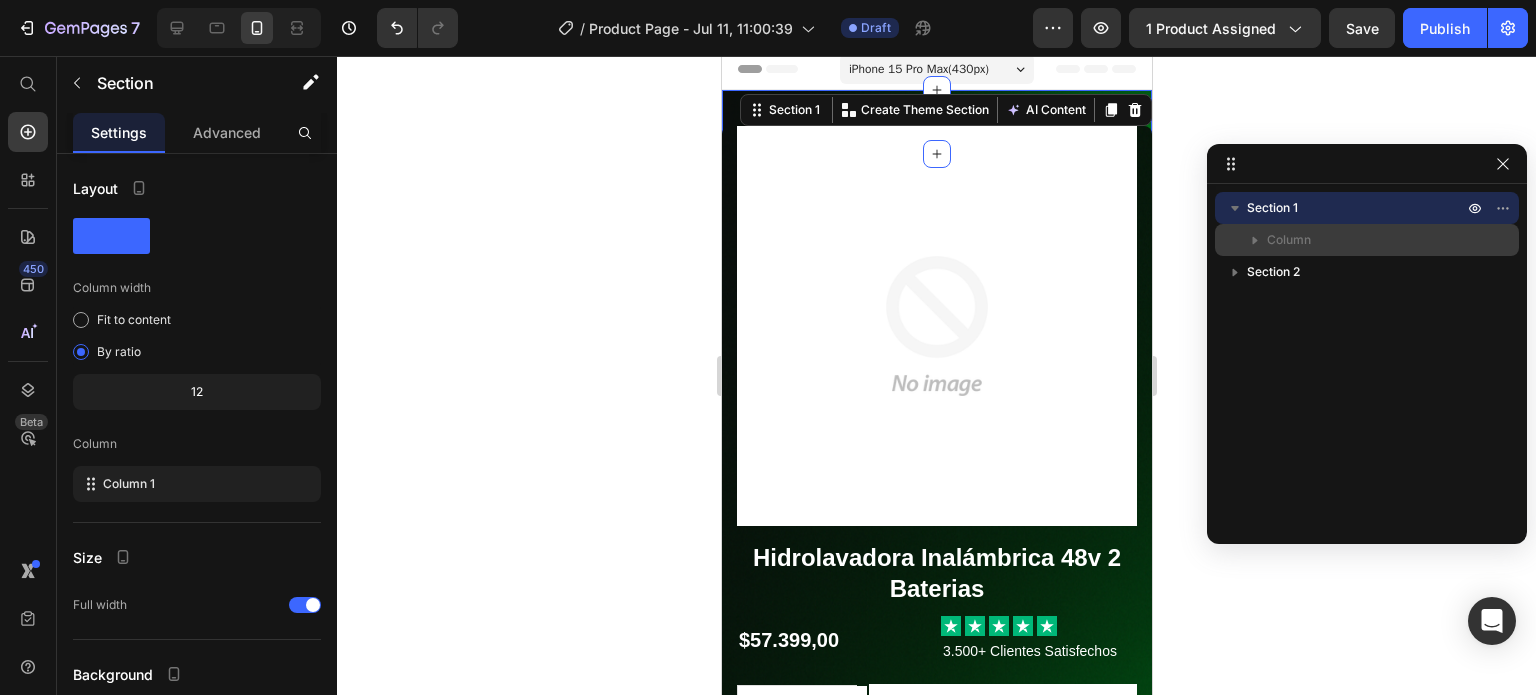 click on "Column" at bounding box center (1367, 240) 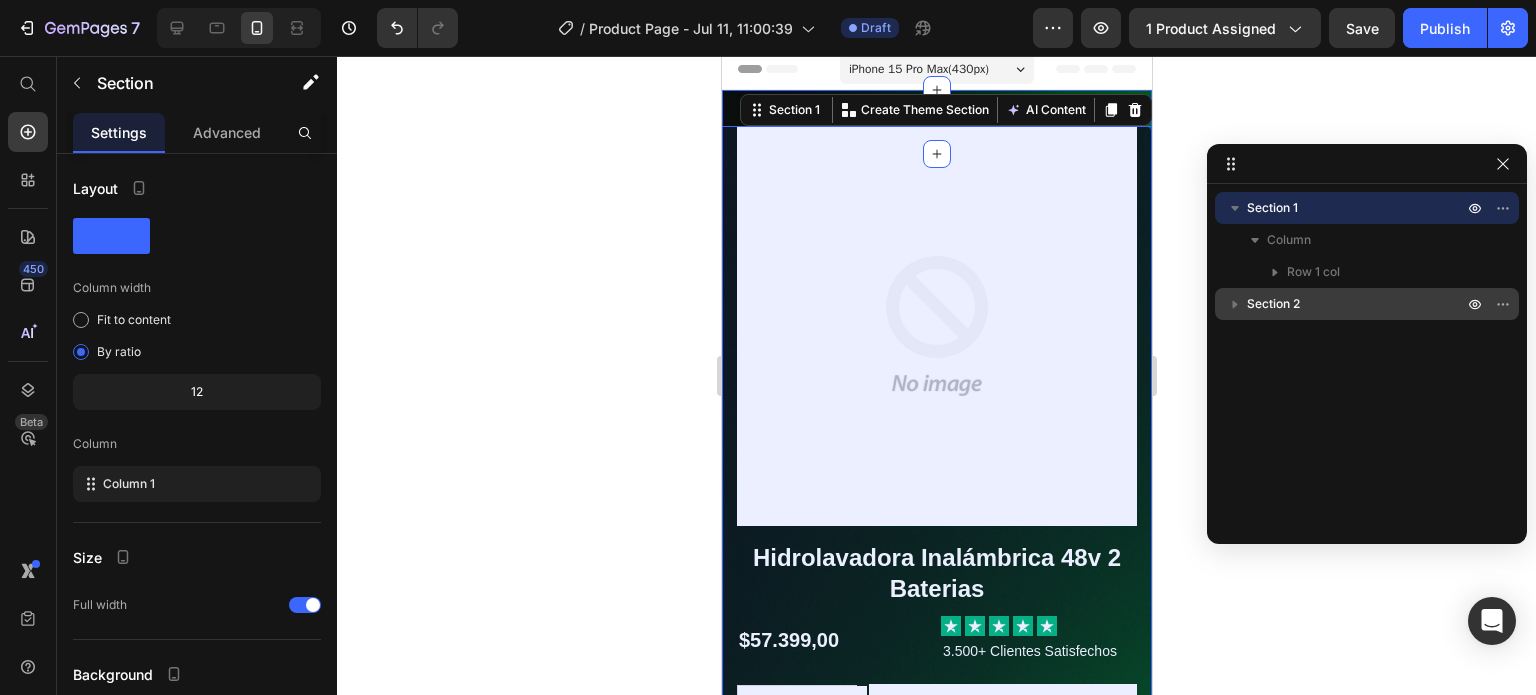 click on "Section 2" at bounding box center (1273, 304) 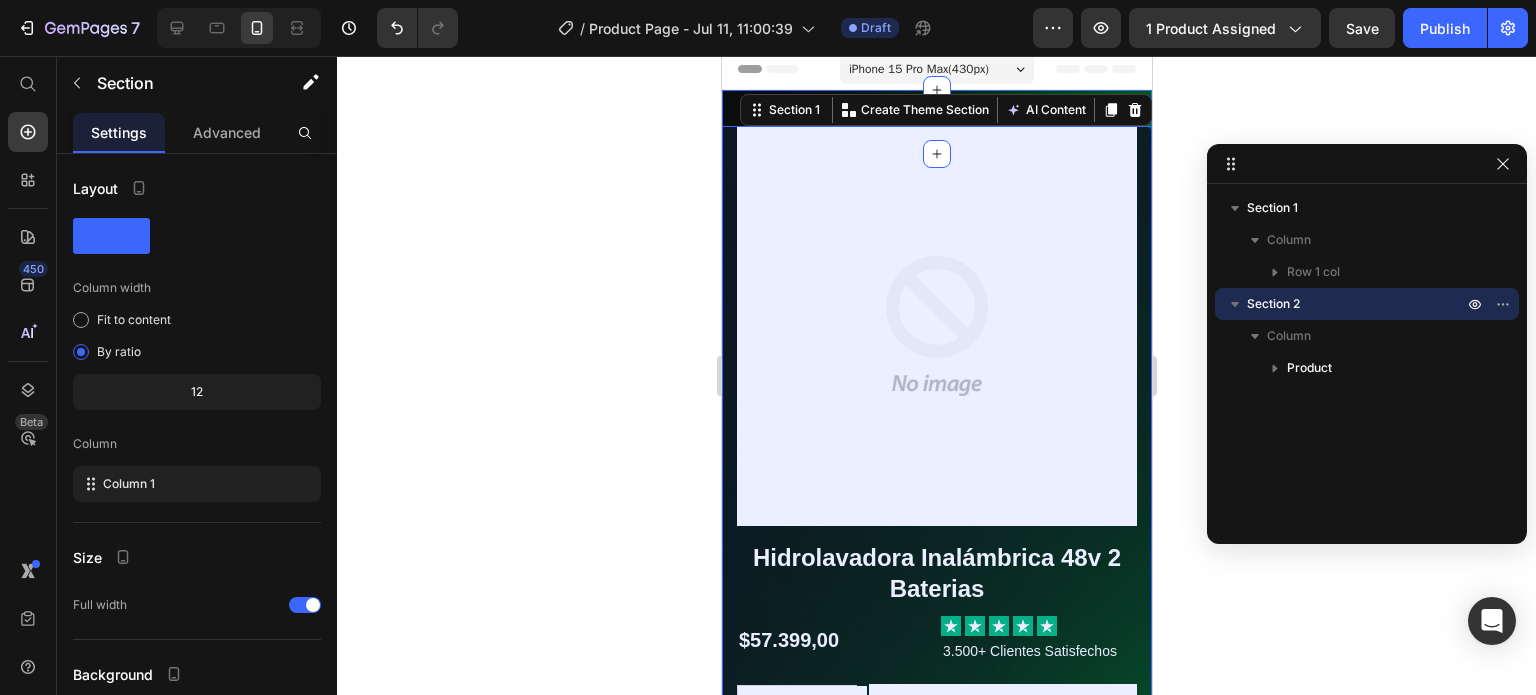 scroll, scrollTop: 6, scrollLeft: 0, axis: vertical 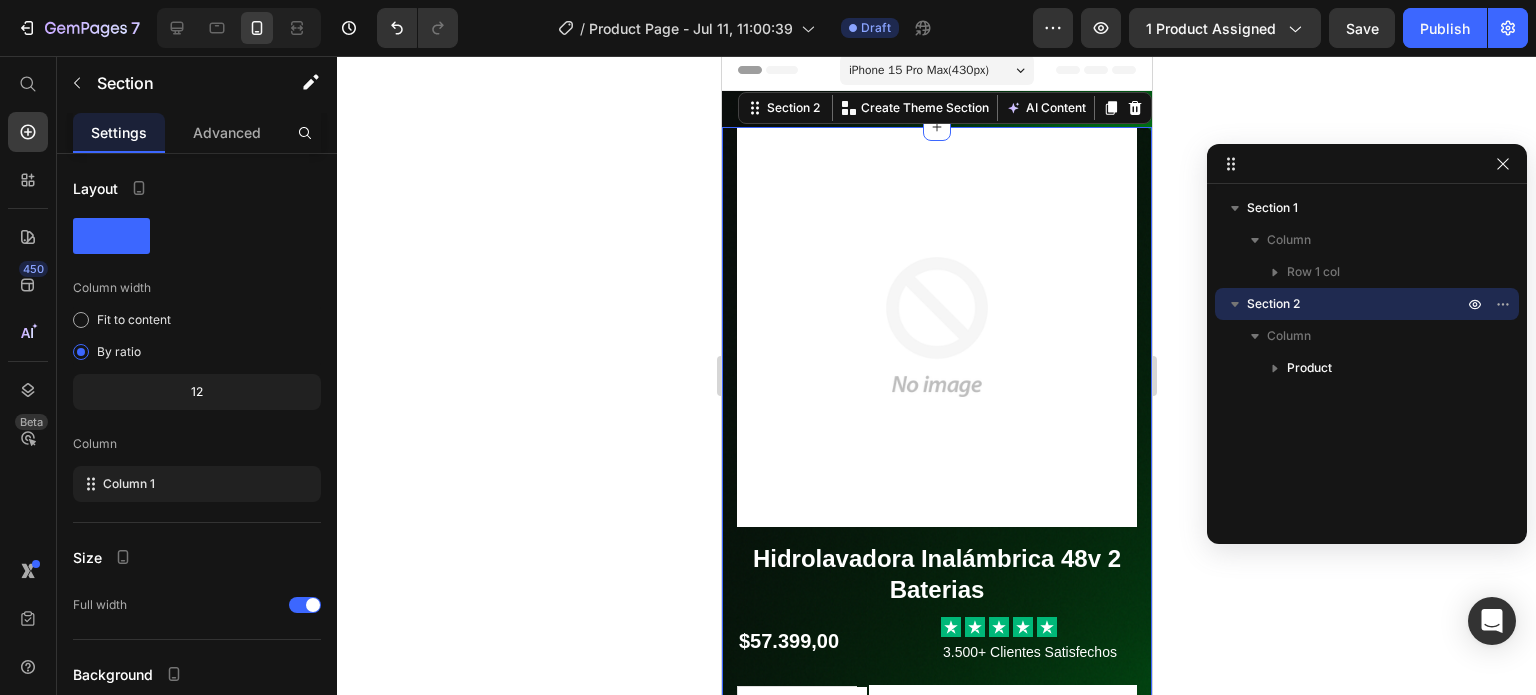 click 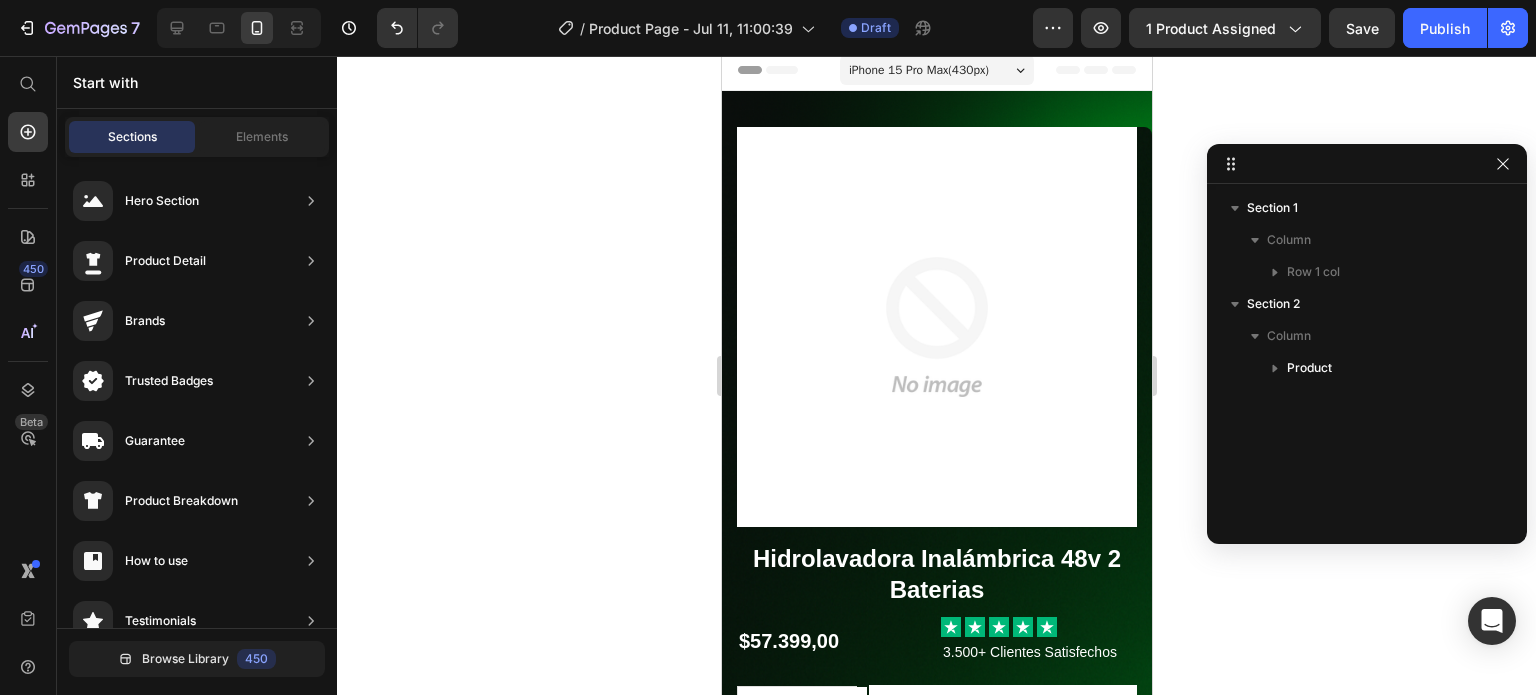 click 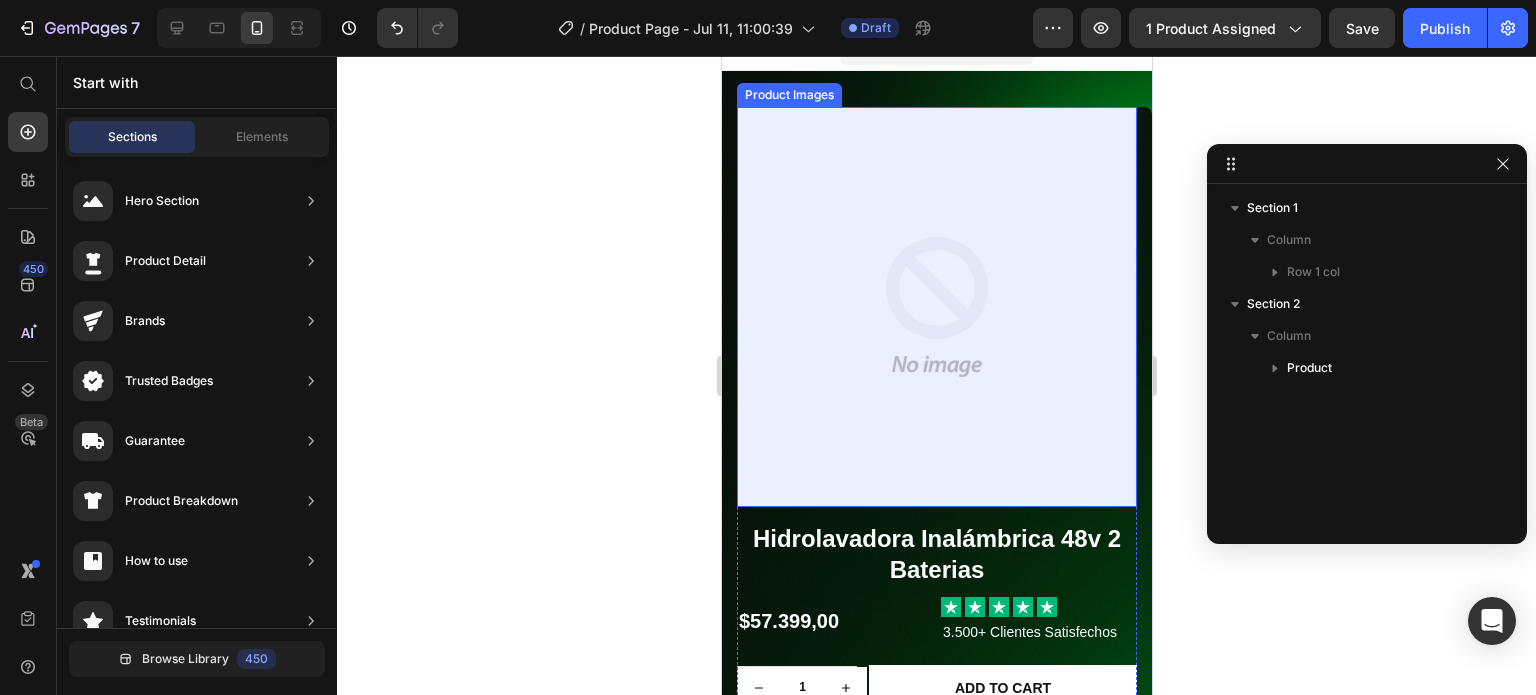 scroll, scrollTop: 0, scrollLeft: 0, axis: both 